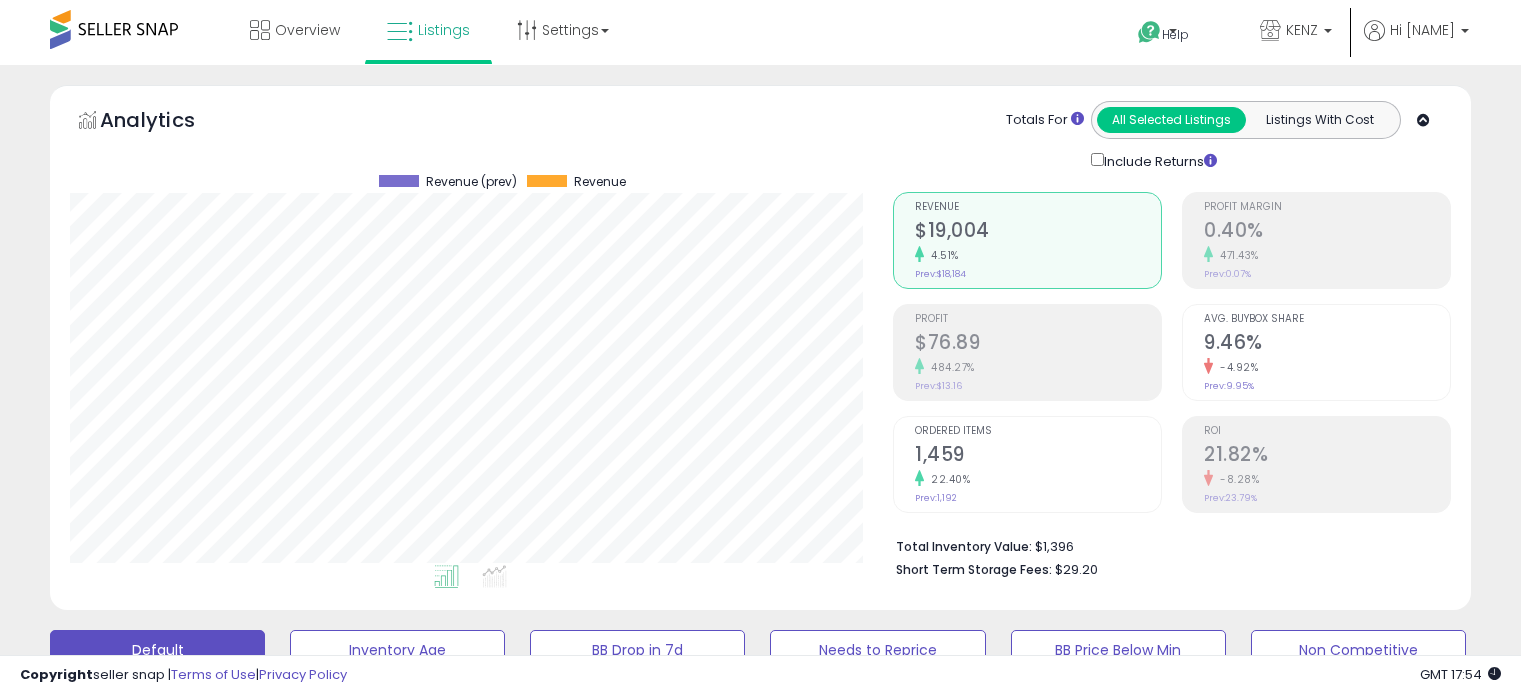 scroll, scrollTop: 0, scrollLeft: 0, axis: both 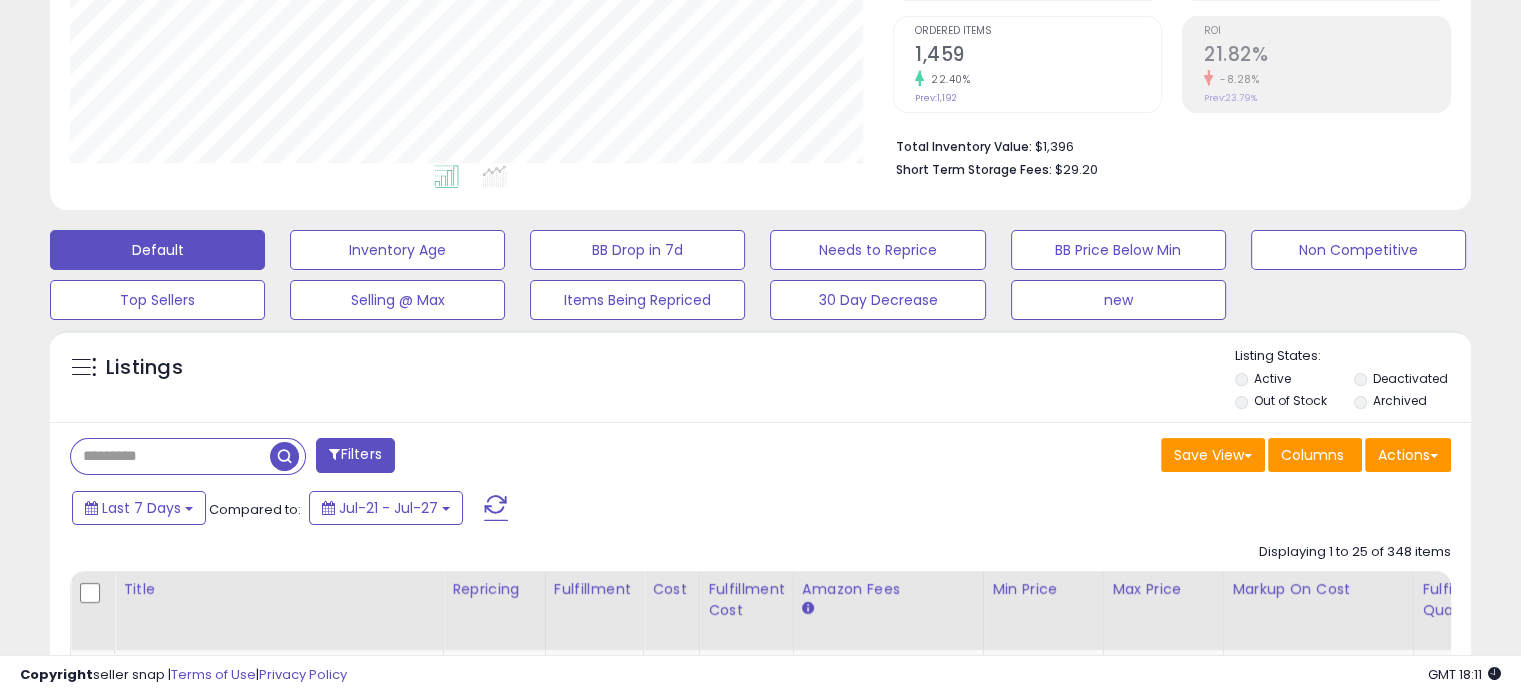 click at bounding box center [170, 456] 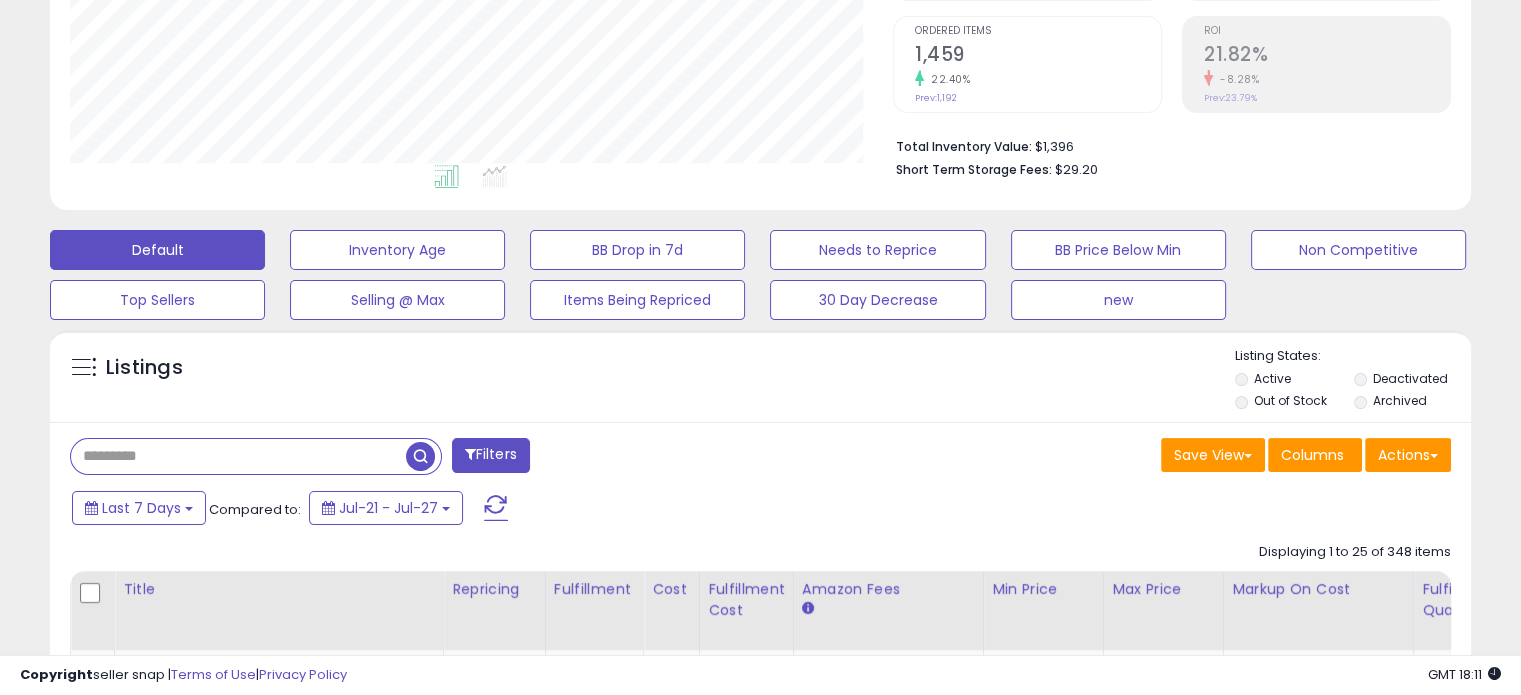 paste on "**********" 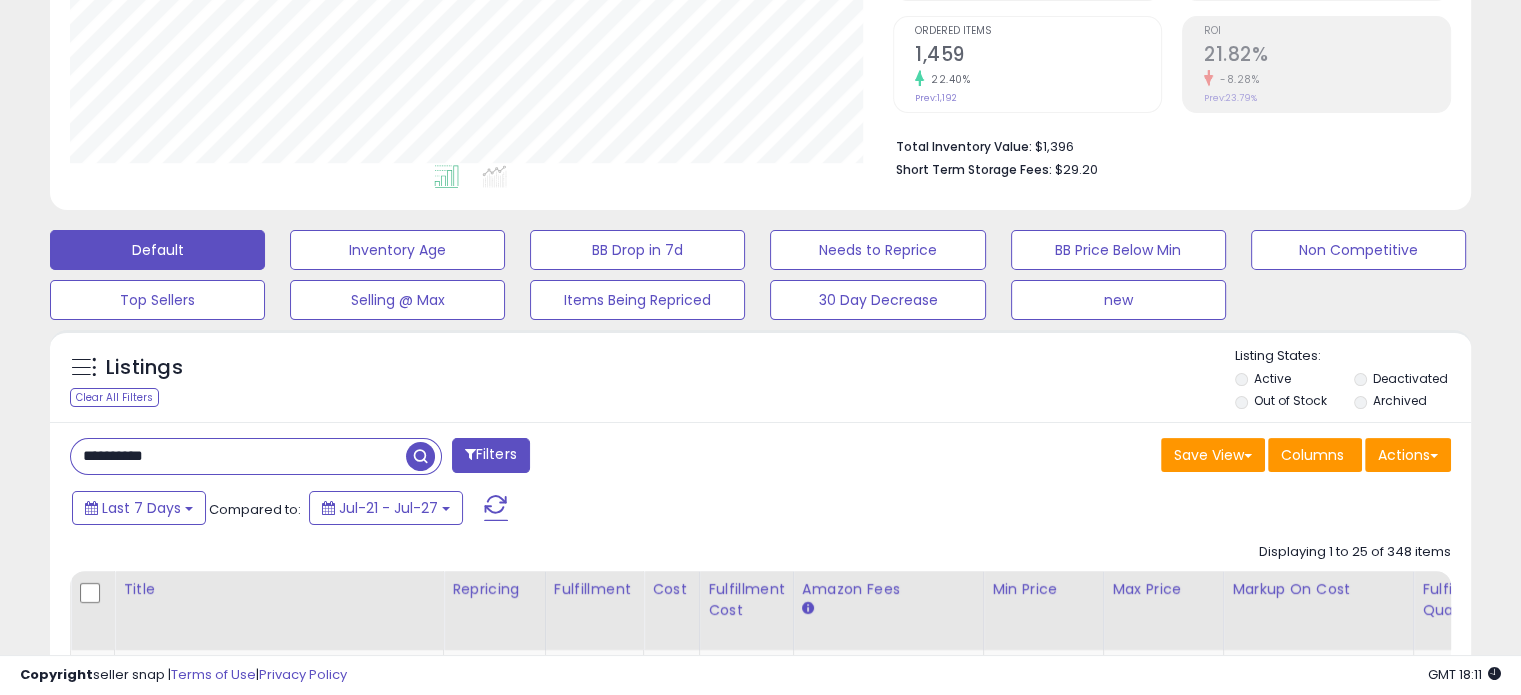 type on "**********" 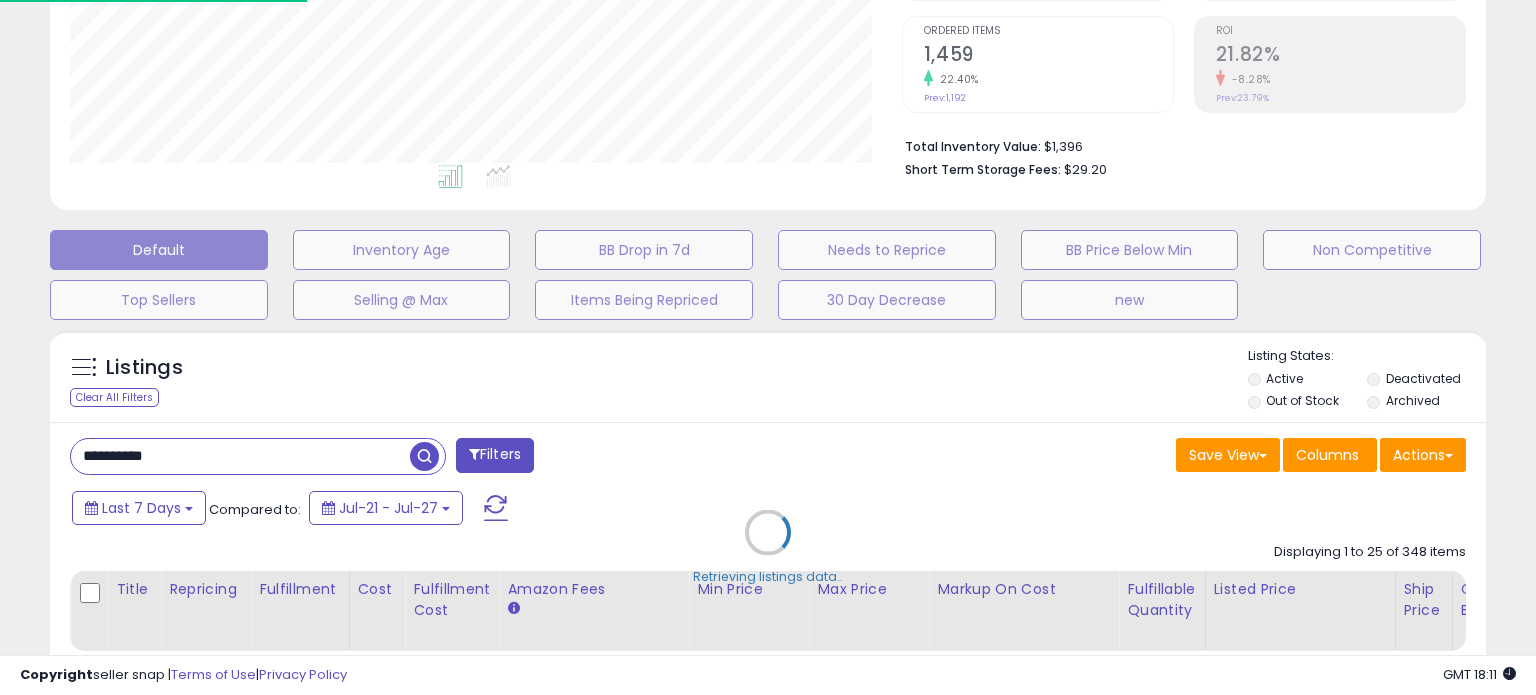 scroll, scrollTop: 999589, scrollLeft: 999168, axis: both 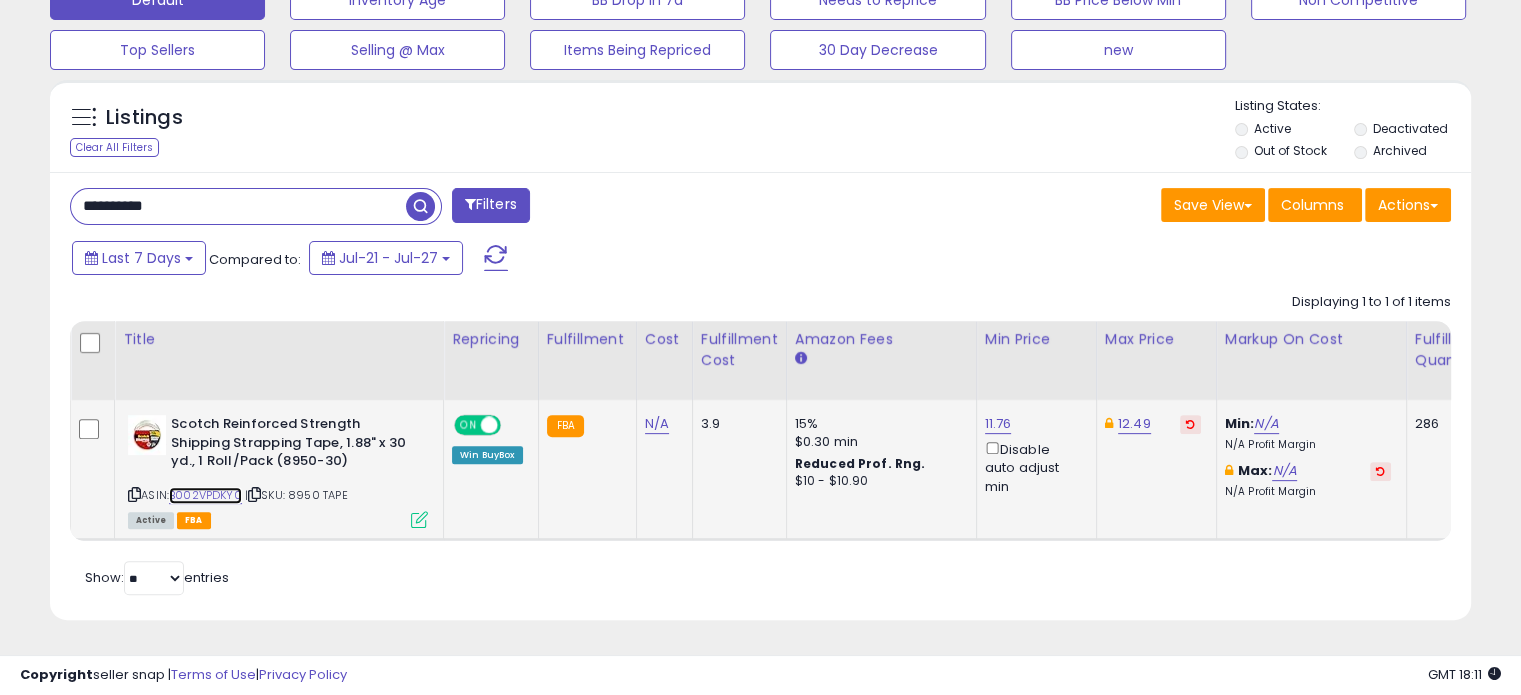 click on "B002VPDKY0" at bounding box center [205, 495] 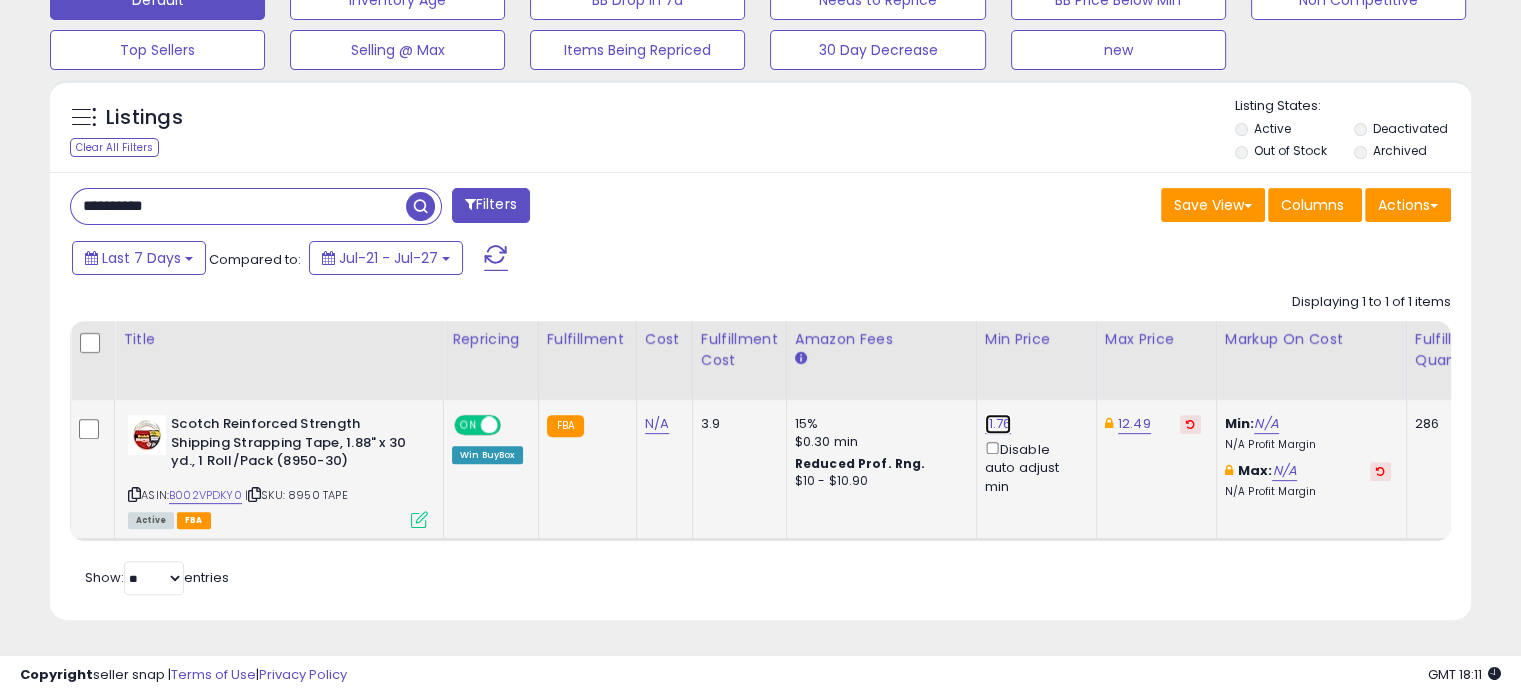 click on "11.76" at bounding box center [998, 424] 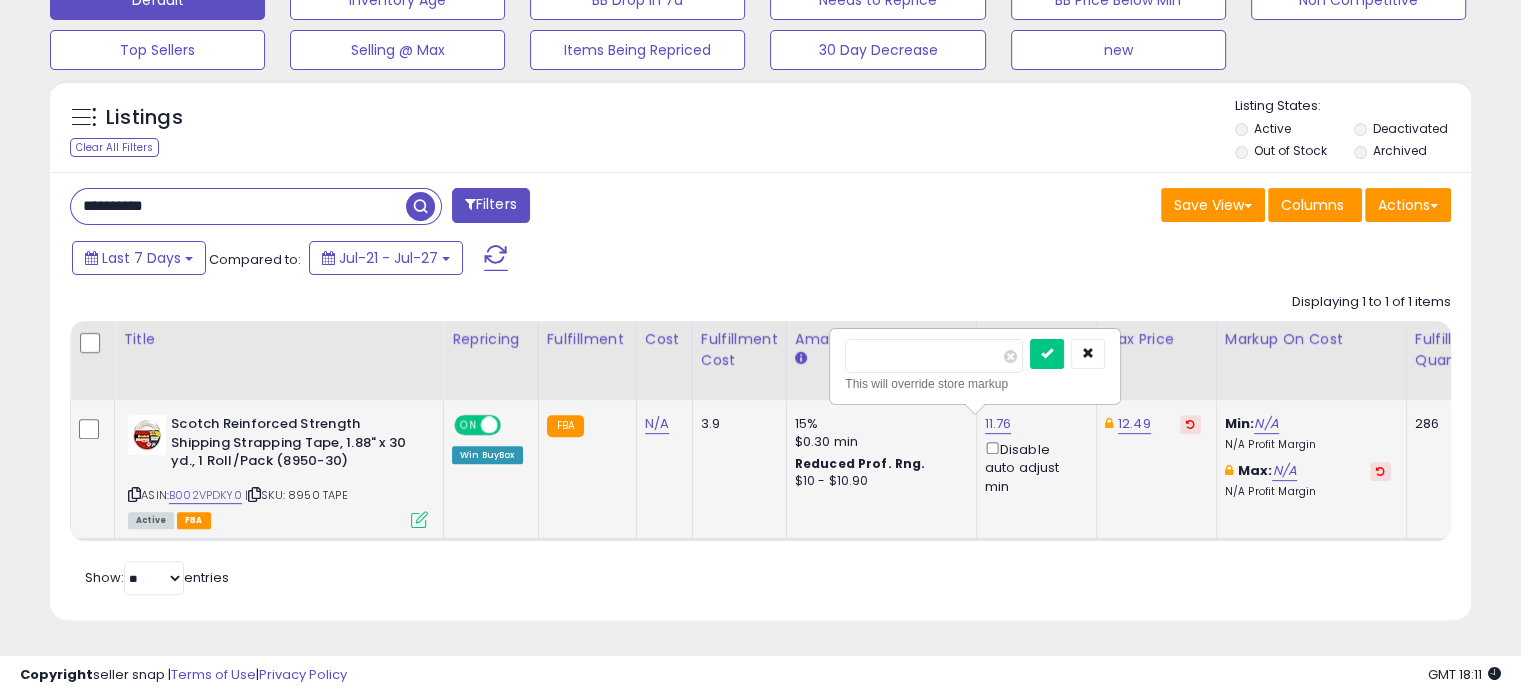 drag, startPoint x: 879, startPoint y: 344, endPoint x: 900, endPoint y: 342, distance: 21.095022 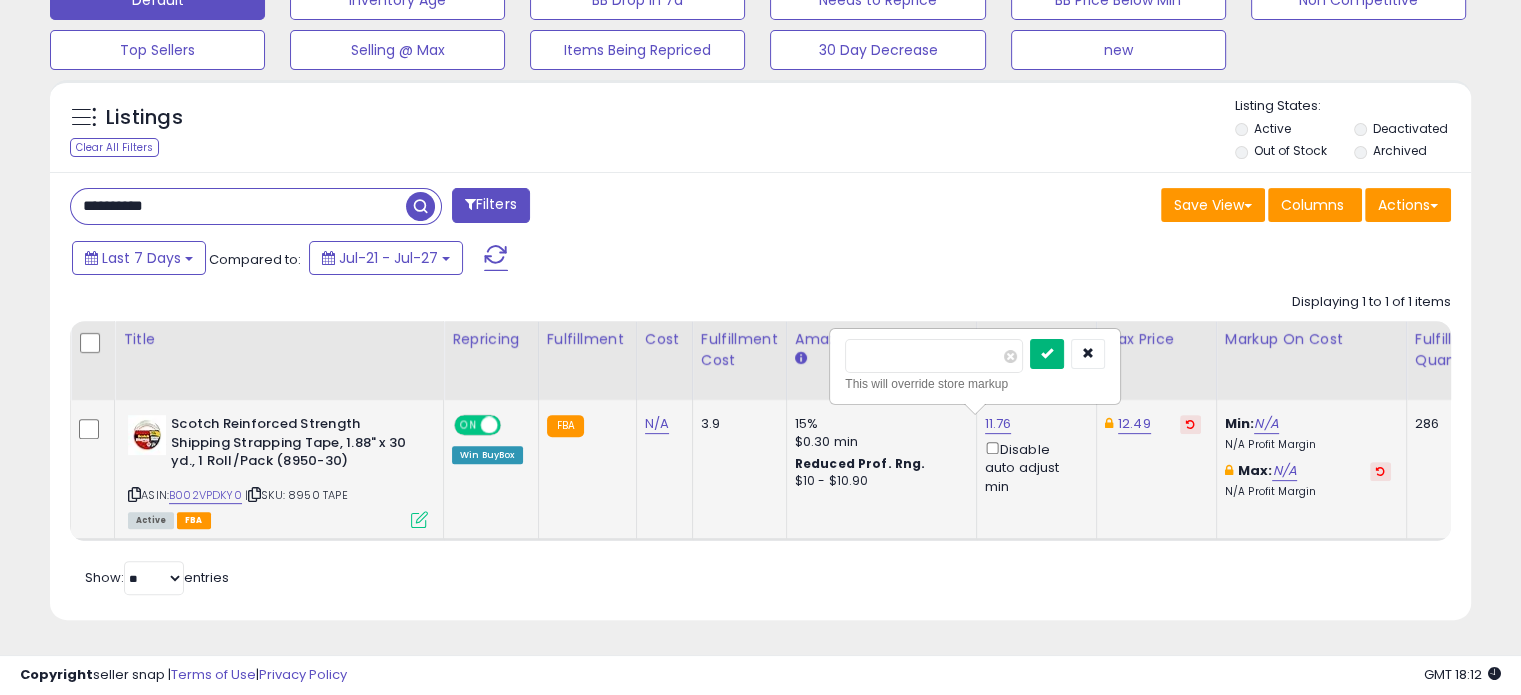 type on "*****" 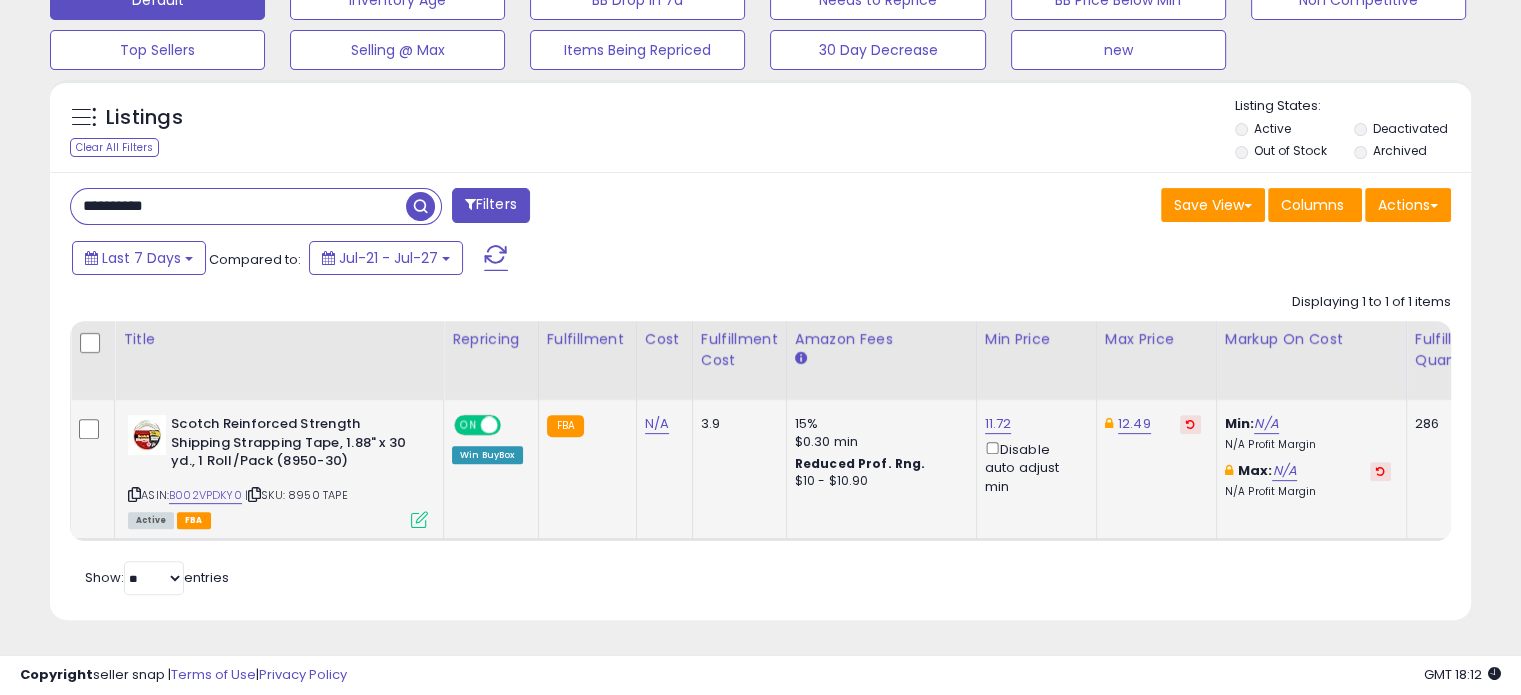 click on "**********" at bounding box center (238, 206) 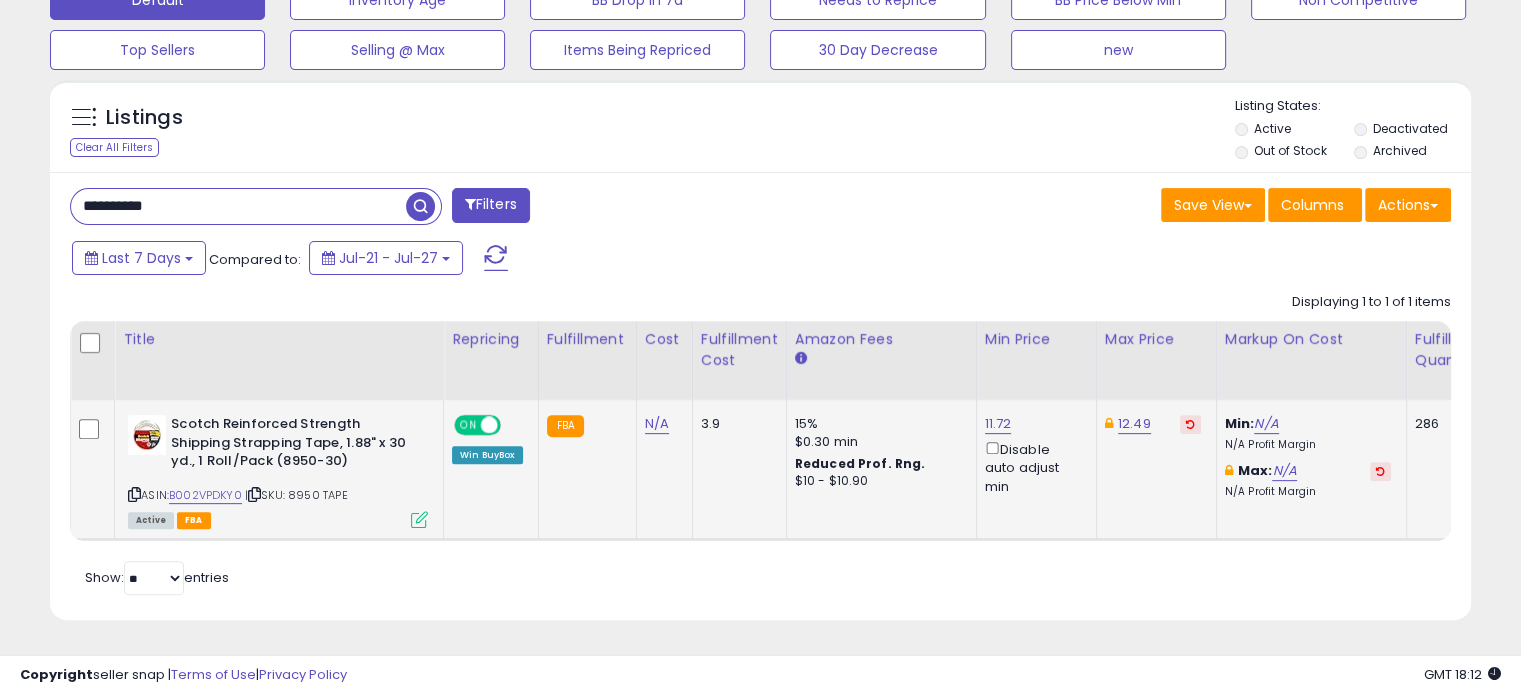 paste 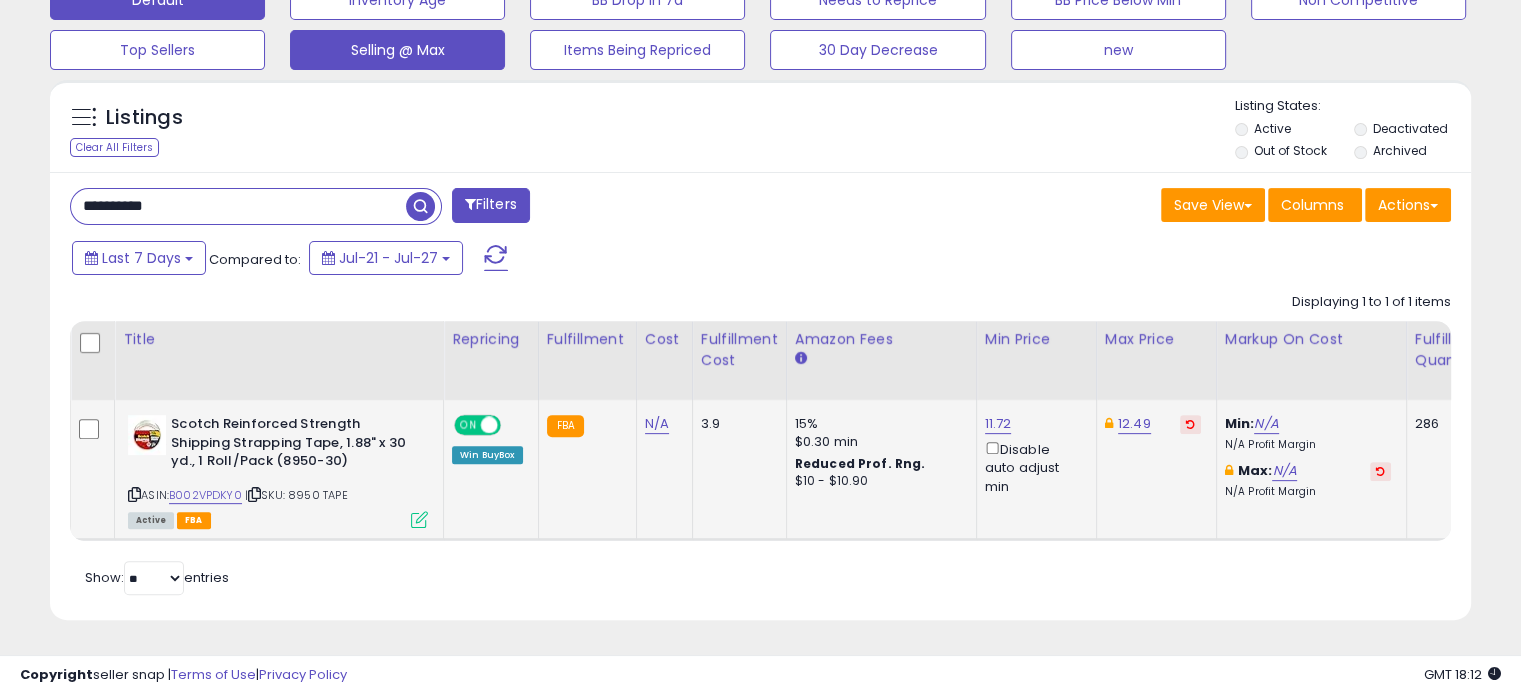 click at bounding box center (420, 206) 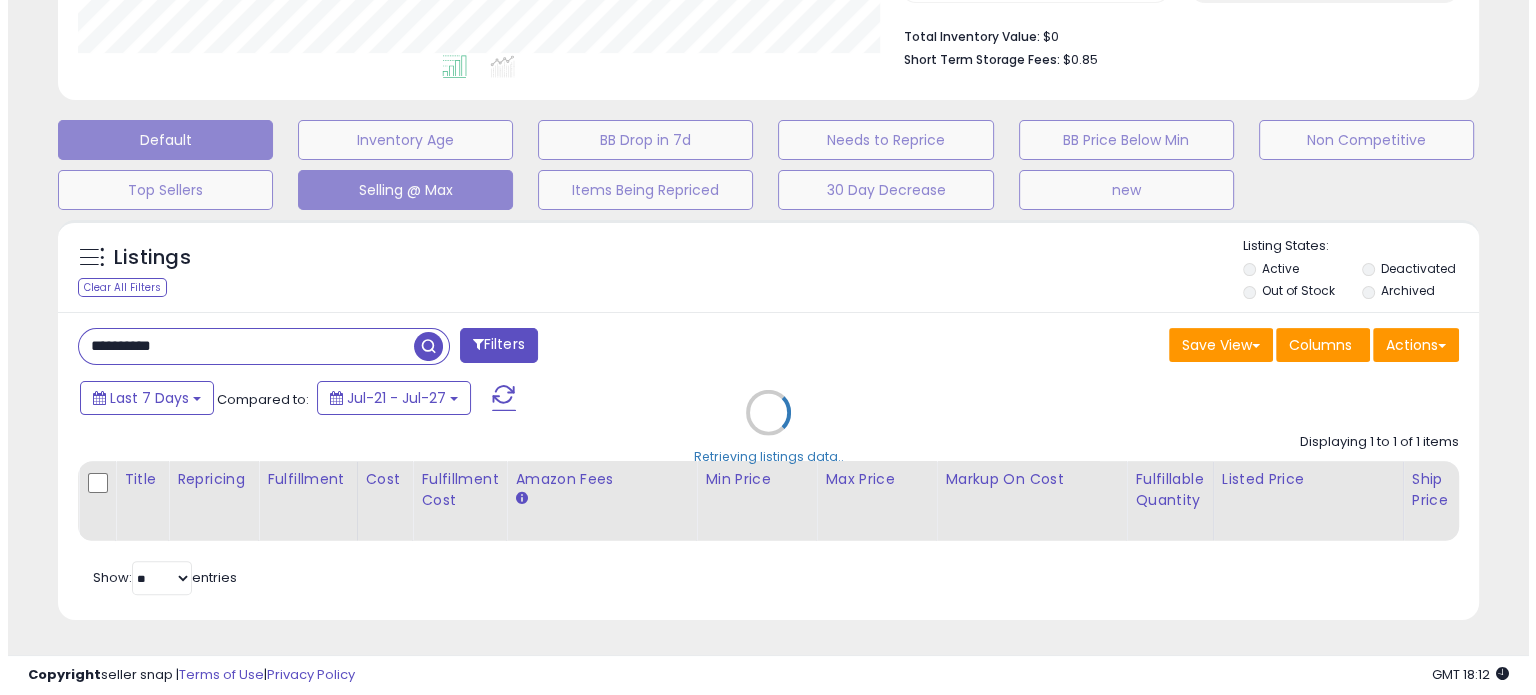 scroll, scrollTop: 524, scrollLeft: 0, axis: vertical 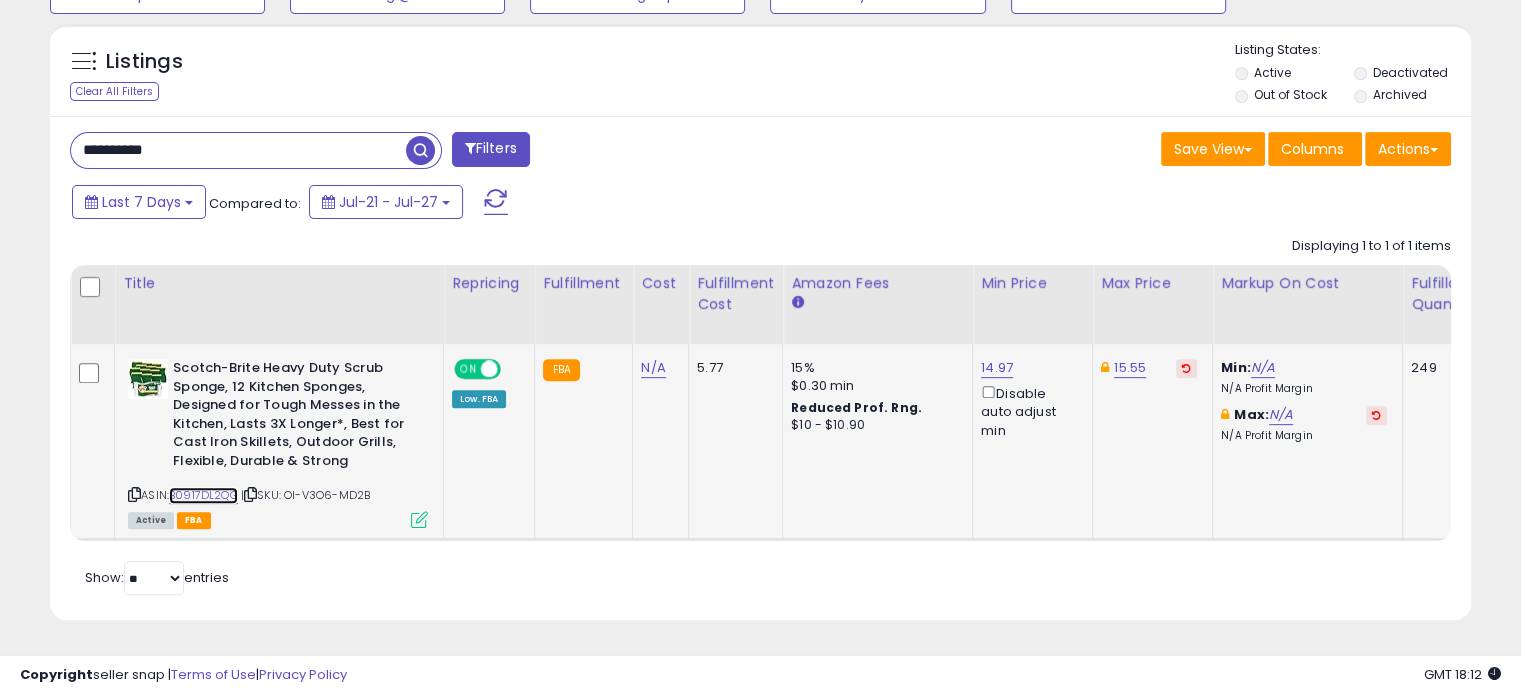 click on "B0917DL2QG" at bounding box center [203, 495] 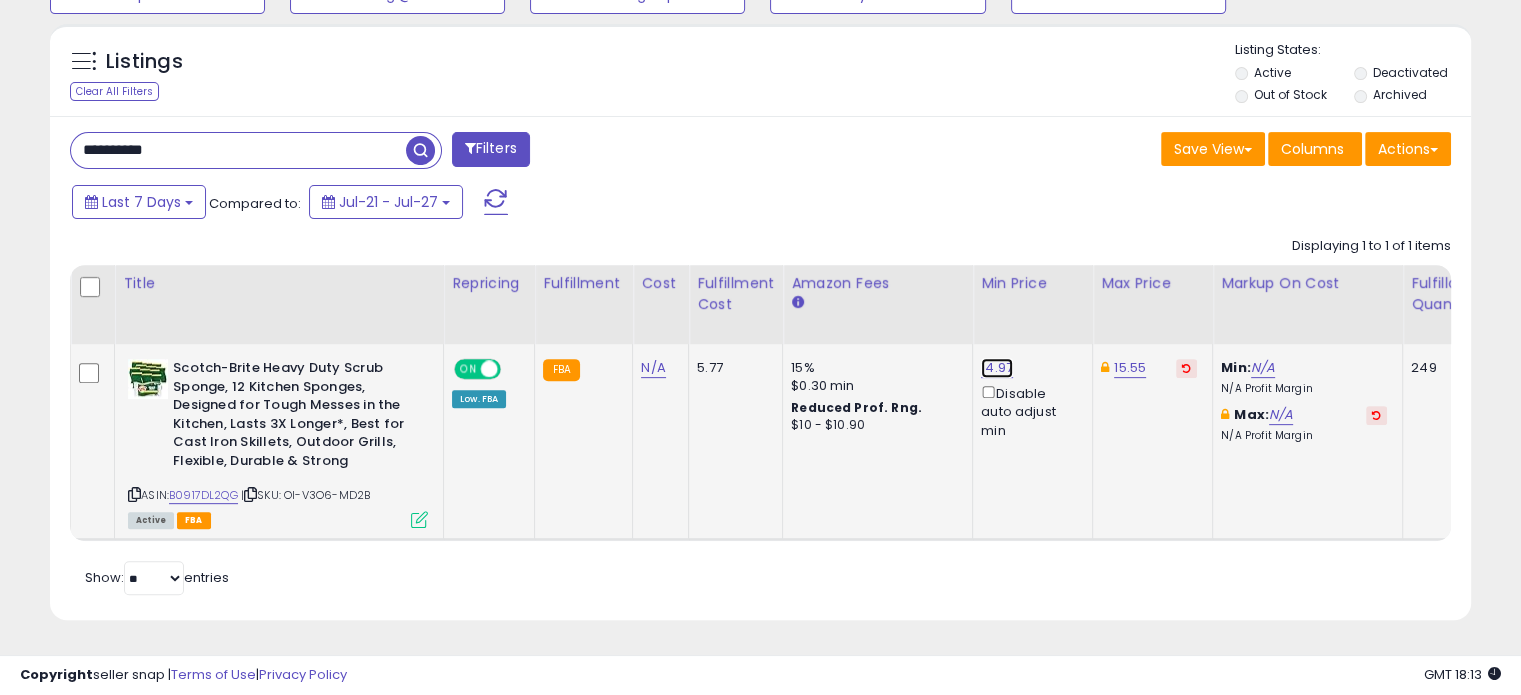 click on "14.97" at bounding box center (997, 368) 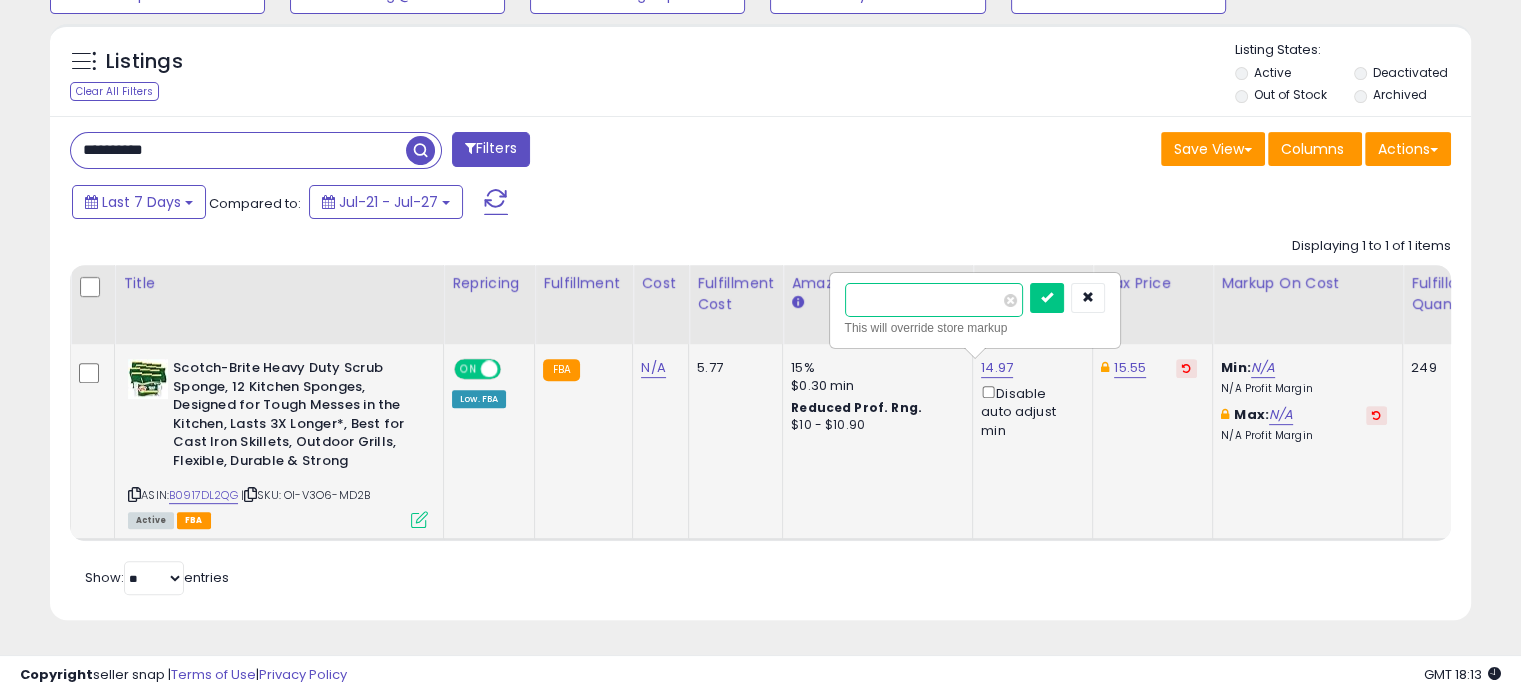 click on "*****" at bounding box center [934, 300] 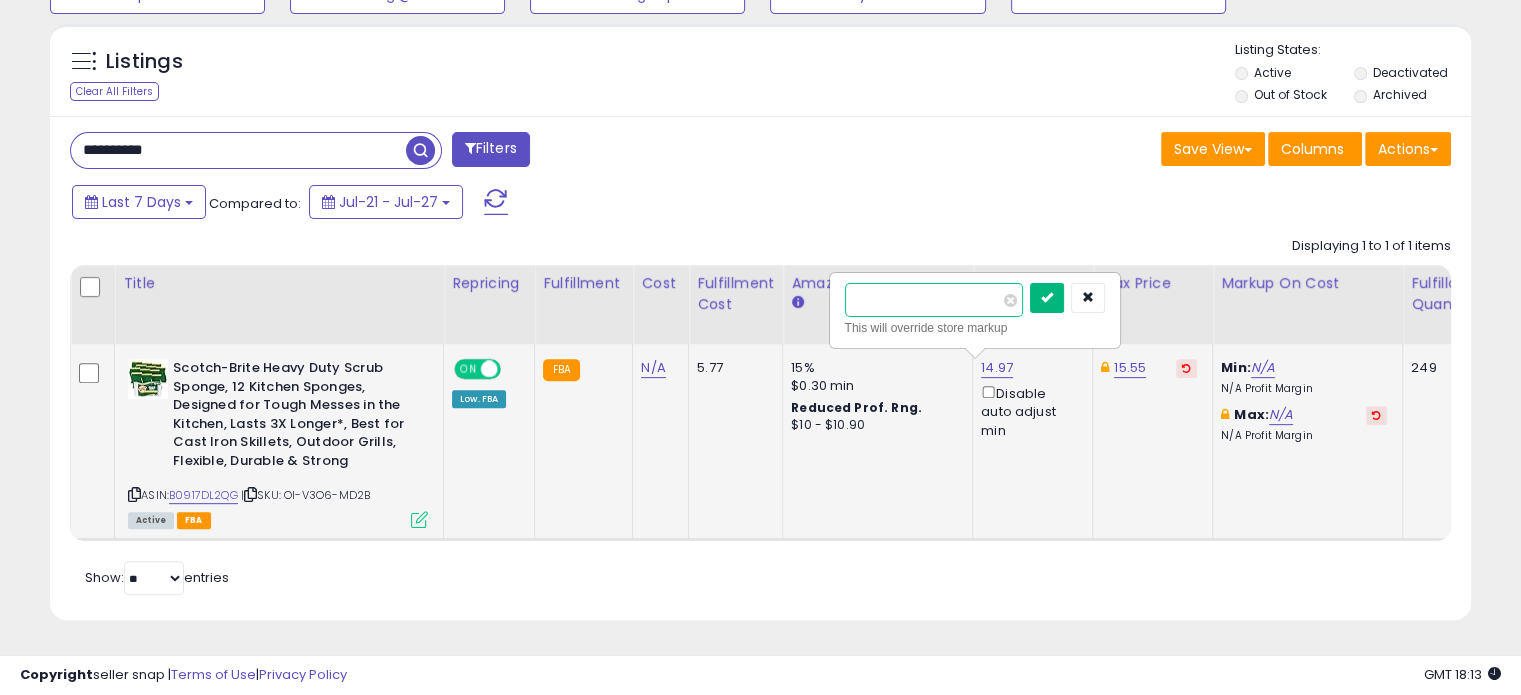 type on "*****" 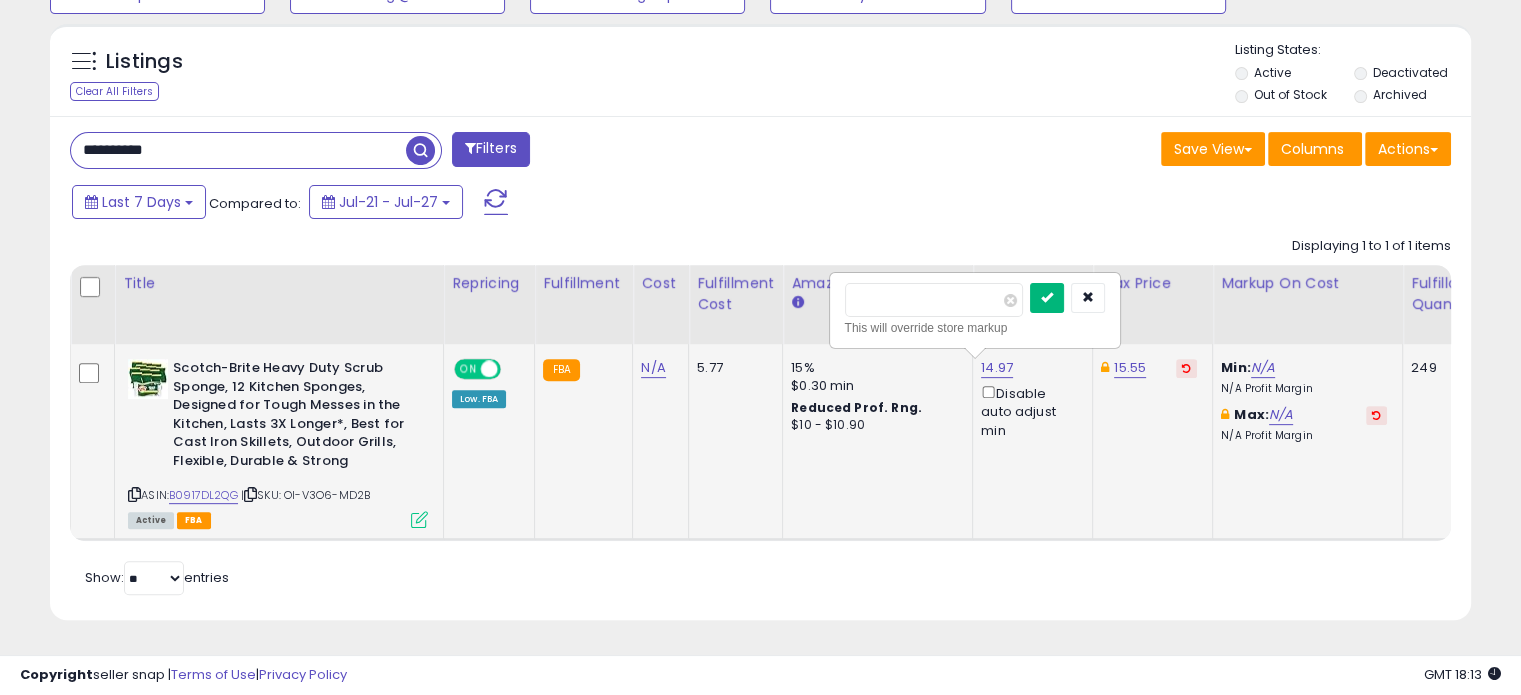 click at bounding box center (1047, 297) 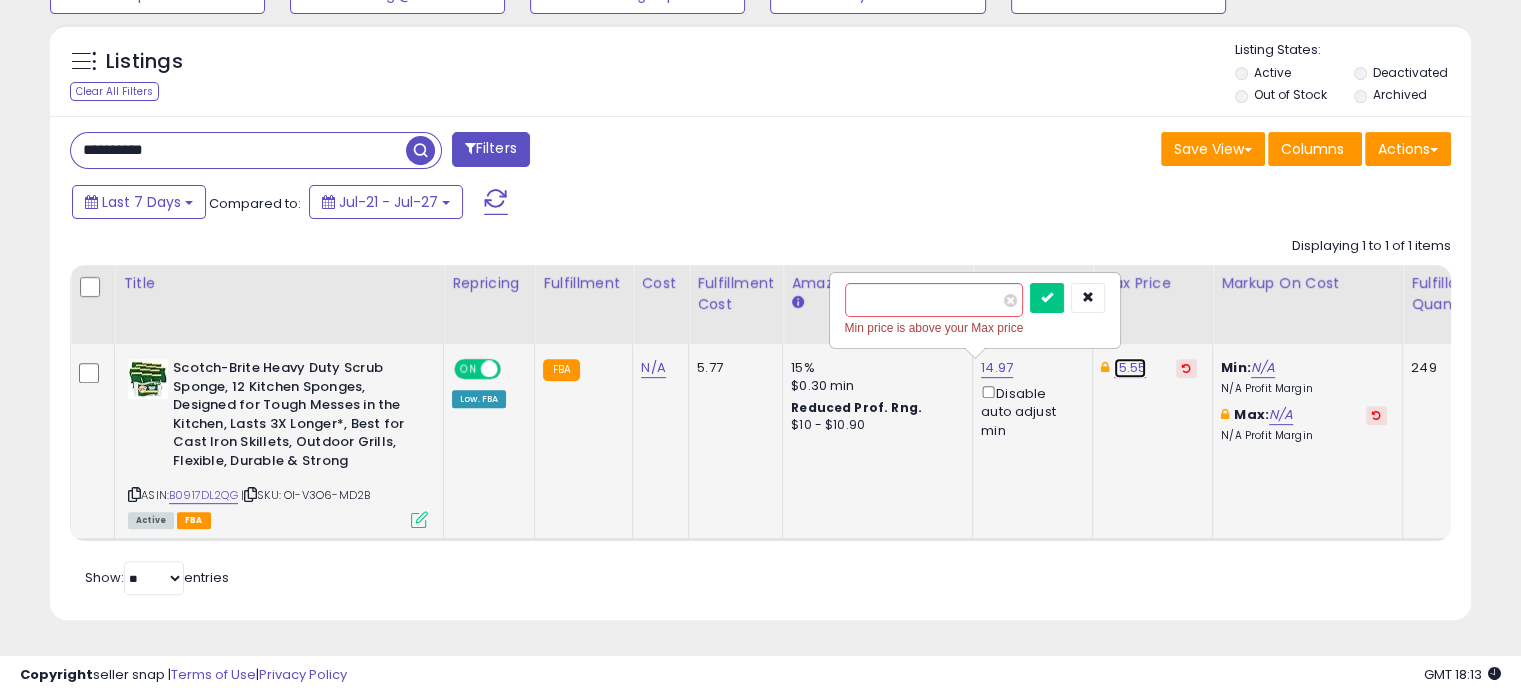 click on "15.55" at bounding box center [1130, 368] 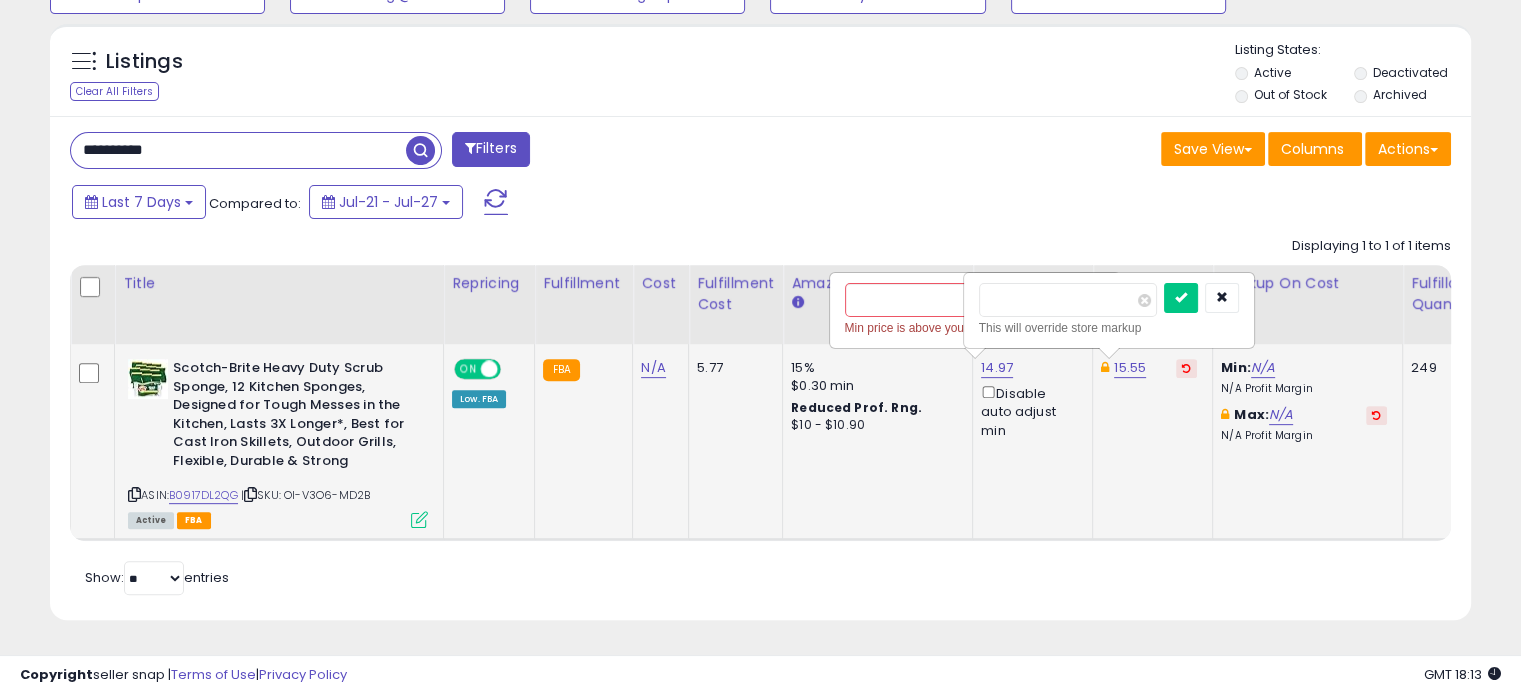 drag, startPoint x: 992, startPoint y: 289, endPoint x: 936, endPoint y: 295, distance: 56.32051 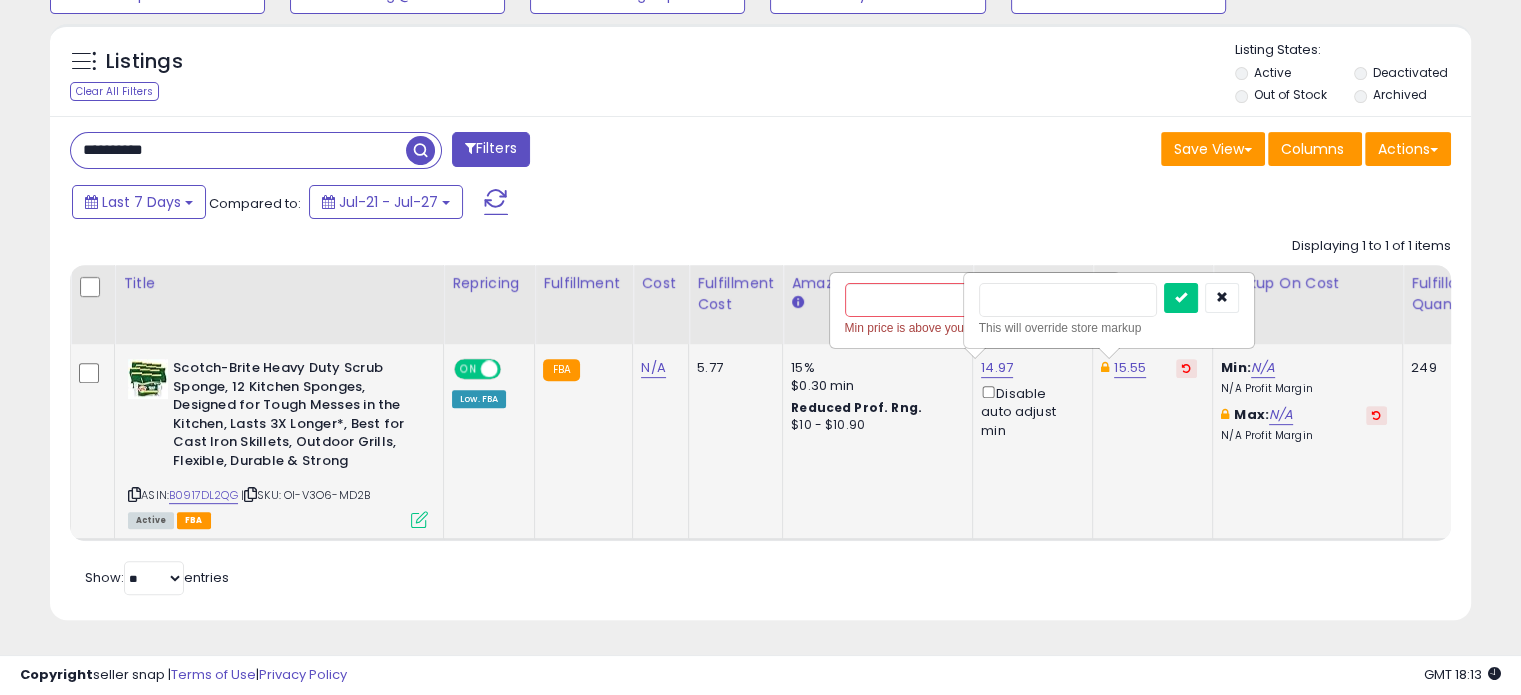 type on "*****" 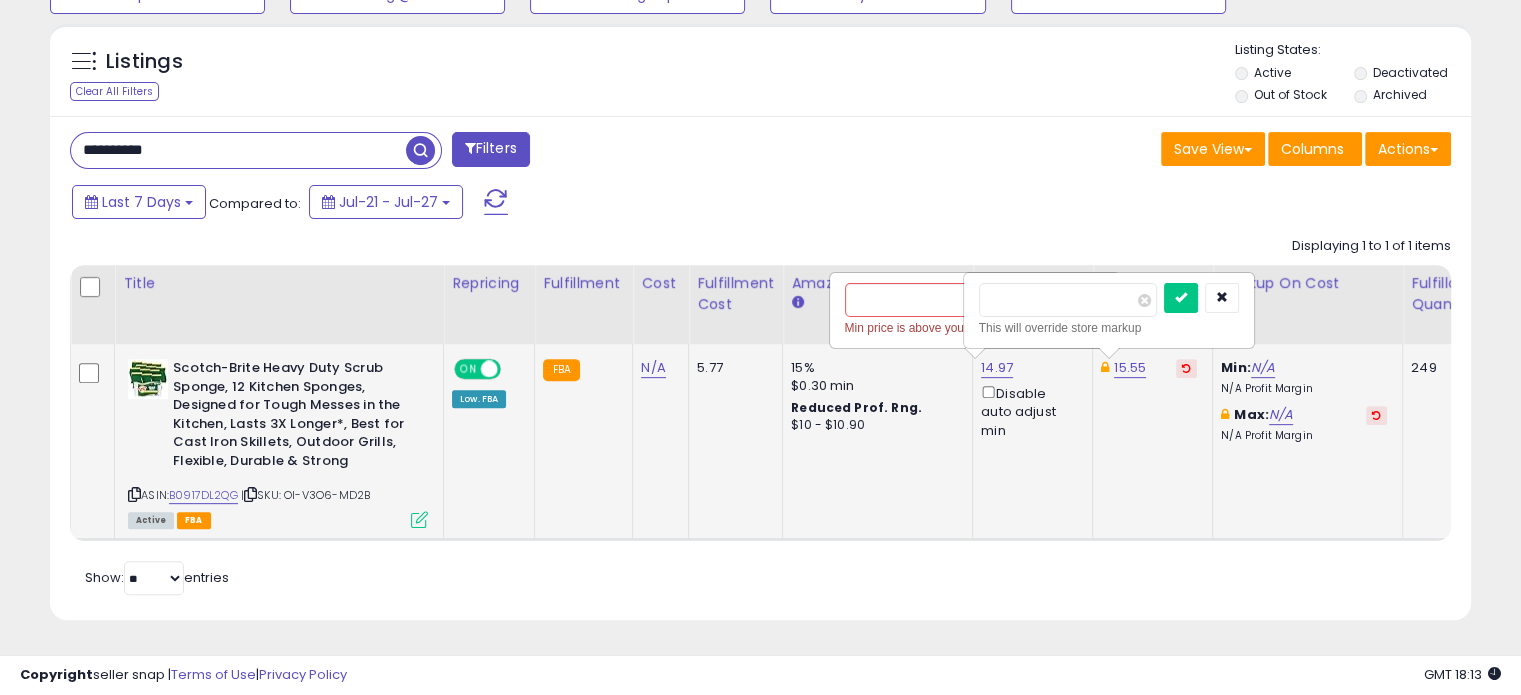 click at bounding box center (1181, 298) 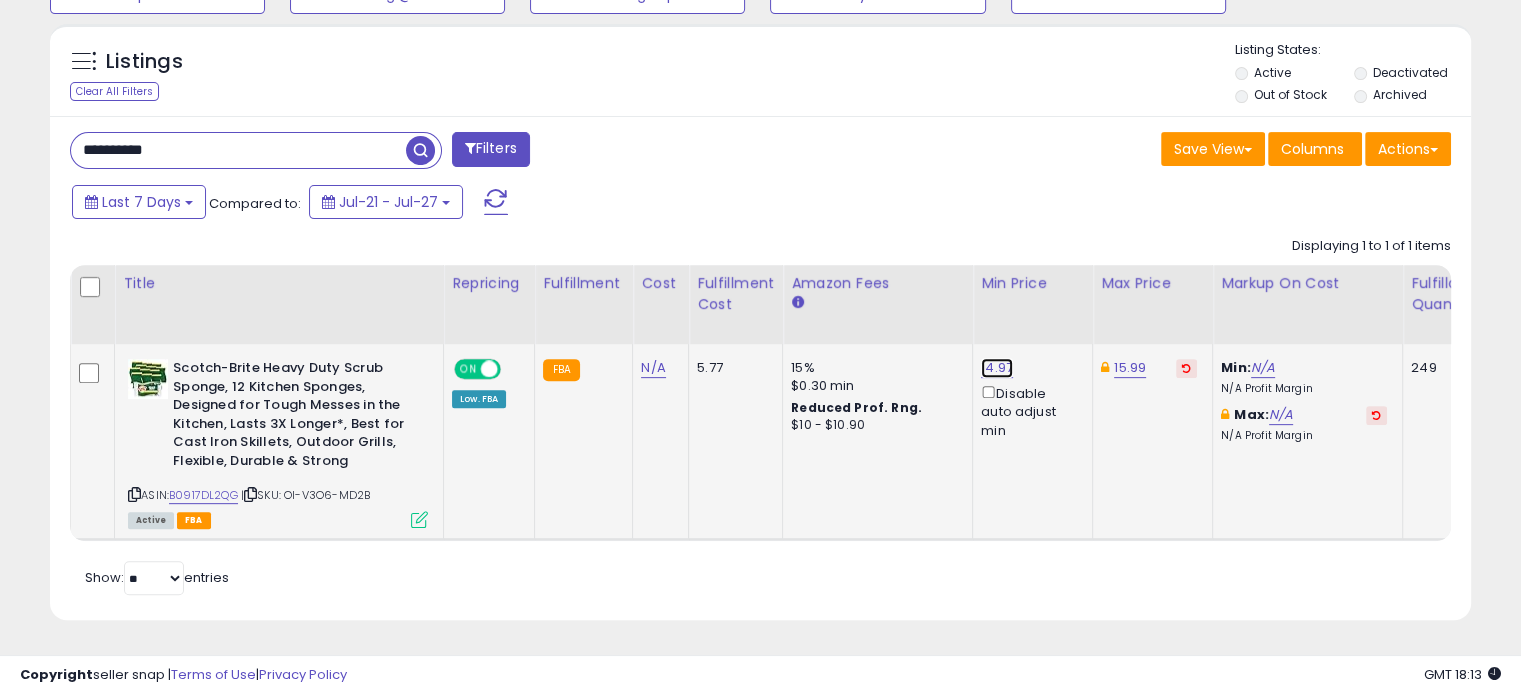 click on "14.97" at bounding box center (997, 368) 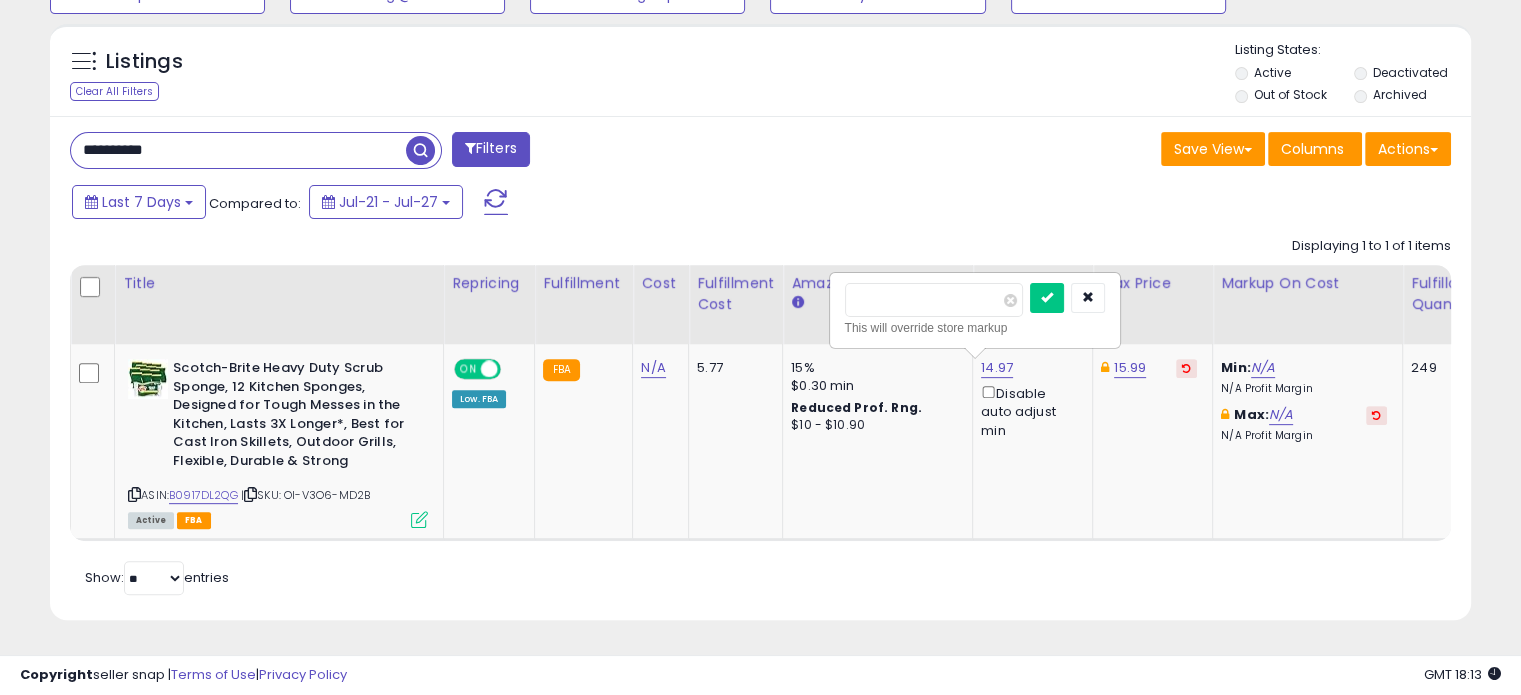 drag, startPoint x: 865, startPoint y: 288, endPoint x: 799, endPoint y: 295, distance: 66.37017 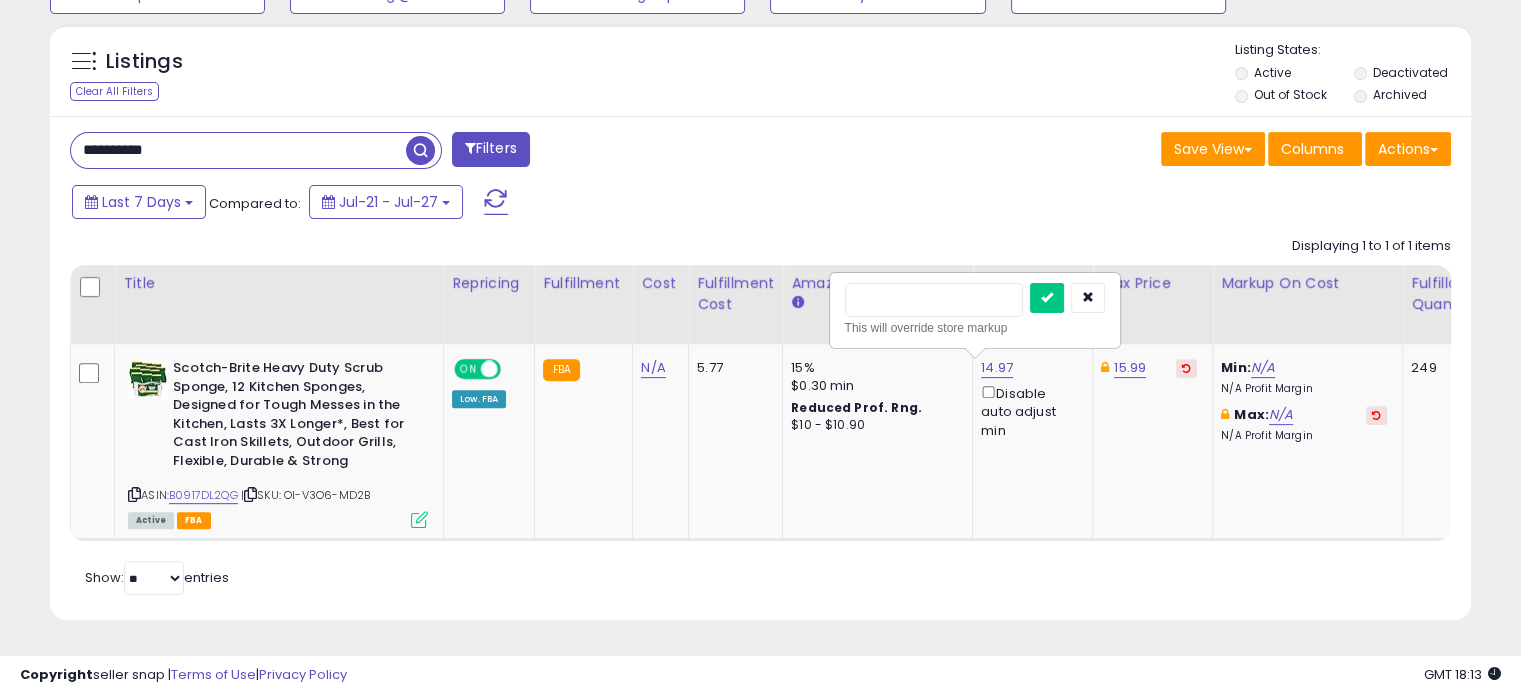 type on "*****" 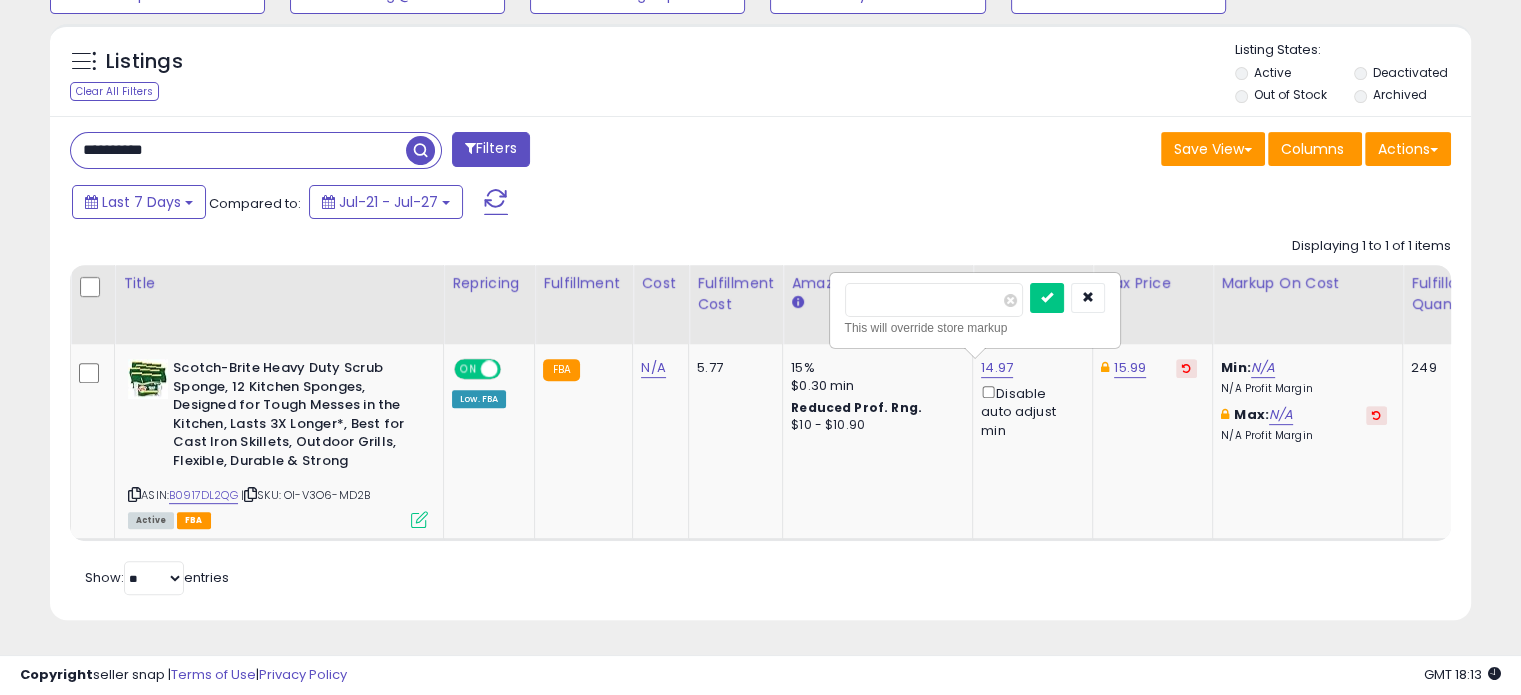 click at bounding box center (1047, 298) 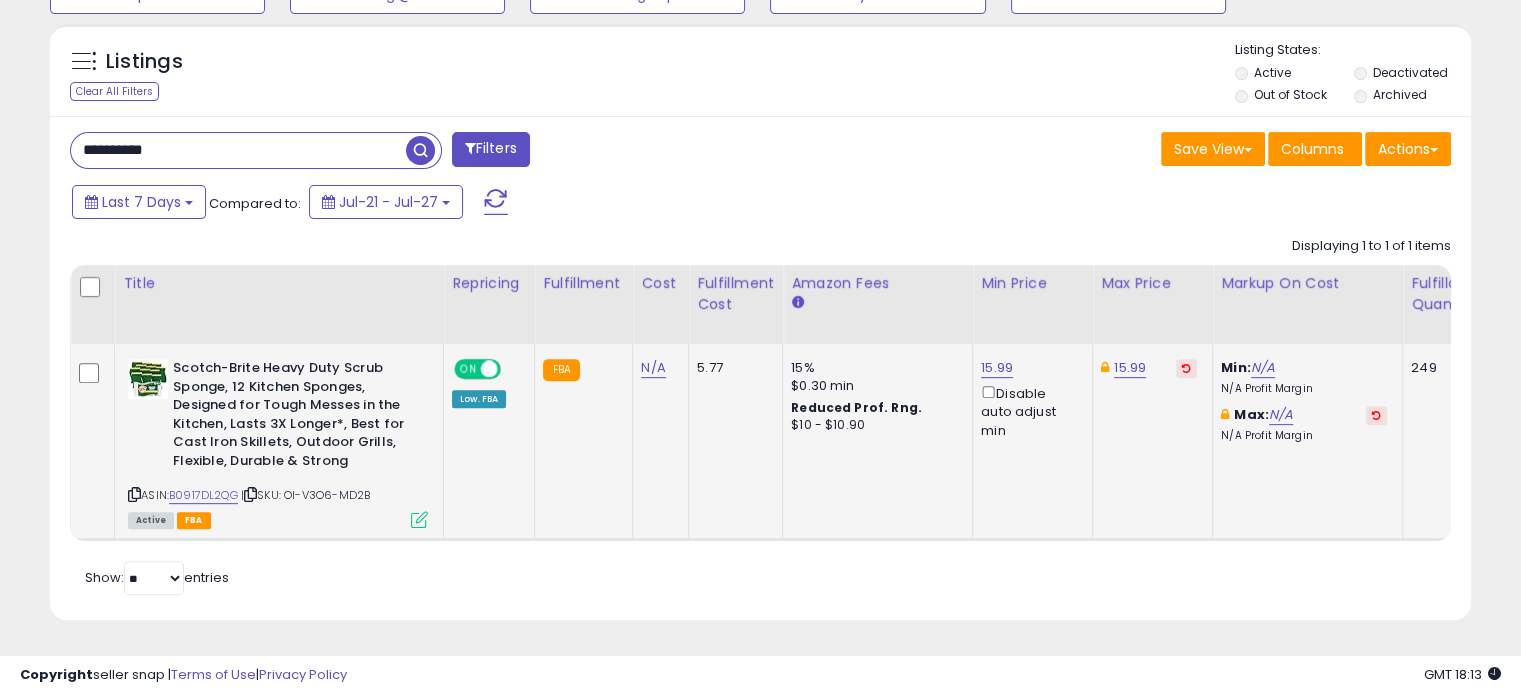 click on "15.99" at bounding box center [1149, 368] 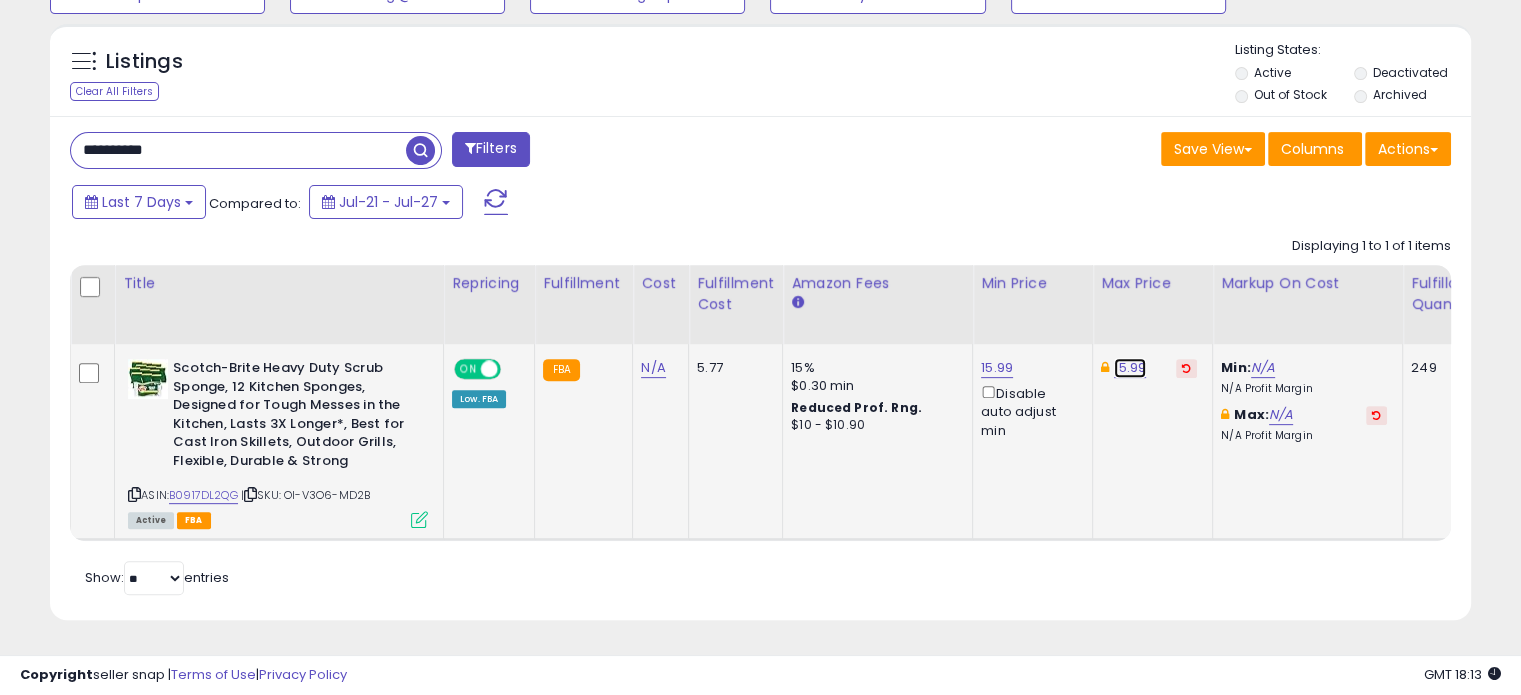 click on "15.99" at bounding box center [1130, 368] 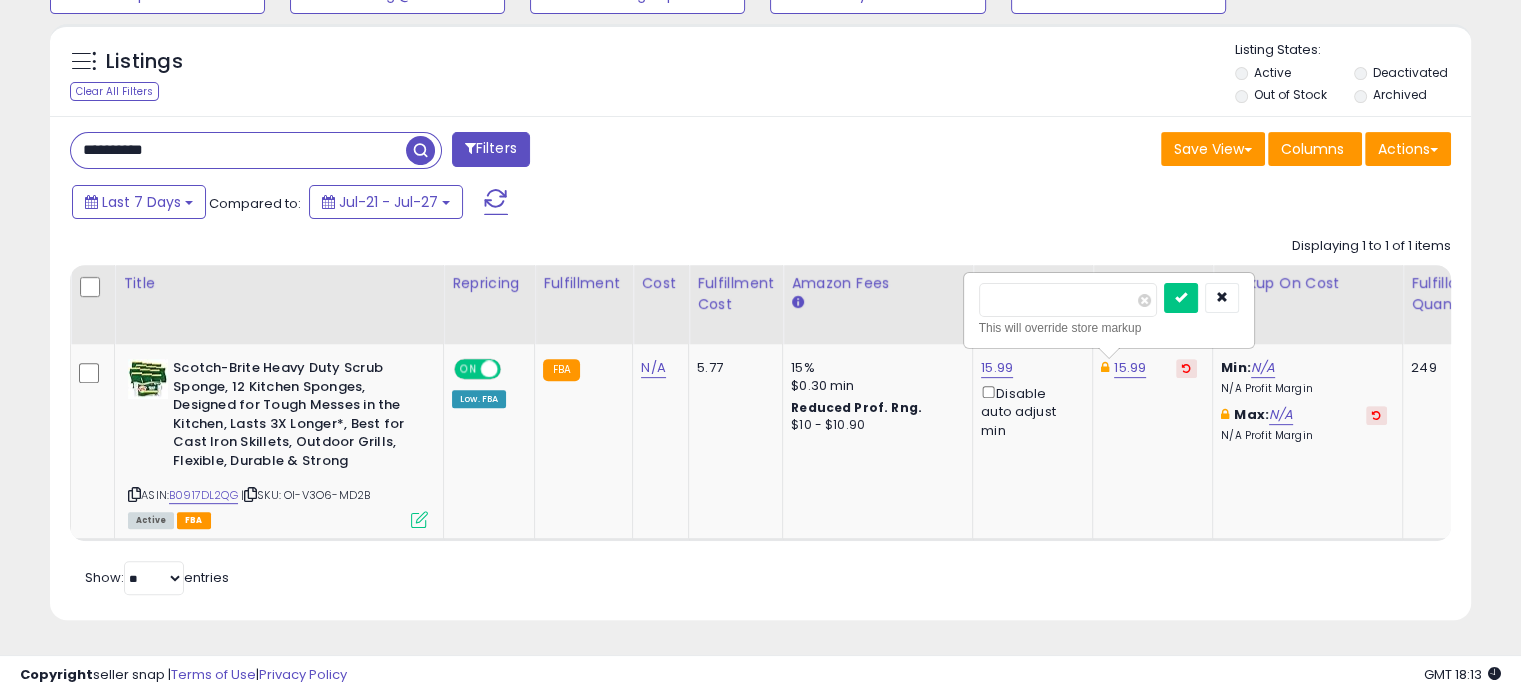 drag, startPoint x: 978, startPoint y: 273, endPoint x: 931, endPoint y: 279, distance: 47.38143 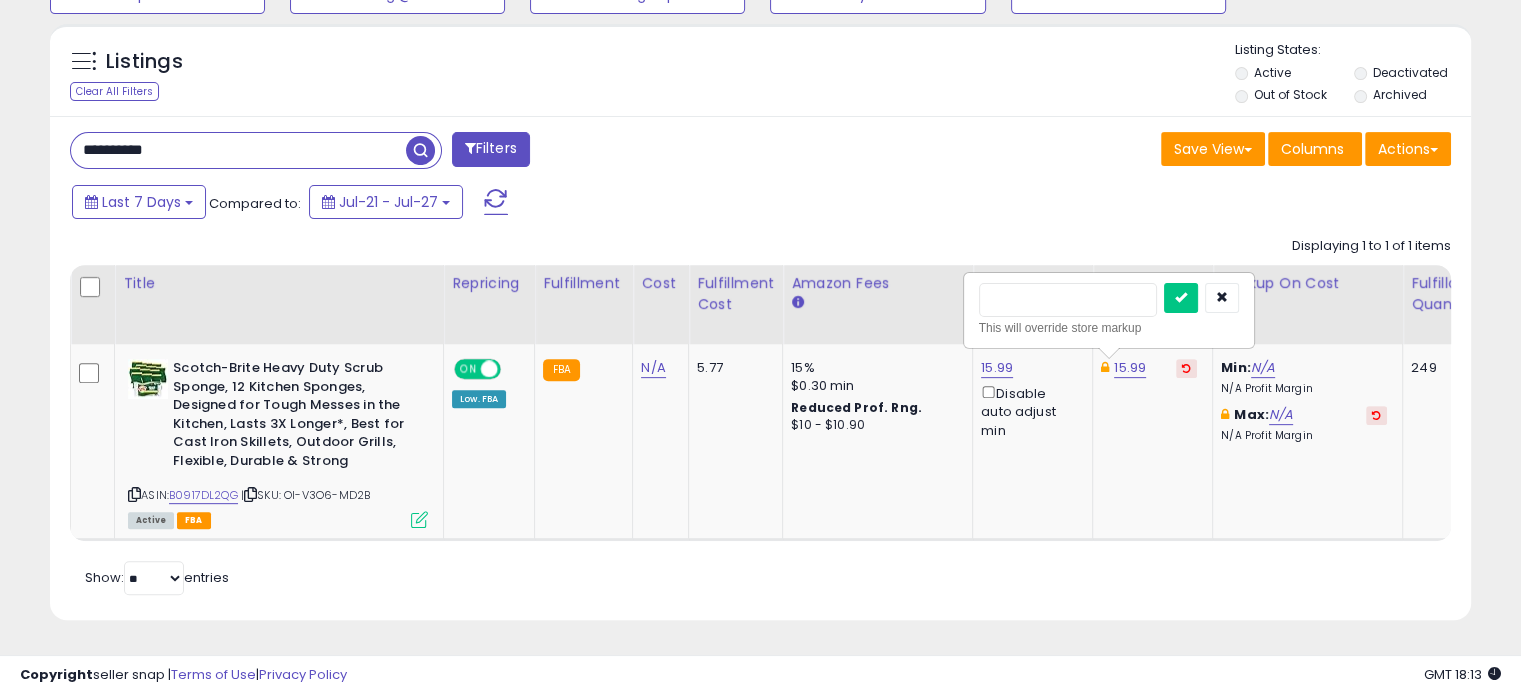 type on "*****" 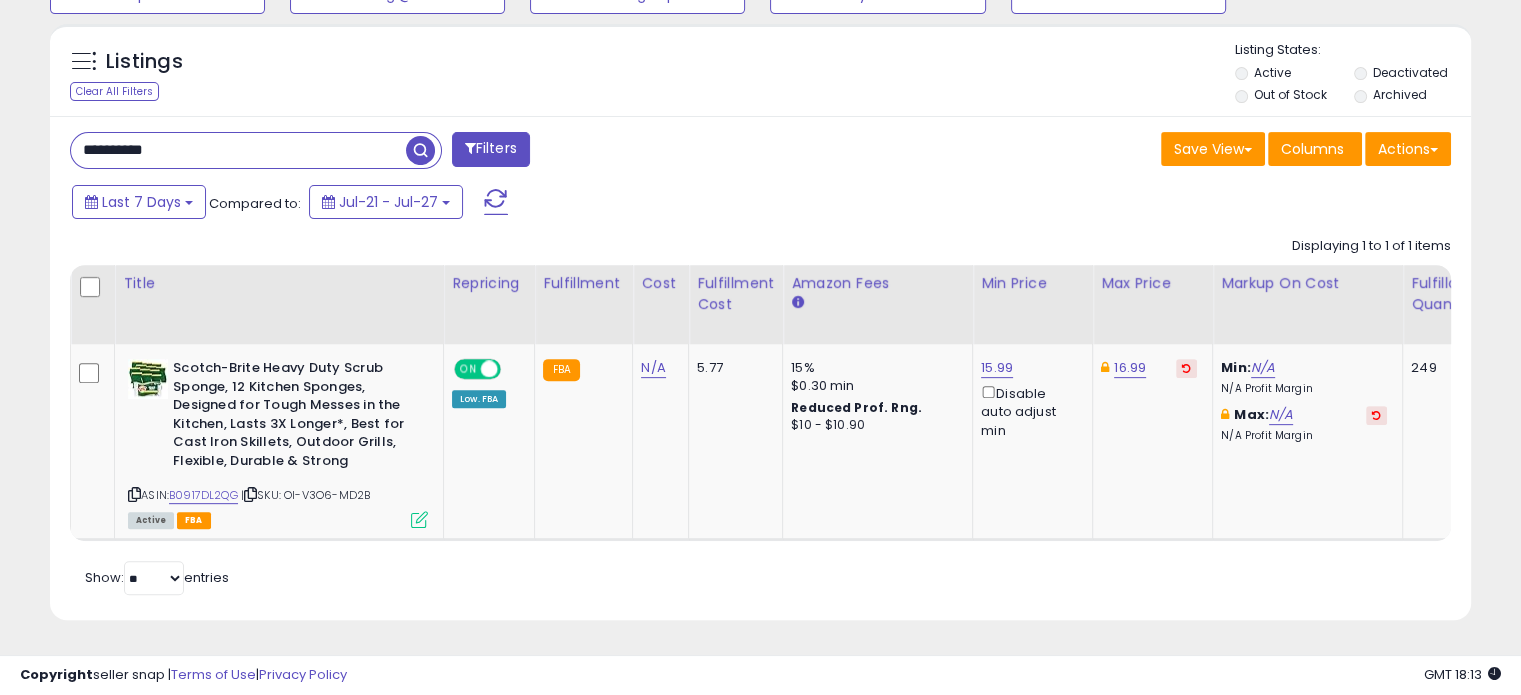click on "**********" at bounding box center (238, 150) 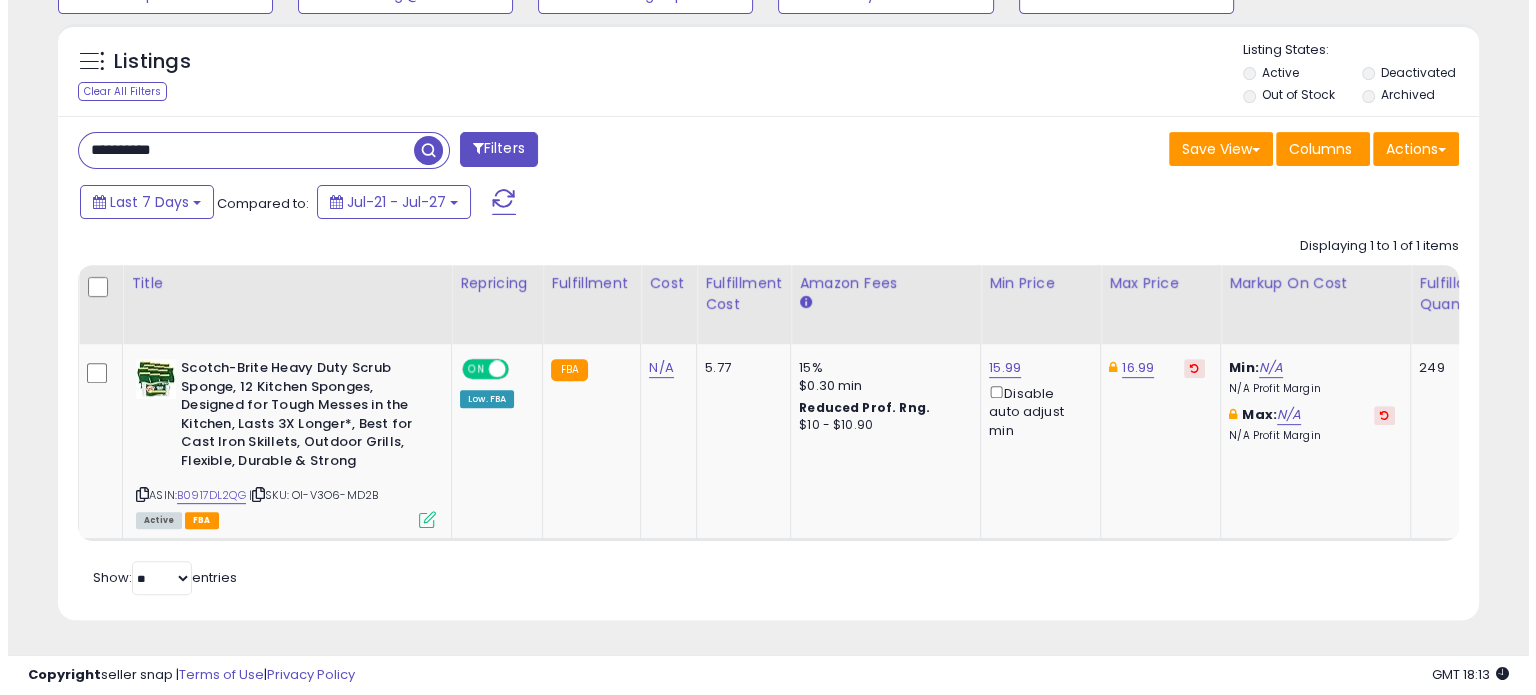 scroll, scrollTop: 524, scrollLeft: 0, axis: vertical 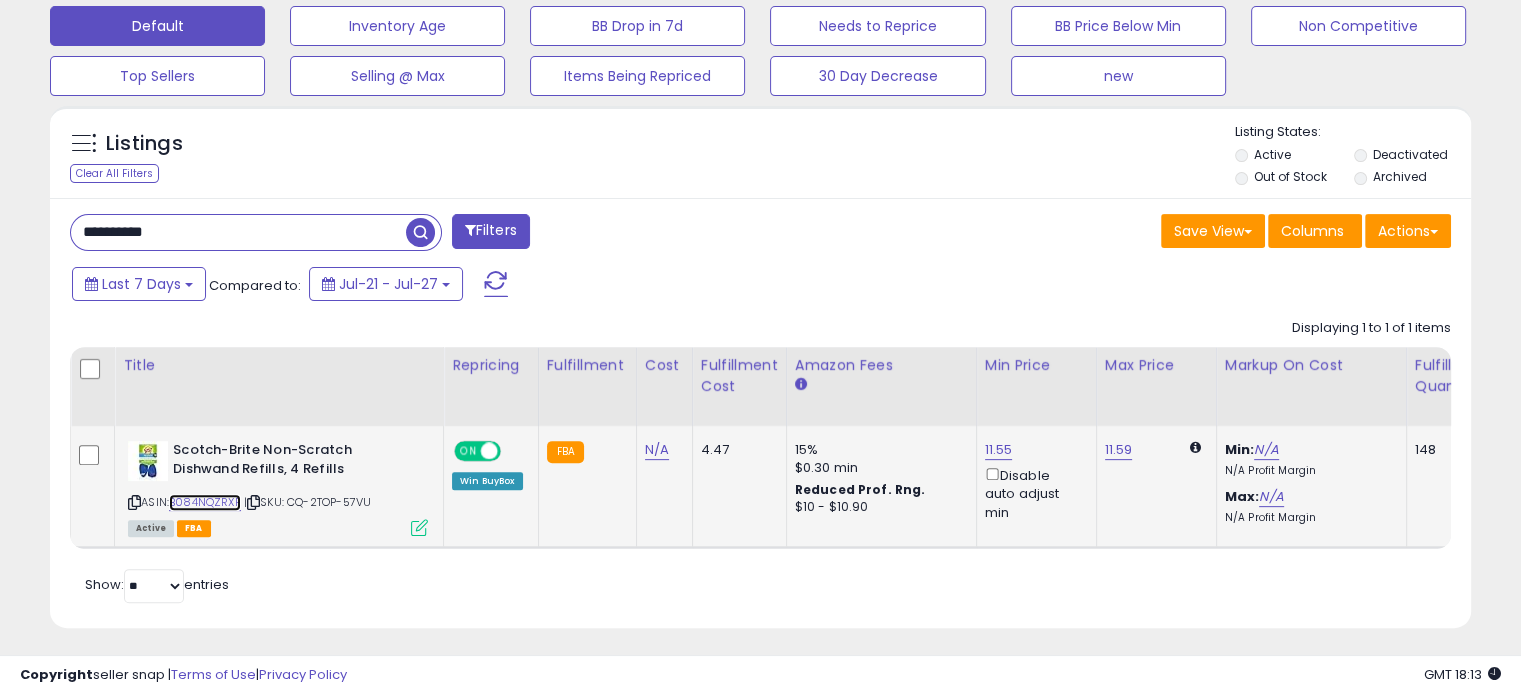 click on "B084NQZRXF" at bounding box center (205, 502) 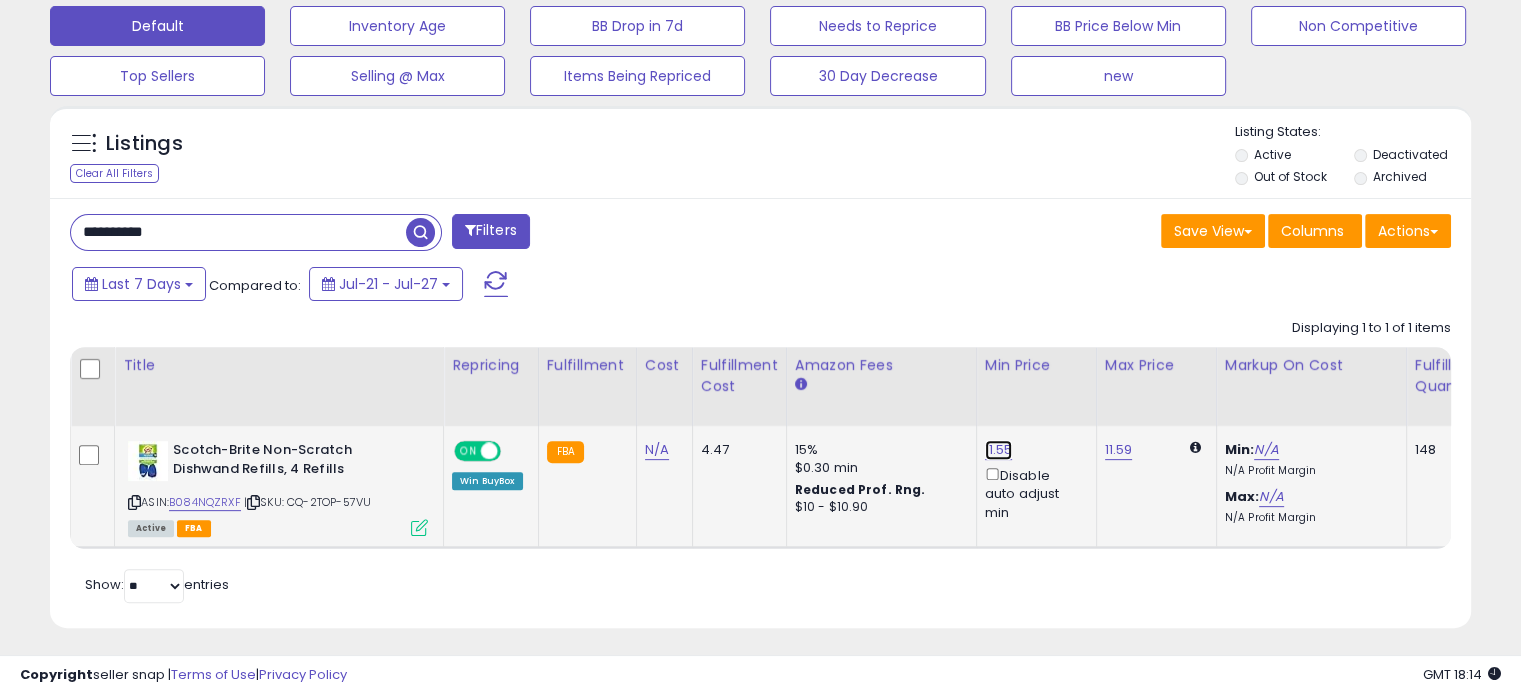 click on "11.55" at bounding box center (999, 450) 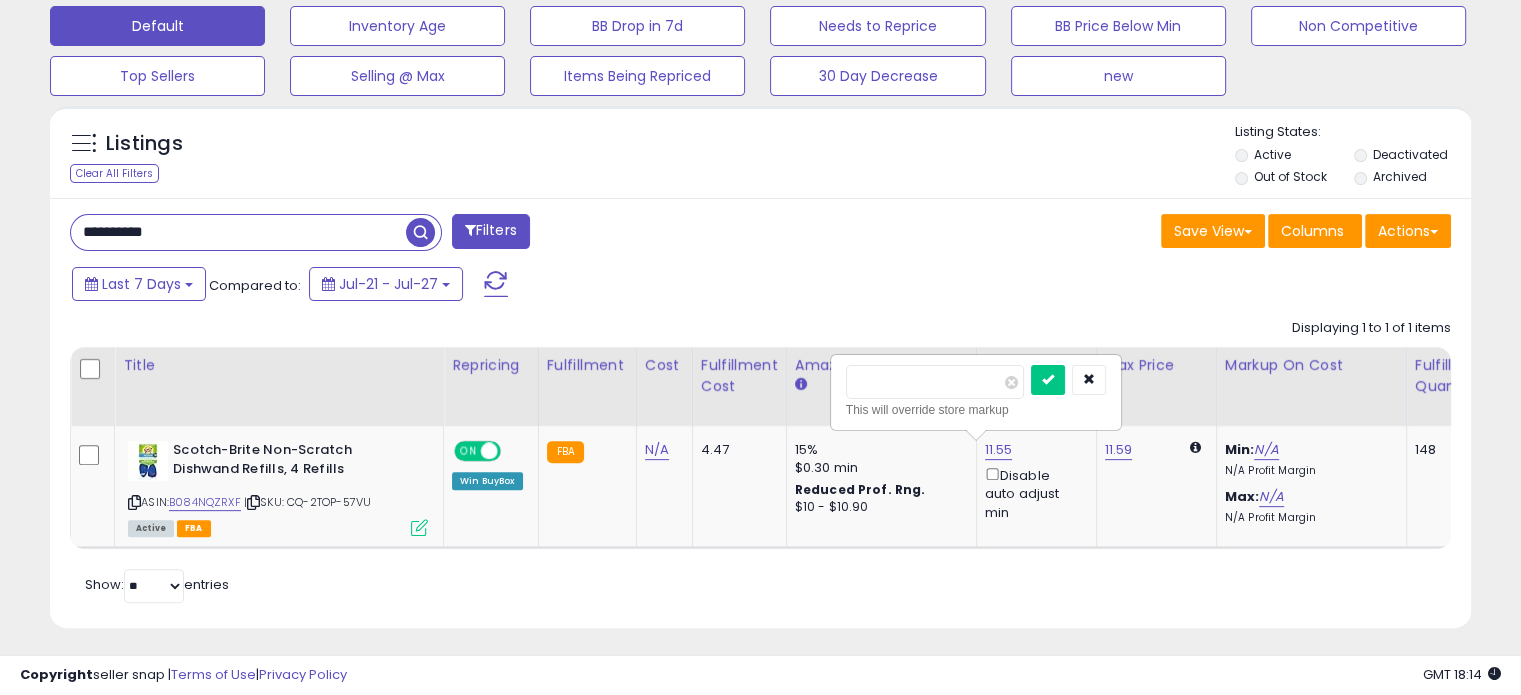 click on "Title
Repricing" at bounding box center (1570, 448) 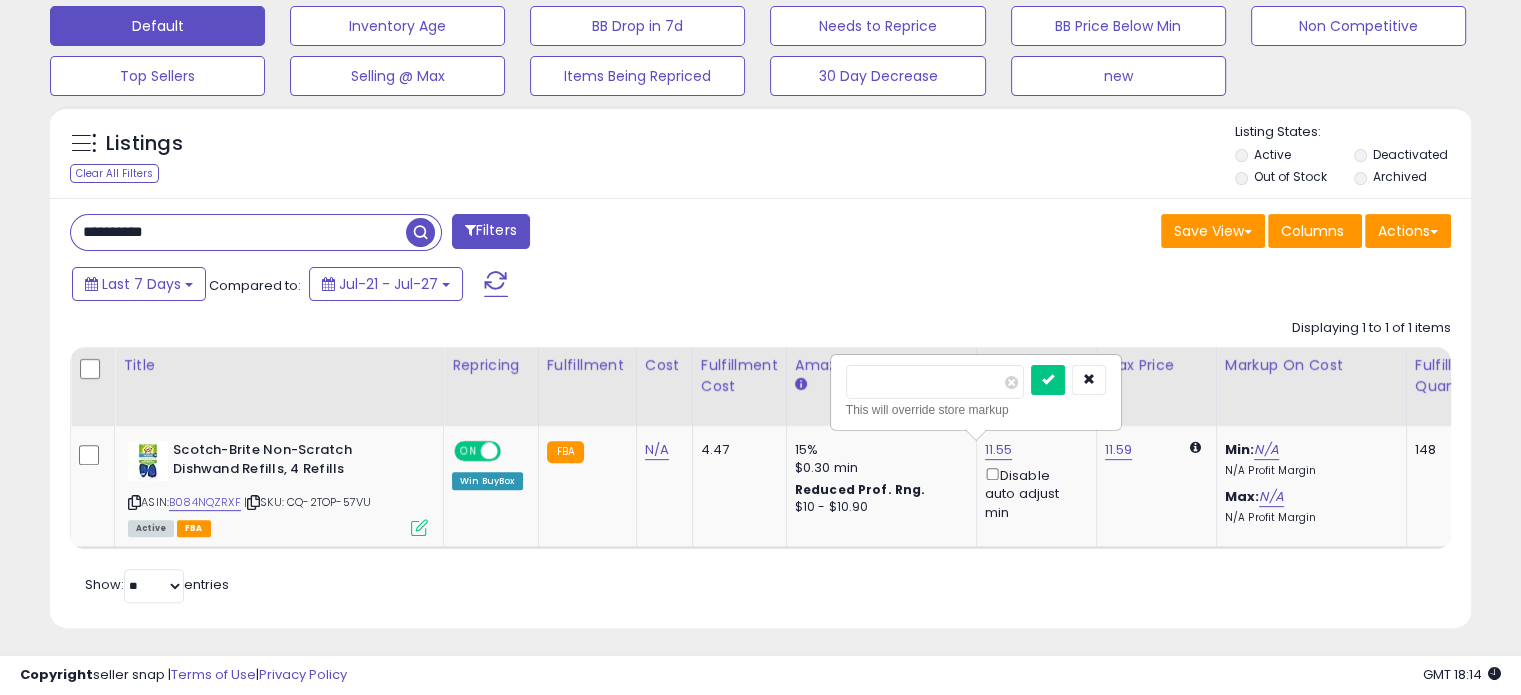 type on "**" 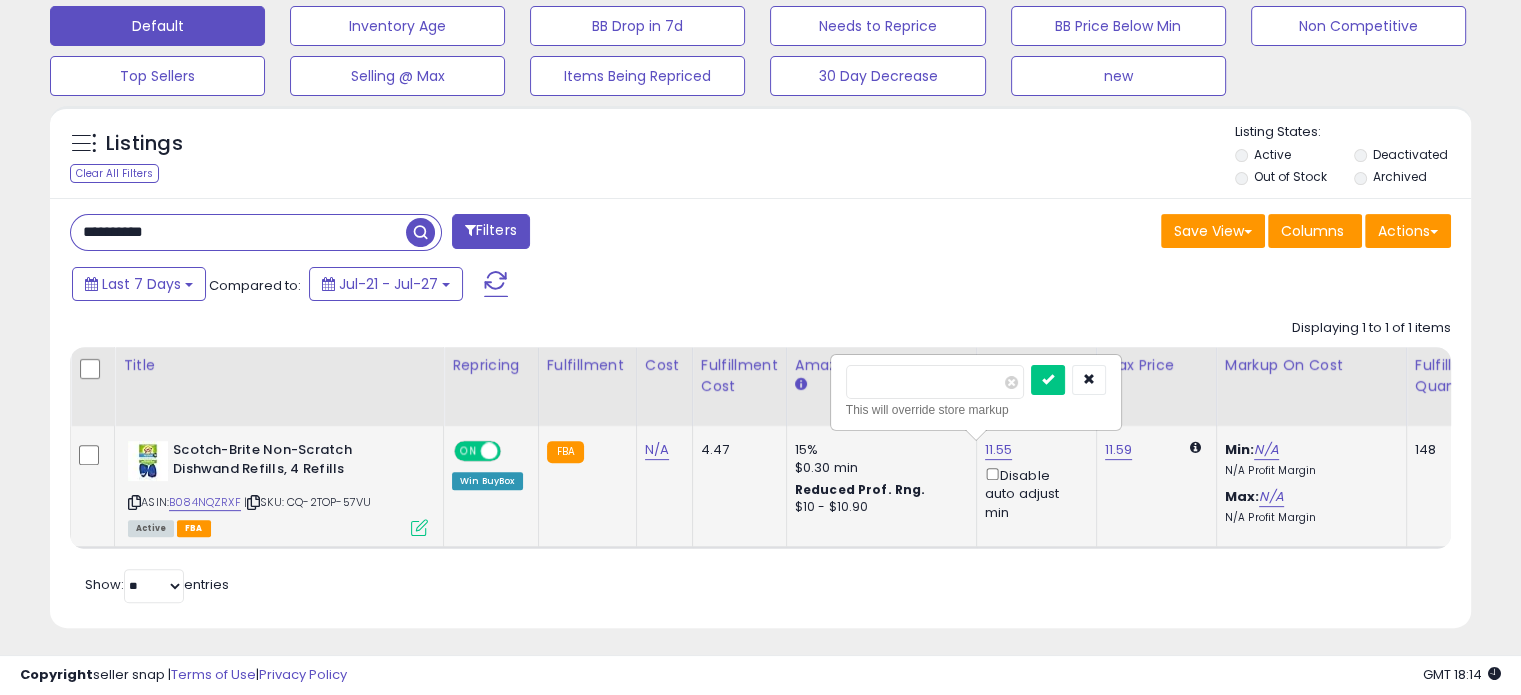 type on "*****" 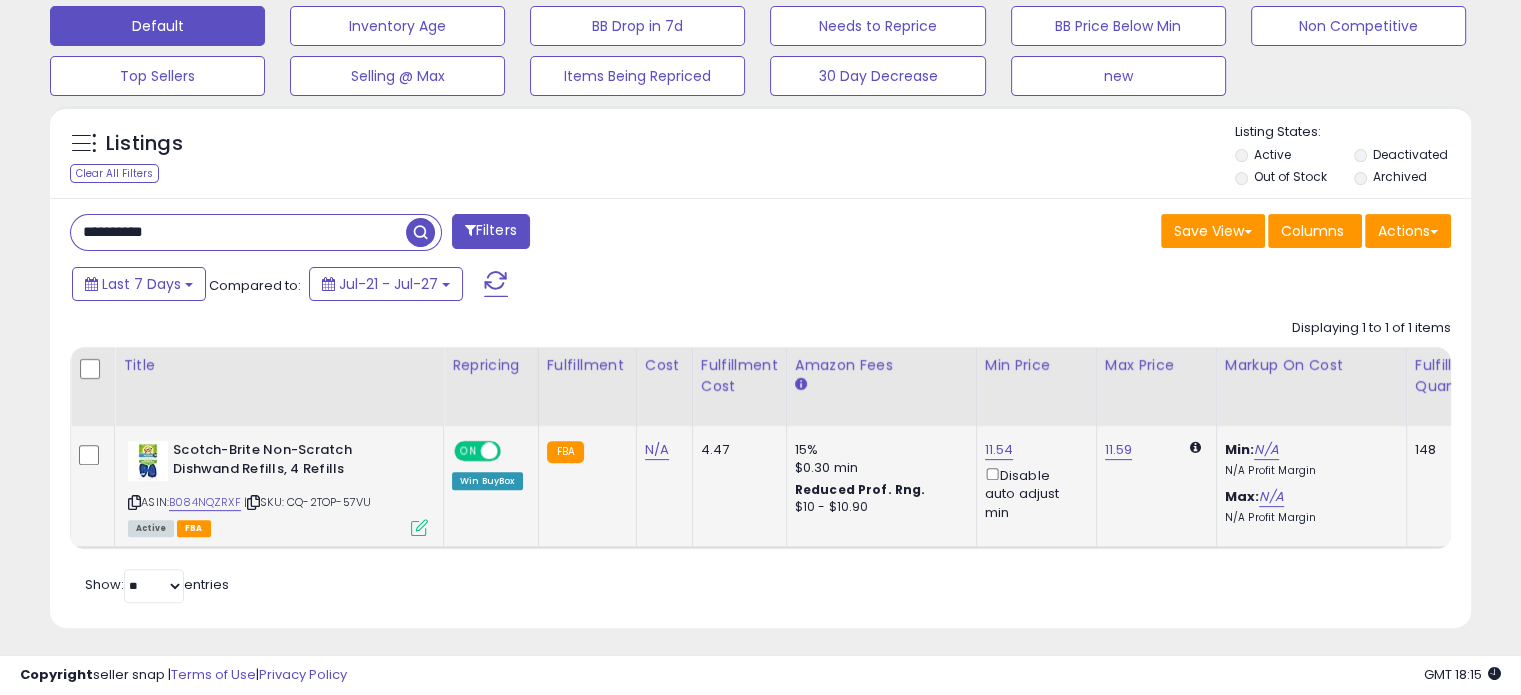 click on "**********" at bounding box center [238, 232] 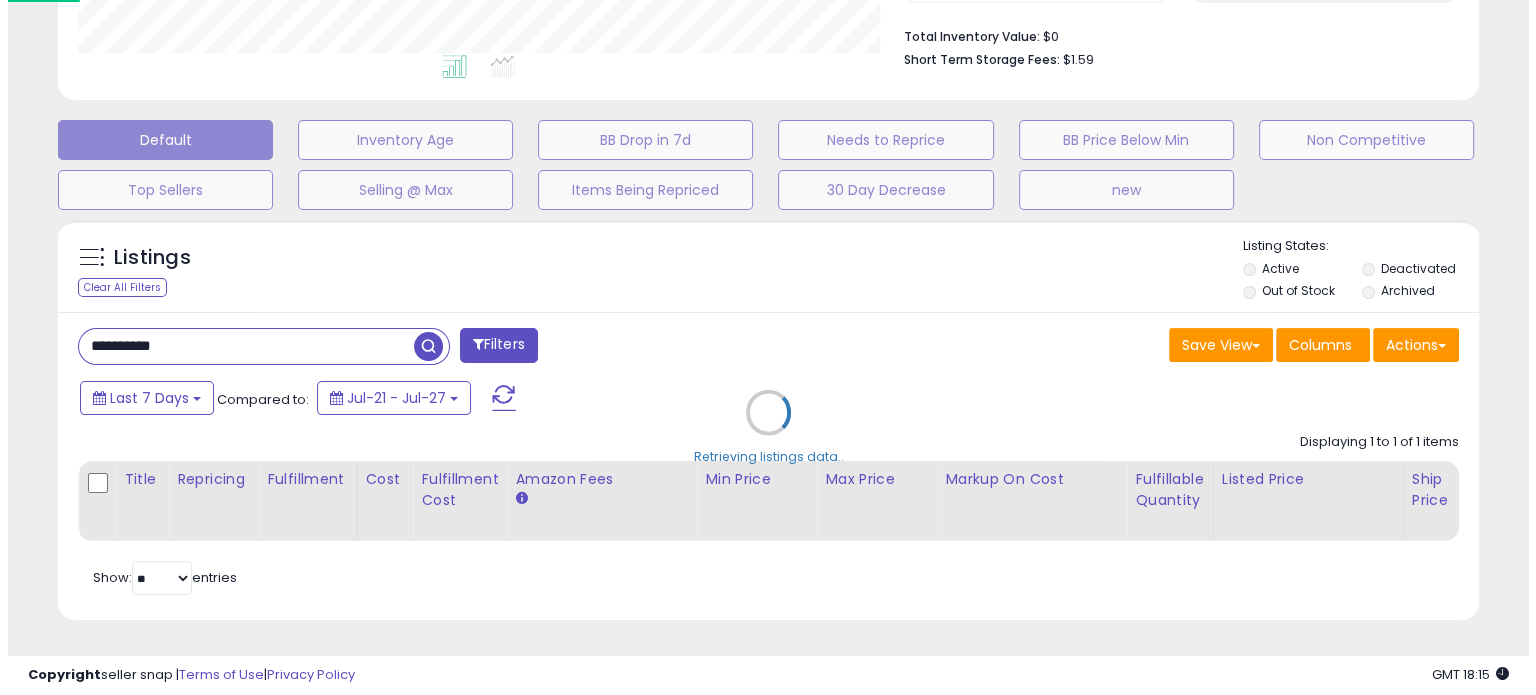 scroll, scrollTop: 524, scrollLeft: 0, axis: vertical 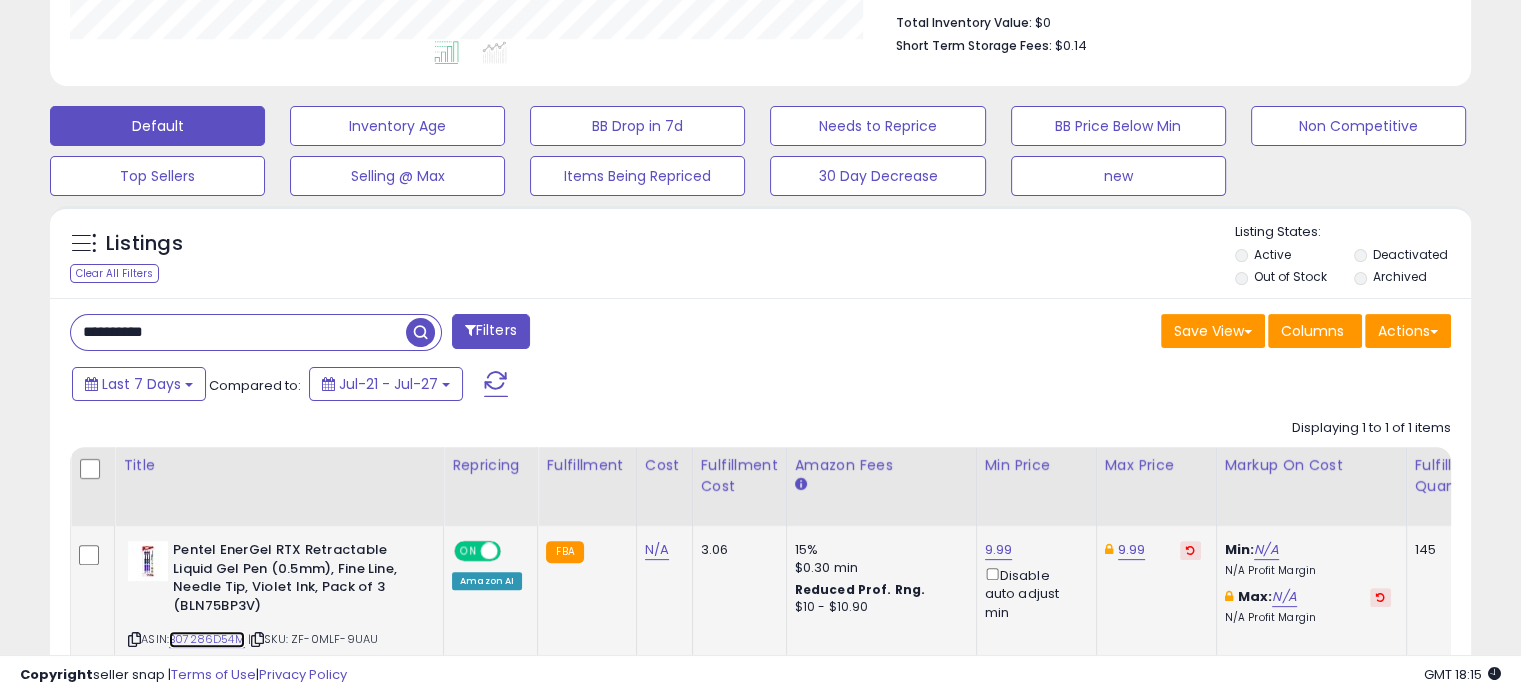 click on "B07286D54M" at bounding box center [207, 639] 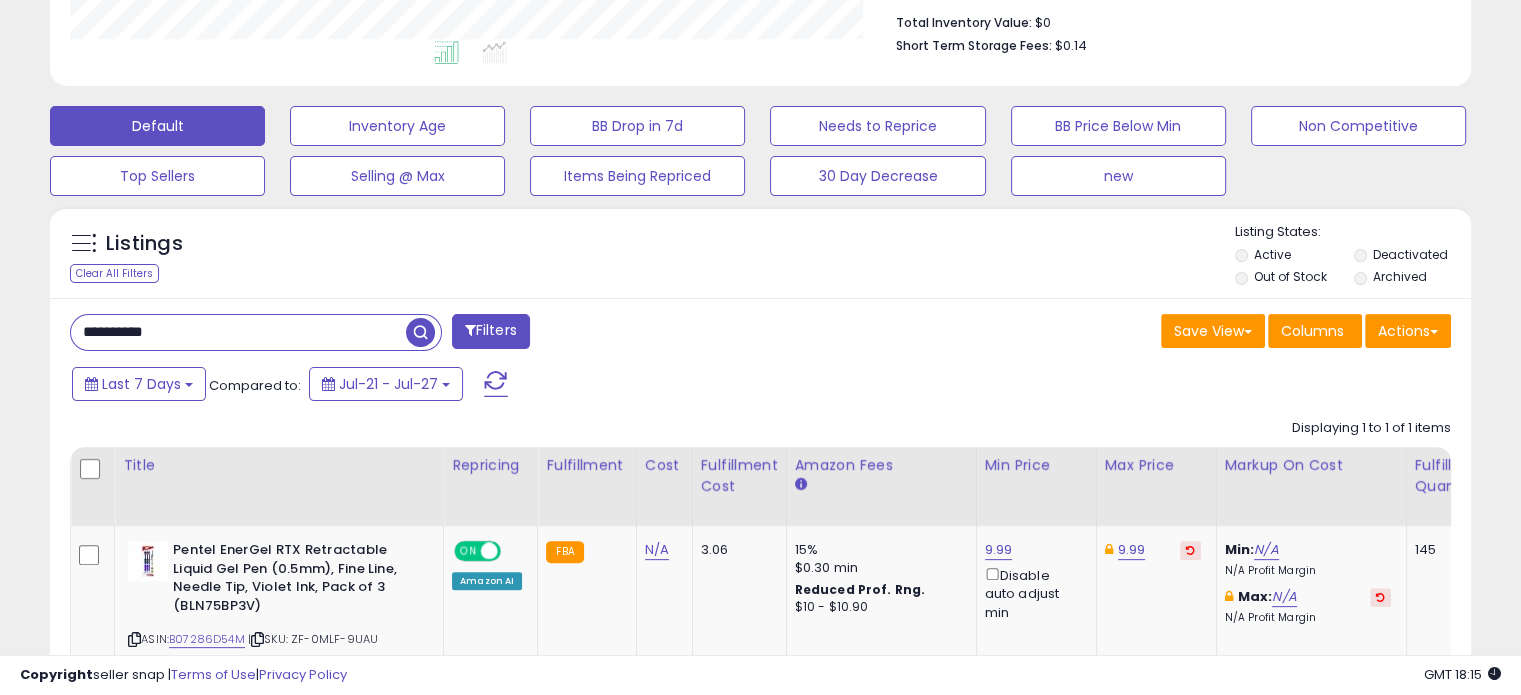 click on "**********" at bounding box center (238, 332) 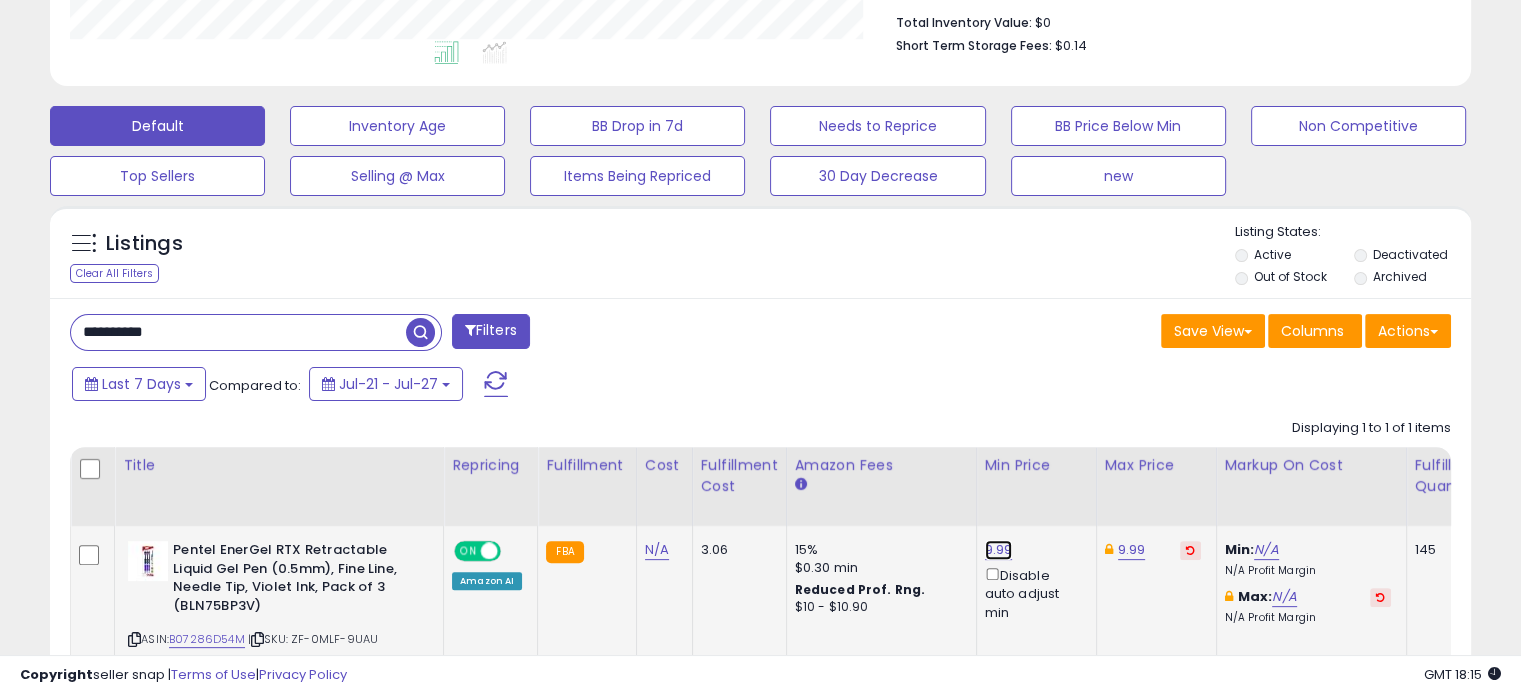 click on "9.99" at bounding box center (999, 550) 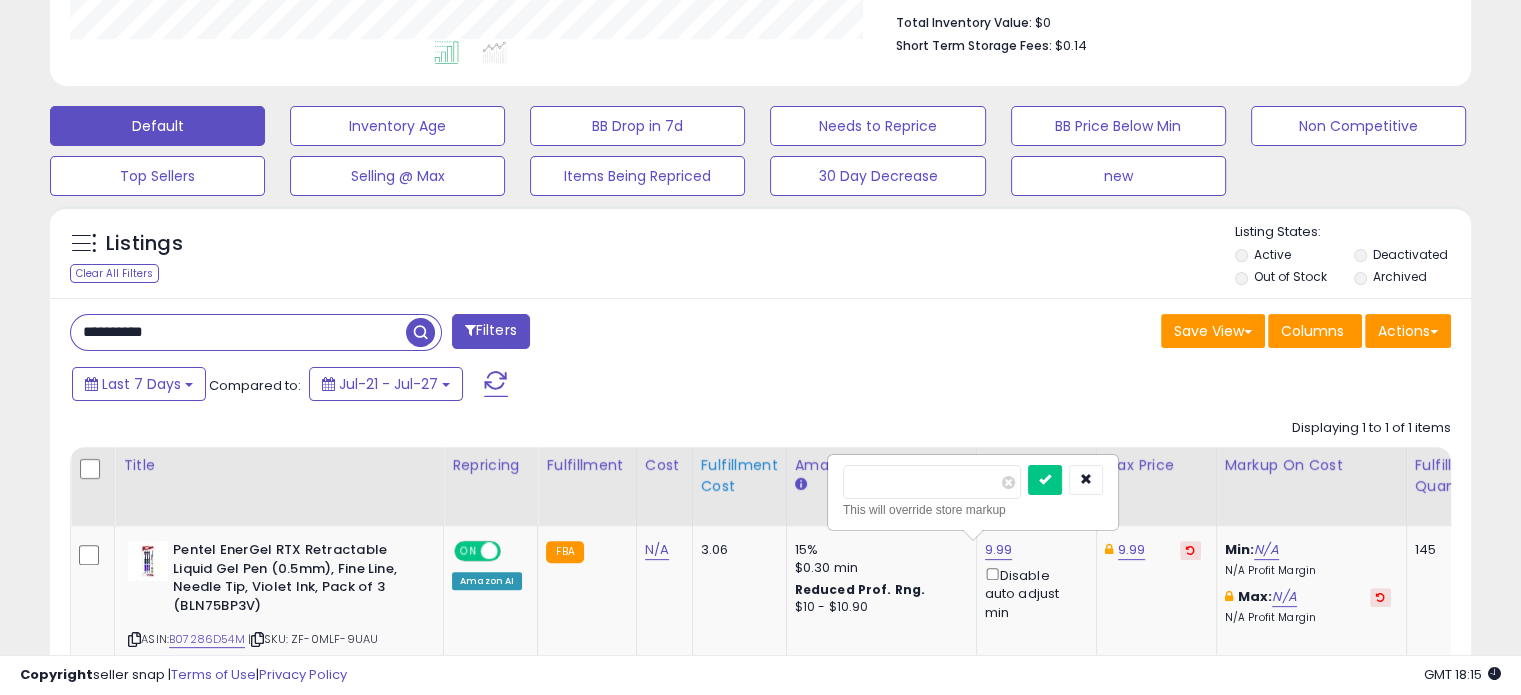 drag, startPoint x: 917, startPoint y: 487, endPoint x: 713, endPoint y: 485, distance: 204.0098 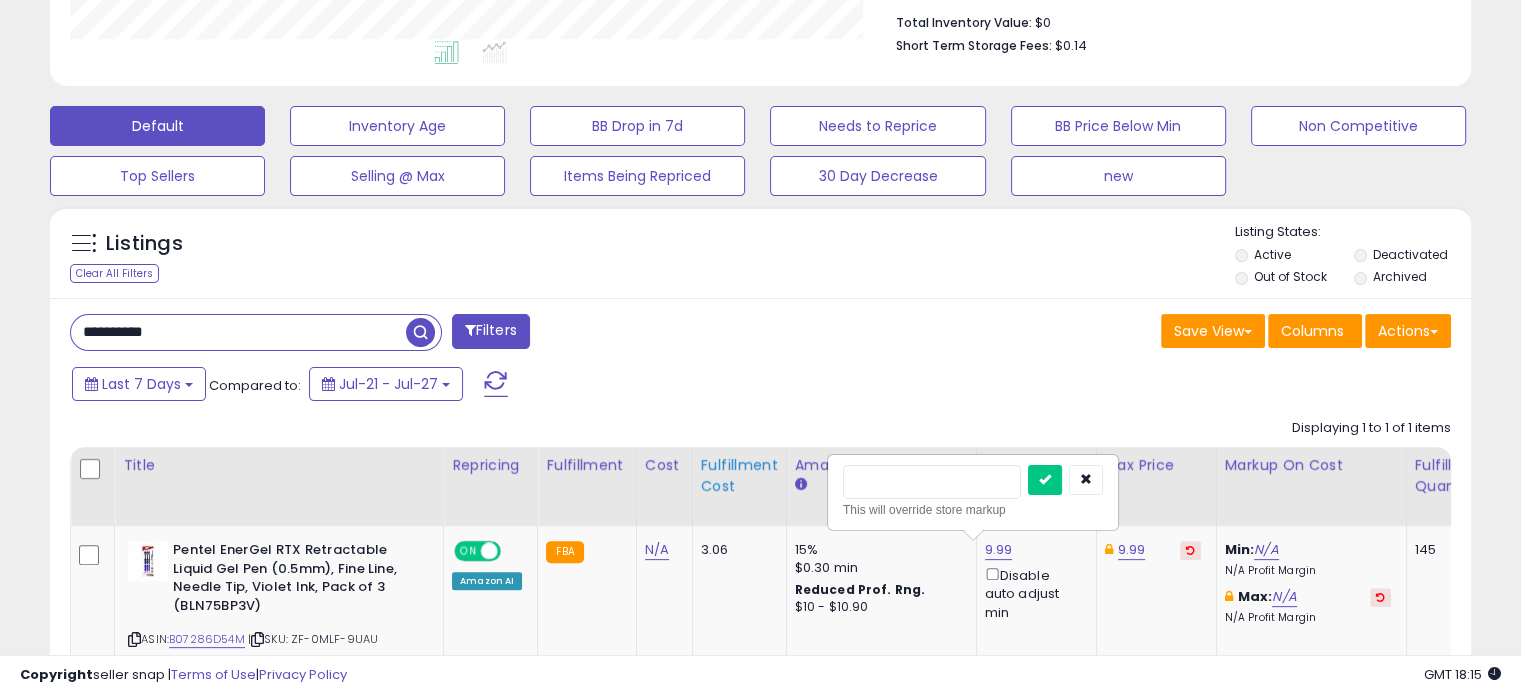 type on "****" 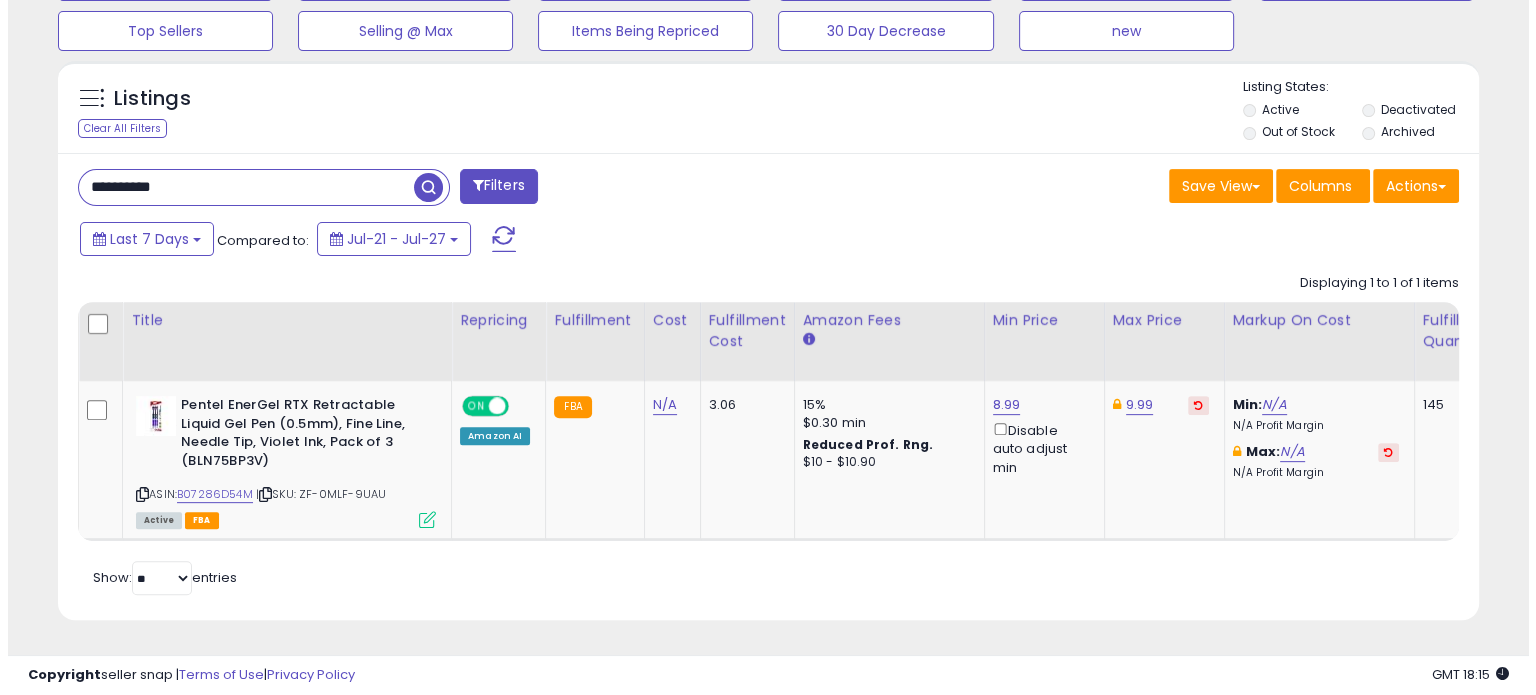 scroll, scrollTop: 682, scrollLeft: 0, axis: vertical 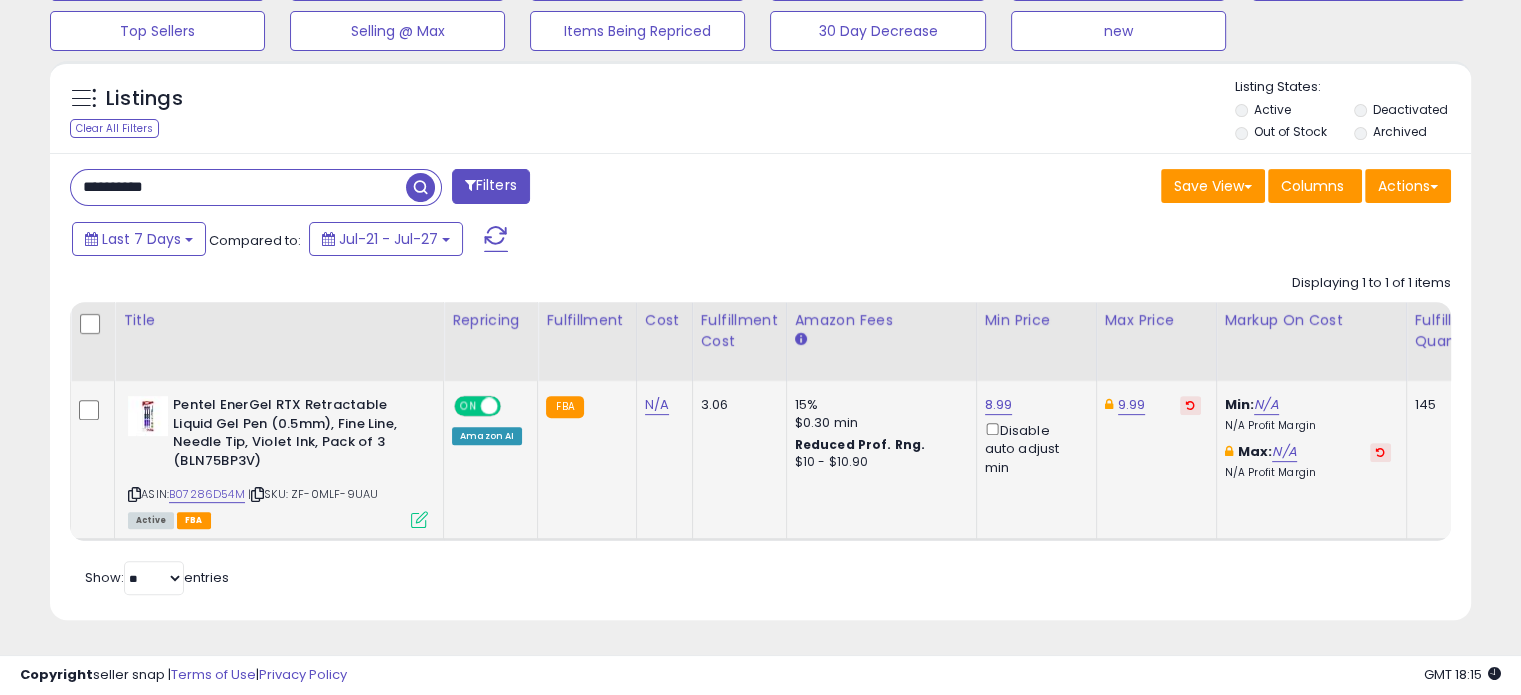 click at bounding box center [419, 519] 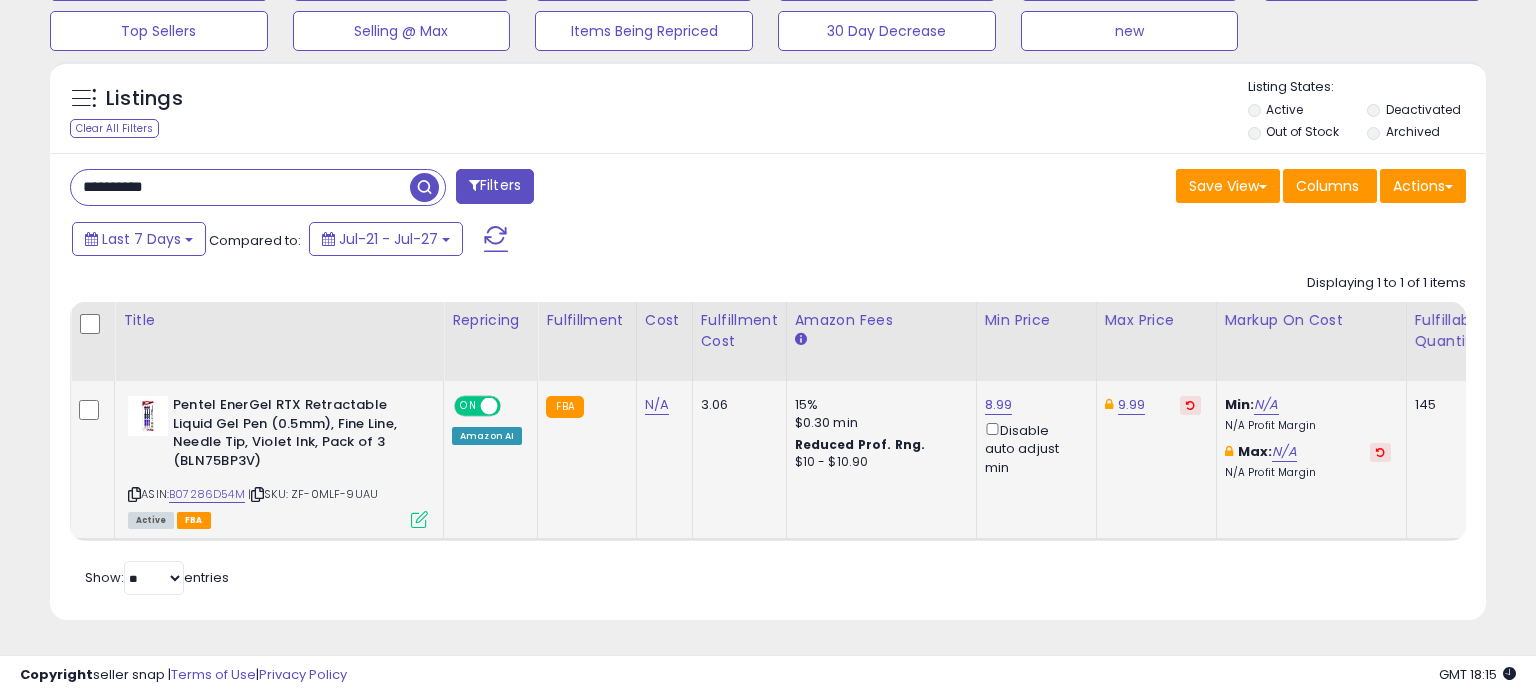scroll, scrollTop: 999589, scrollLeft: 999168, axis: both 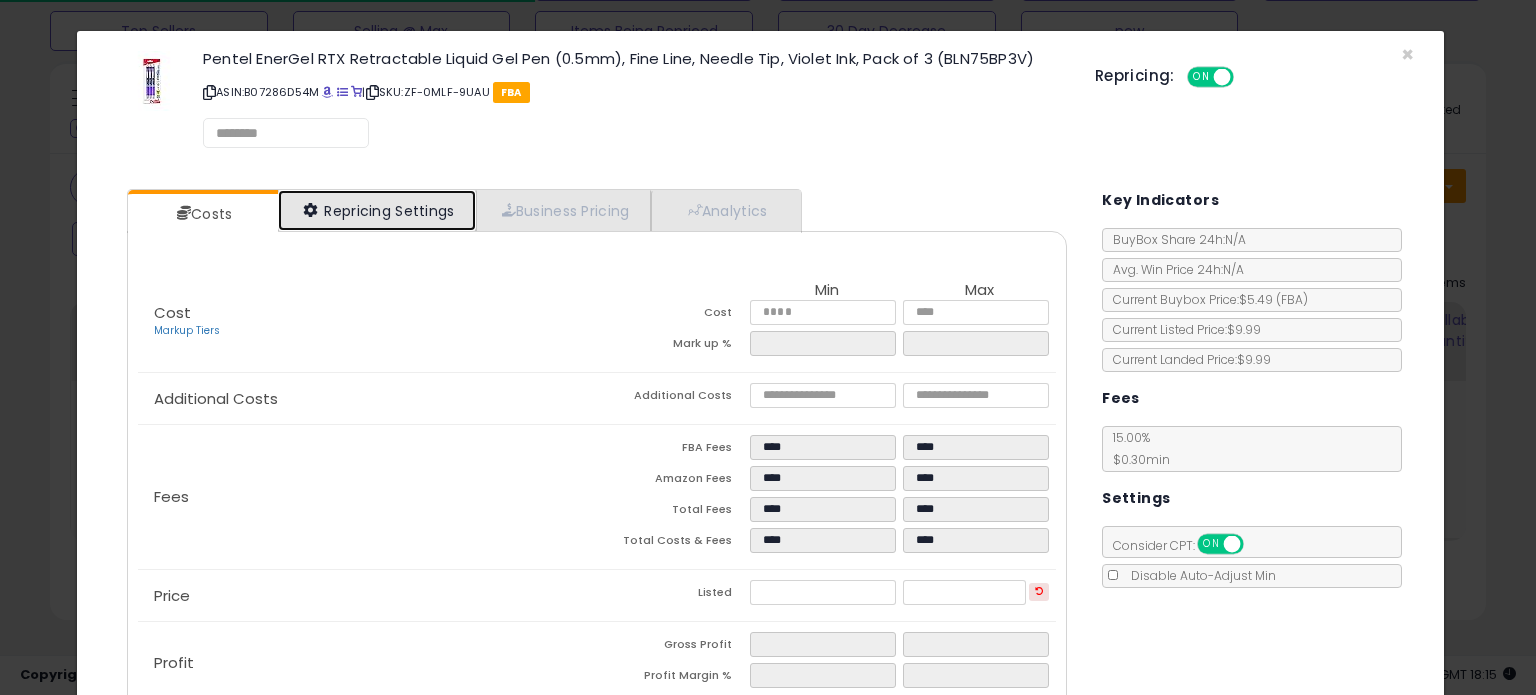 click on "Repricing Settings" at bounding box center (377, 210) 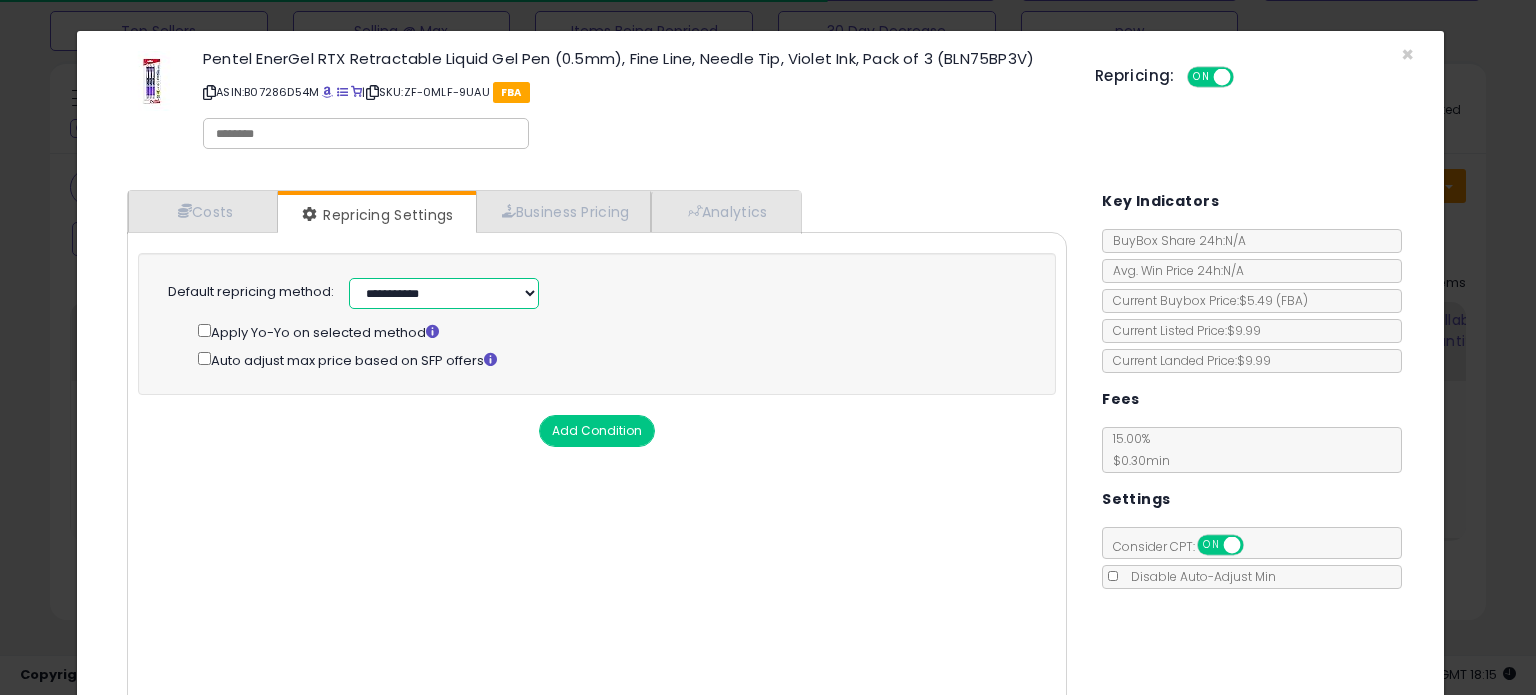 click on "**********" at bounding box center (444, 293) 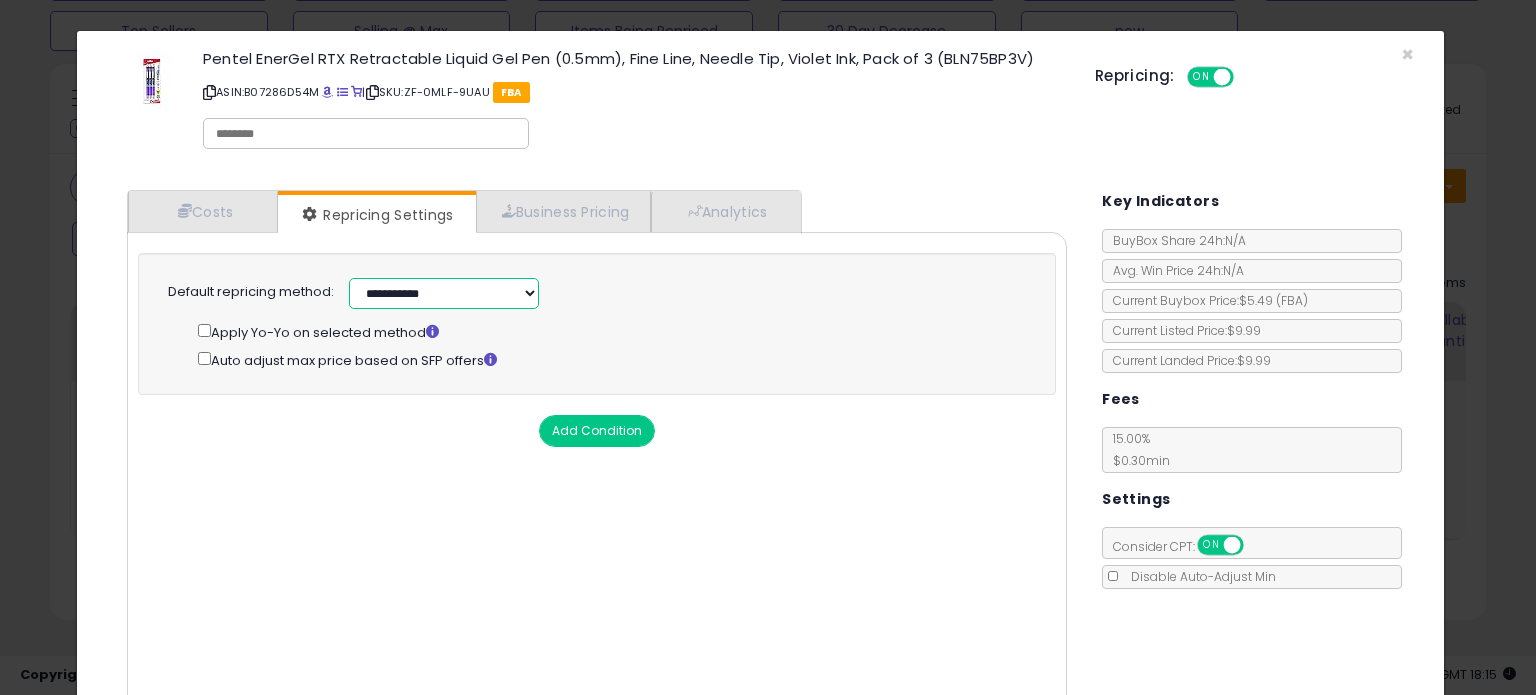 select on "******" 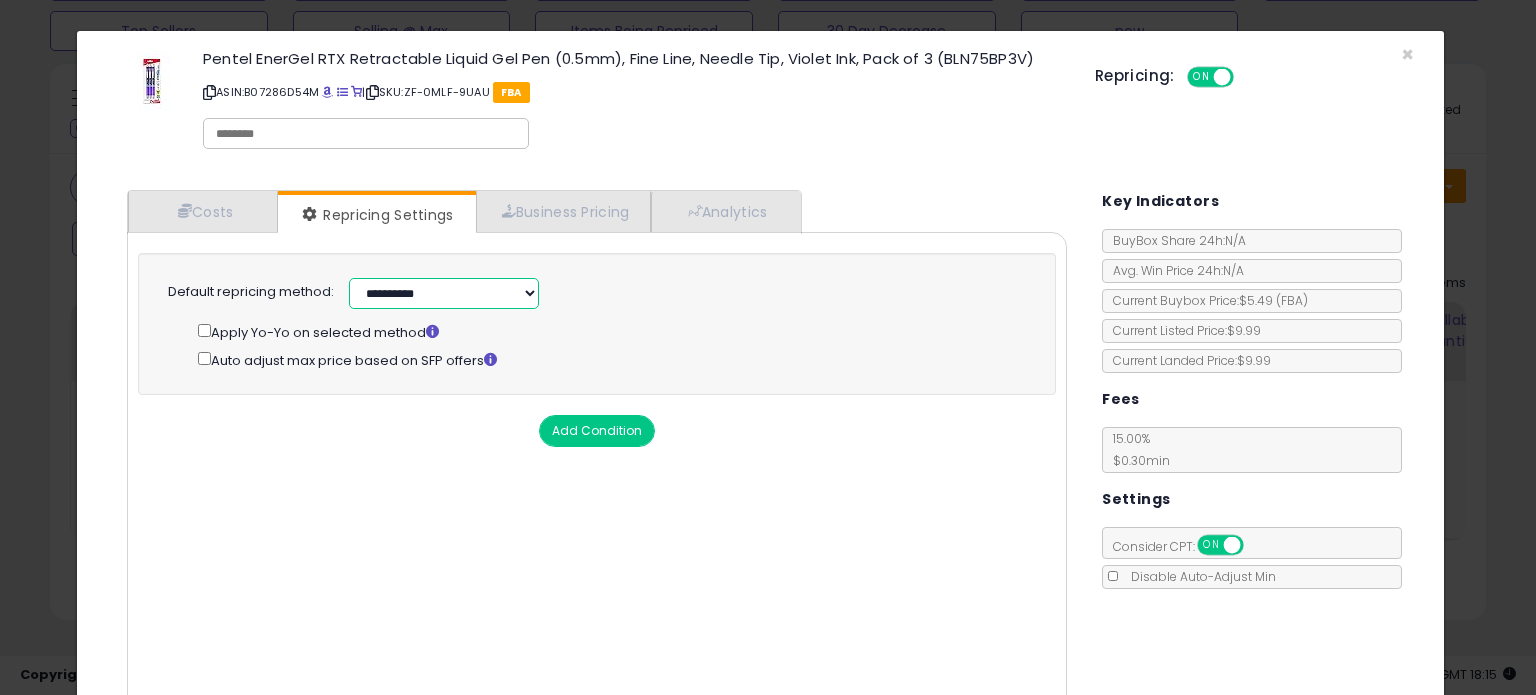 click on "**********" at bounding box center (444, 293) 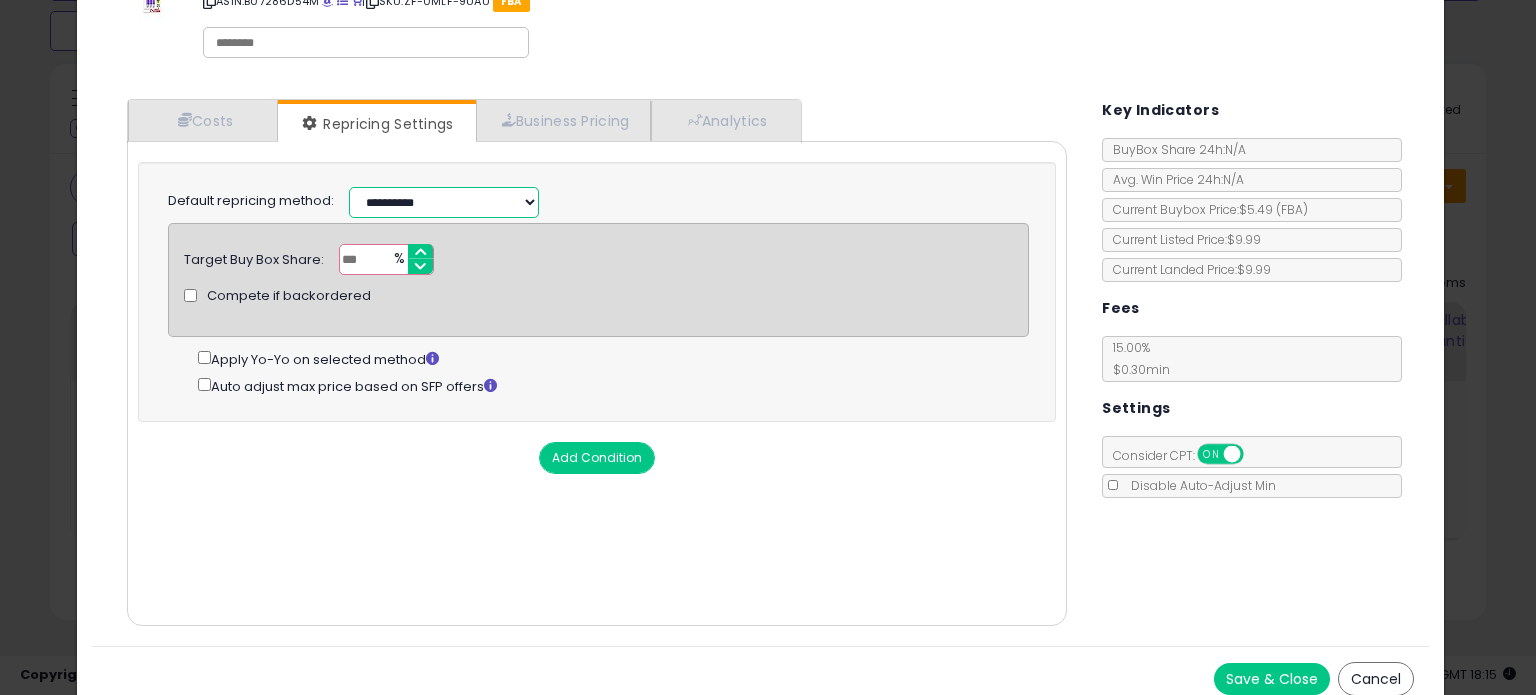 scroll, scrollTop: 105, scrollLeft: 0, axis: vertical 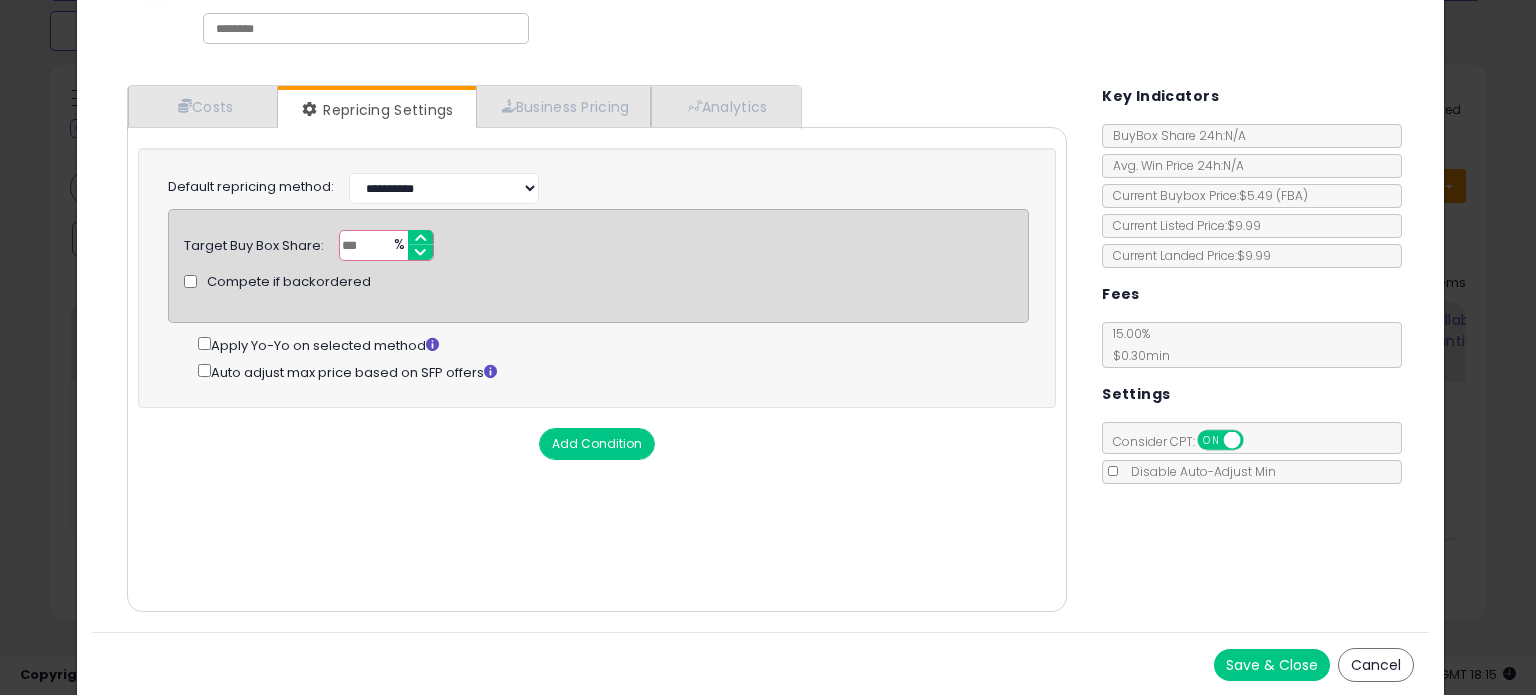 click on "Save & Close" at bounding box center [1272, 665] 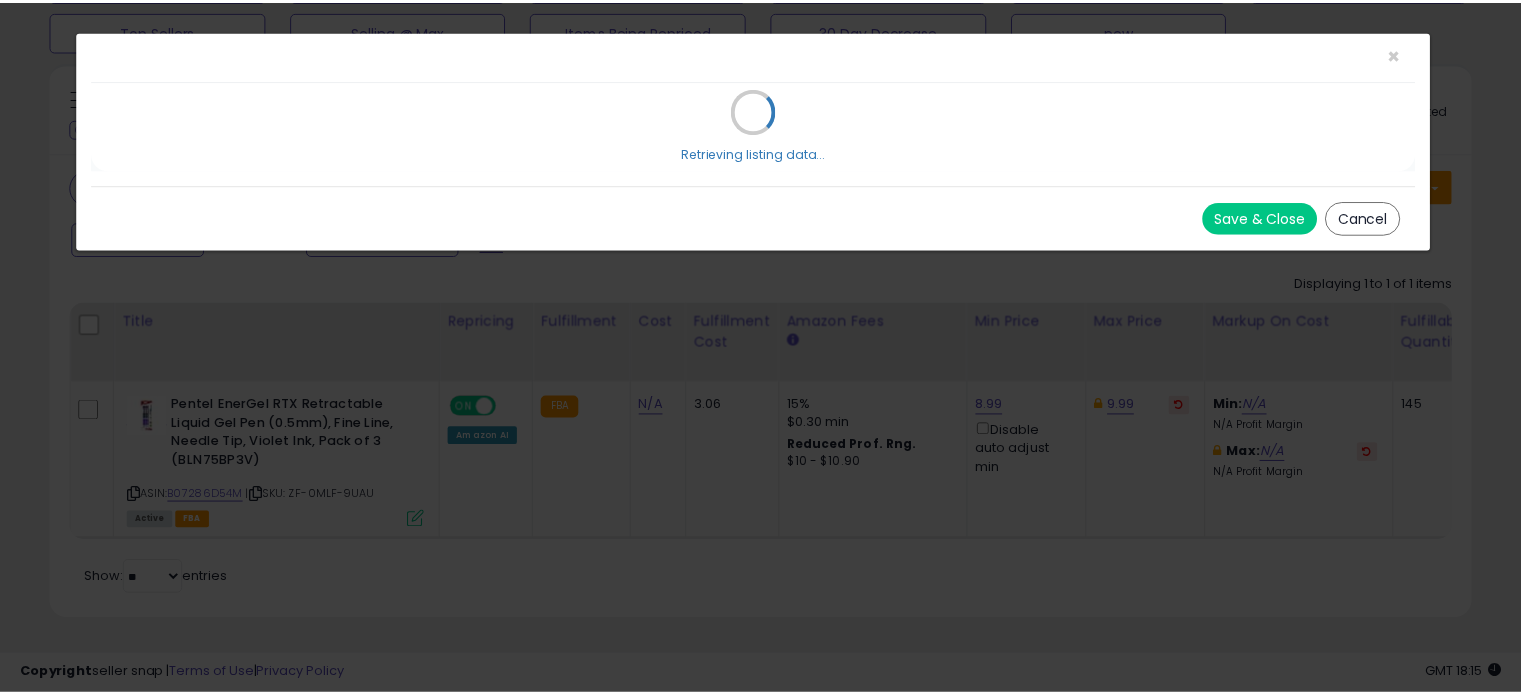 scroll, scrollTop: 0, scrollLeft: 0, axis: both 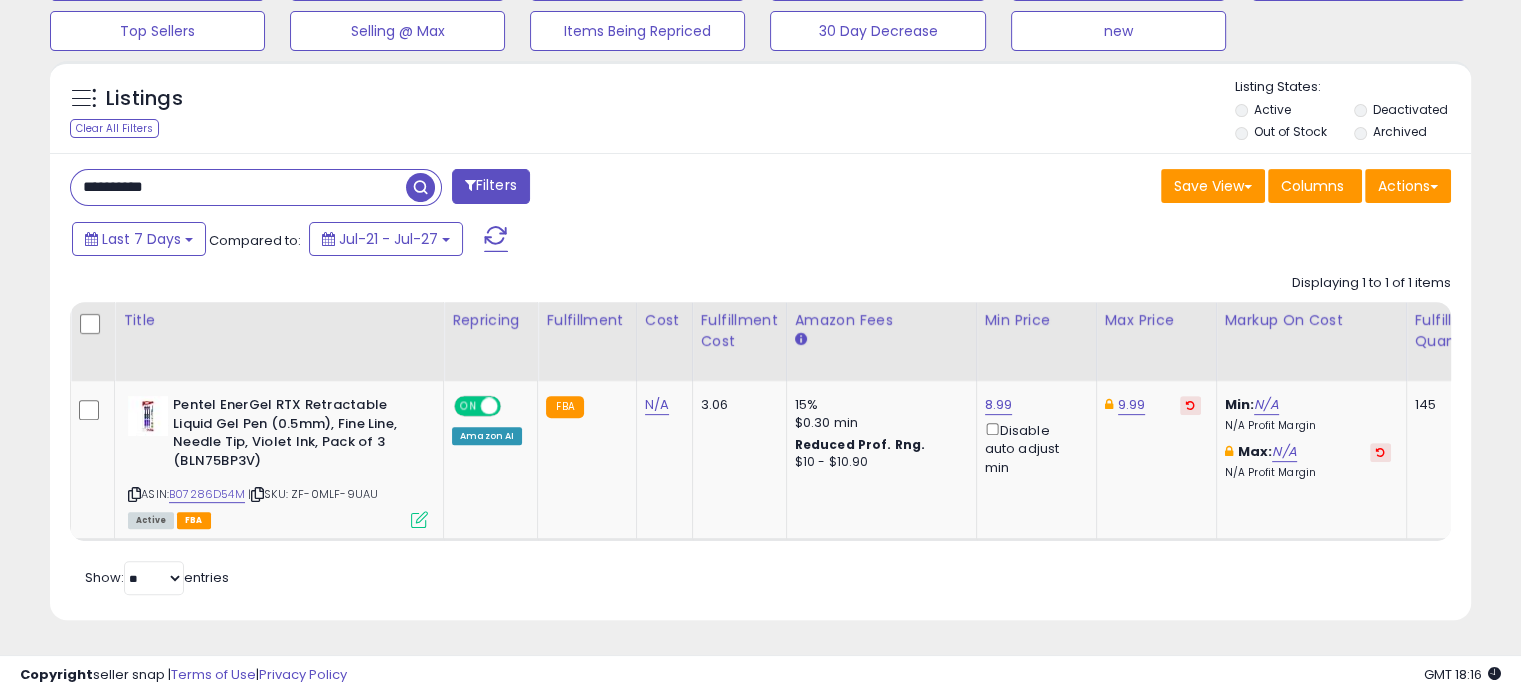 click on "**********" at bounding box center (408, 189) 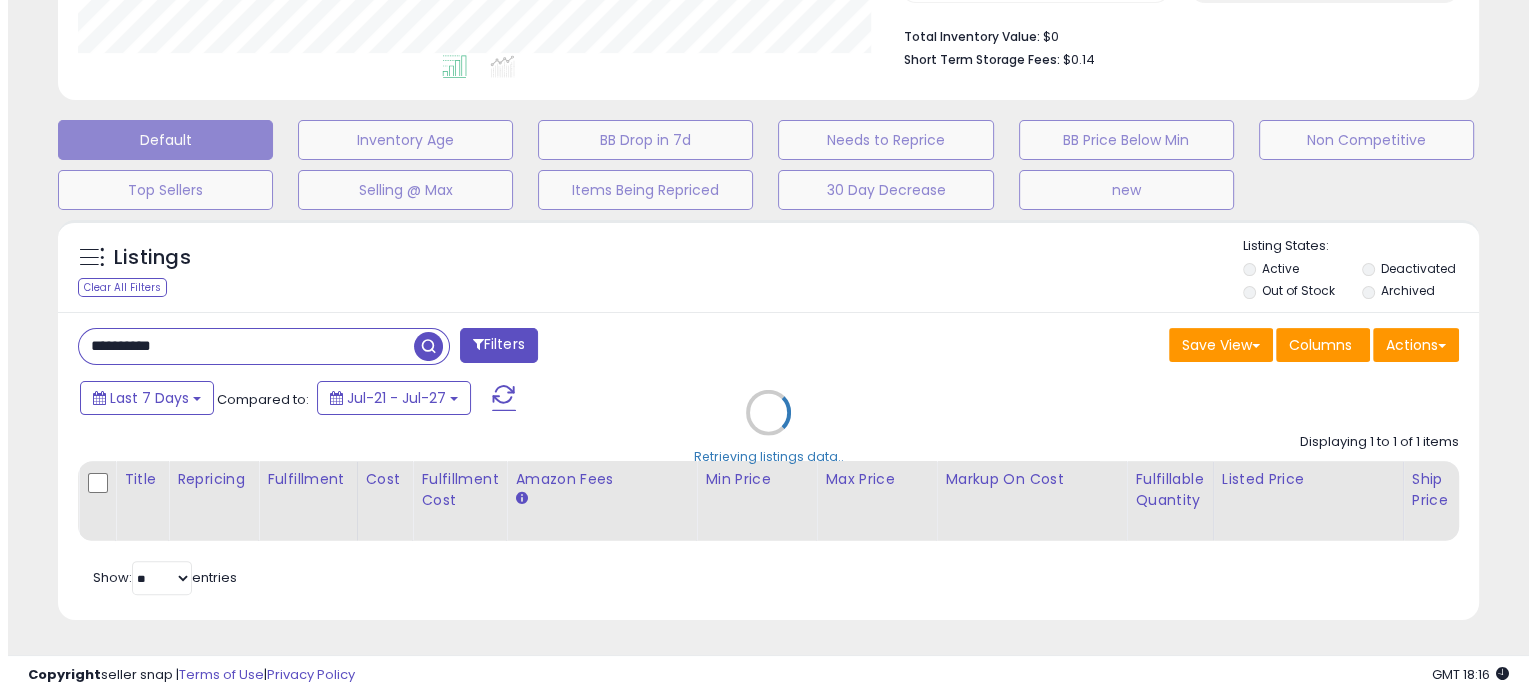 scroll, scrollTop: 524, scrollLeft: 0, axis: vertical 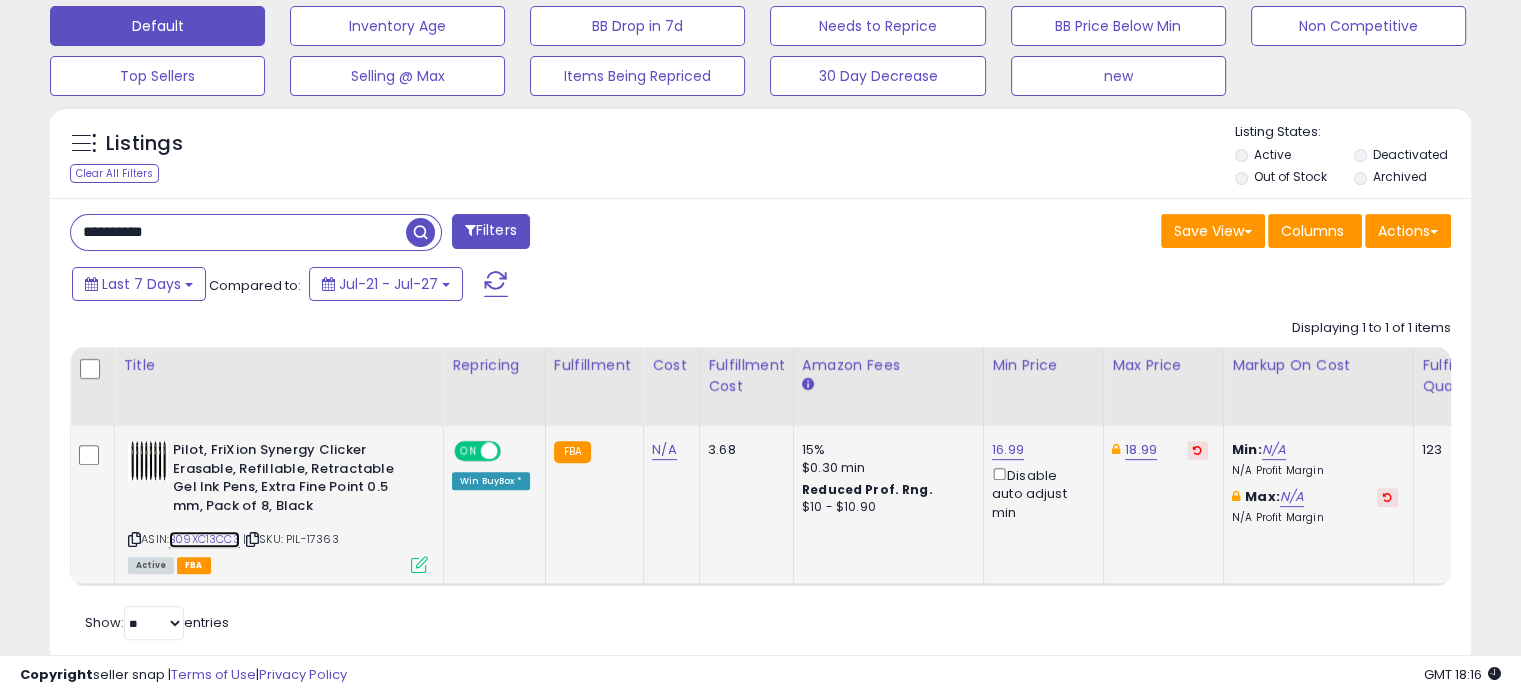 click on "B09XC13CC3" at bounding box center [204, 539] 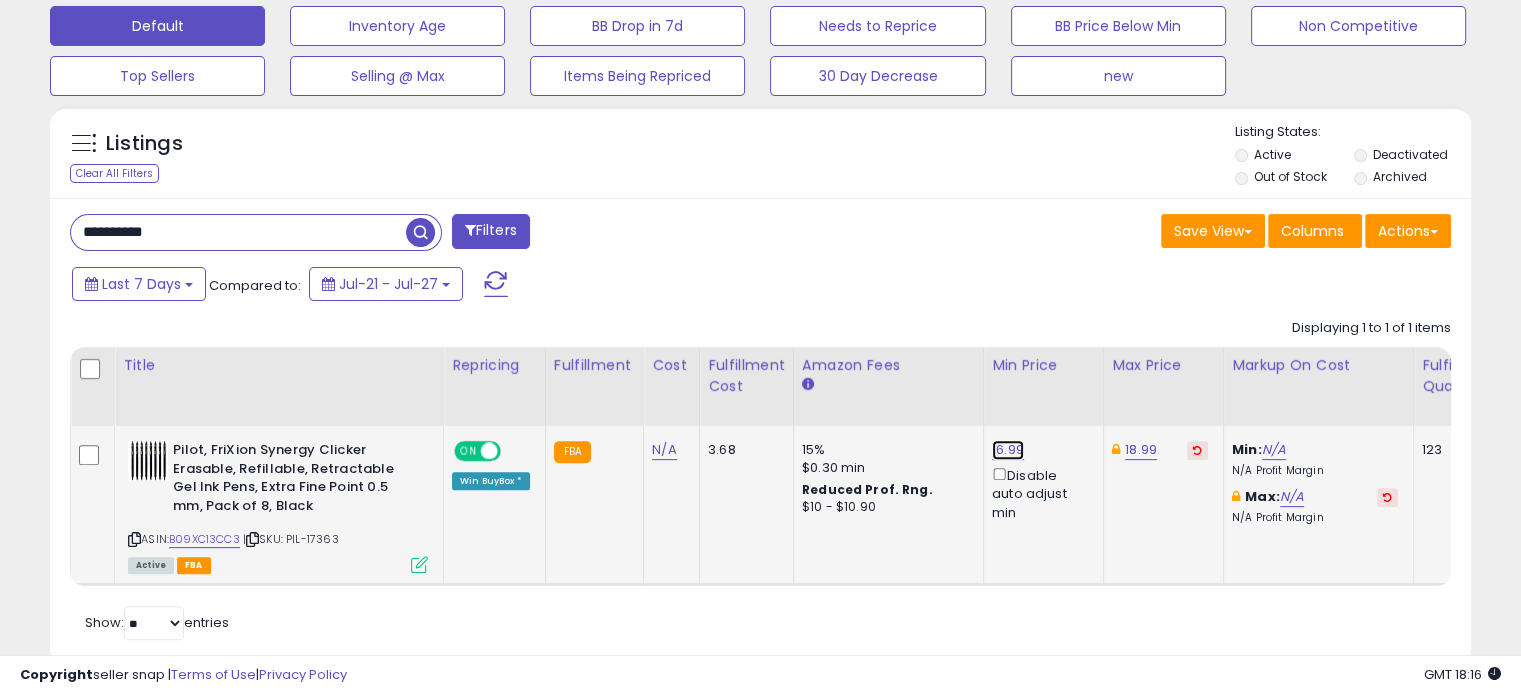 click on "16.99" at bounding box center [1008, 450] 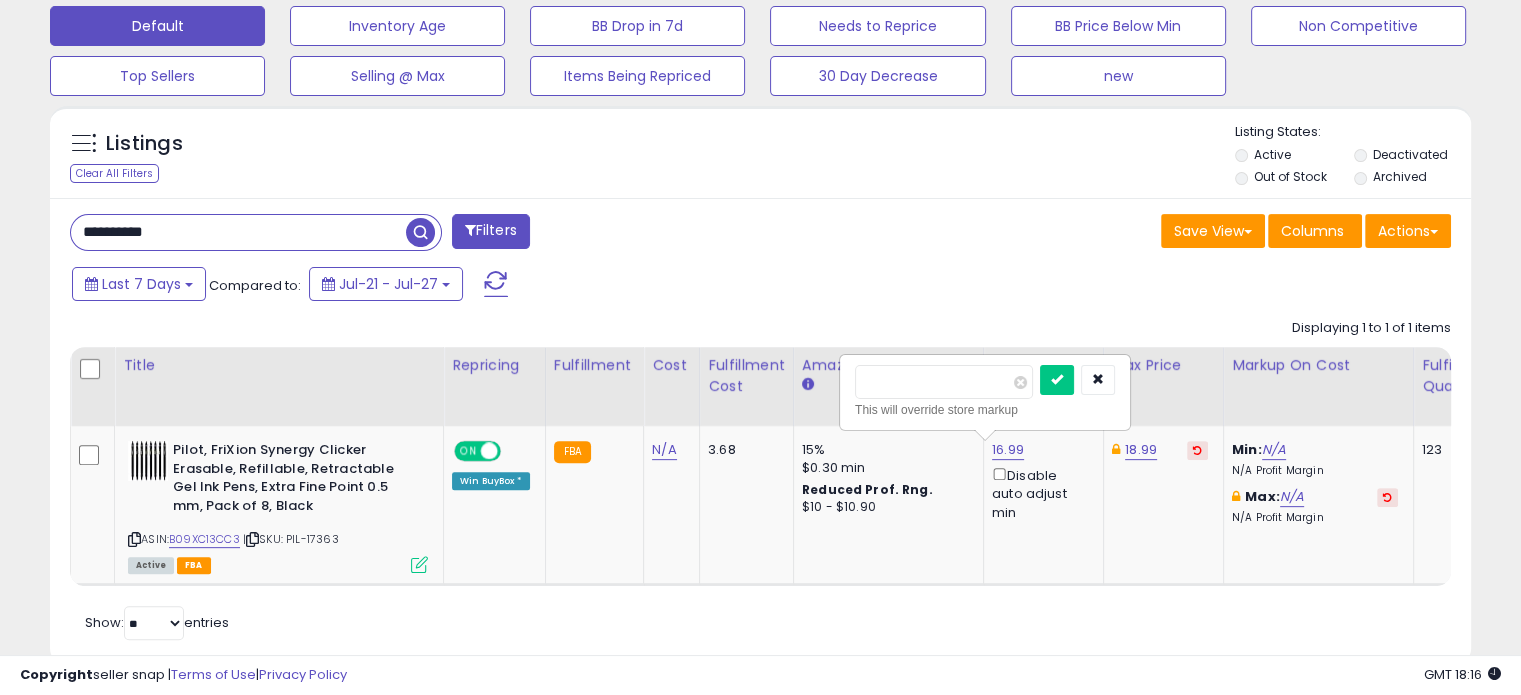 drag, startPoint x: 922, startPoint y: 391, endPoint x: 821, endPoint y: 397, distance: 101.17806 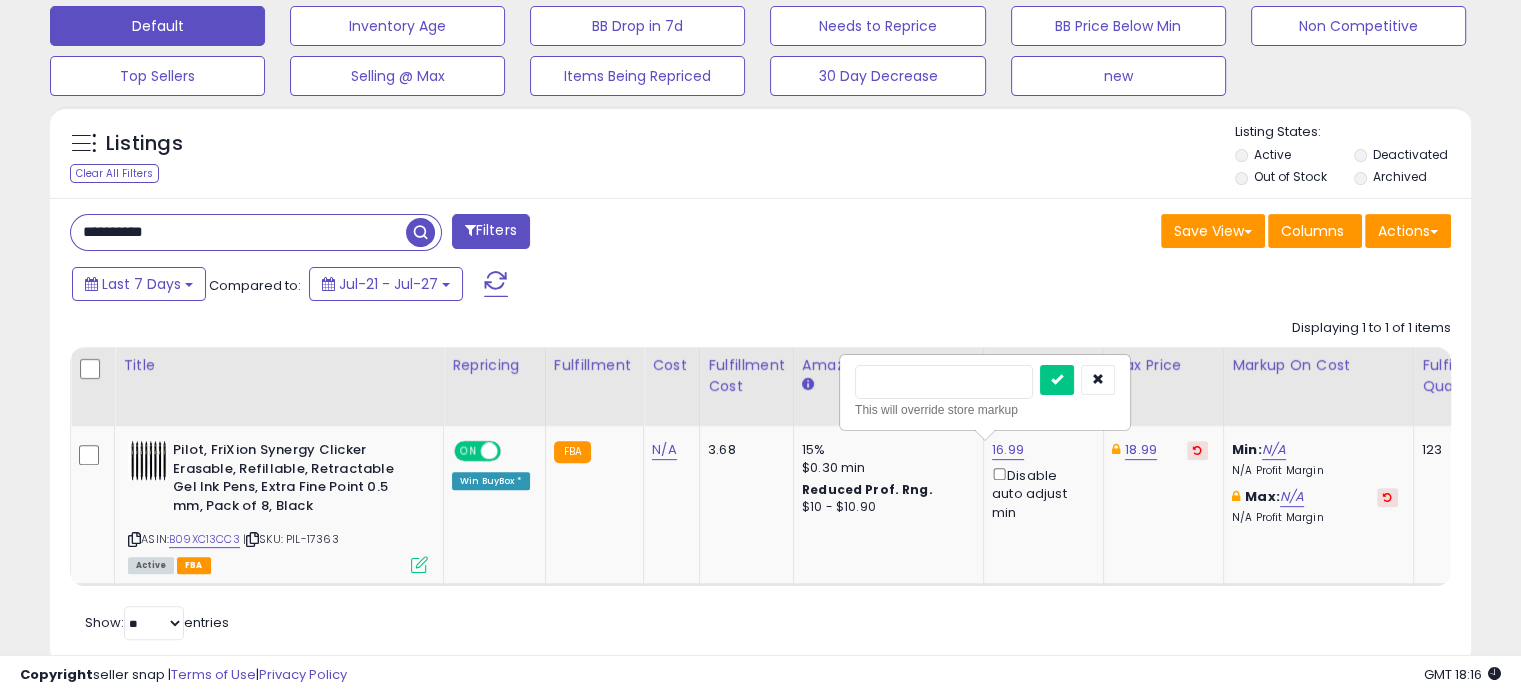 type on "*****" 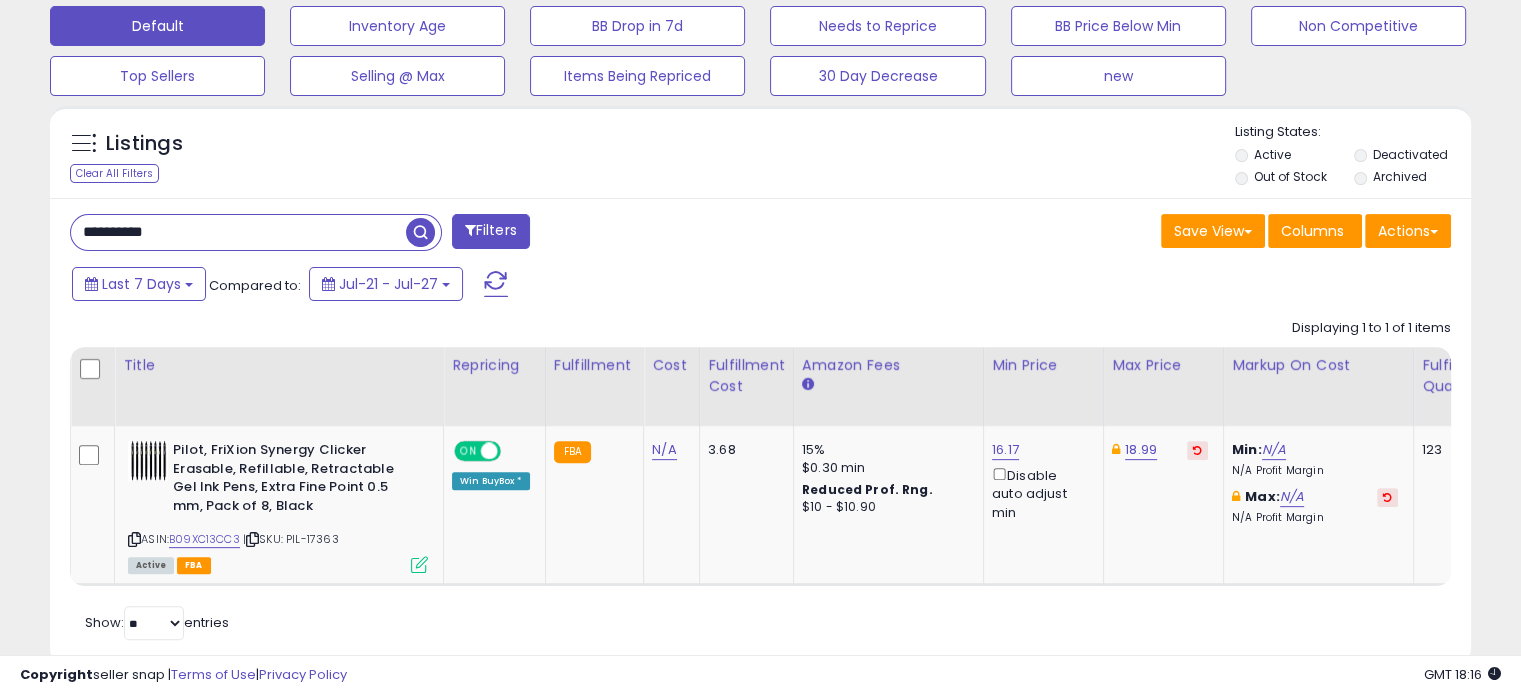 click on "**********" at bounding box center [238, 232] 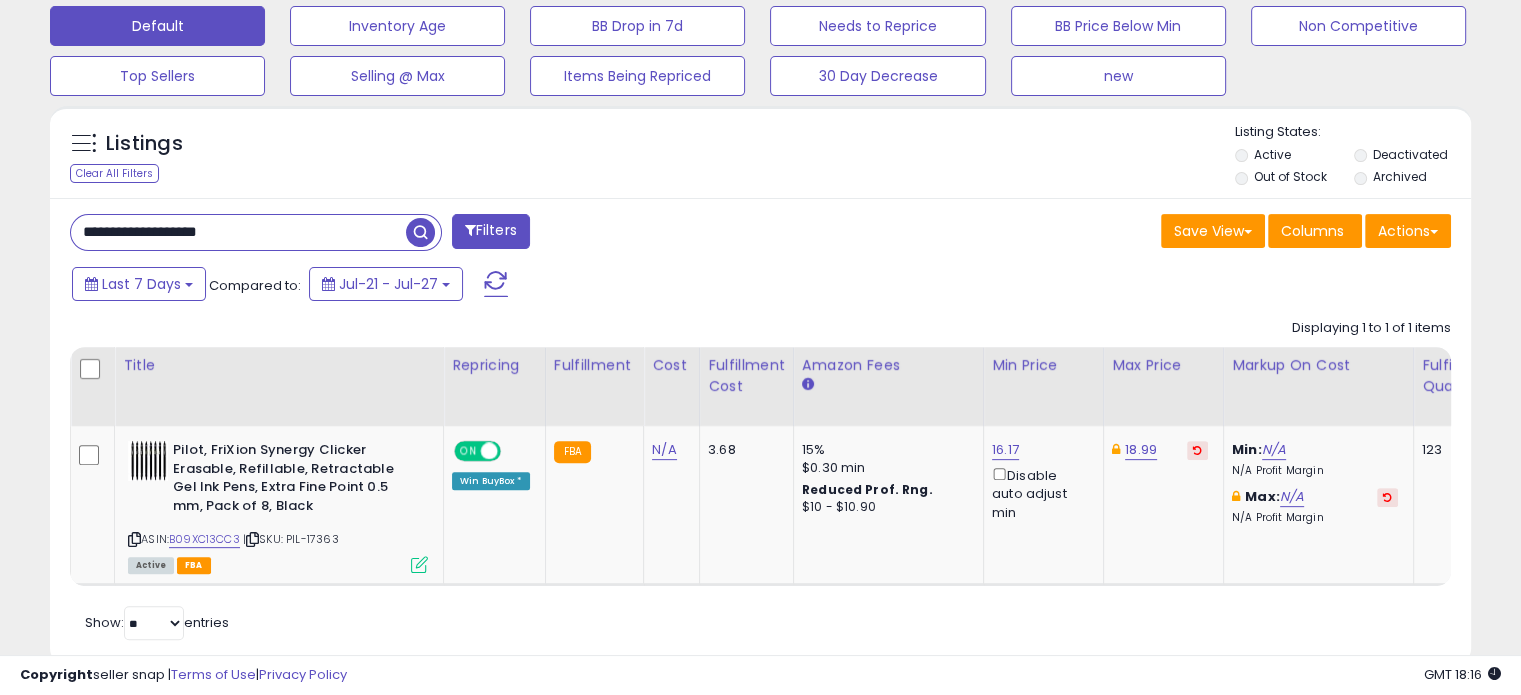 drag, startPoint x: 88, startPoint y: 238, endPoint x: 35, endPoint y: 238, distance: 53 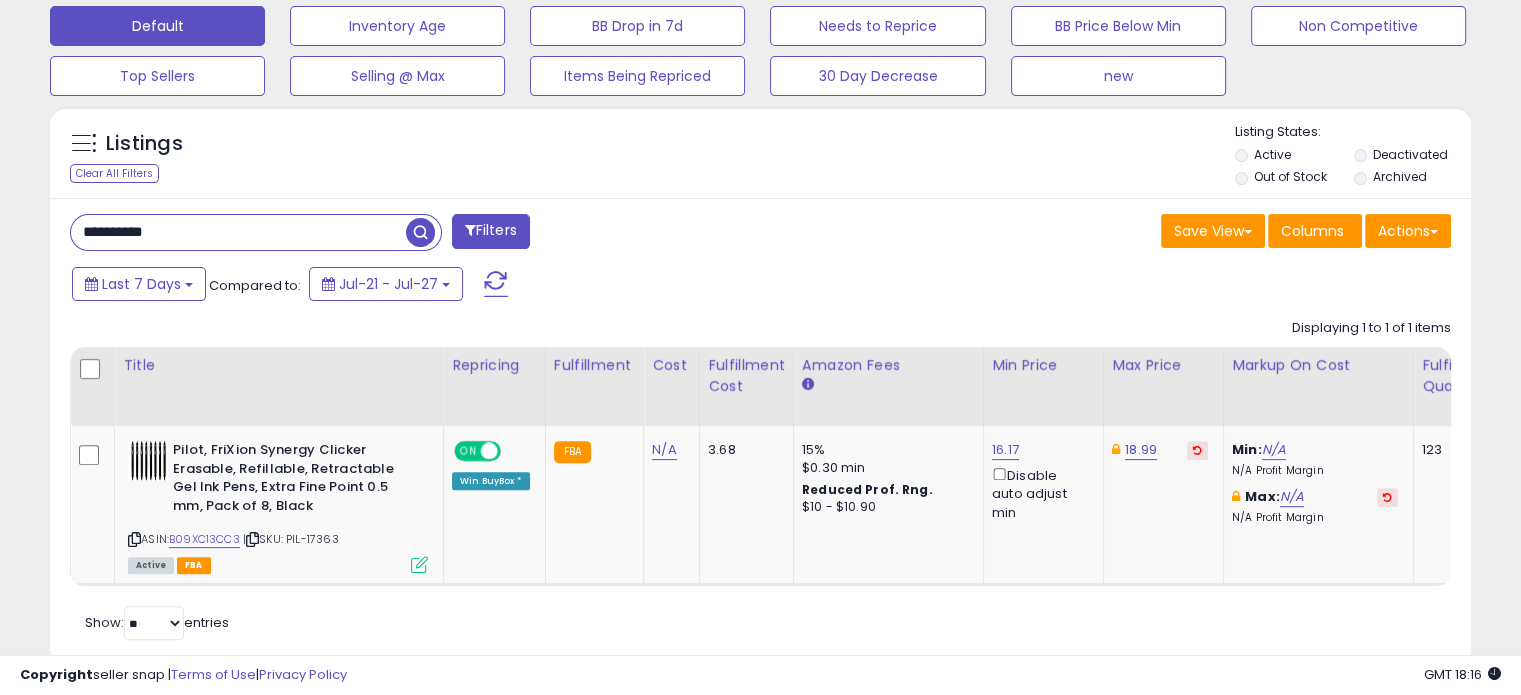 click at bounding box center [420, 232] 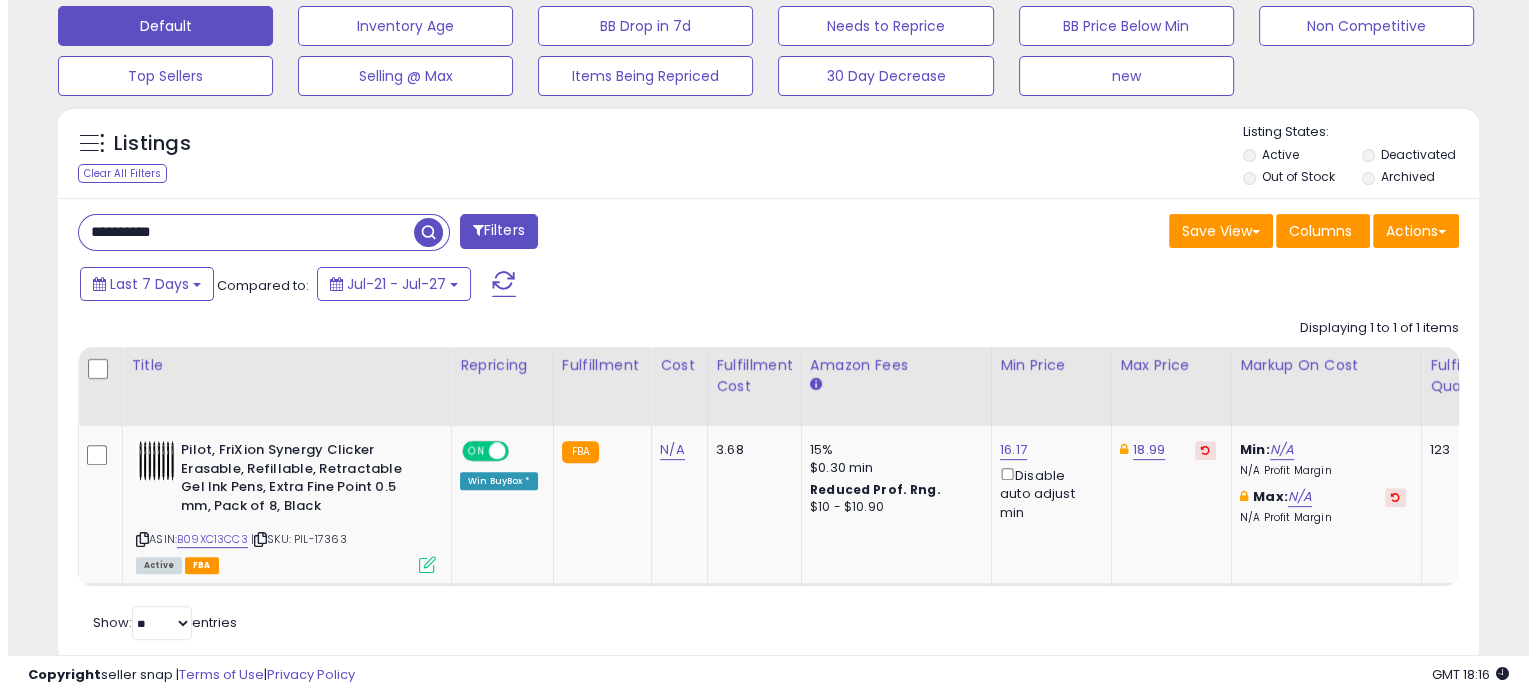 scroll, scrollTop: 524, scrollLeft: 0, axis: vertical 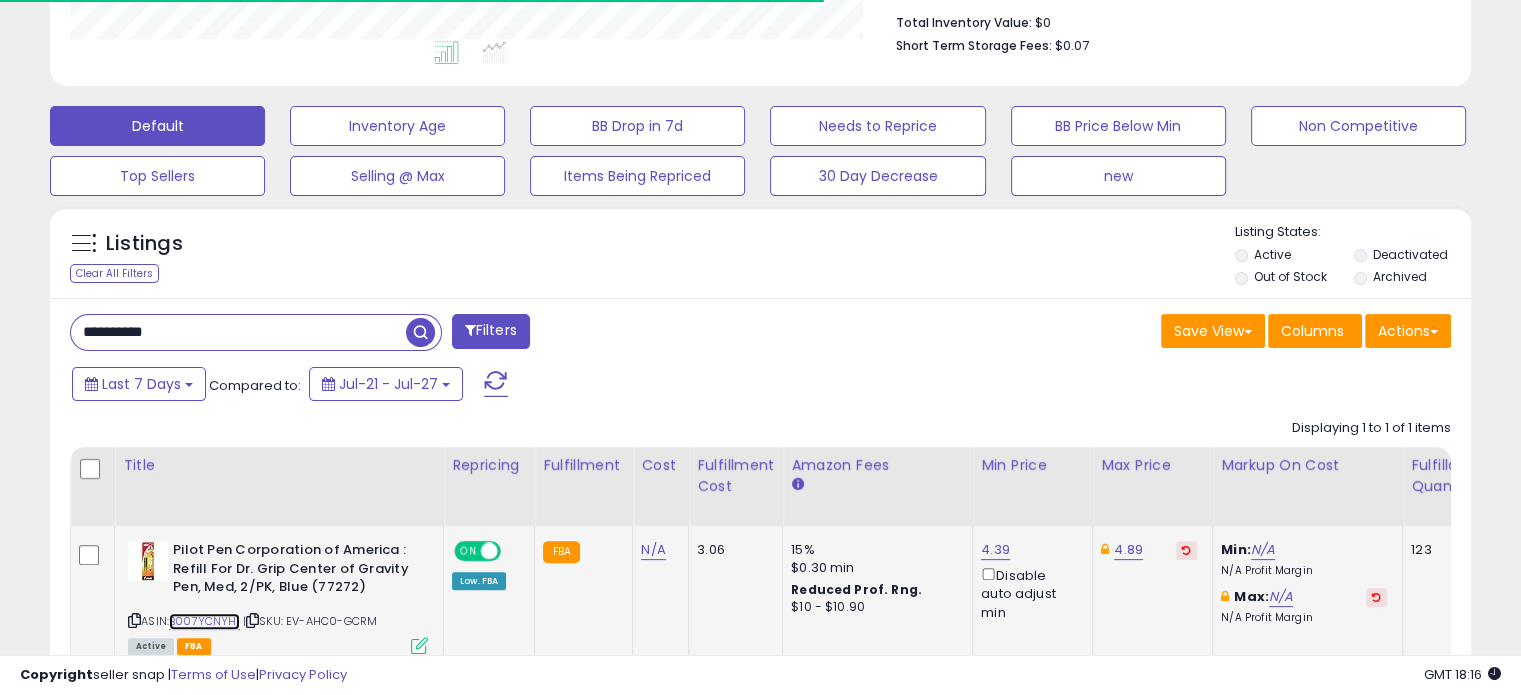 click on "B007YCNYHI" at bounding box center [204, 621] 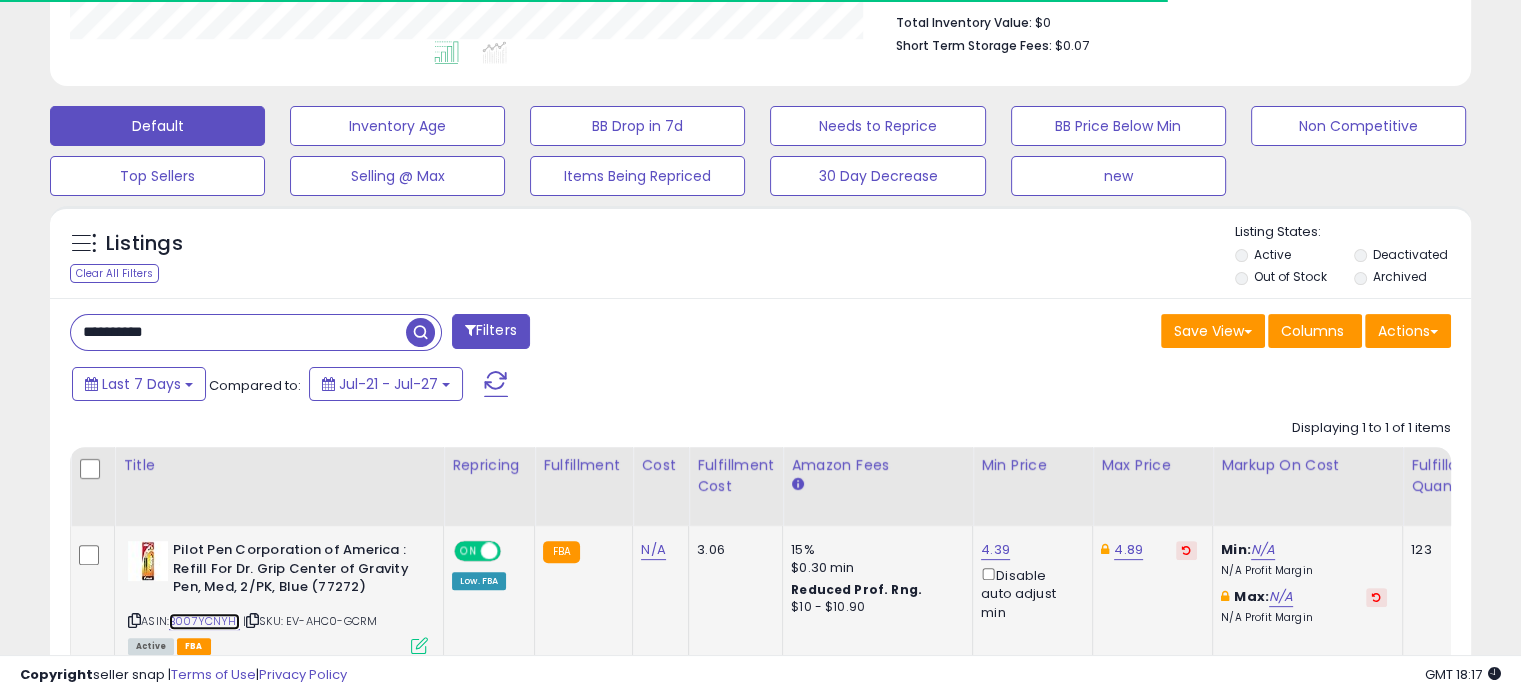 scroll, scrollTop: 999589, scrollLeft: 999176, axis: both 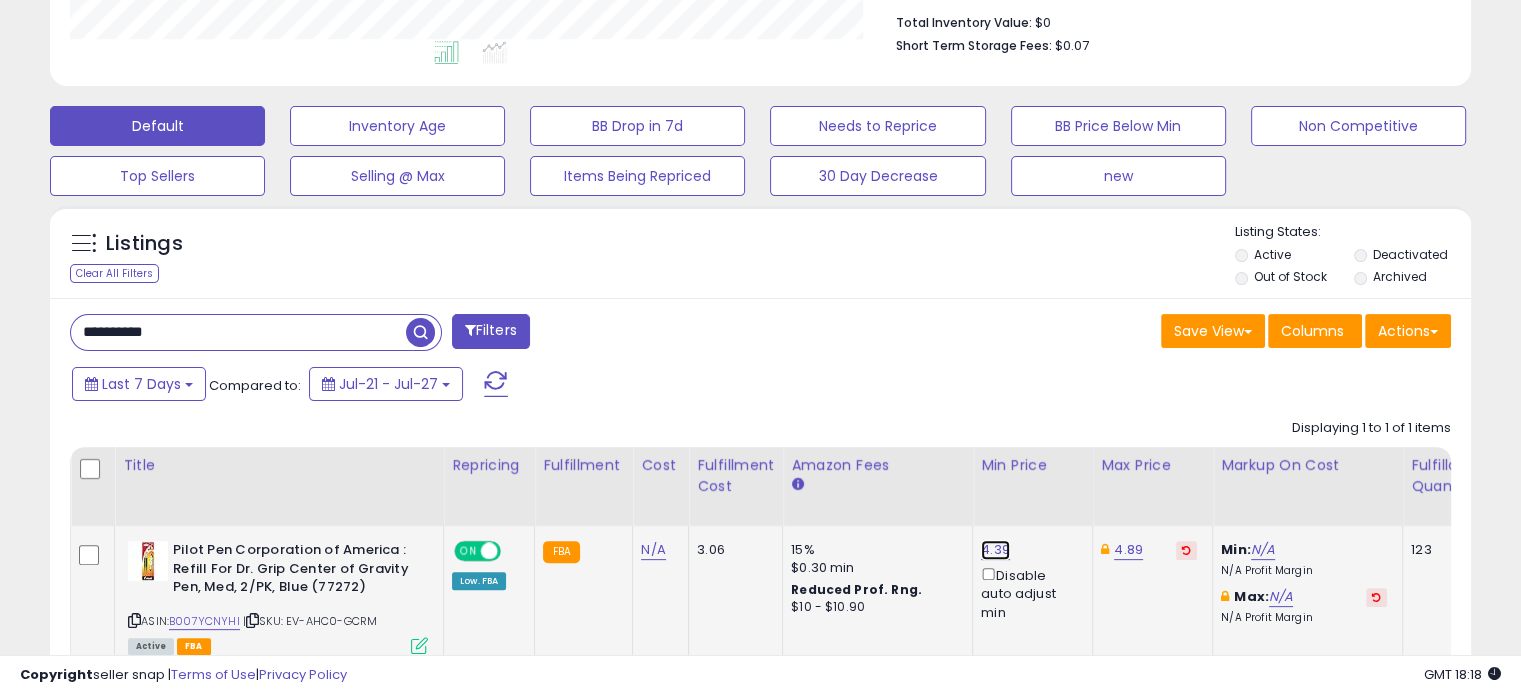 click on "4.39" at bounding box center (995, 550) 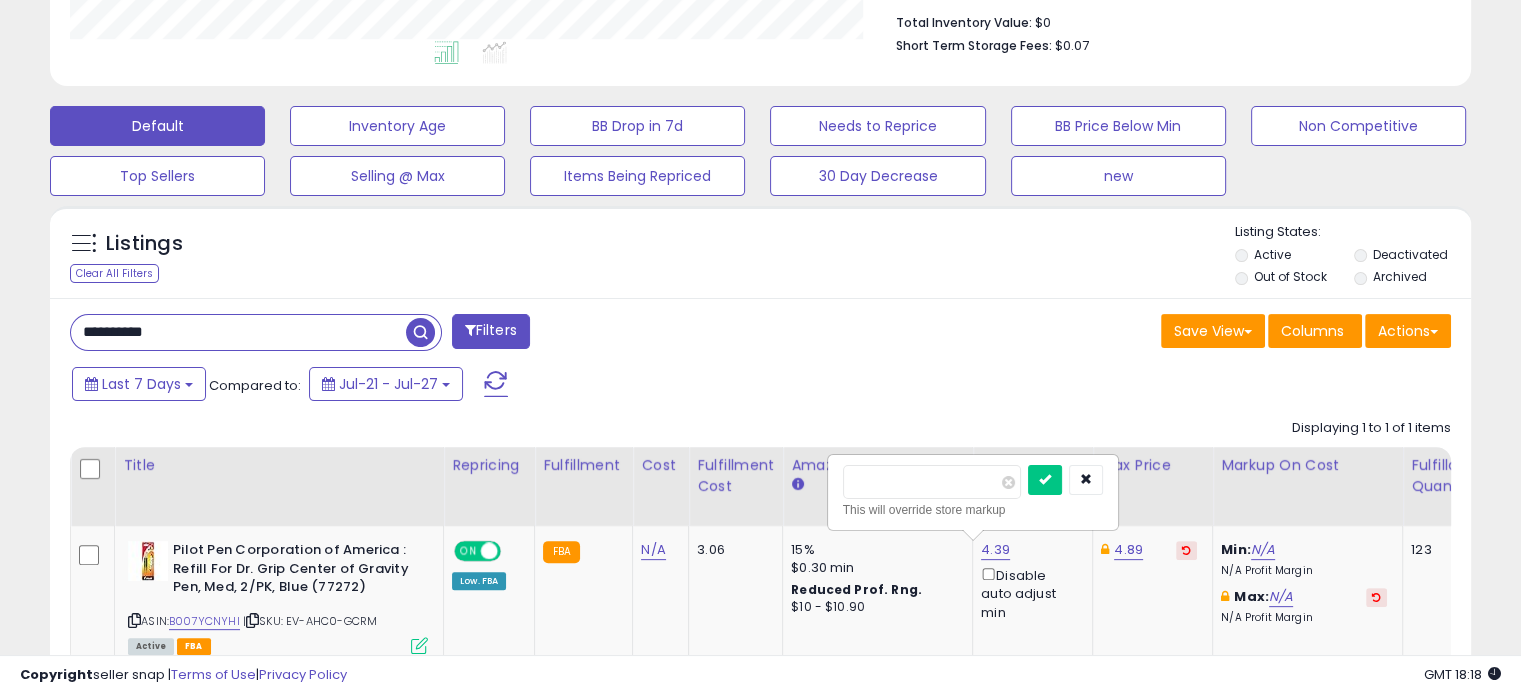 click on "**********" at bounding box center [238, 332] 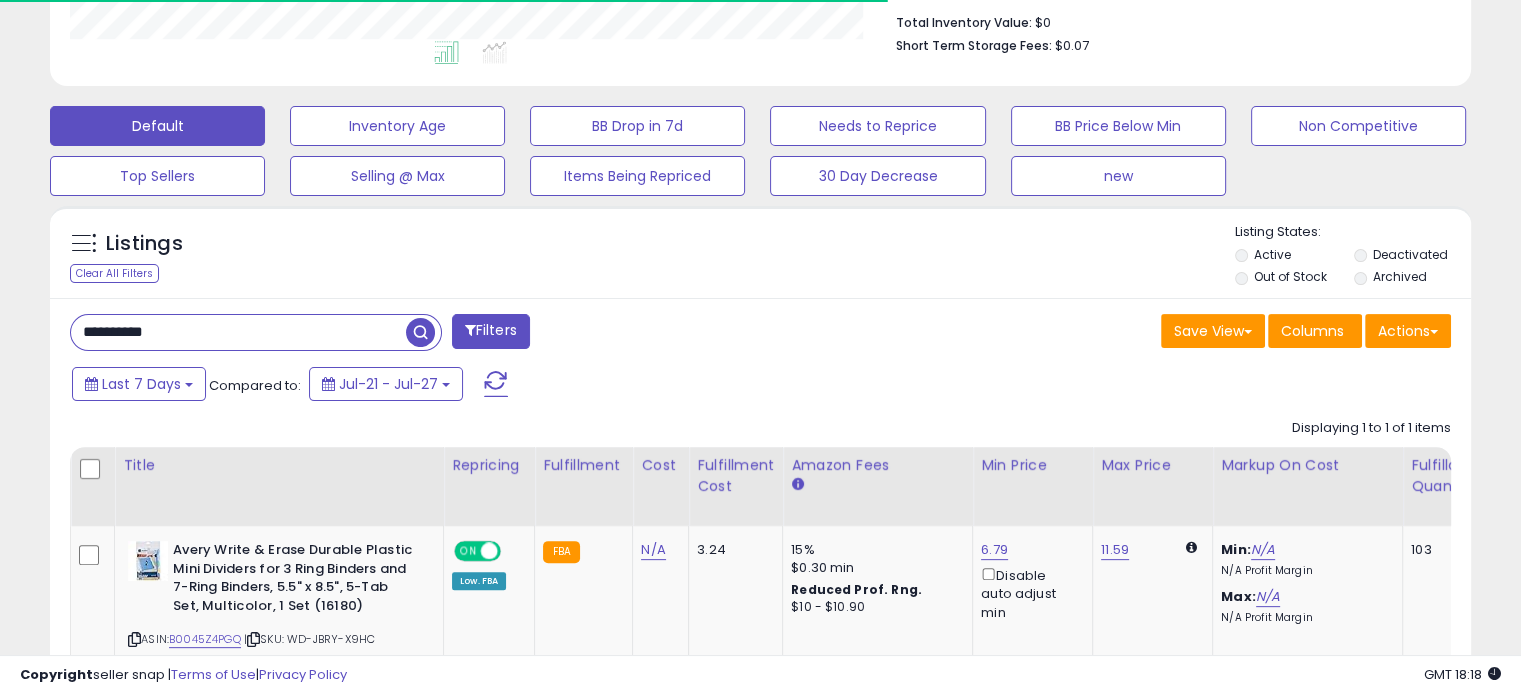 scroll, scrollTop: 409, scrollLeft: 822, axis: both 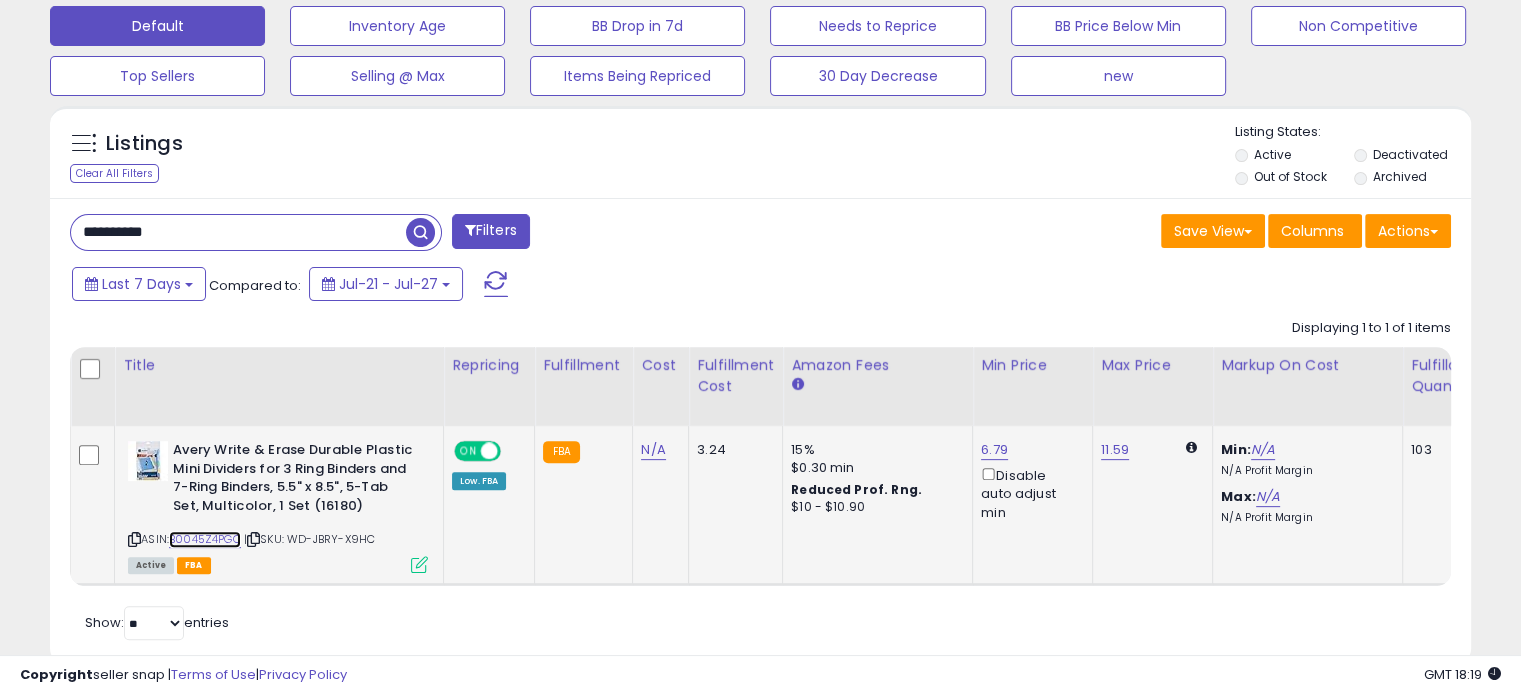 click on "B0045Z4PGQ" at bounding box center [205, 539] 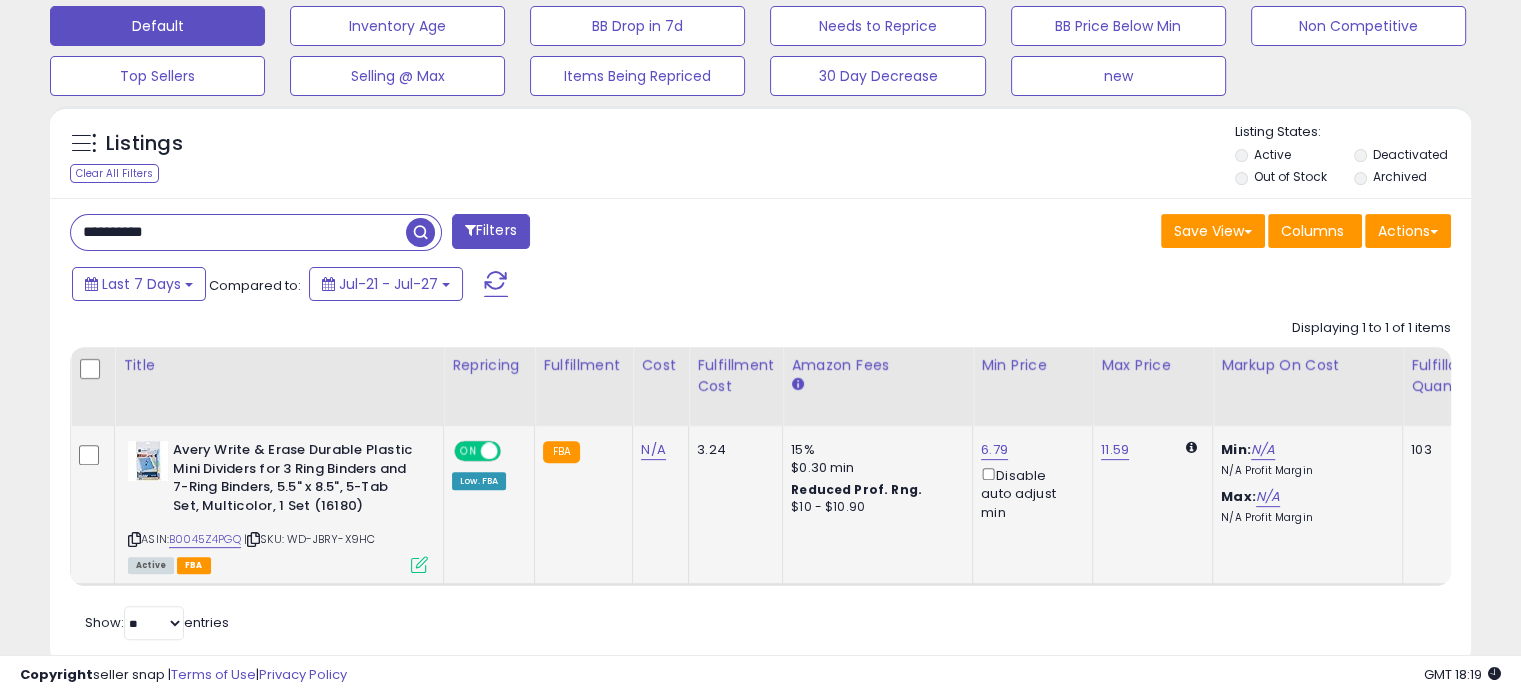 click on "6.79  Disable auto adjust min" at bounding box center (1029, 481) 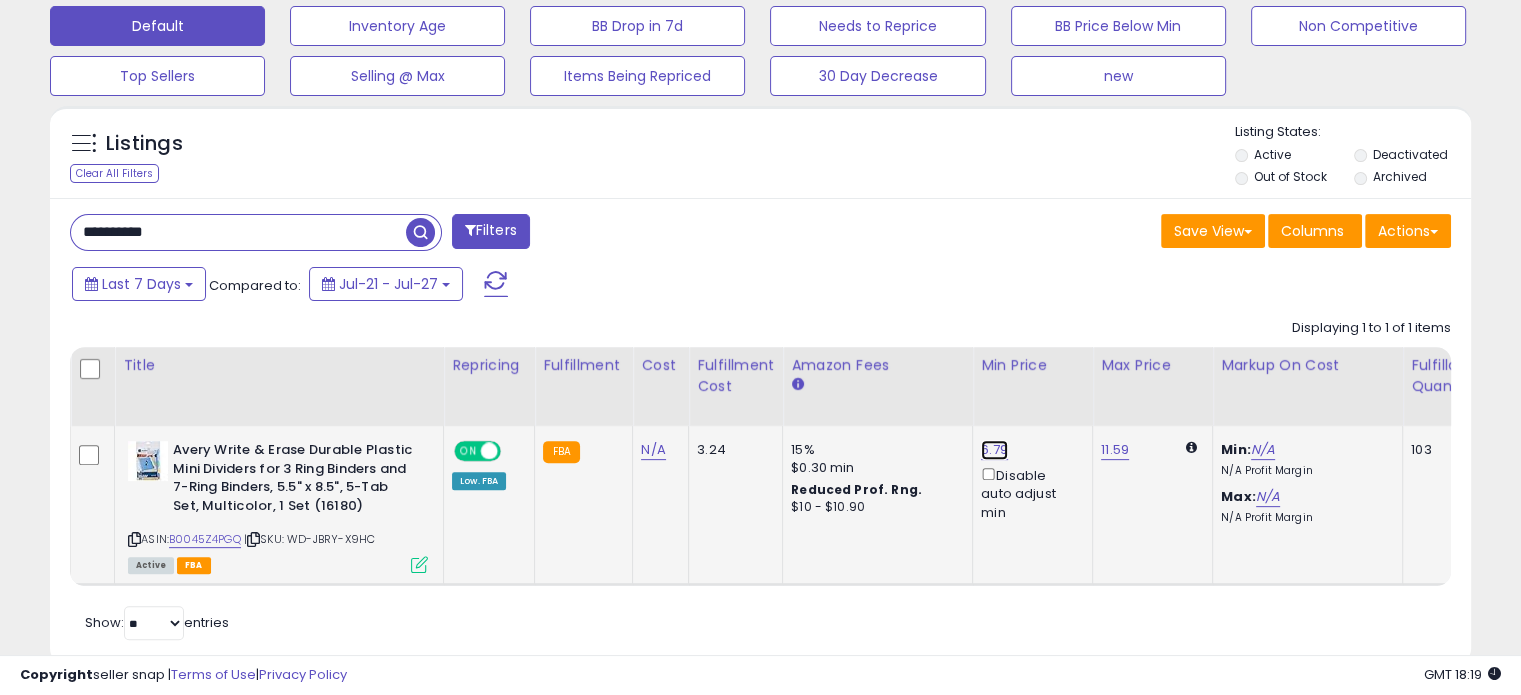 click on "6.79" at bounding box center (994, 450) 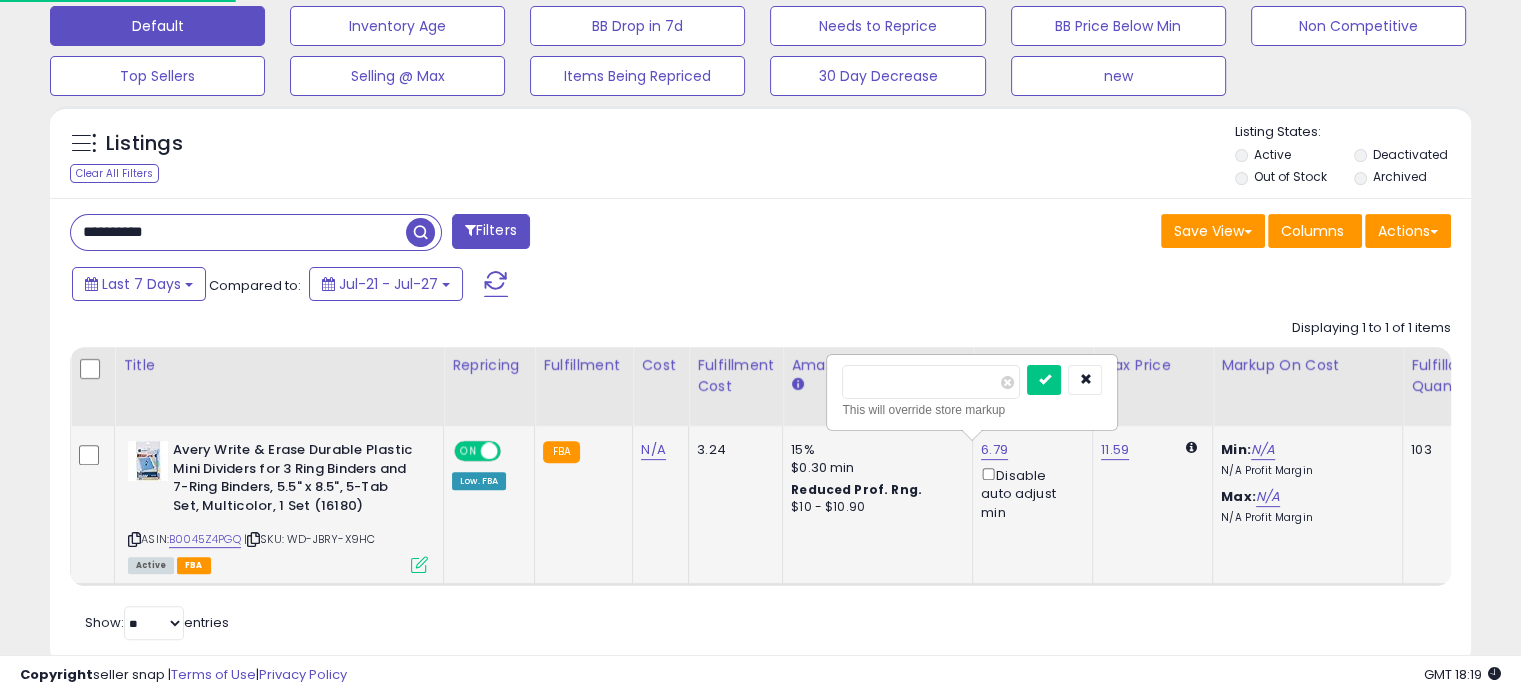 drag, startPoint x: 915, startPoint y: 392, endPoint x: 830, endPoint y: 382, distance: 85.58621 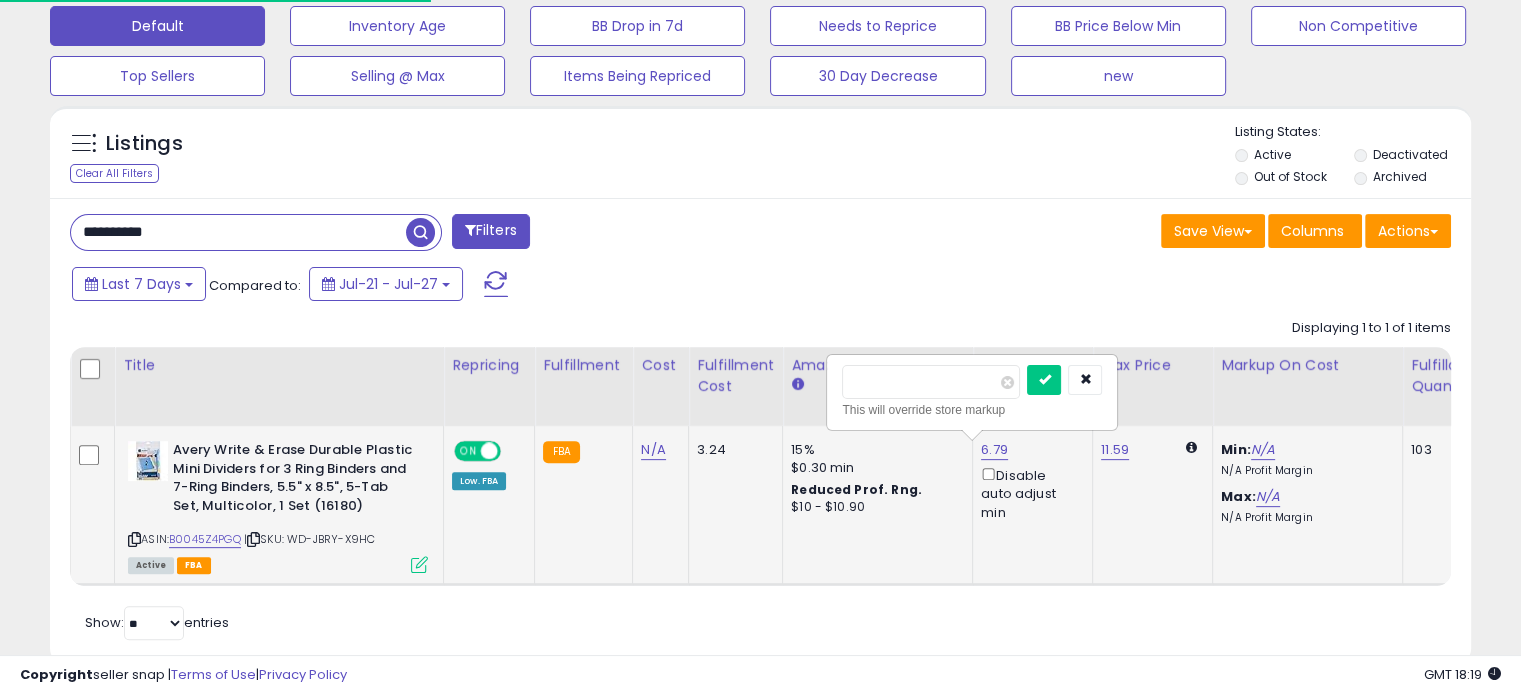 type on "*" 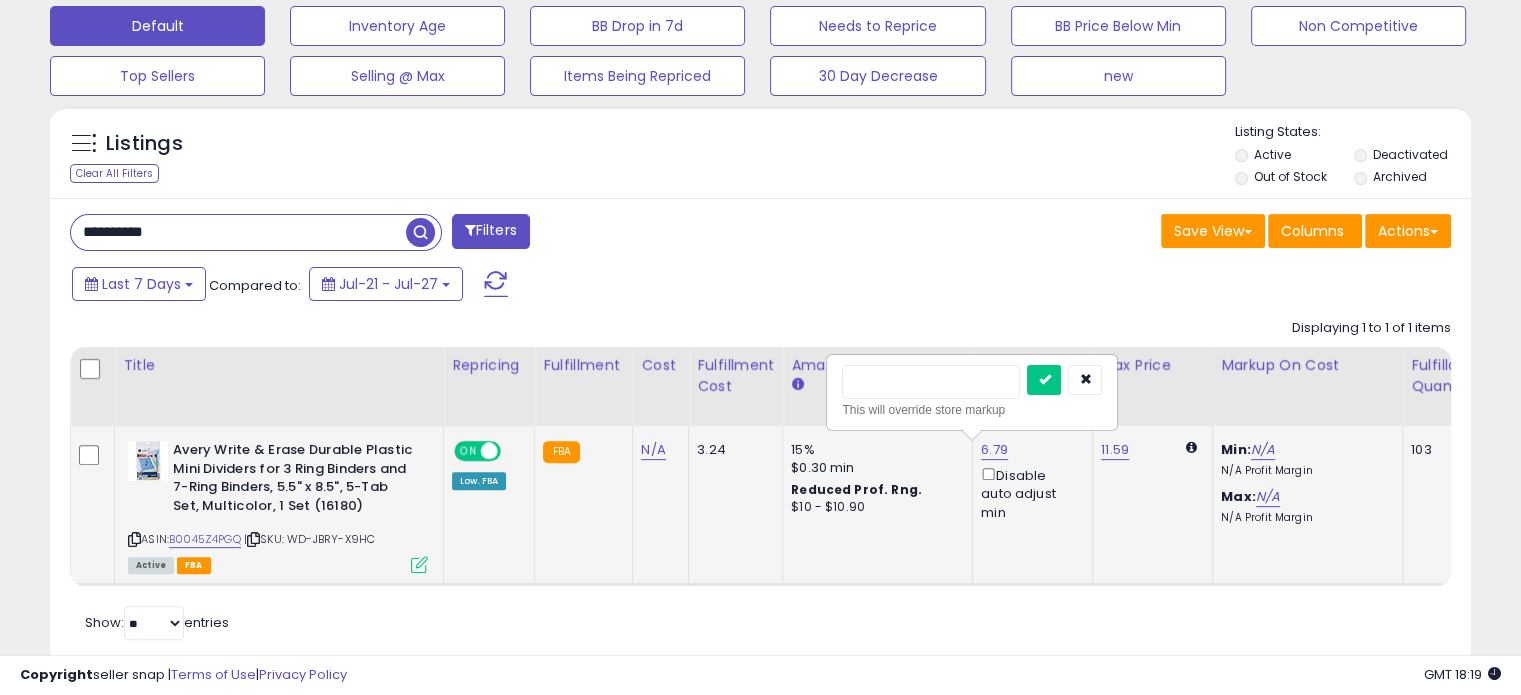 type on "****" 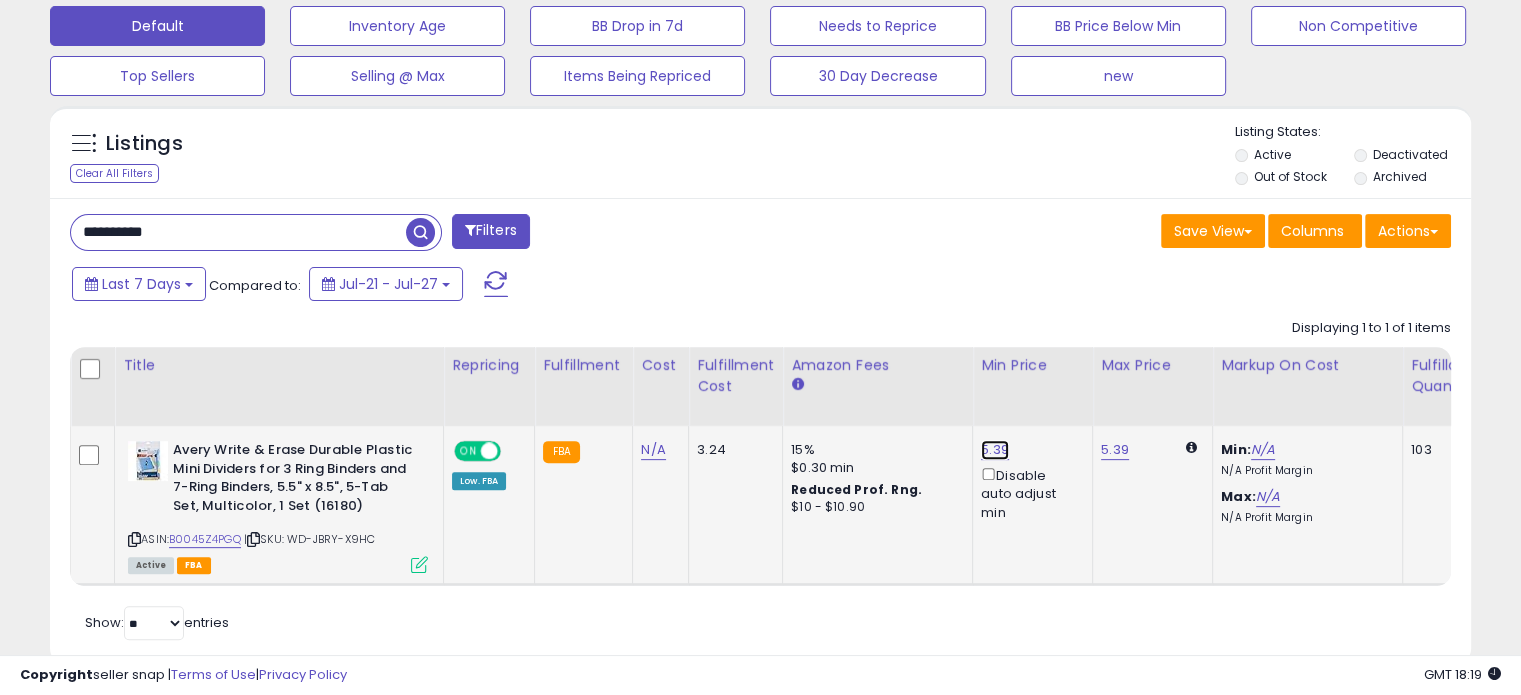 click on "5.39" at bounding box center [995, 450] 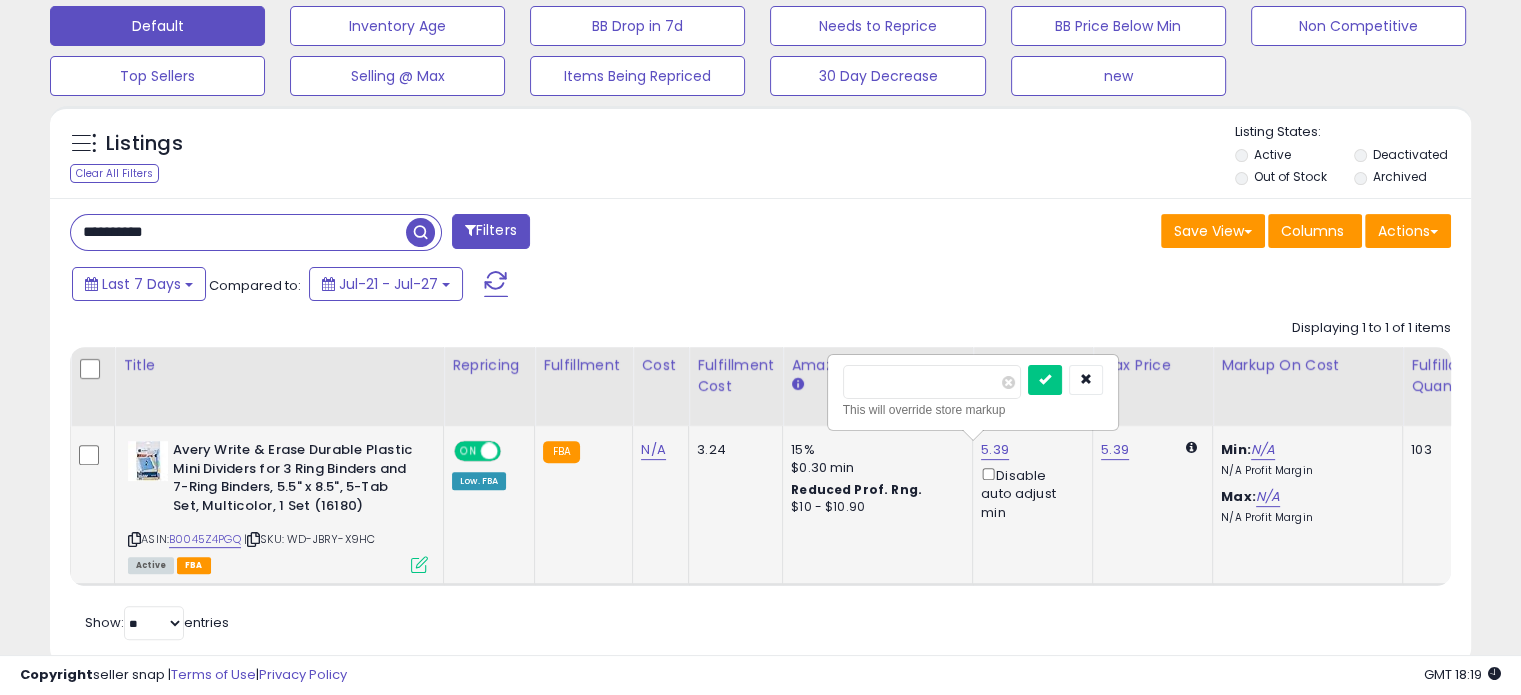drag, startPoint x: 871, startPoint y: 381, endPoint x: 914, endPoint y: 382, distance: 43.011627 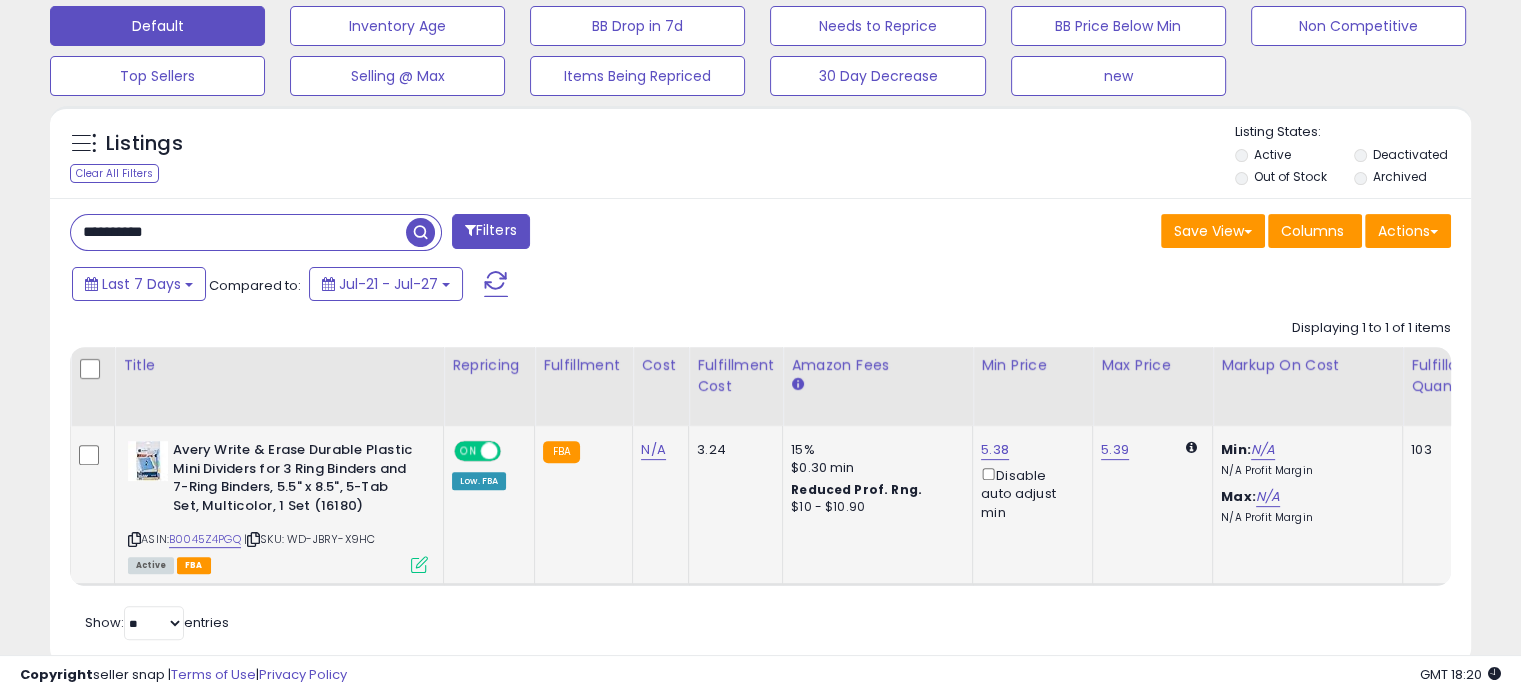 click on "**********" at bounding box center (238, 232) 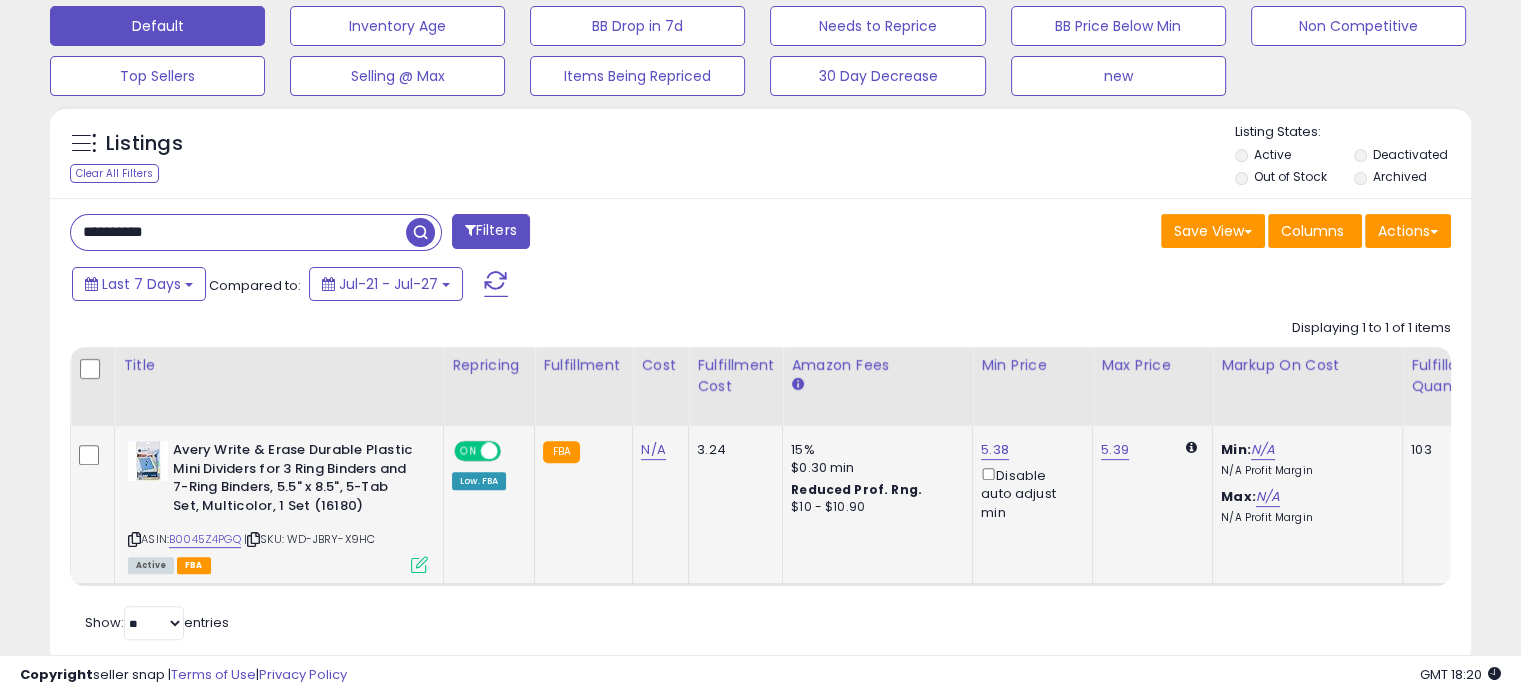 paste 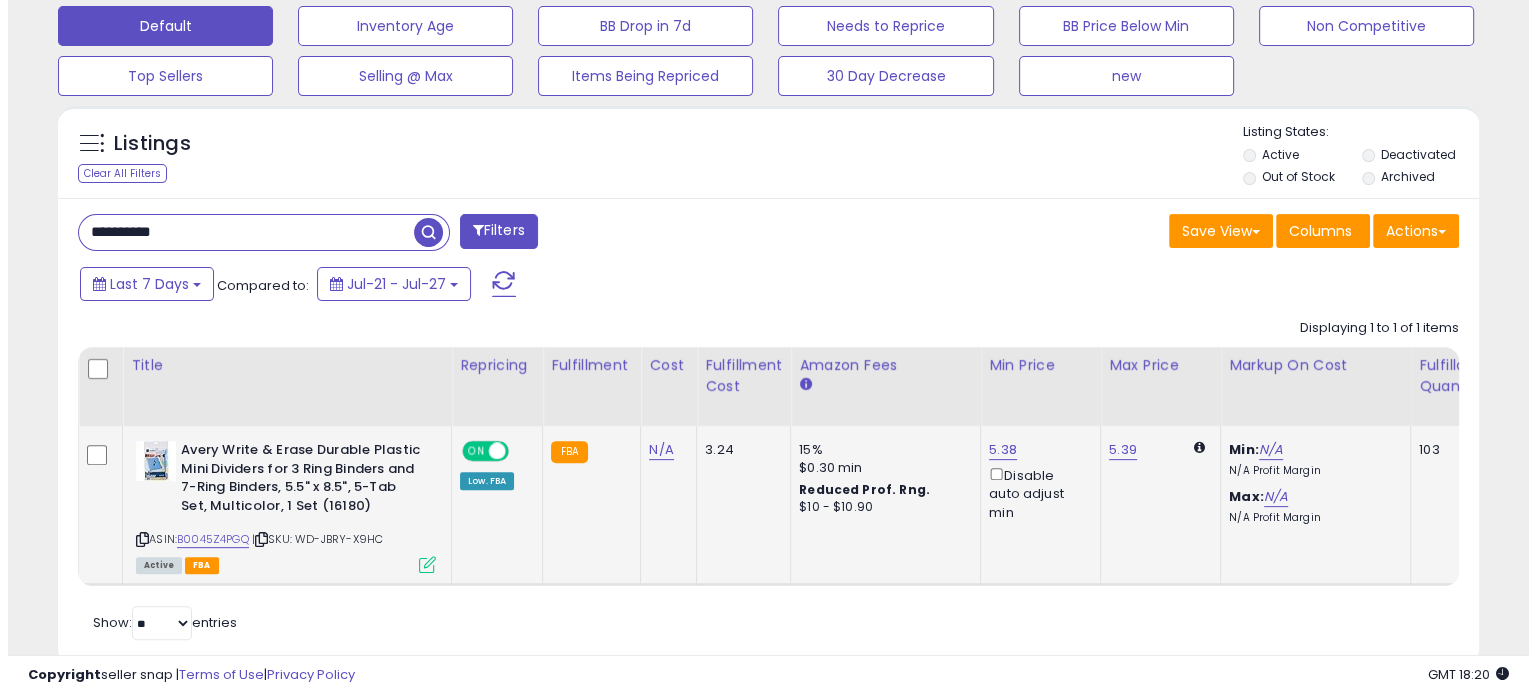 scroll, scrollTop: 524, scrollLeft: 0, axis: vertical 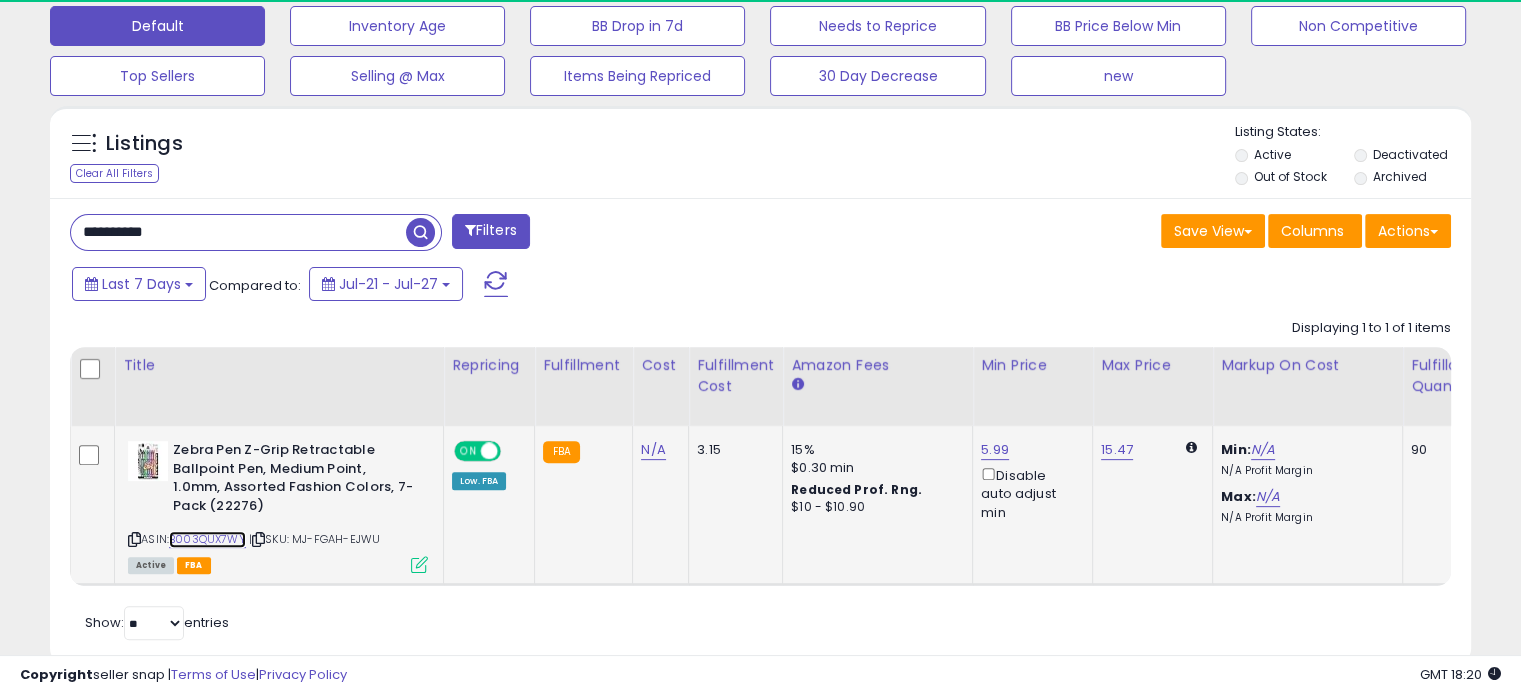 click on "B003QUX7WY" at bounding box center [207, 539] 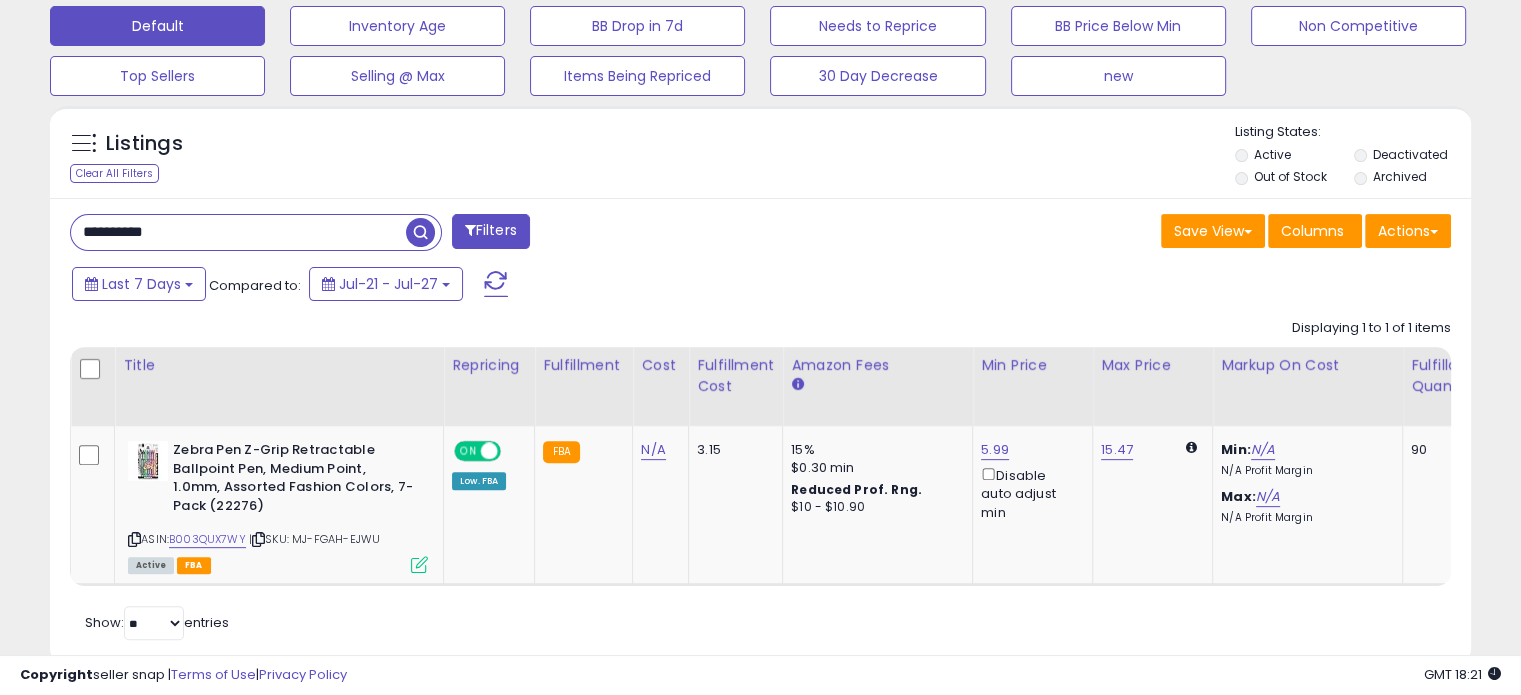 click on "**********" at bounding box center (238, 232) 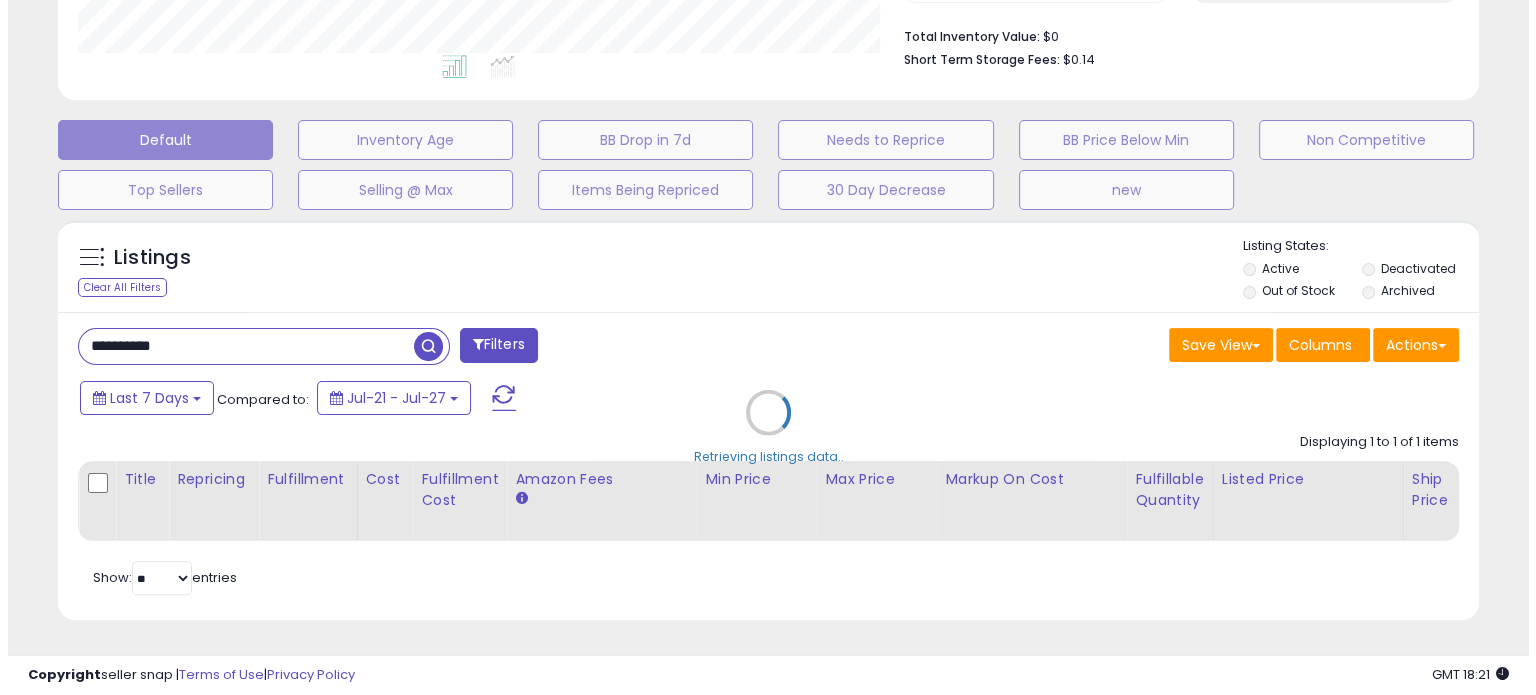 scroll, scrollTop: 524, scrollLeft: 0, axis: vertical 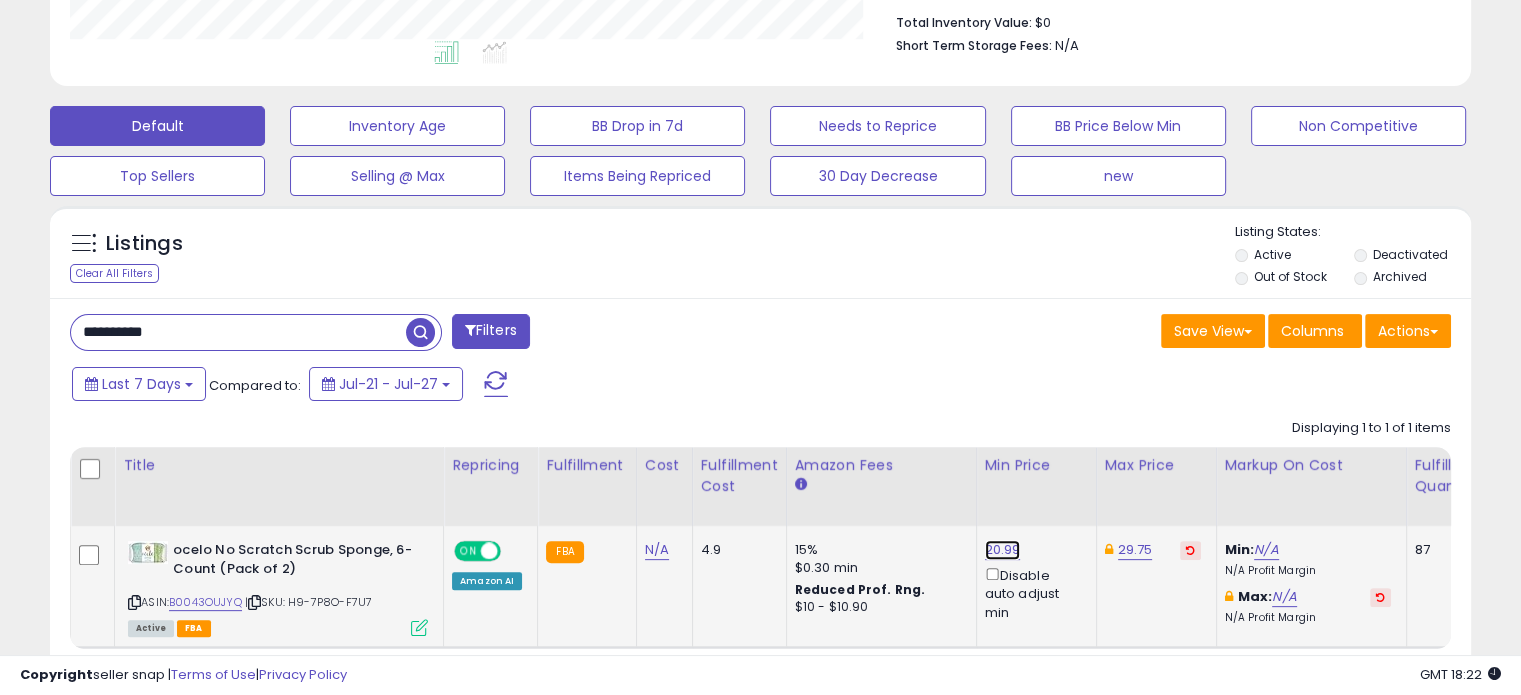 click on "20.99" at bounding box center [1003, 550] 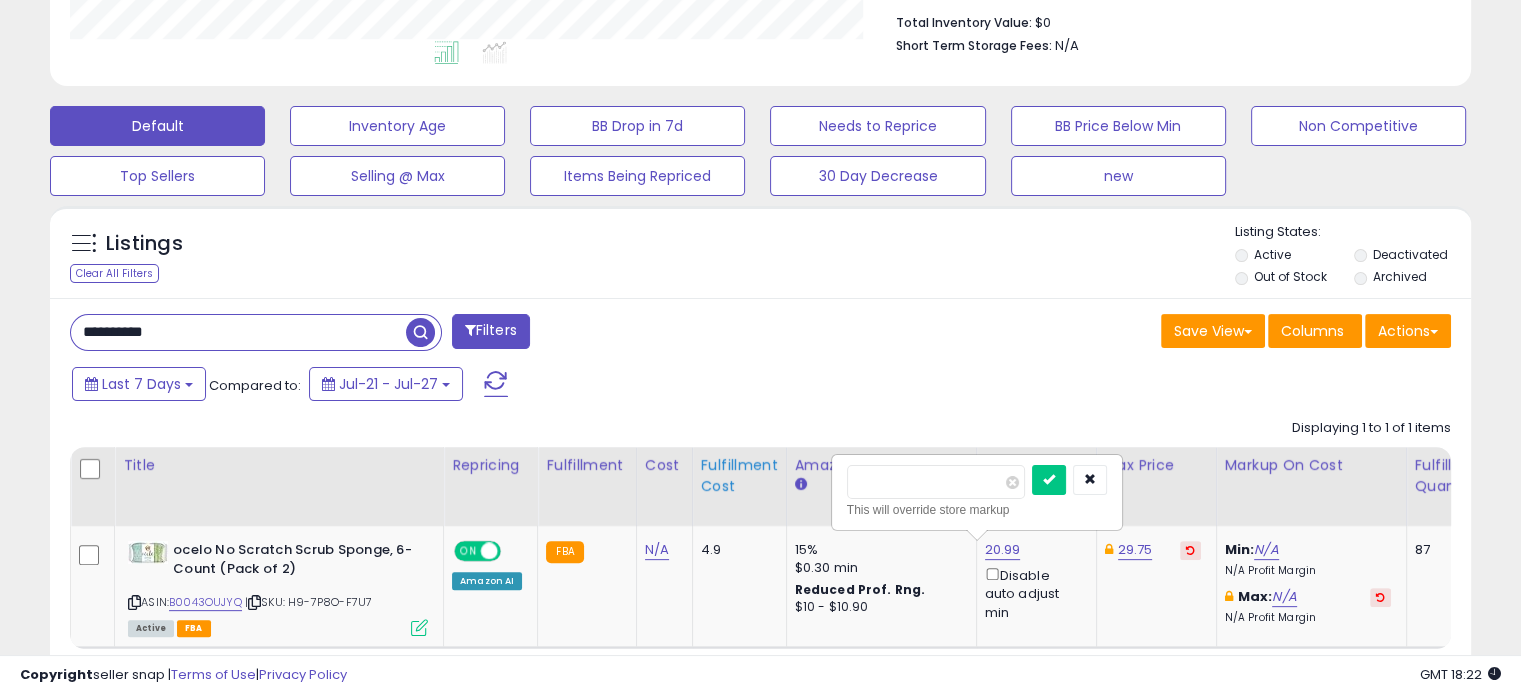 drag, startPoint x: 930, startPoint y: 490, endPoint x: 709, endPoint y: 511, distance: 221.9955 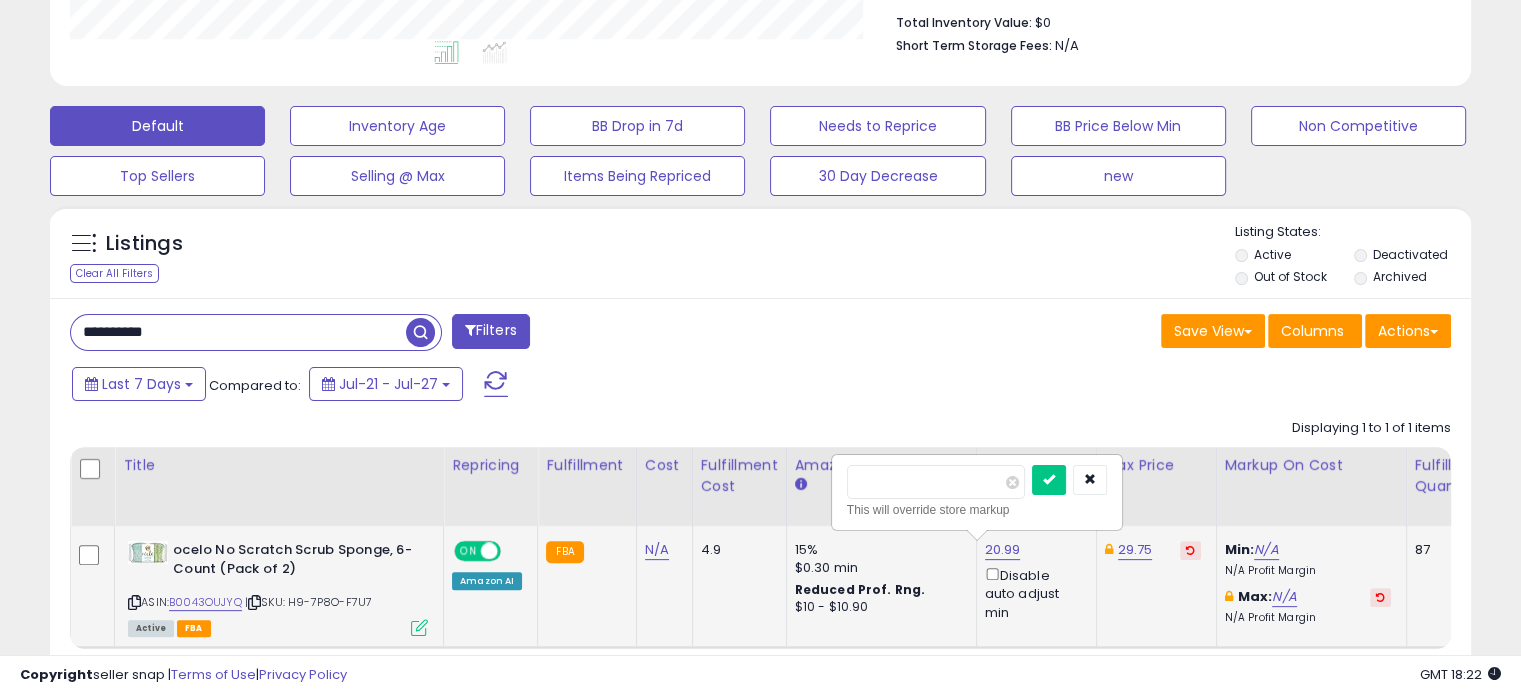 click at bounding box center (419, 627) 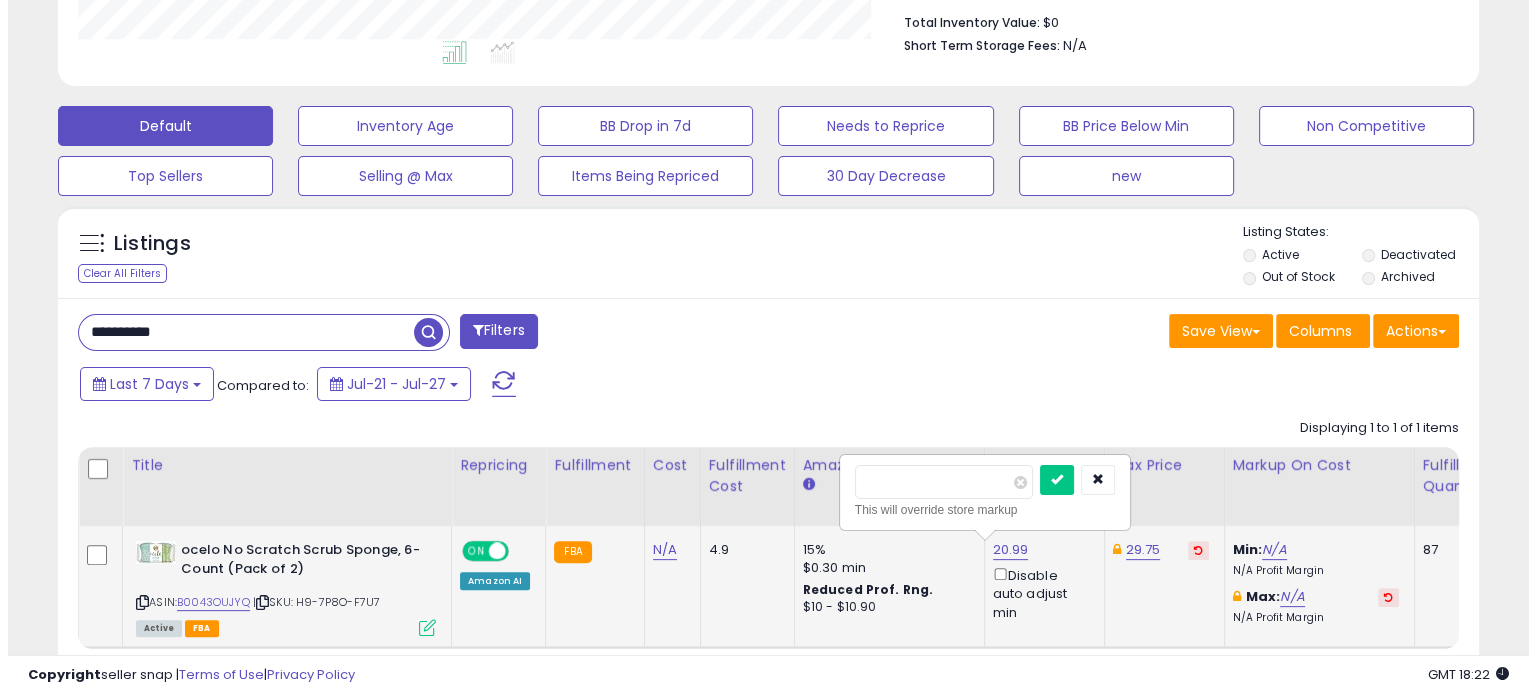 scroll, scrollTop: 999589, scrollLeft: 999168, axis: both 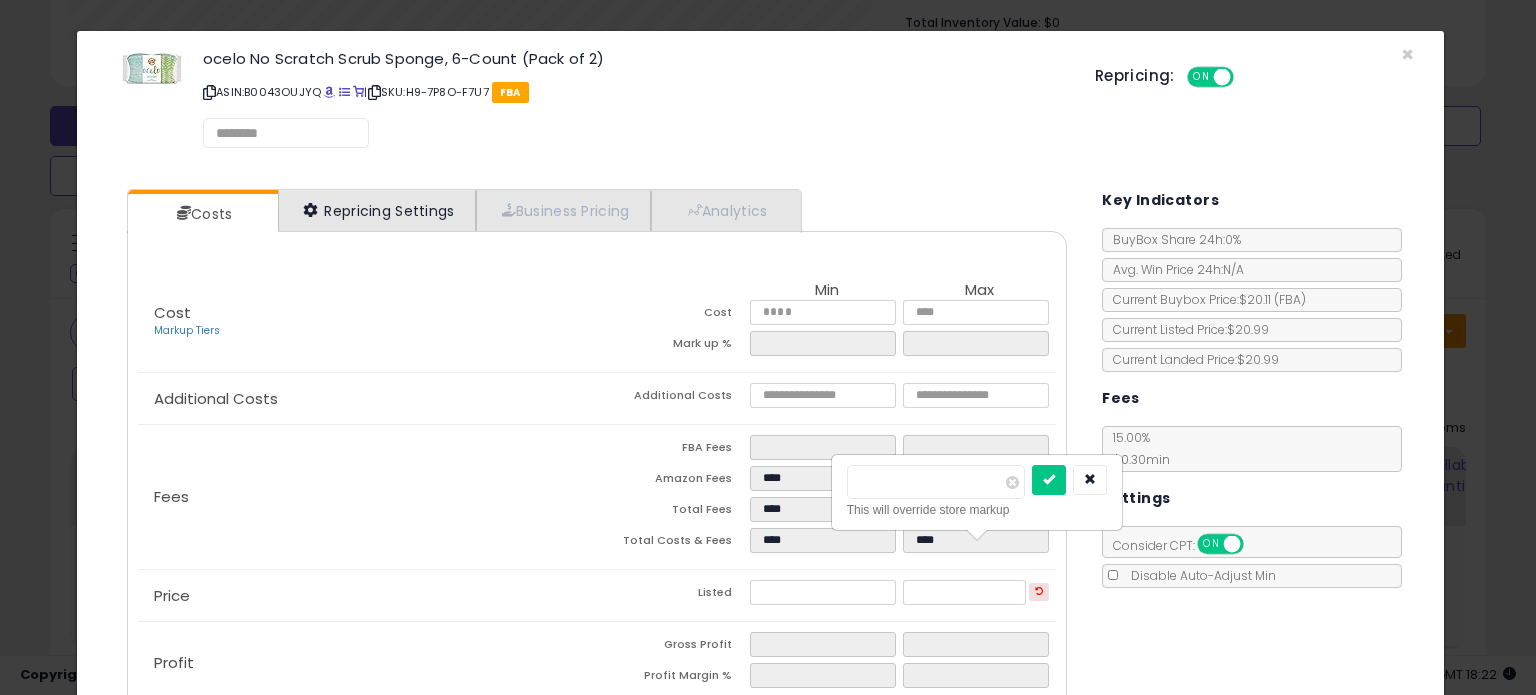select on "*********" 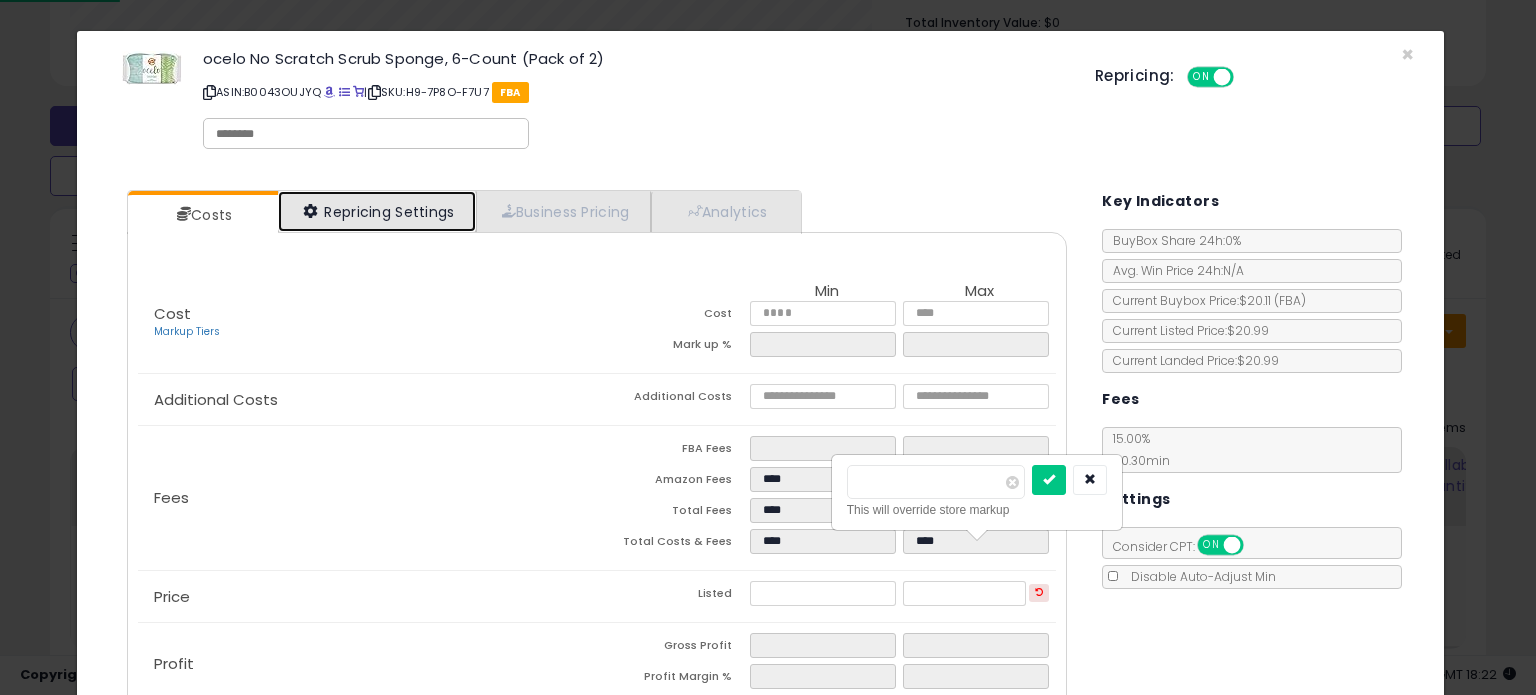 click on "Repricing Settings" at bounding box center [377, 211] 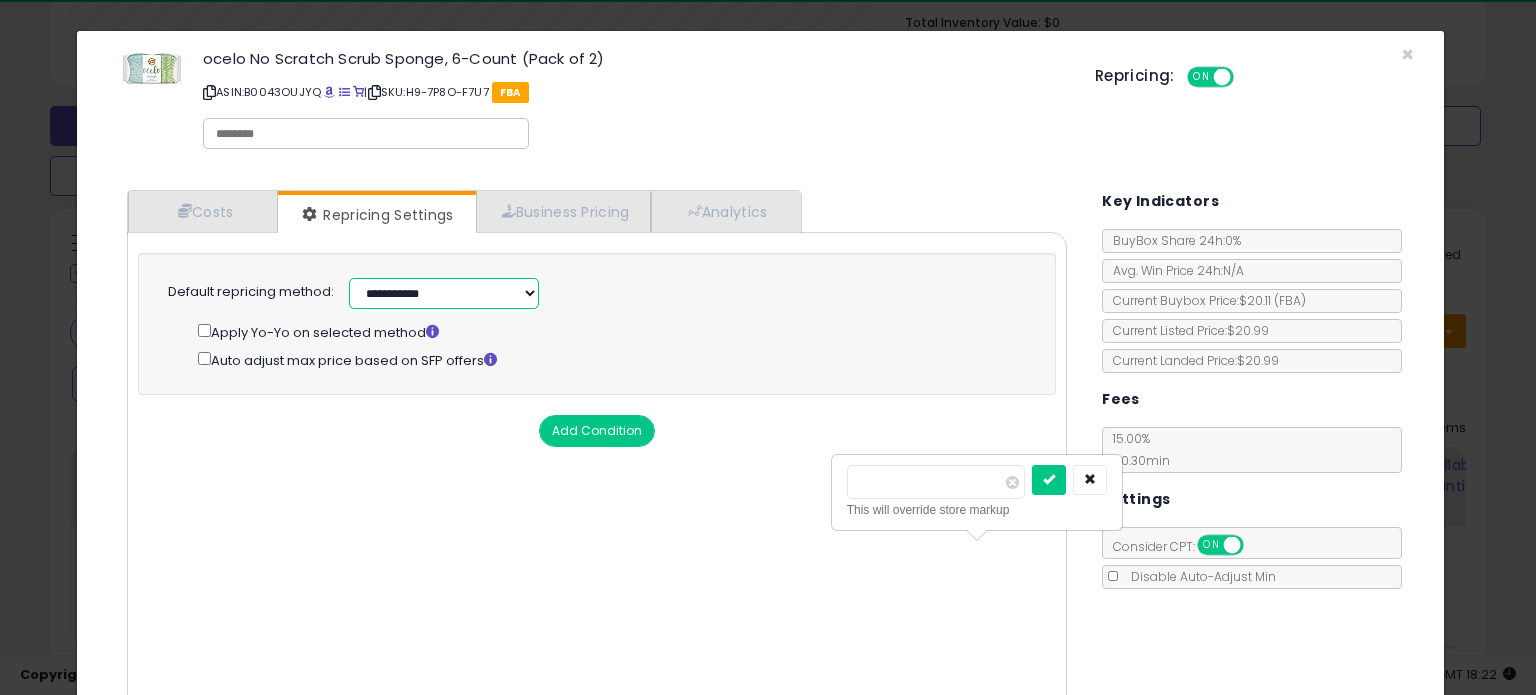 click on "**********" at bounding box center [444, 293] 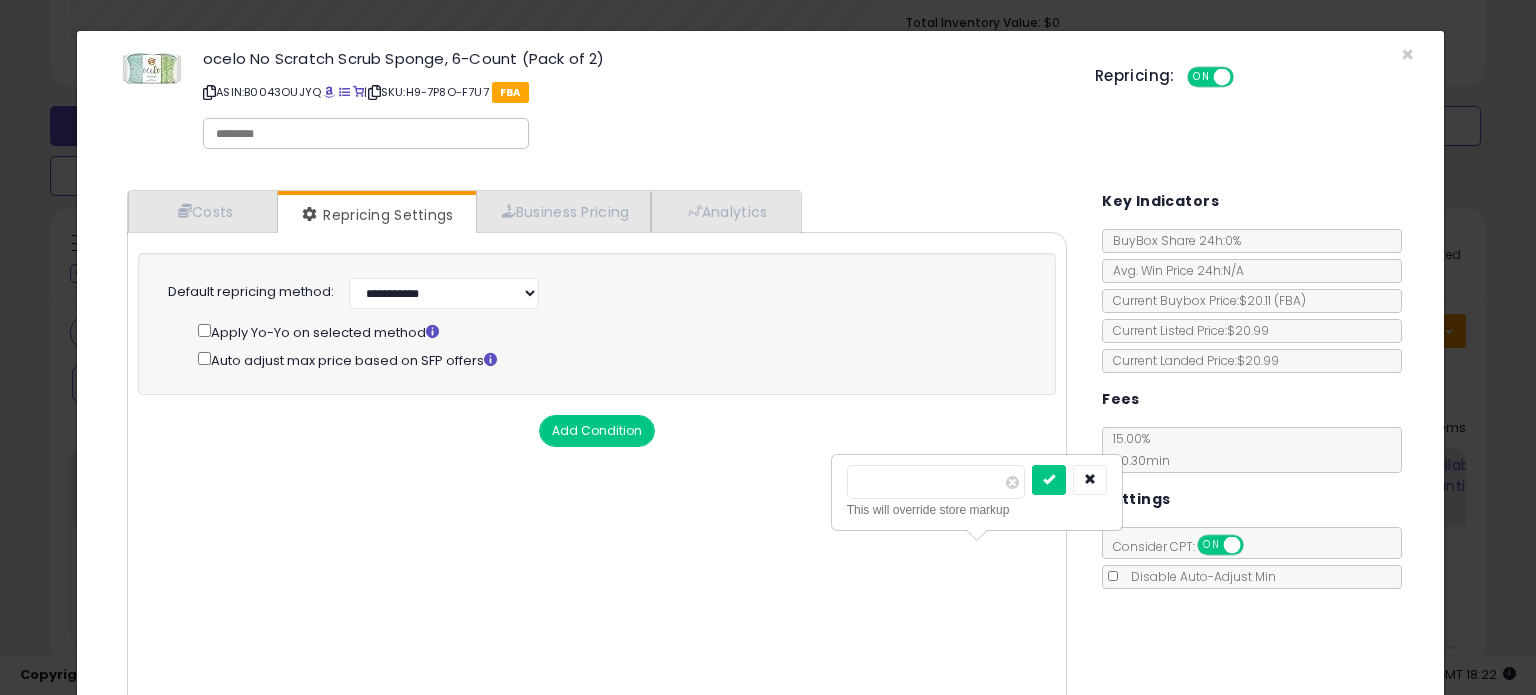 click on "ocelo No Scratch Scrub Sponge, 6-Count (Pack of 2)
ASIN:  B0043OUJYQ
|
SKU:  H9-7P8O-F7U7
FBA
Repricing:
ON   OFF" at bounding box center (760, 103) 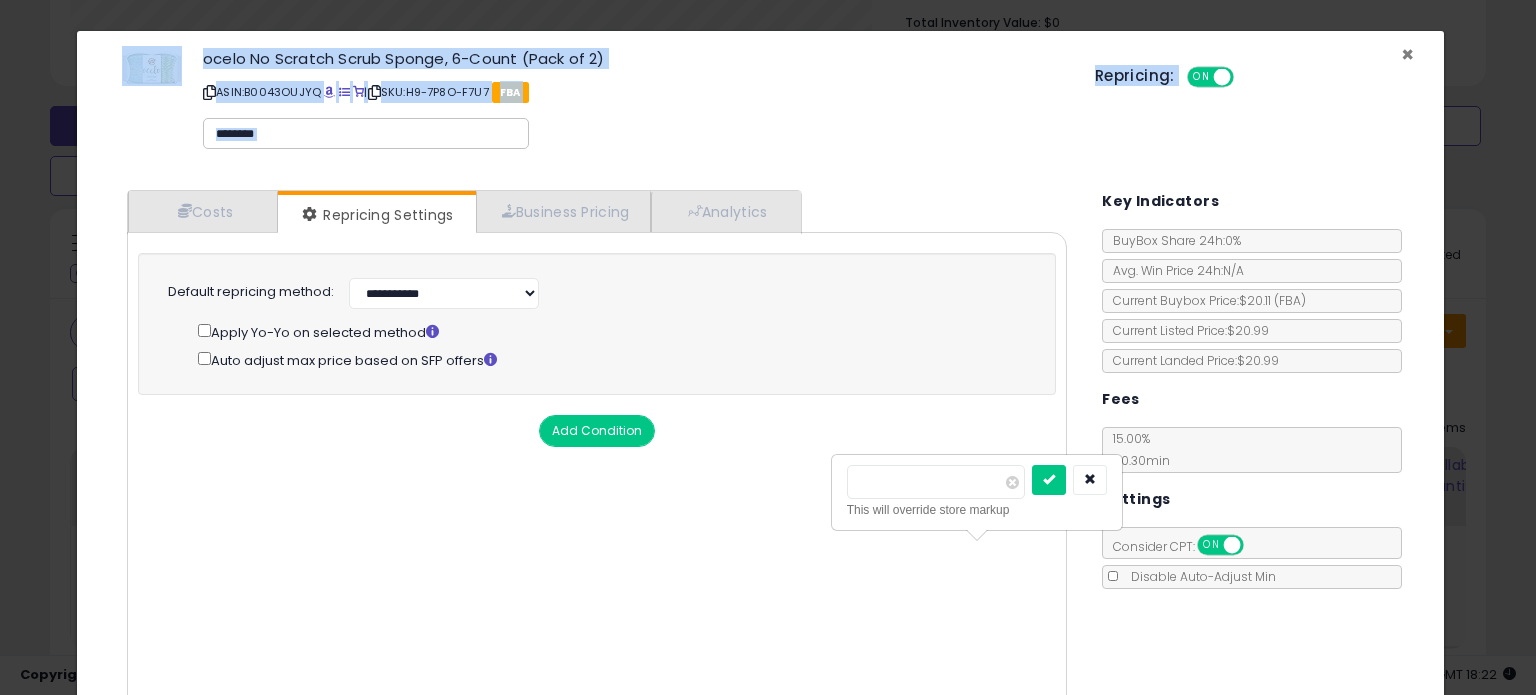 click on "× Close
ocelo No Scratch Scrub Sponge, 6-Count (Pack of 2)
ASIN:  B0043OUJYQ
|
SKU:  H9-7P8O-F7U7
FBA
Repricing:
ON   OFF" at bounding box center (760, 103) 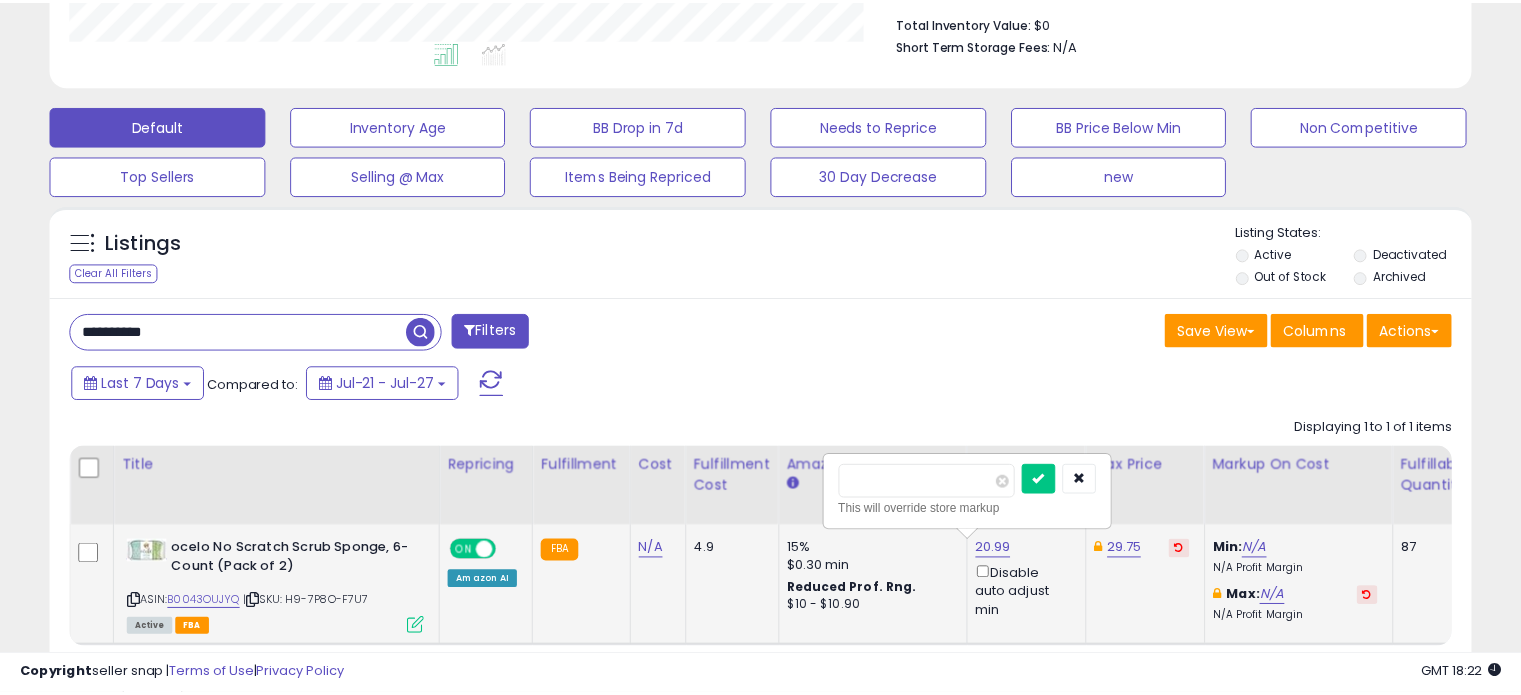 scroll, scrollTop: 409, scrollLeft: 822, axis: both 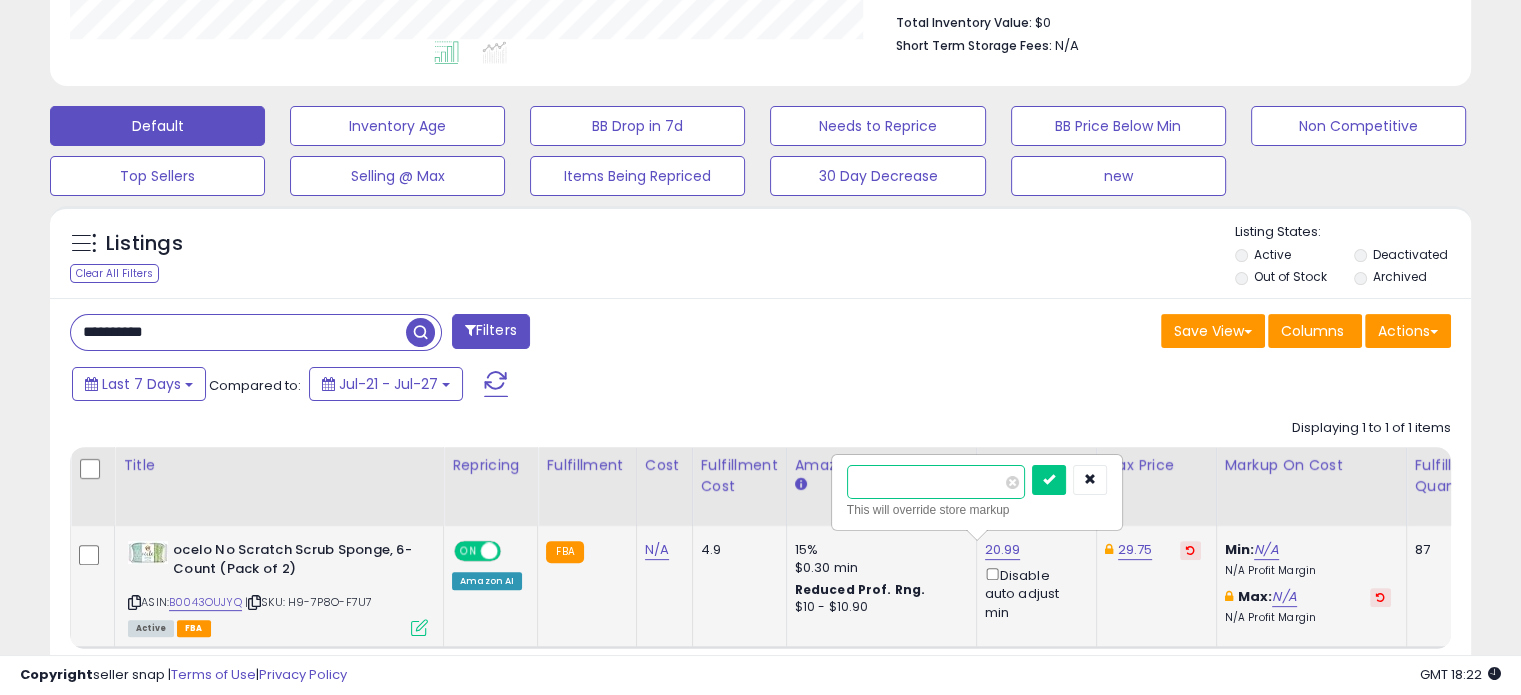 click on "*****" at bounding box center [936, 482] 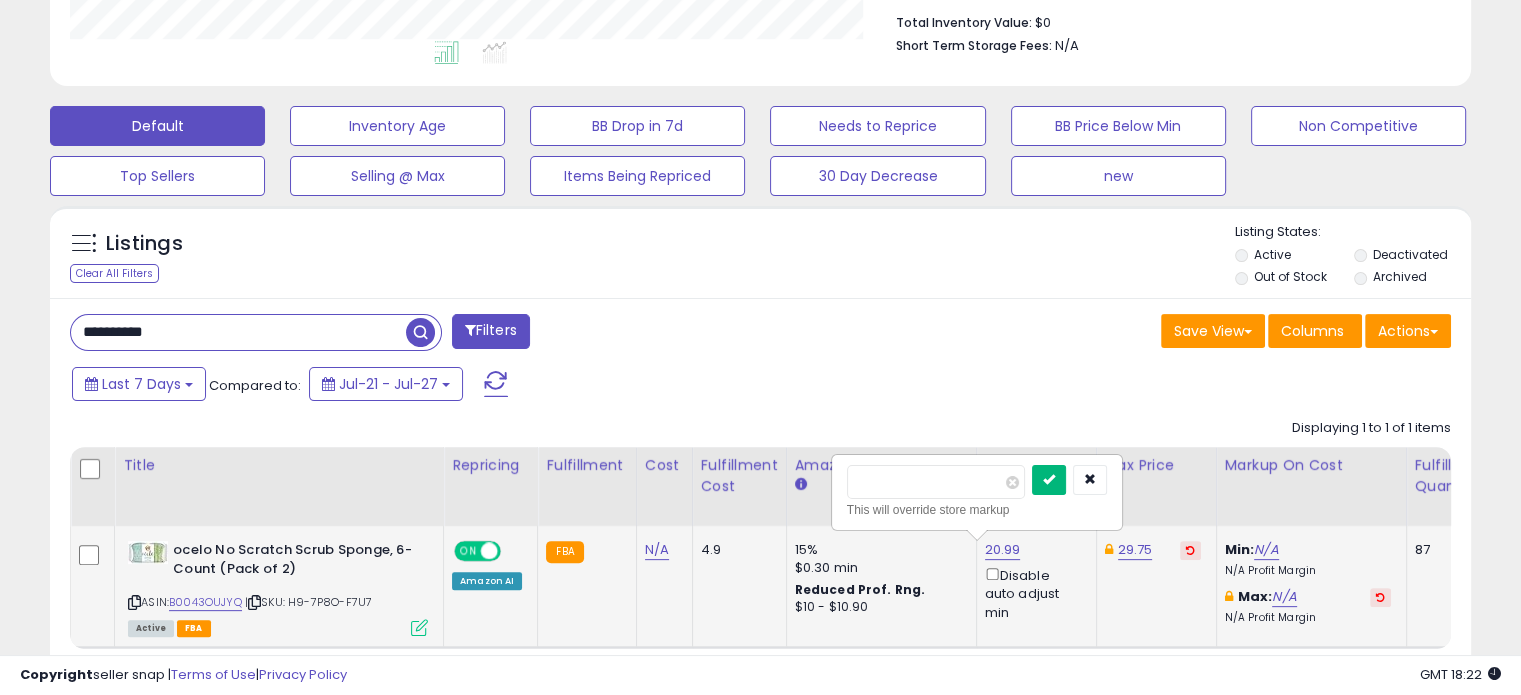 click at bounding box center (1049, 480) 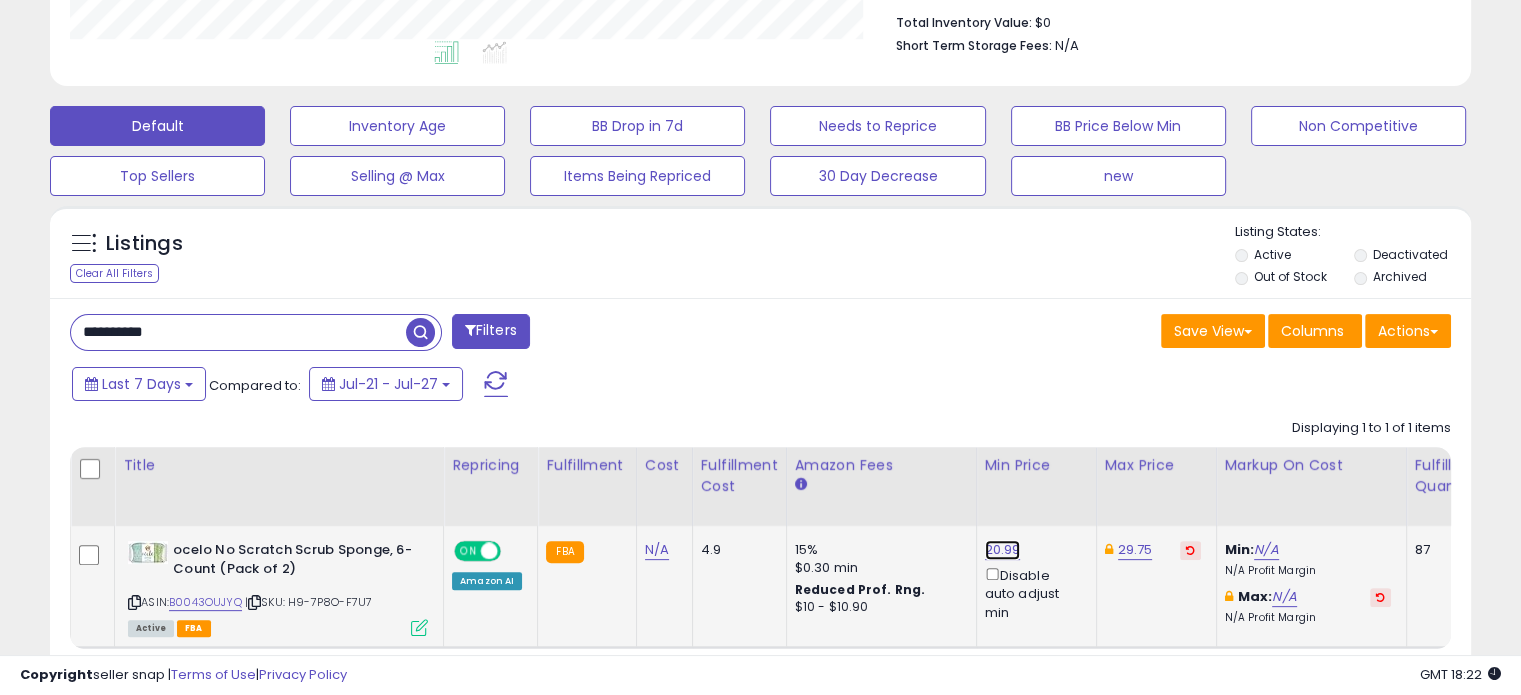 click on "20.99" at bounding box center [1003, 550] 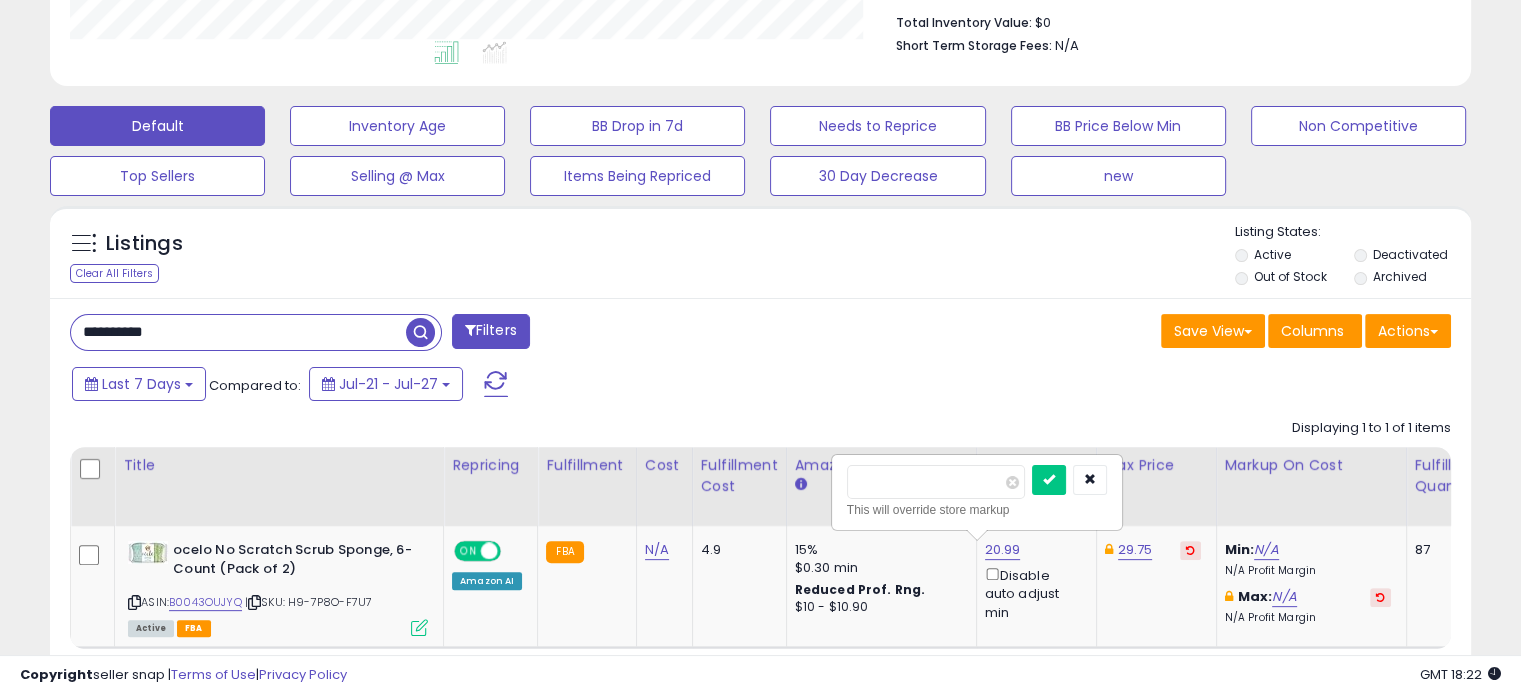 click on "Title
Repricing" at bounding box center (1560, 548) 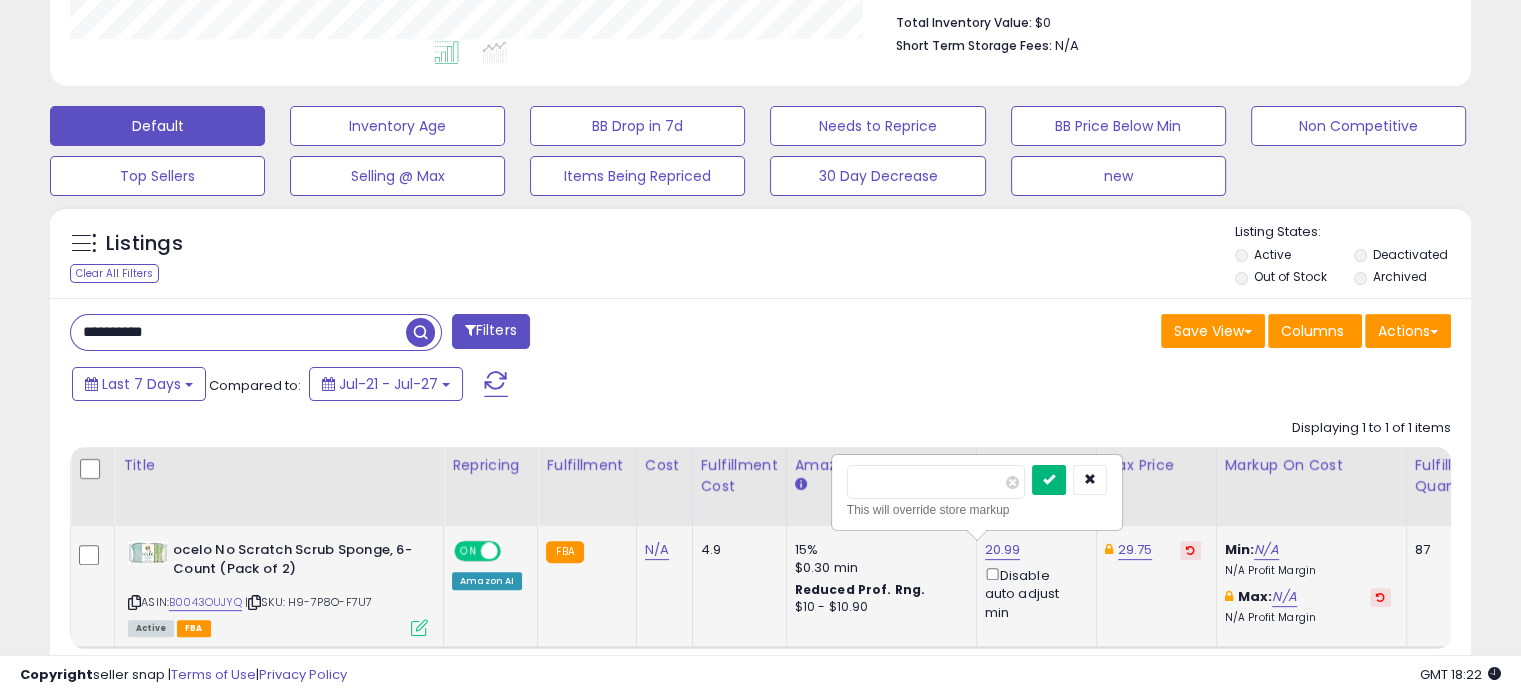 type on "*****" 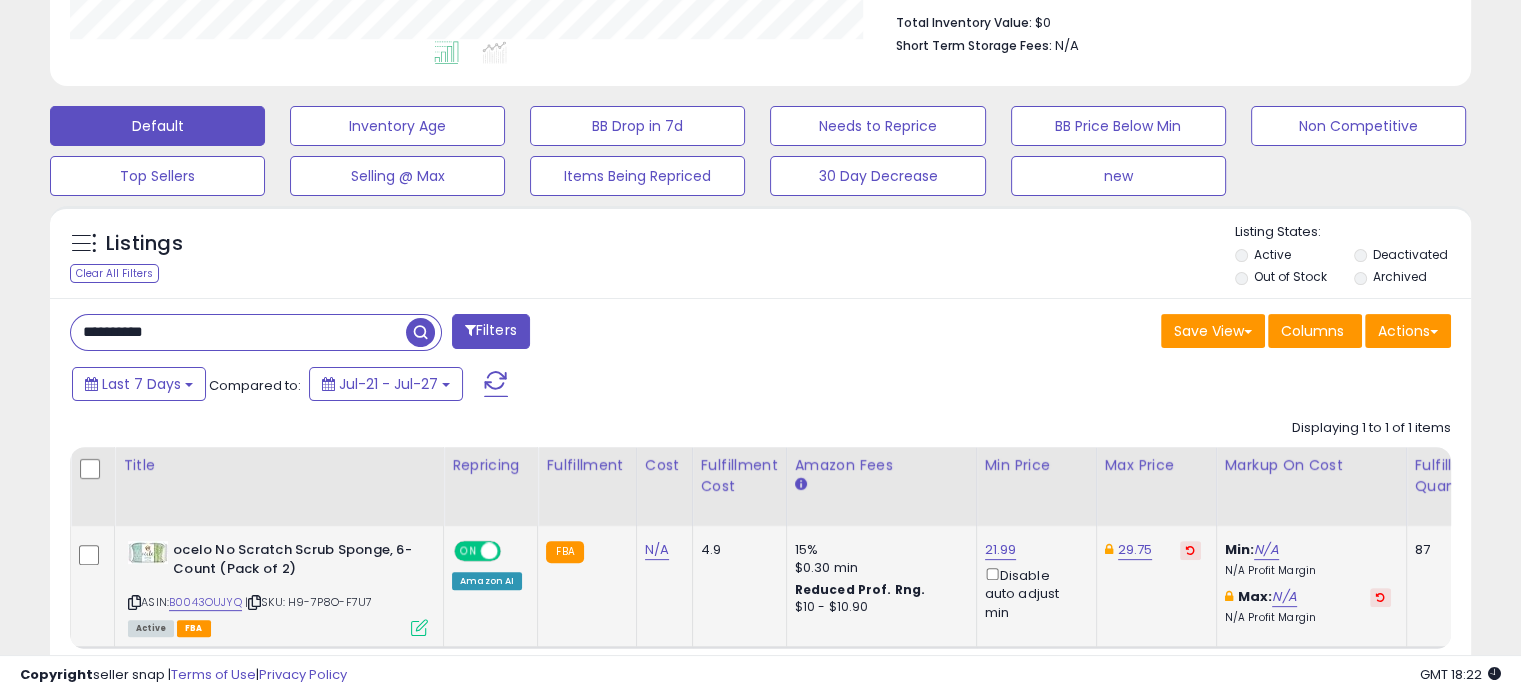 click on "**********" at bounding box center (238, 332) 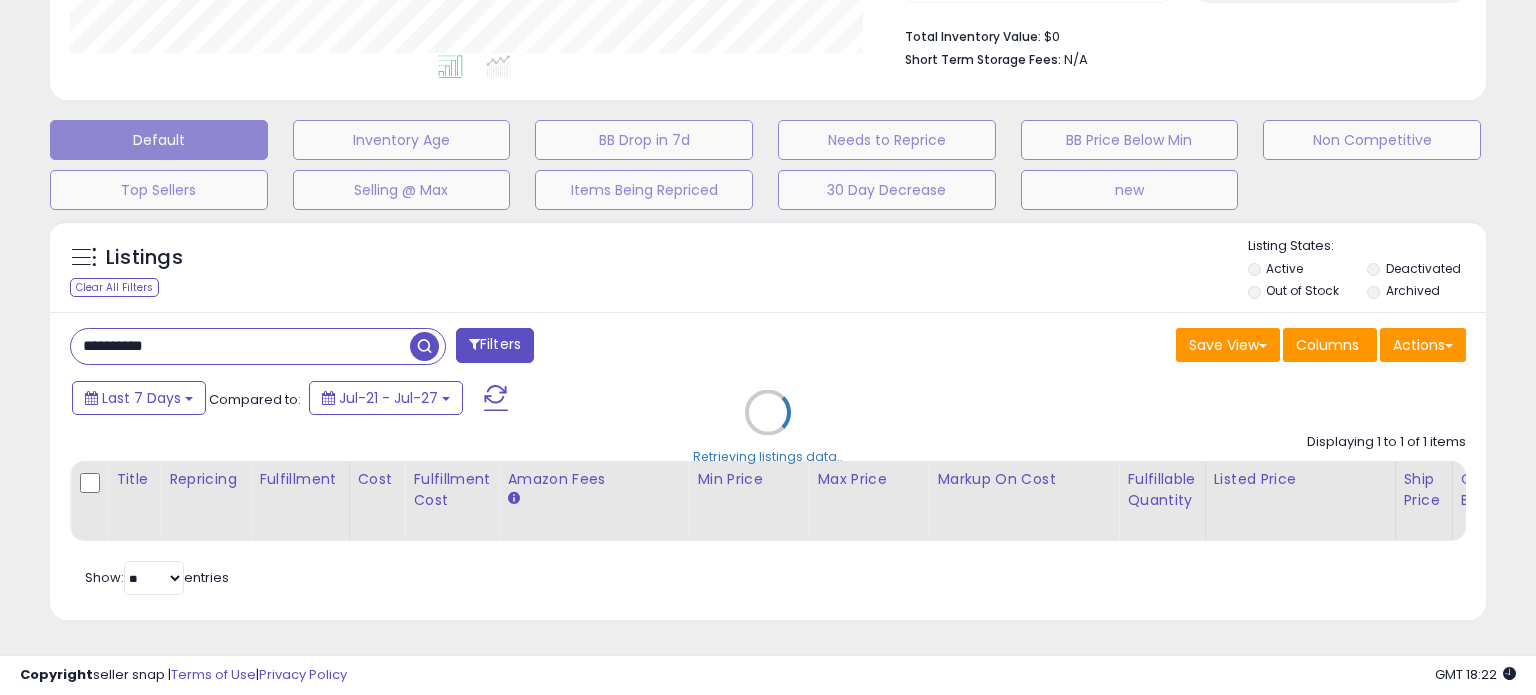 scroll, scrollTop: 999589, scrollLeft: 999168, axis: both 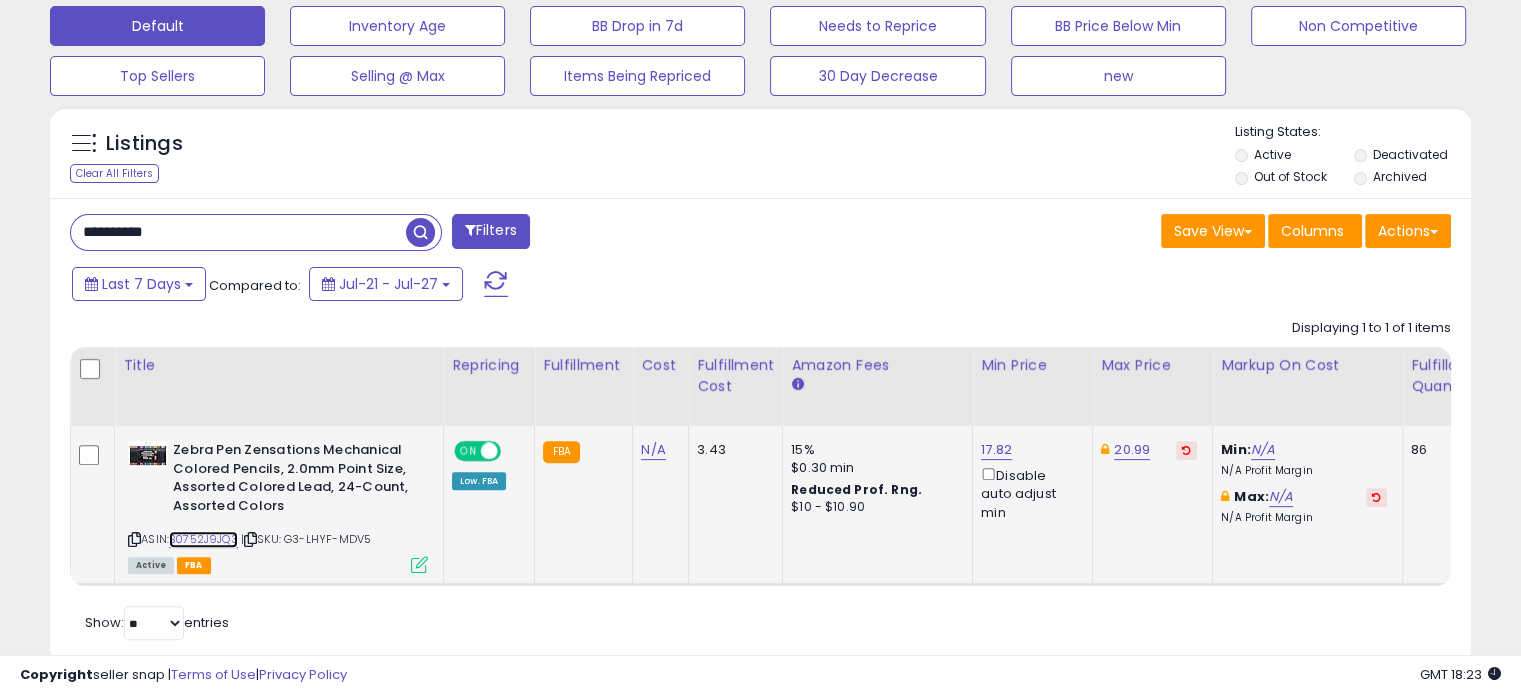 click on "B0752J9JQ3" at bounding box center [203, 539] 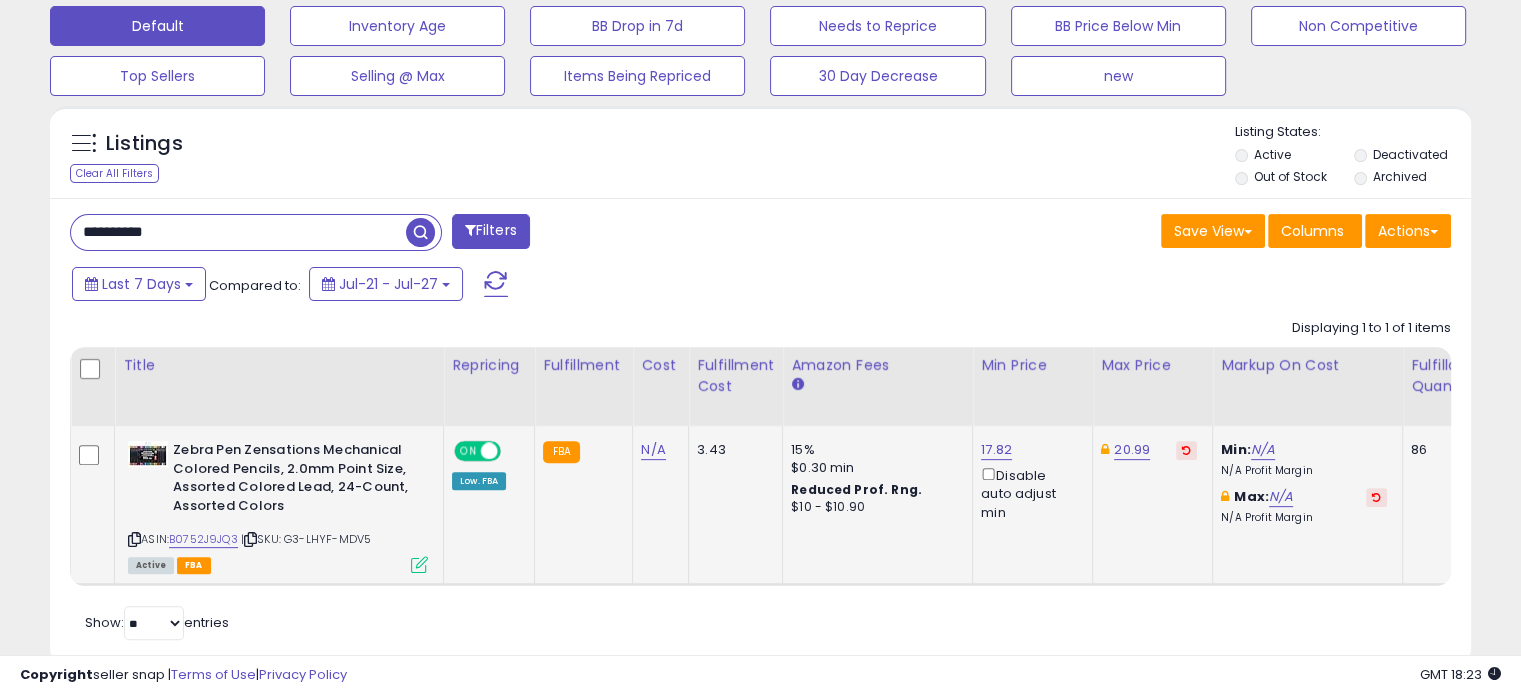 click on "17.82  Disable auto adjust min" at bounding box center [1029, 481] 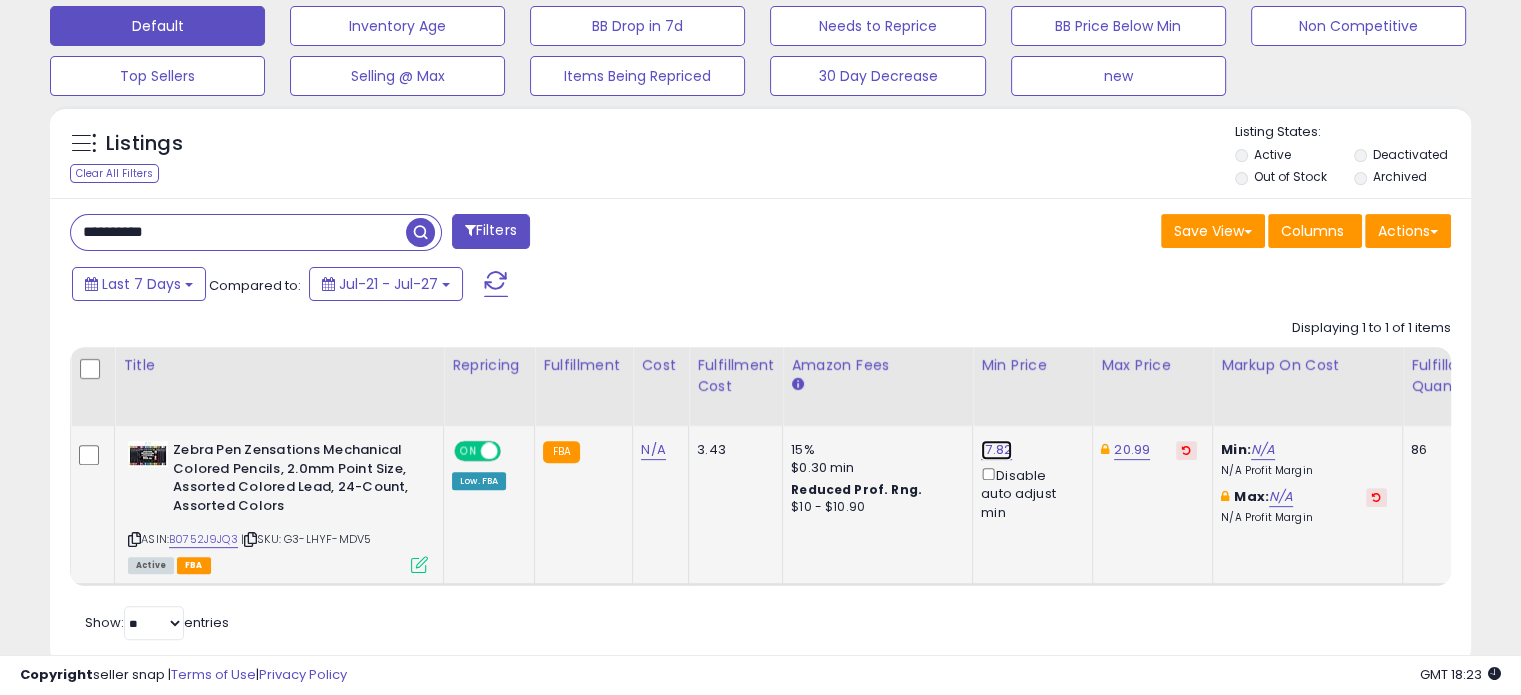 click on "17.82" at bounding box center [996, 450] 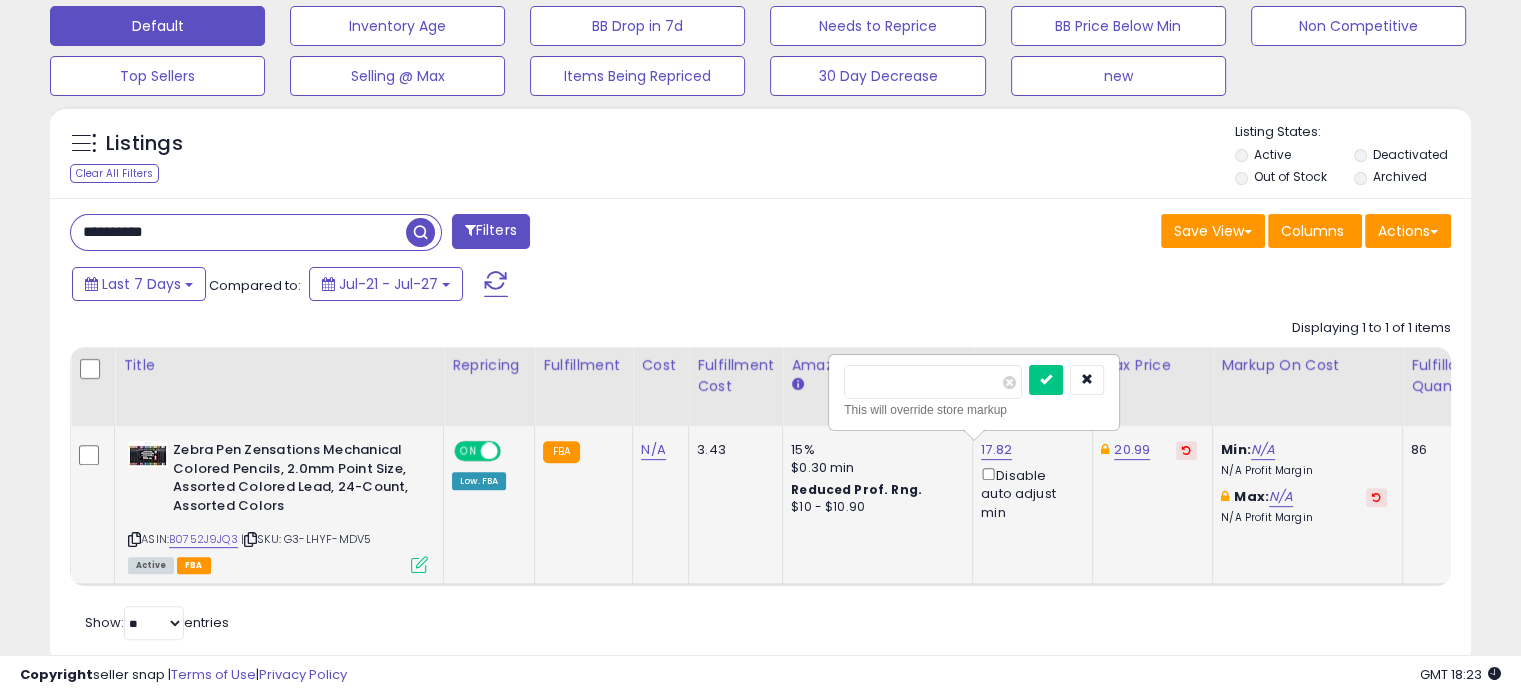 drag, startPoint x: 941, startPoint y: 380, endPoint x: 844, endPoint y: 382, distance: 97.020615 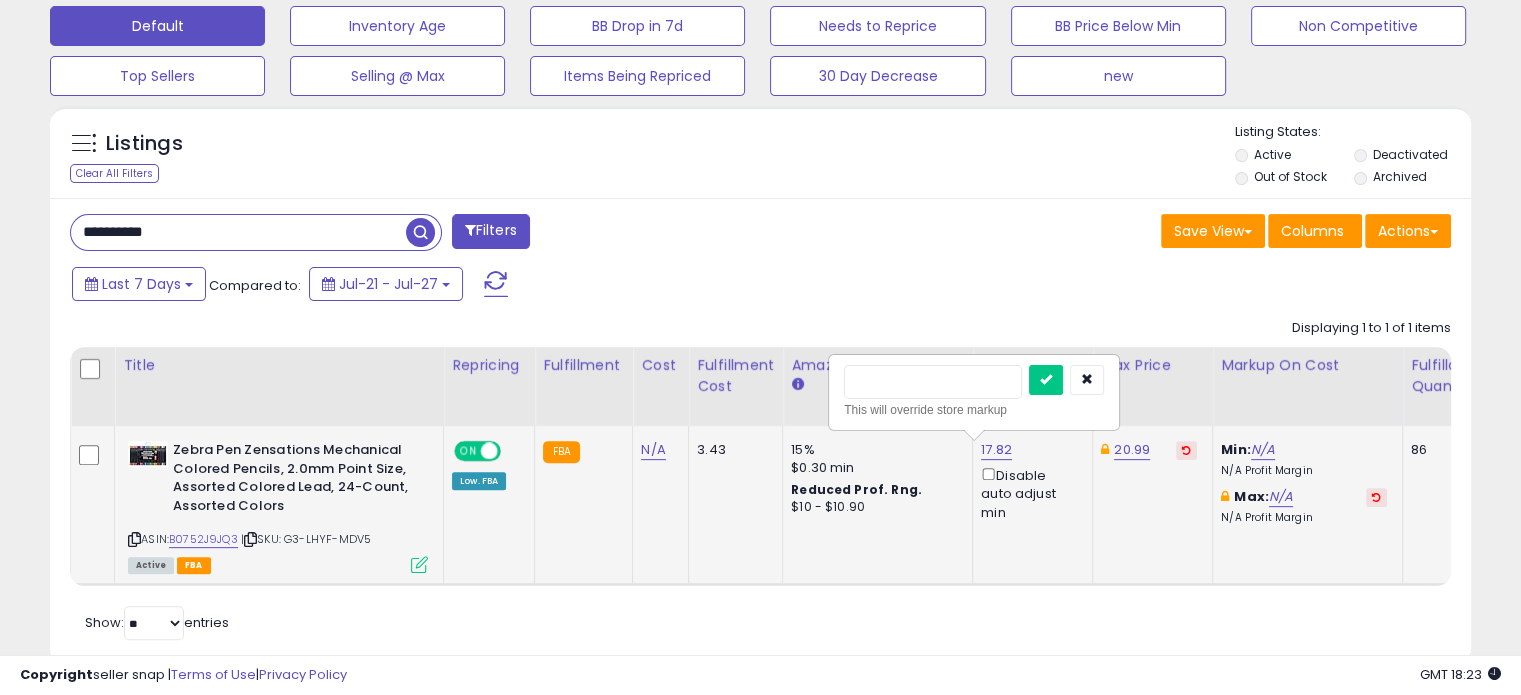 type on "*****" 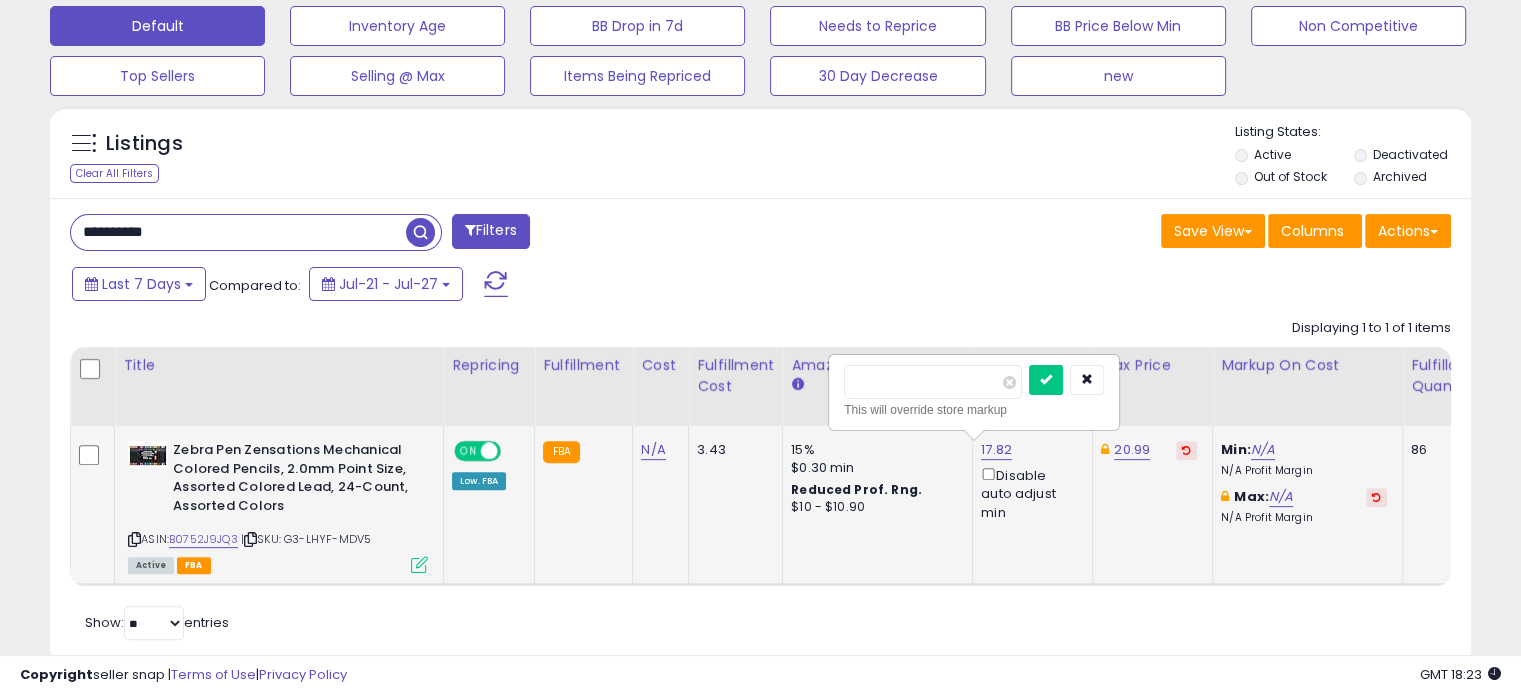 click at bounding box center [1046, 380] 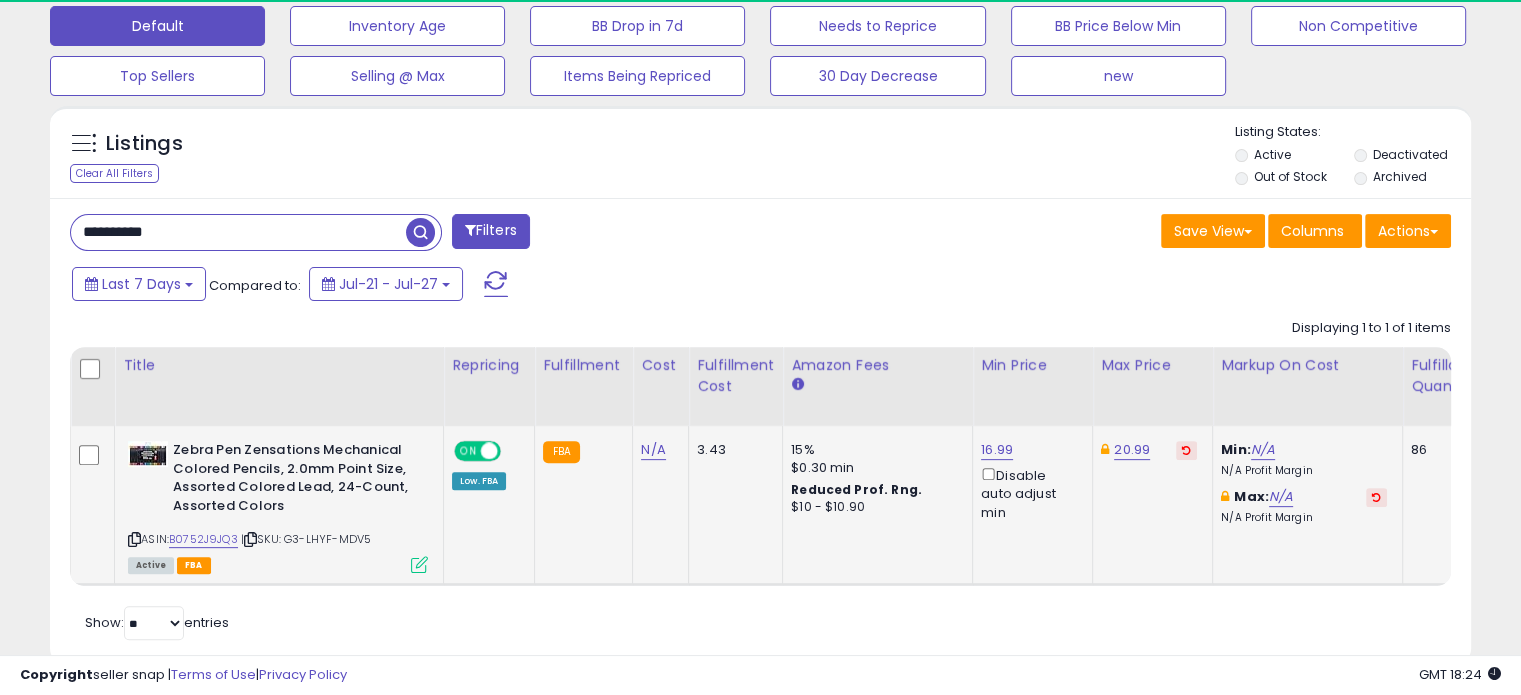 click on "**********" at bounding box center (238, 232) 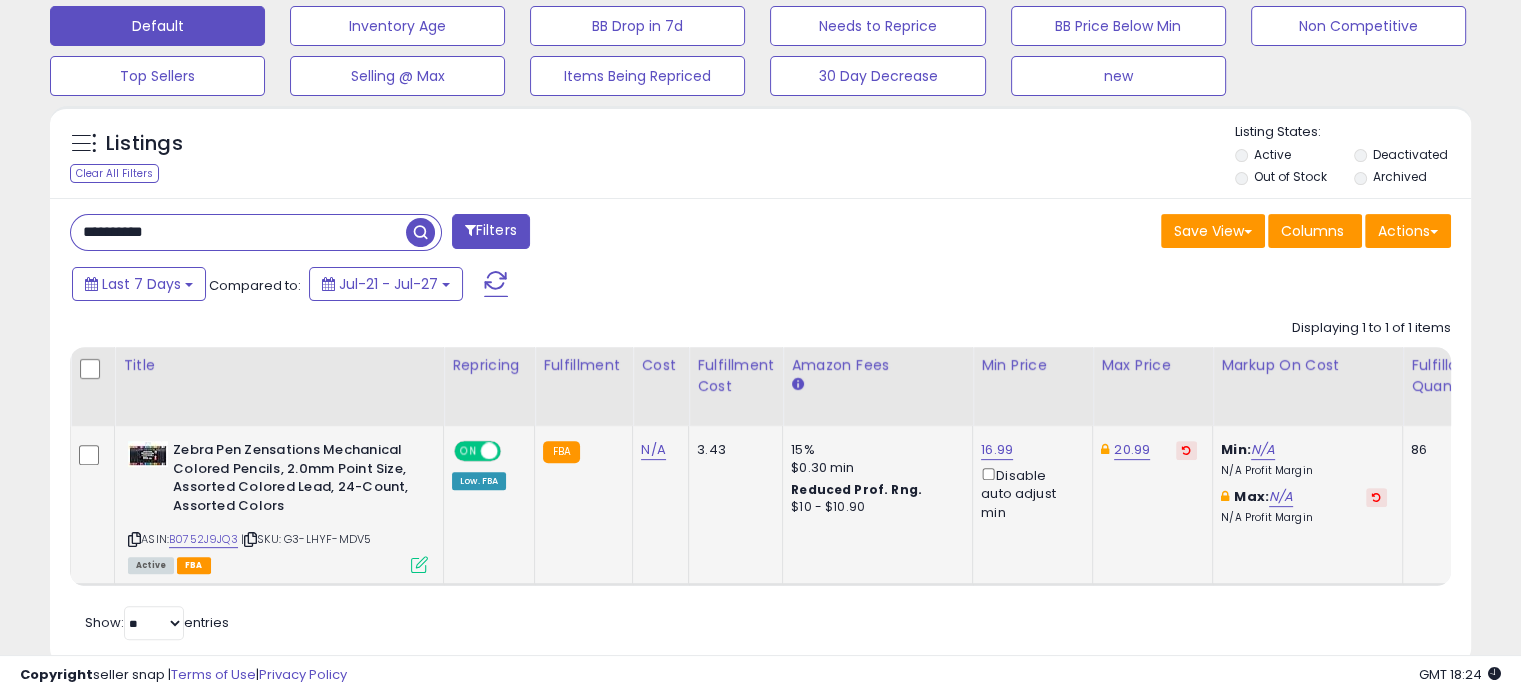 click on "**********" at bounding box center (238, 232) 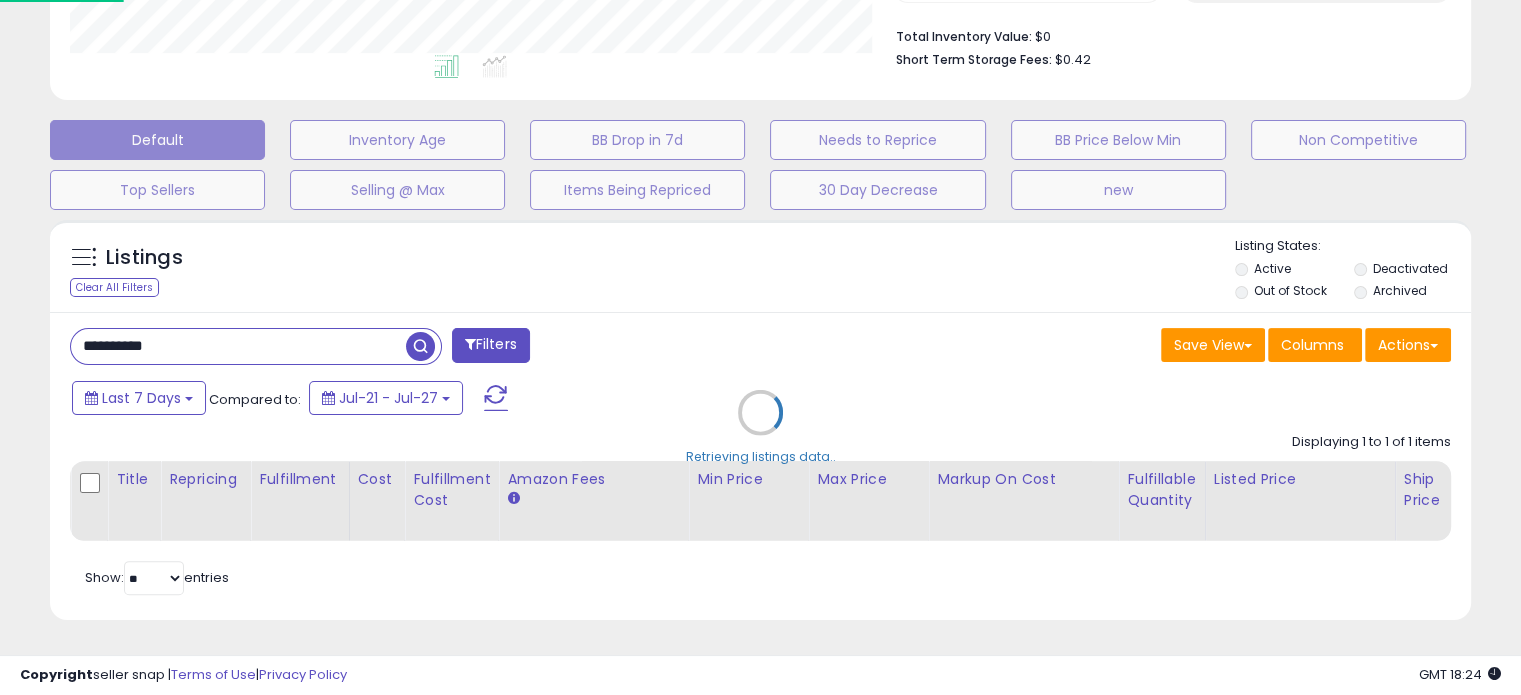 scroll, scrollTop: 999589, scrollLeft: 999168, axis: both 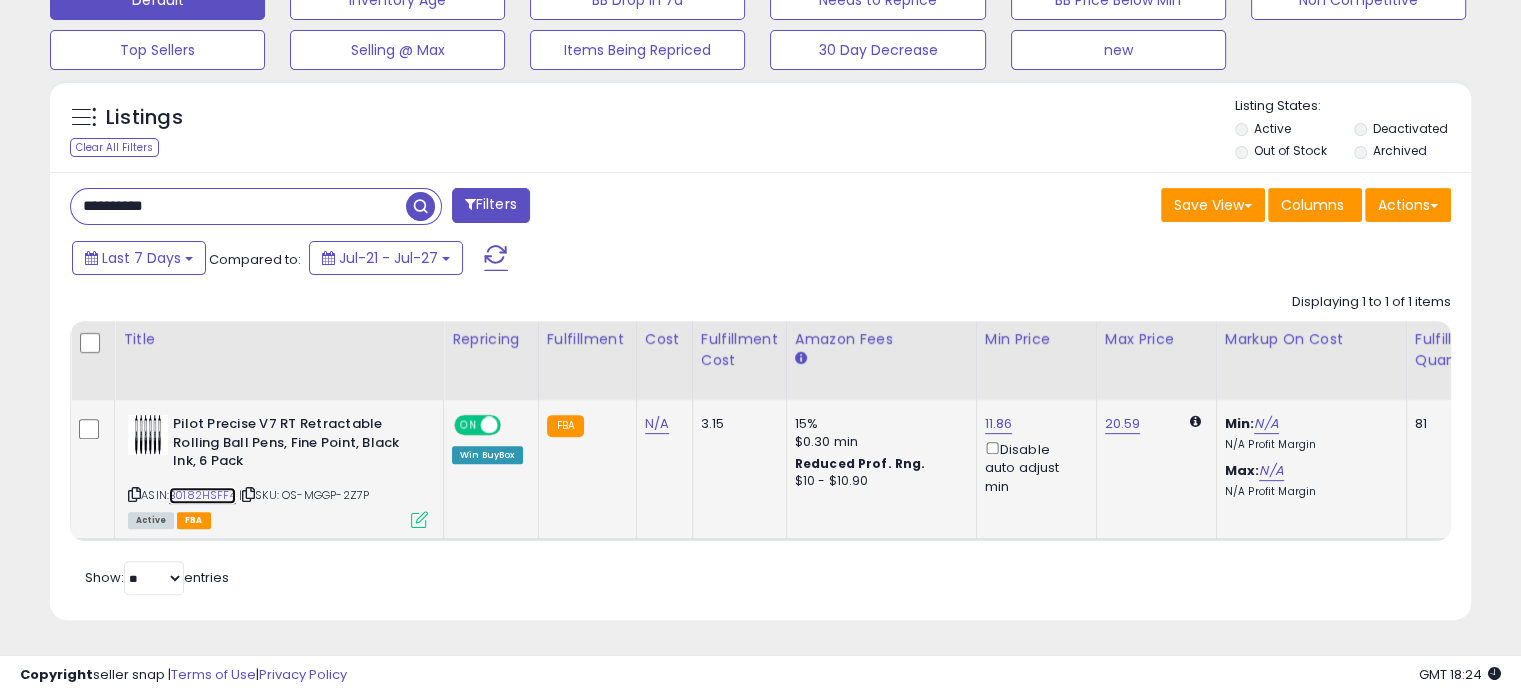 click on "B0182HSFF4" at bounding box center [202, 495] 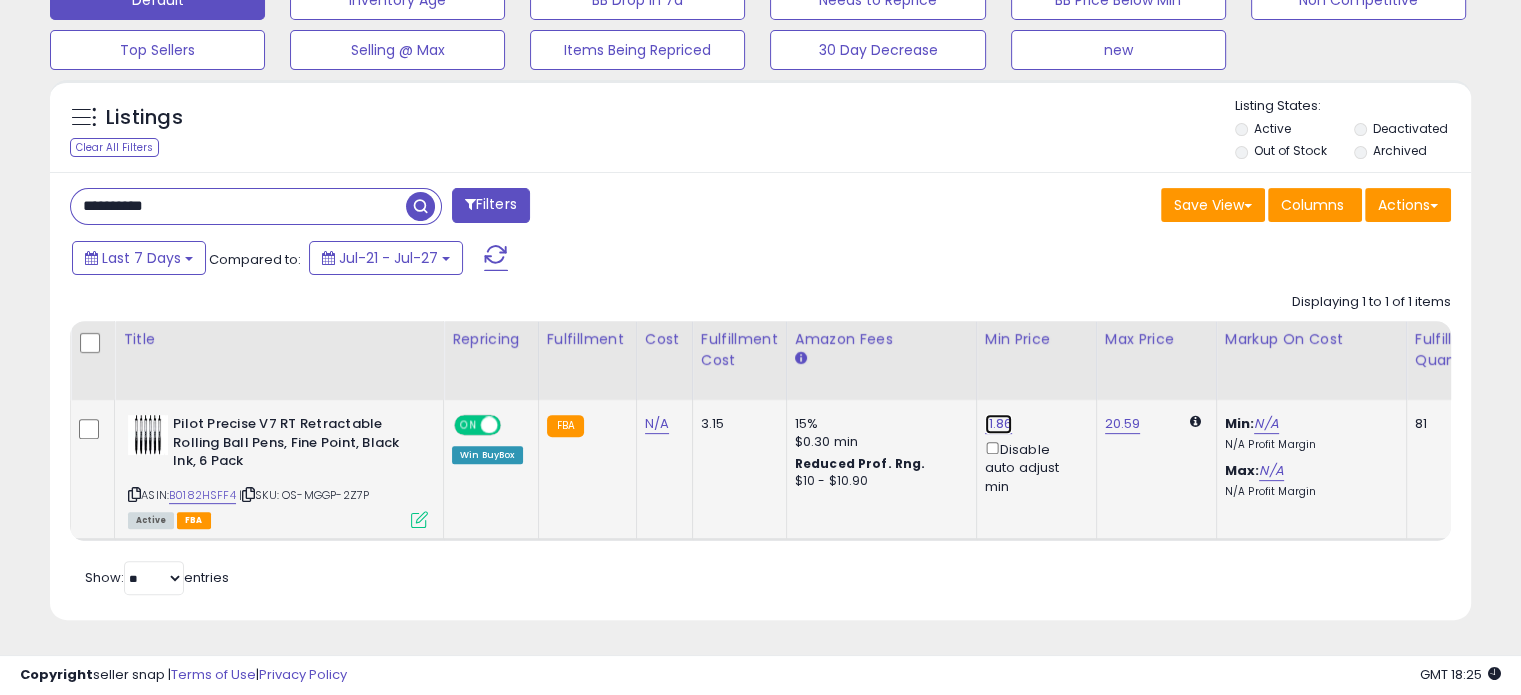 click on "11.86" at bounding box center [999, 424] 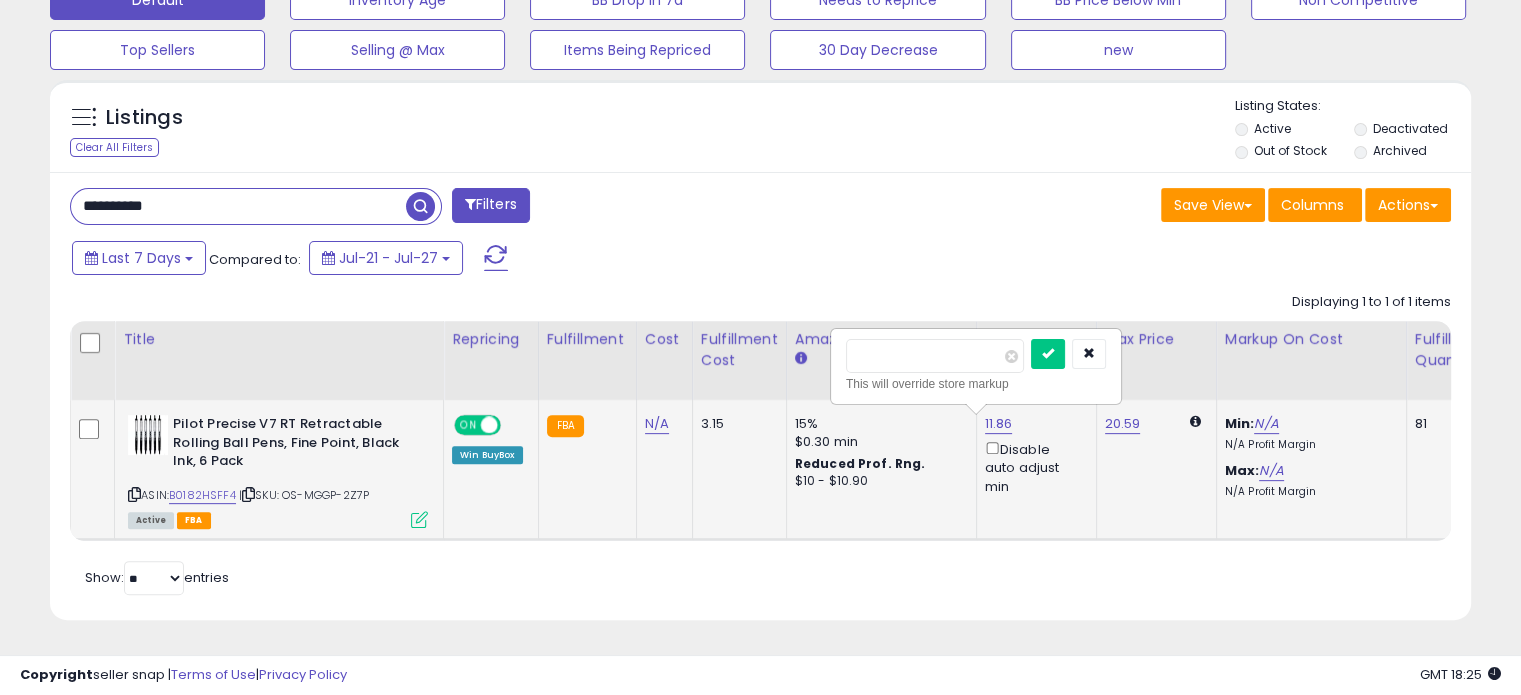 drag, startPoint x: 885, startPoint y: 347, endPoint x: 912, endPoint y: 347, distance: 27 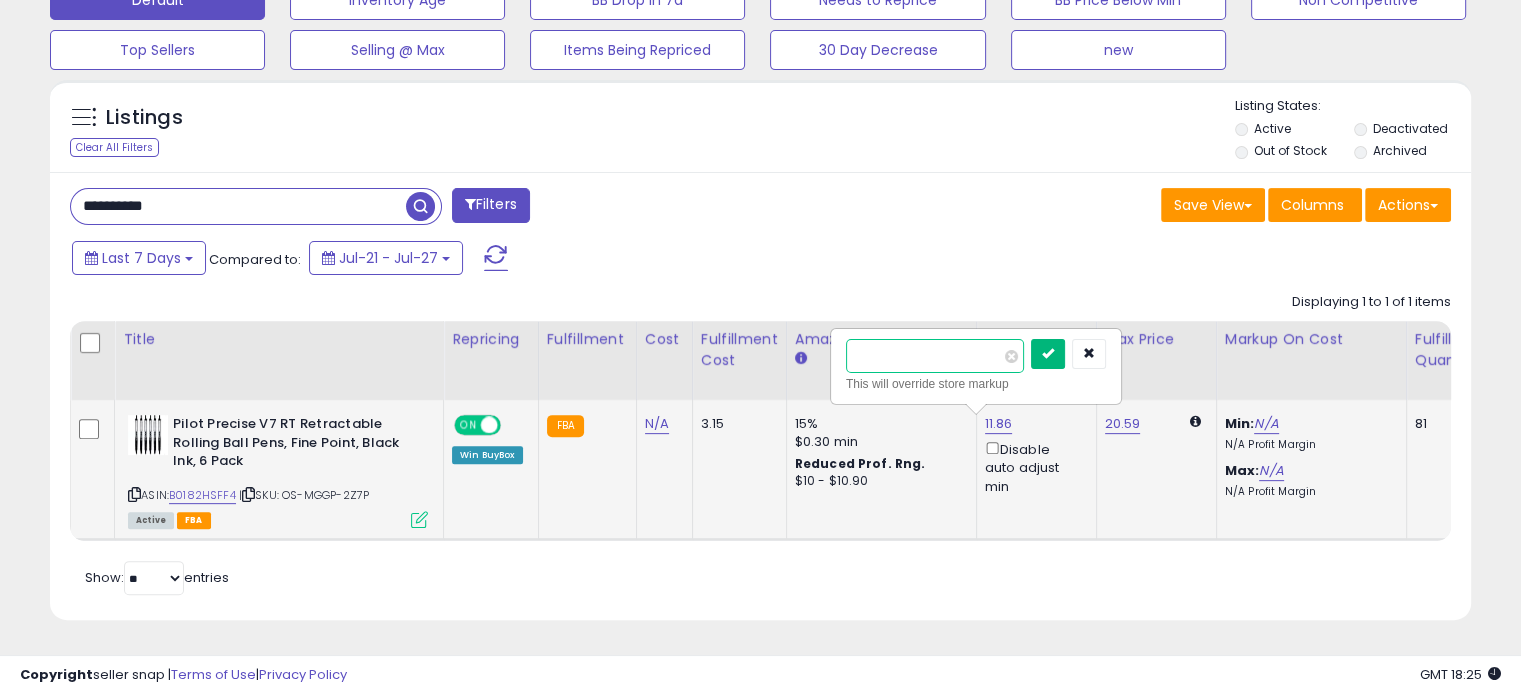 type on "*****" 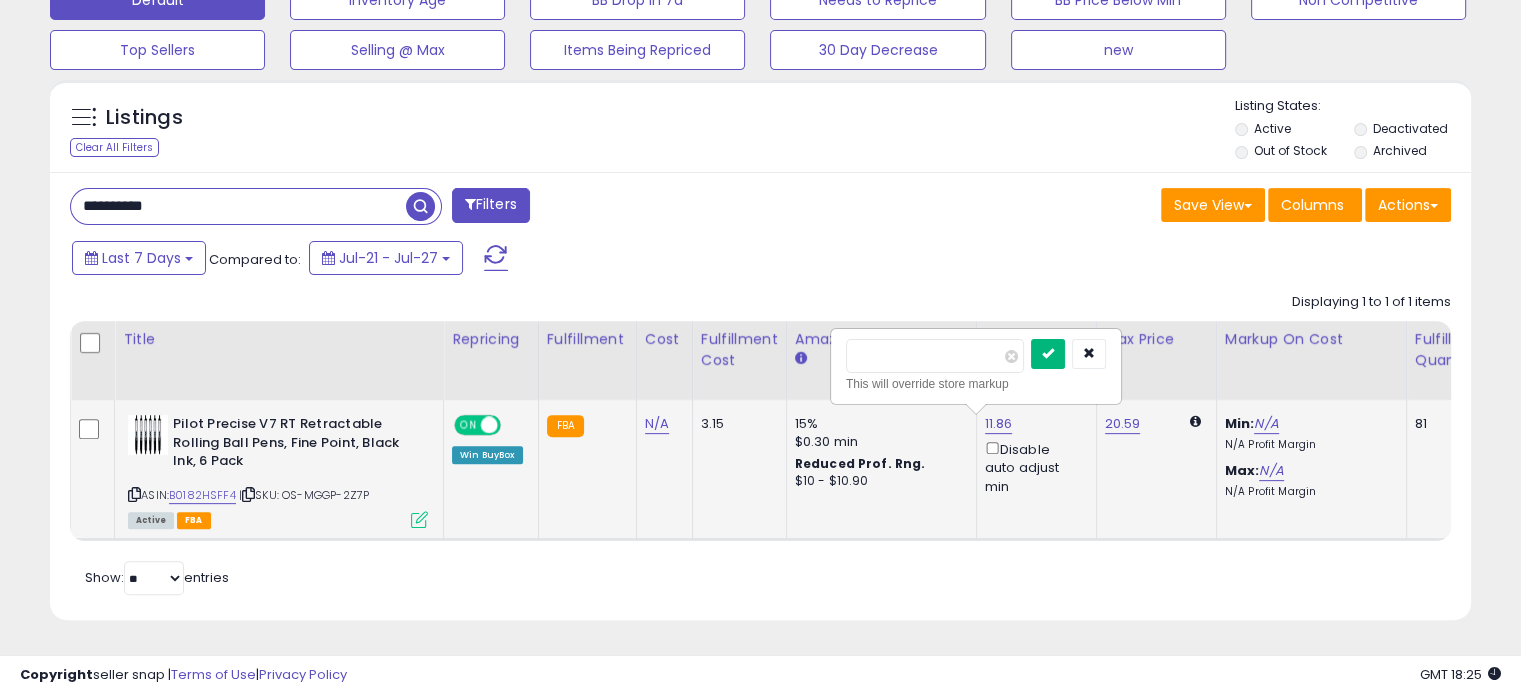 click at bounding box center [1048, 353] 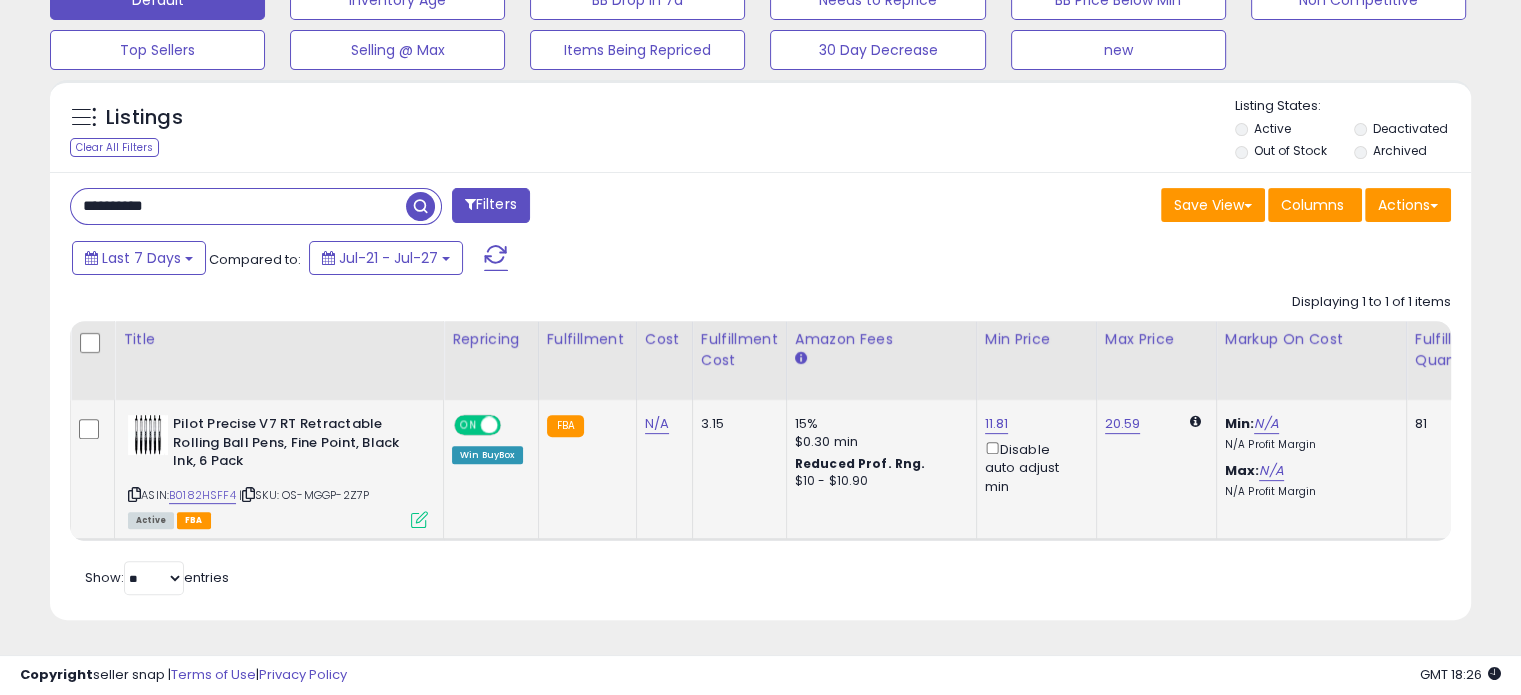 click on "**********" at bounding box center [238, 206] 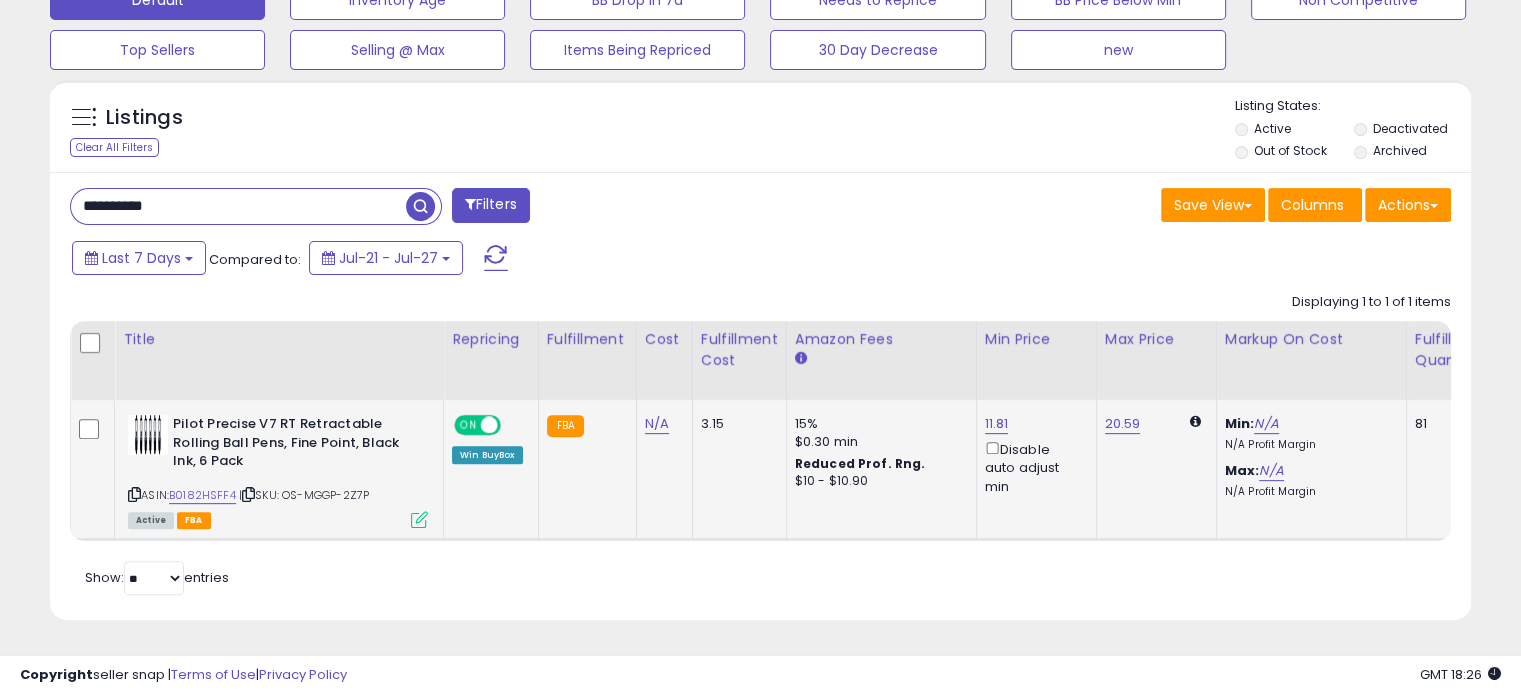click on "**********" at bounding box center [238, 206] 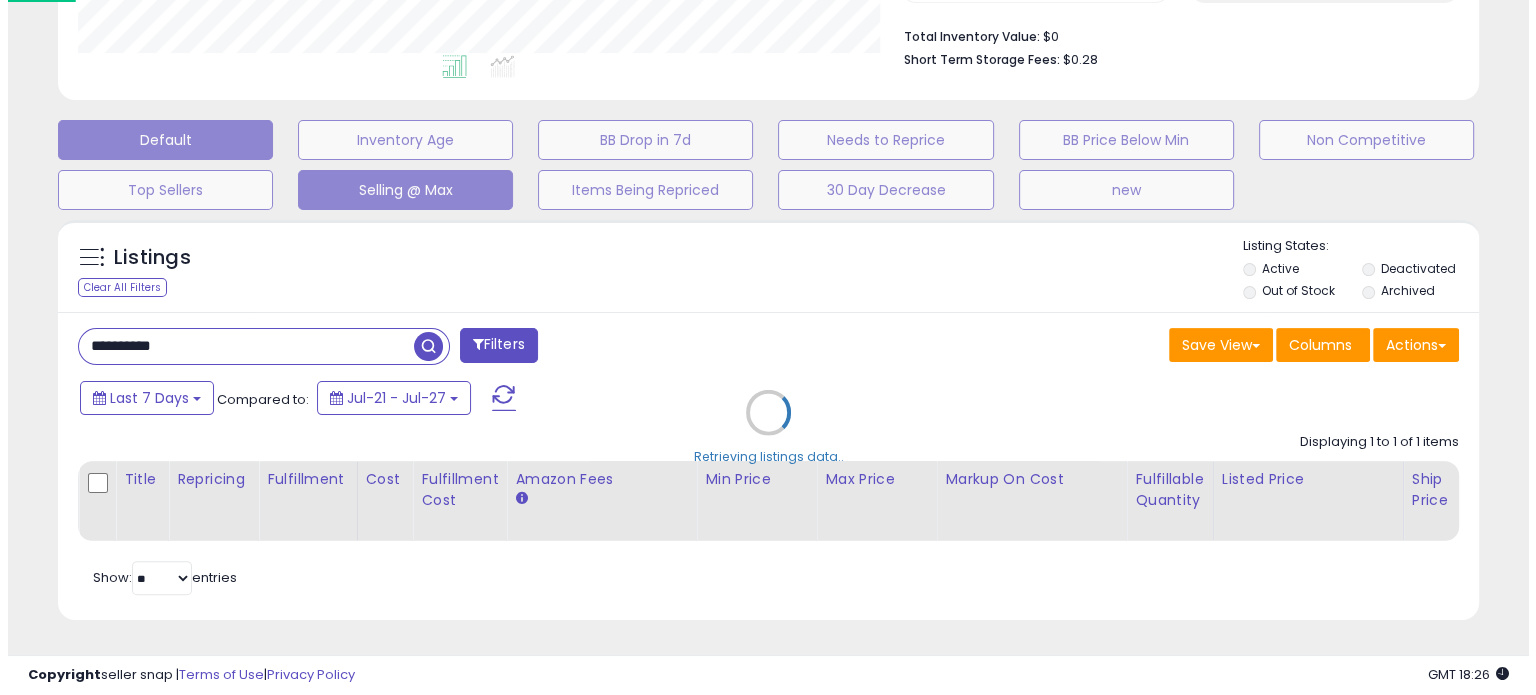 scroll, scrollTop: 524, scrollLeft: 0, axis: vertical 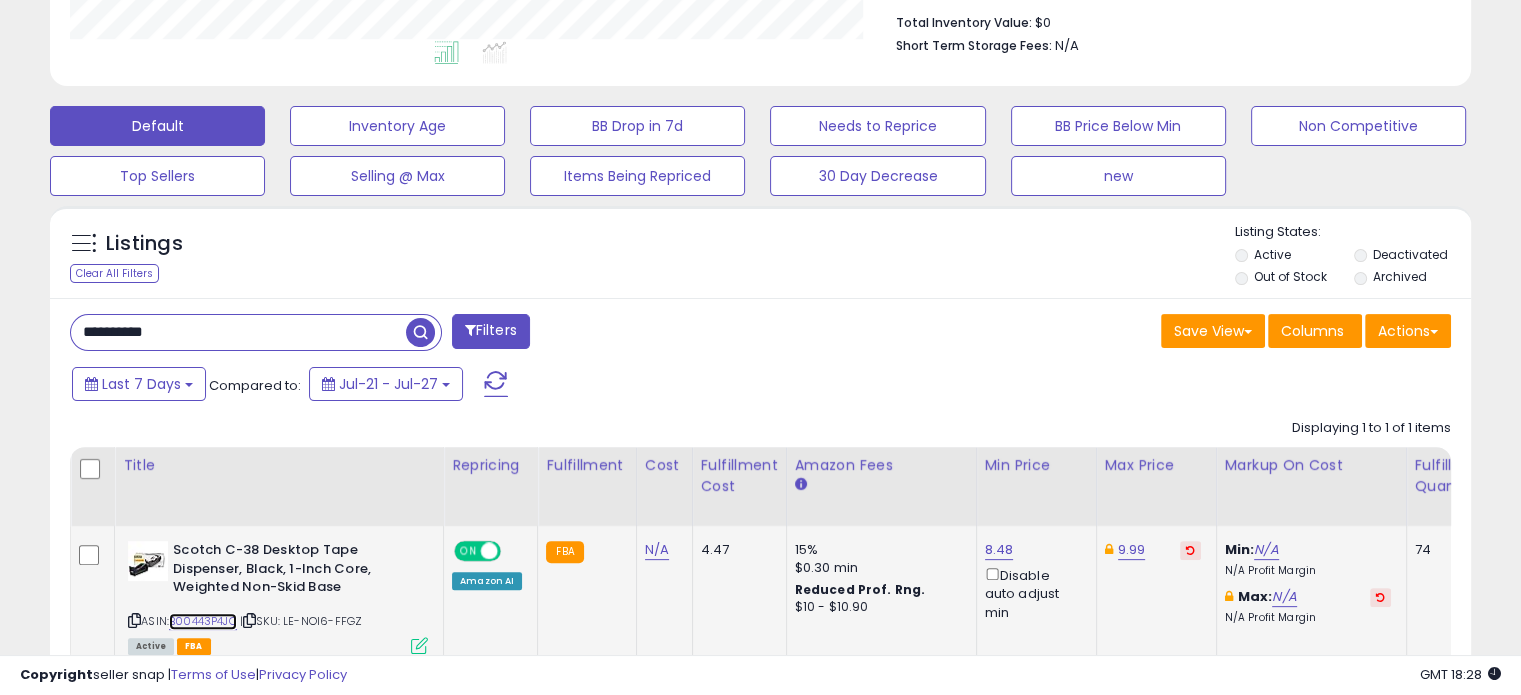 click on "B00443P4JQ" at bounding box center [203, 621] 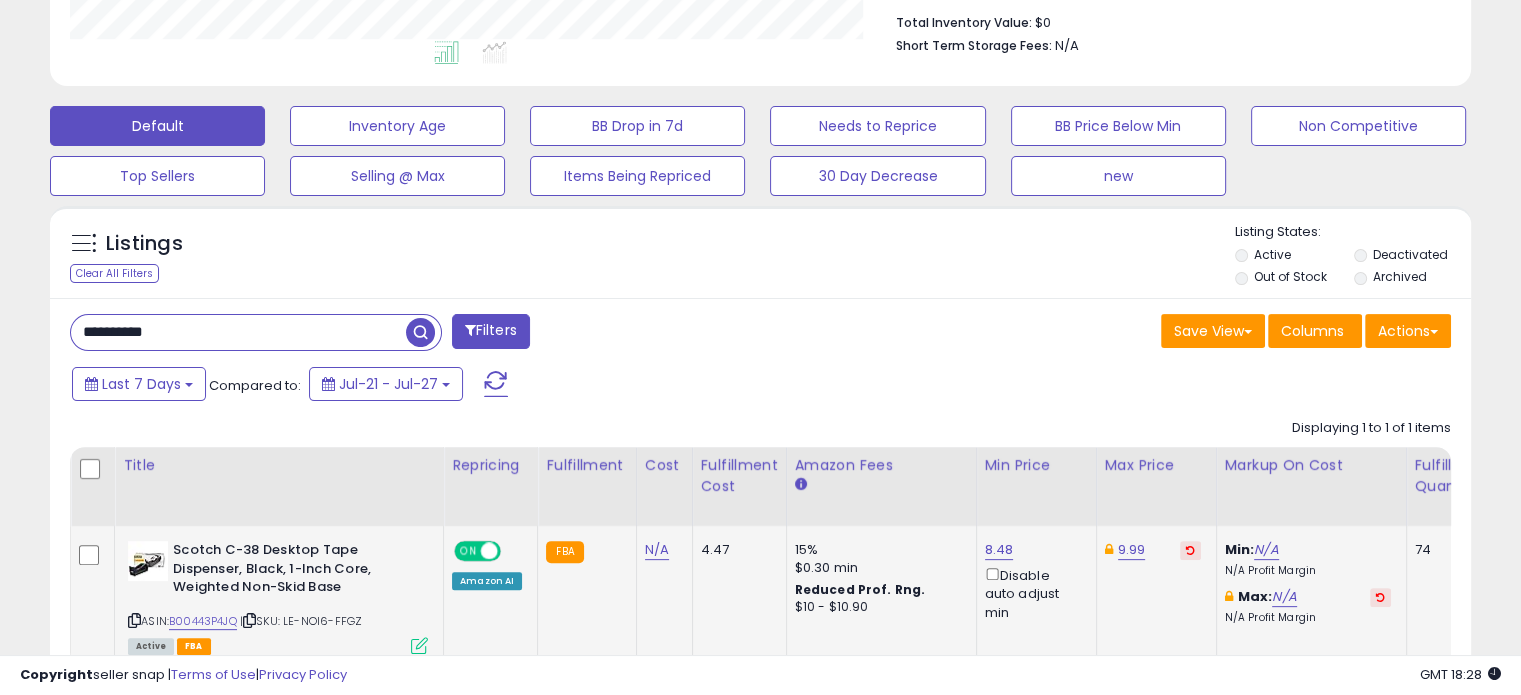 click at bounding box center [419, 645] 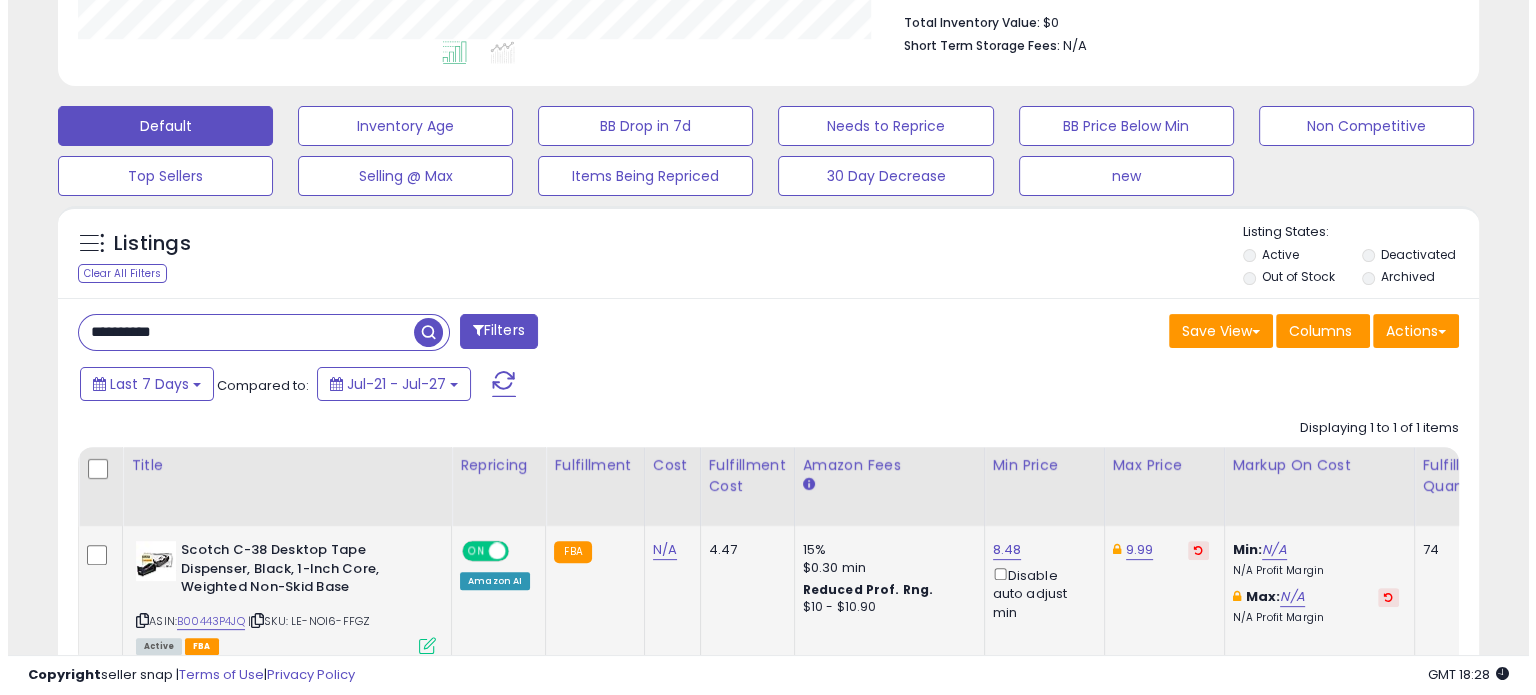 scroll, scrollTop: 999589, scrollLeft: 999168, axis: both 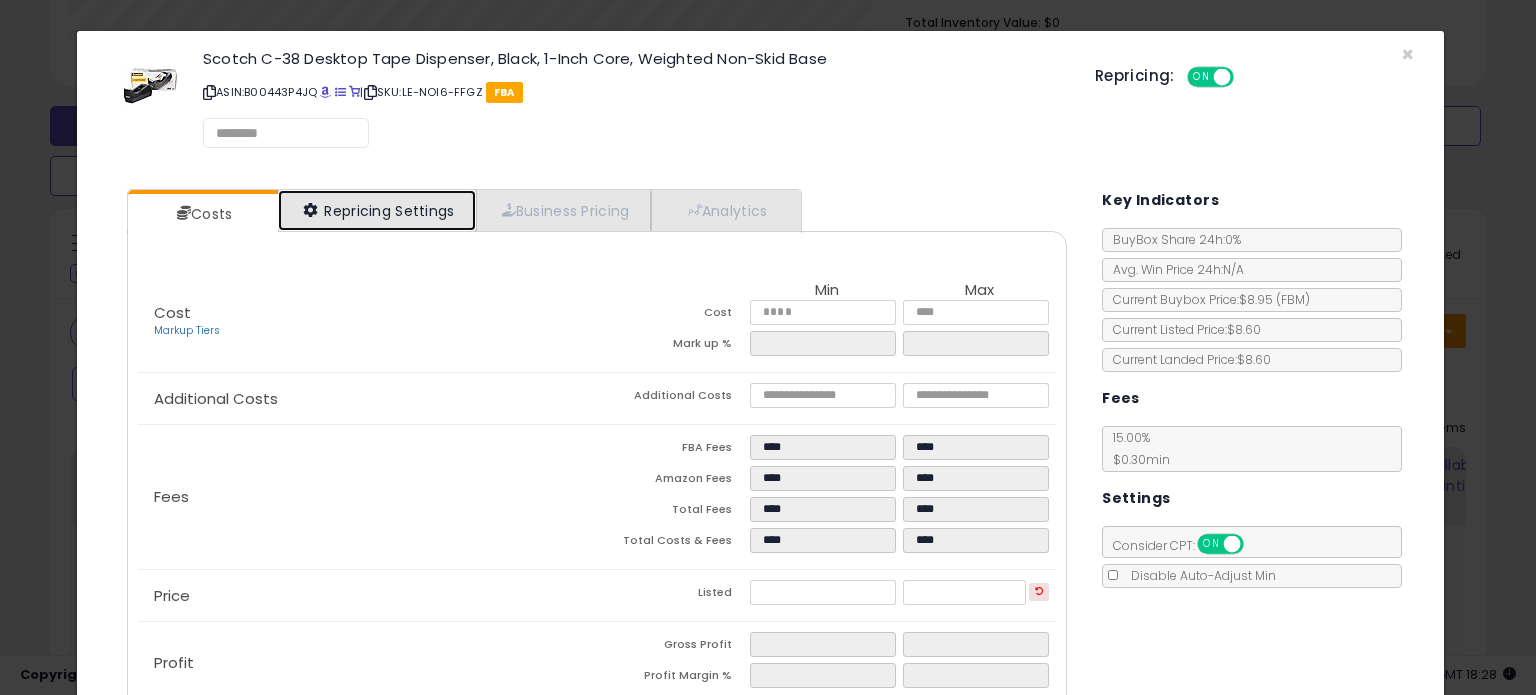 click on "Repricing Settings" at bounding box center (377, 210) 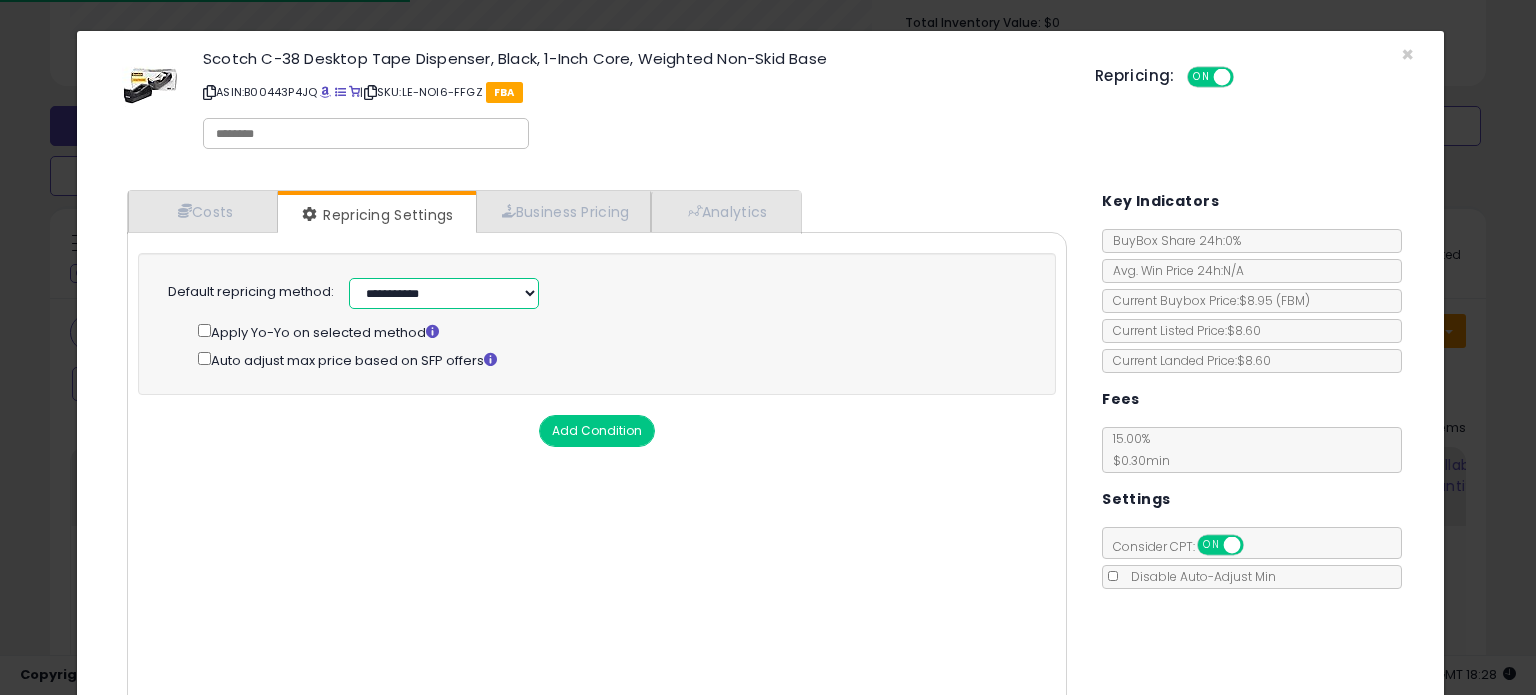 click on "**********" at bounding box center [444, 293] 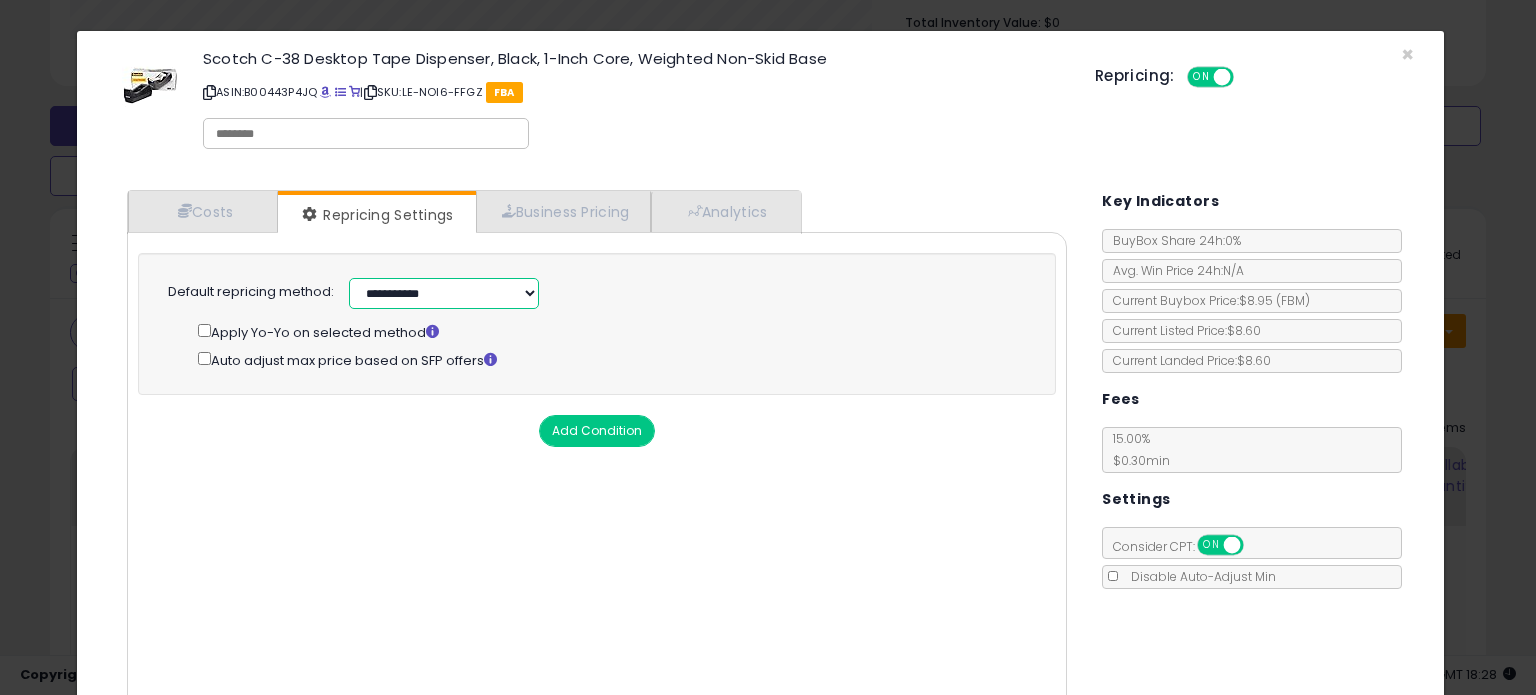 select on "**********" 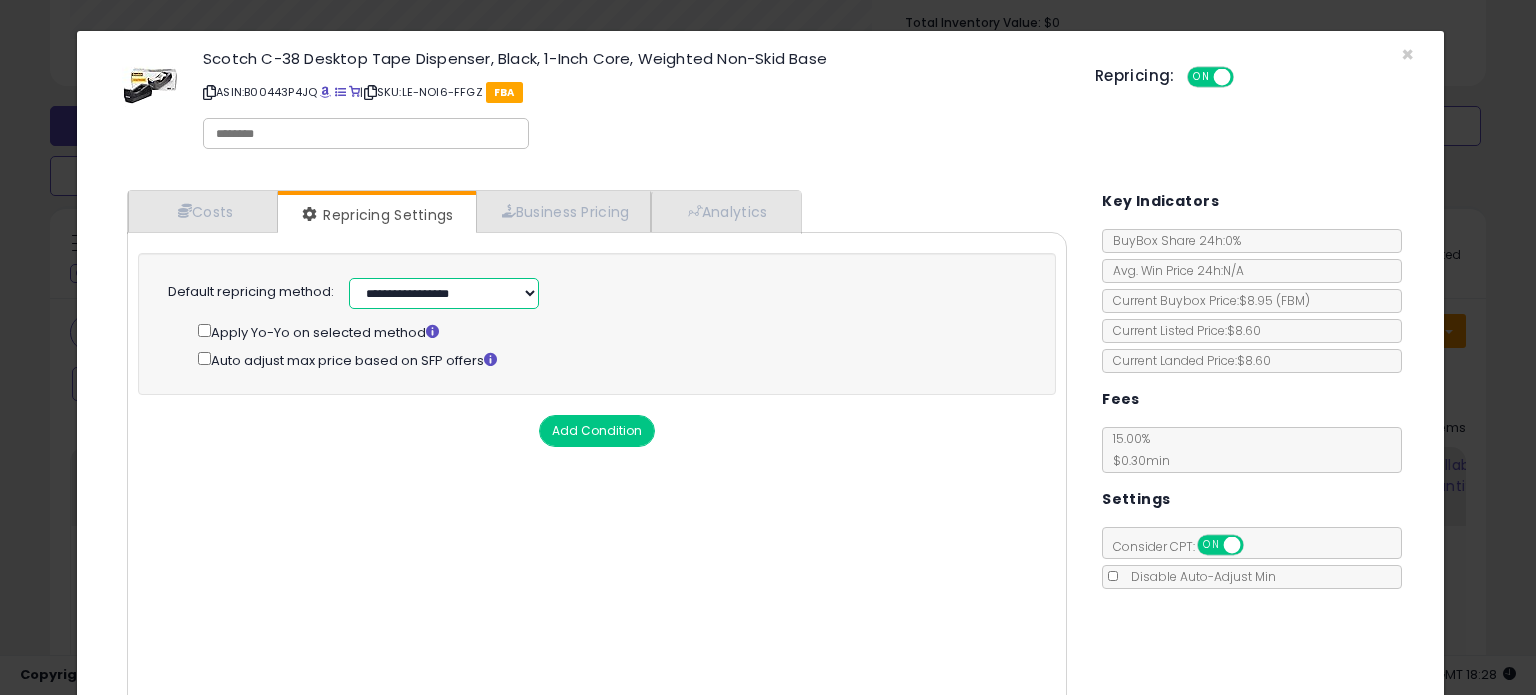 click on "**********" at bounding box center (444, 293) 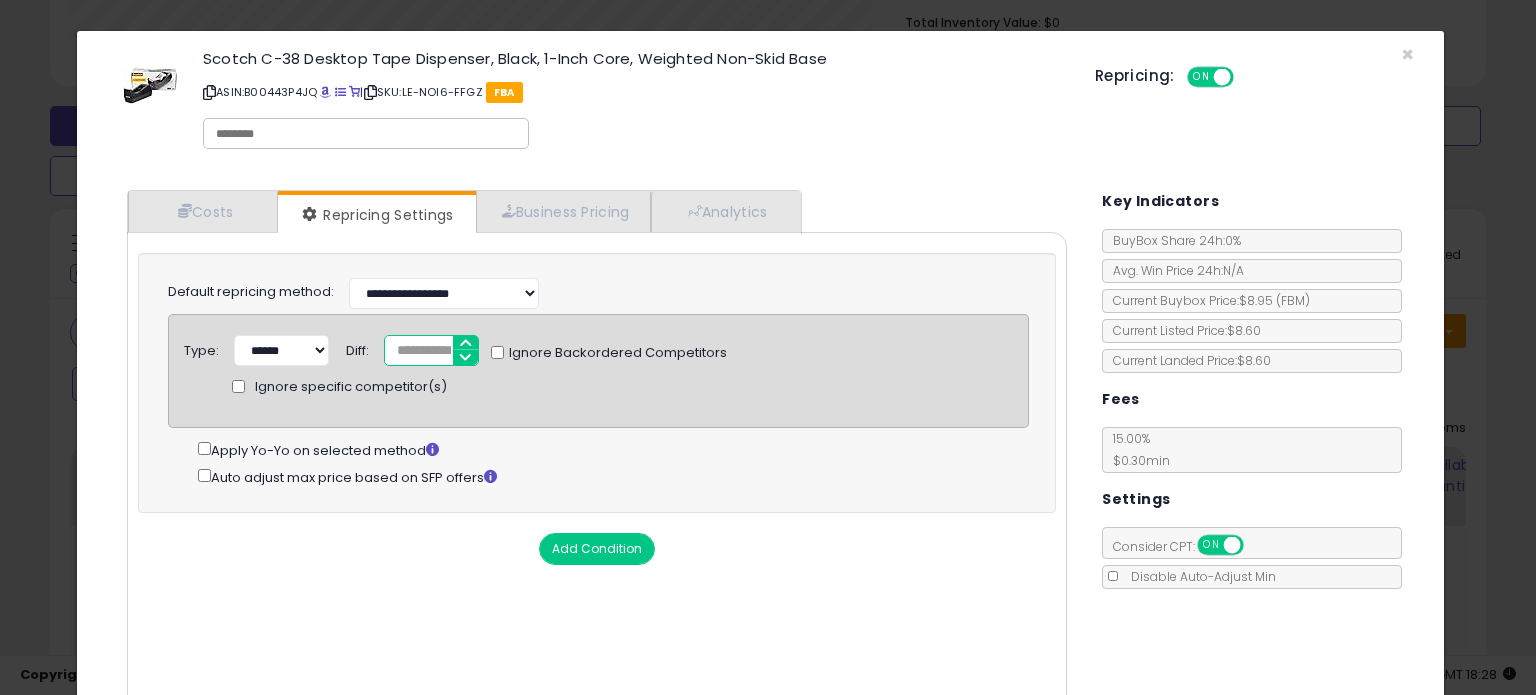 drag, startPoint x: 397, startPoint y: 349, endPoint x: 377, endPoint y: 353, distance: 20.396078 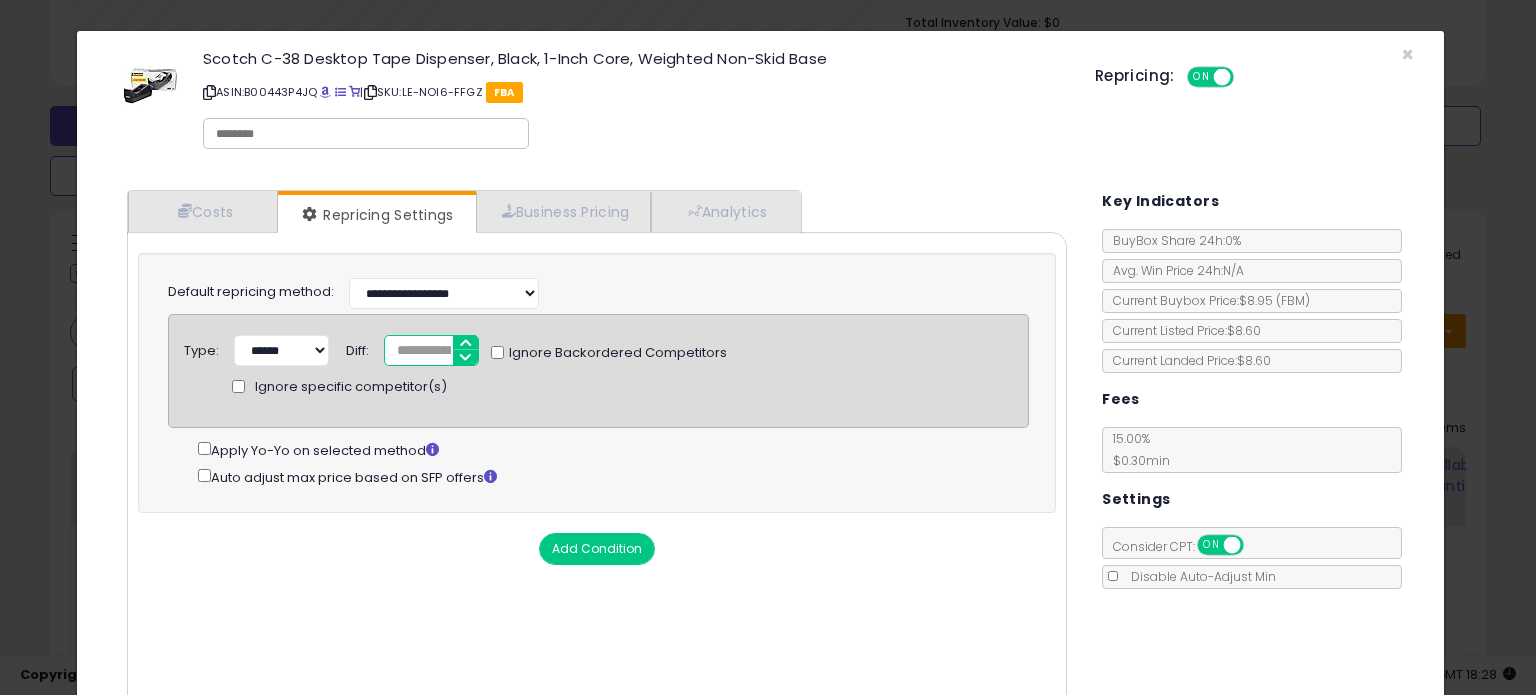 click on "****" at bounding box center [431, 350] 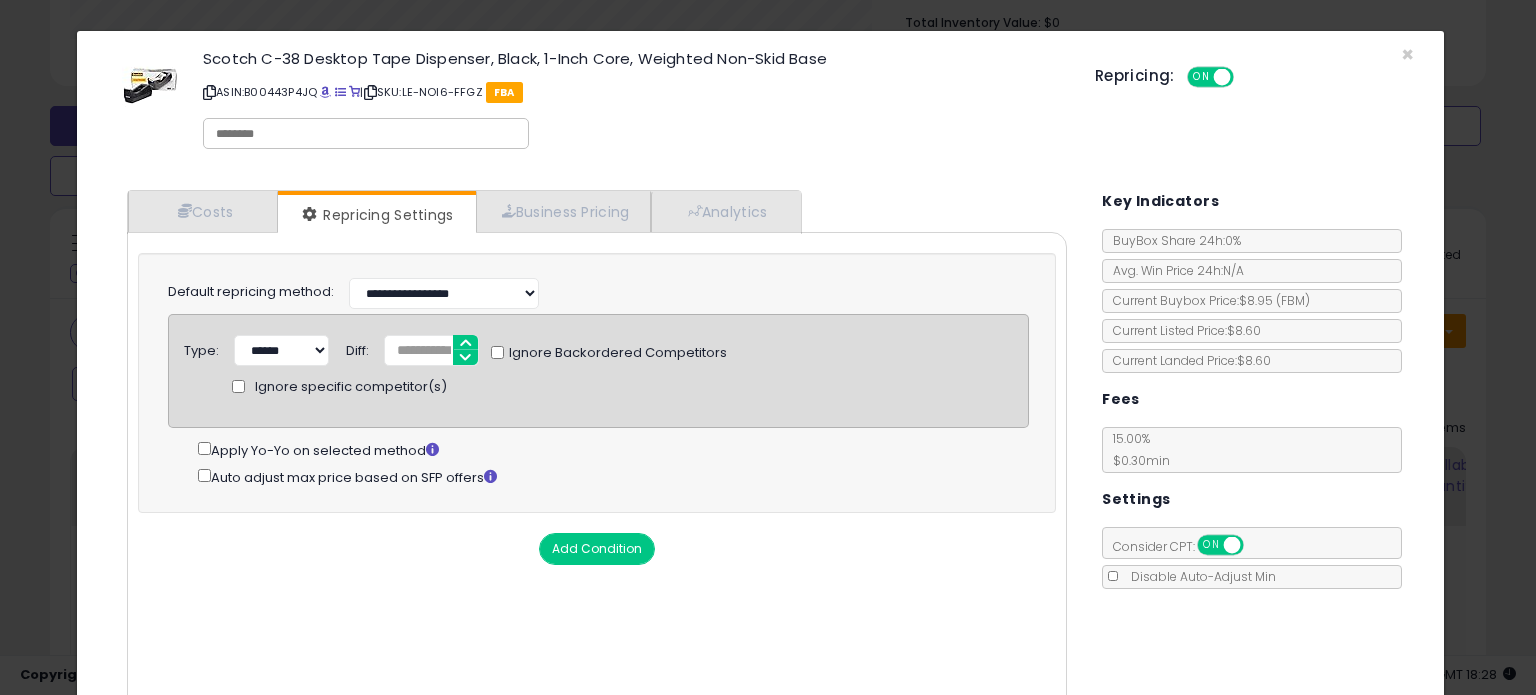 click on "Apply Yo-Yo on selected method
Auto adjust max price based on SFP offers" 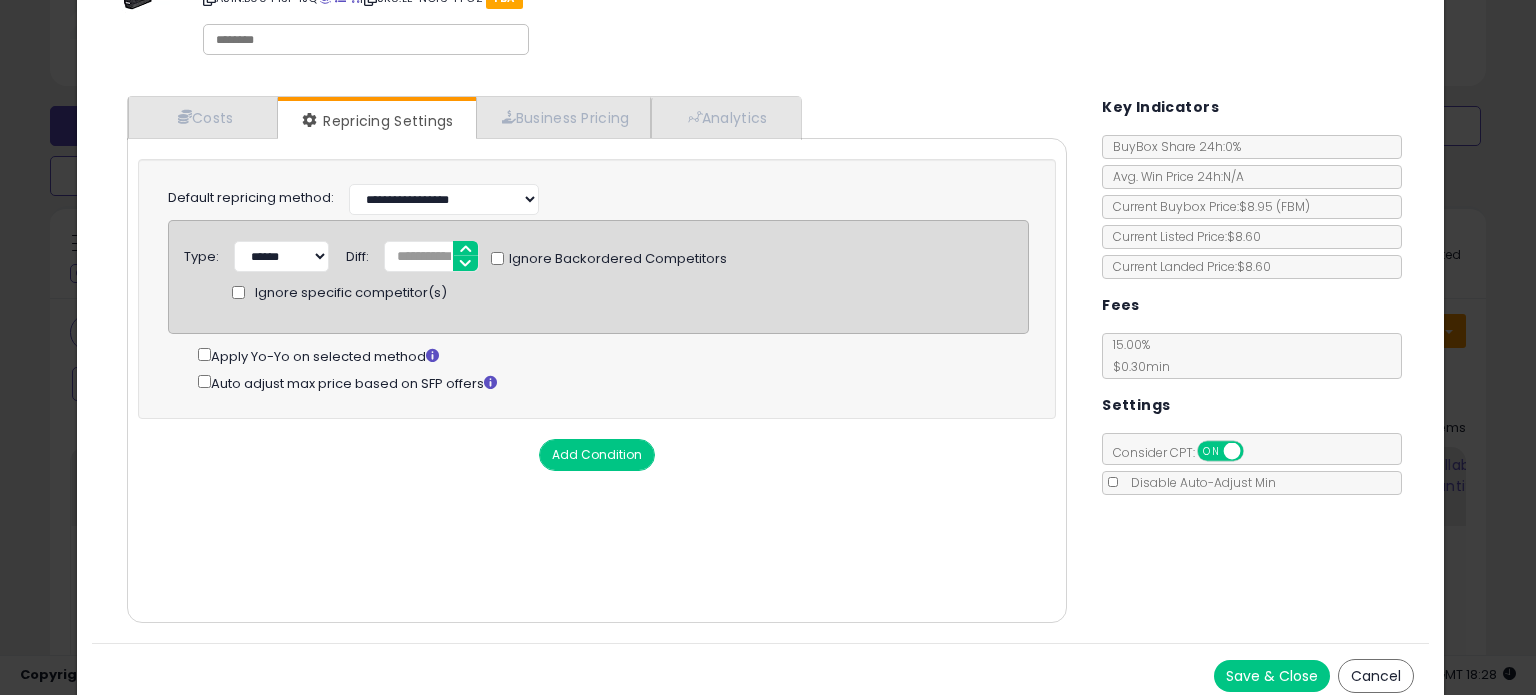 scroll, scrollTop: 105, scrollLeft: 0, axis: vertical 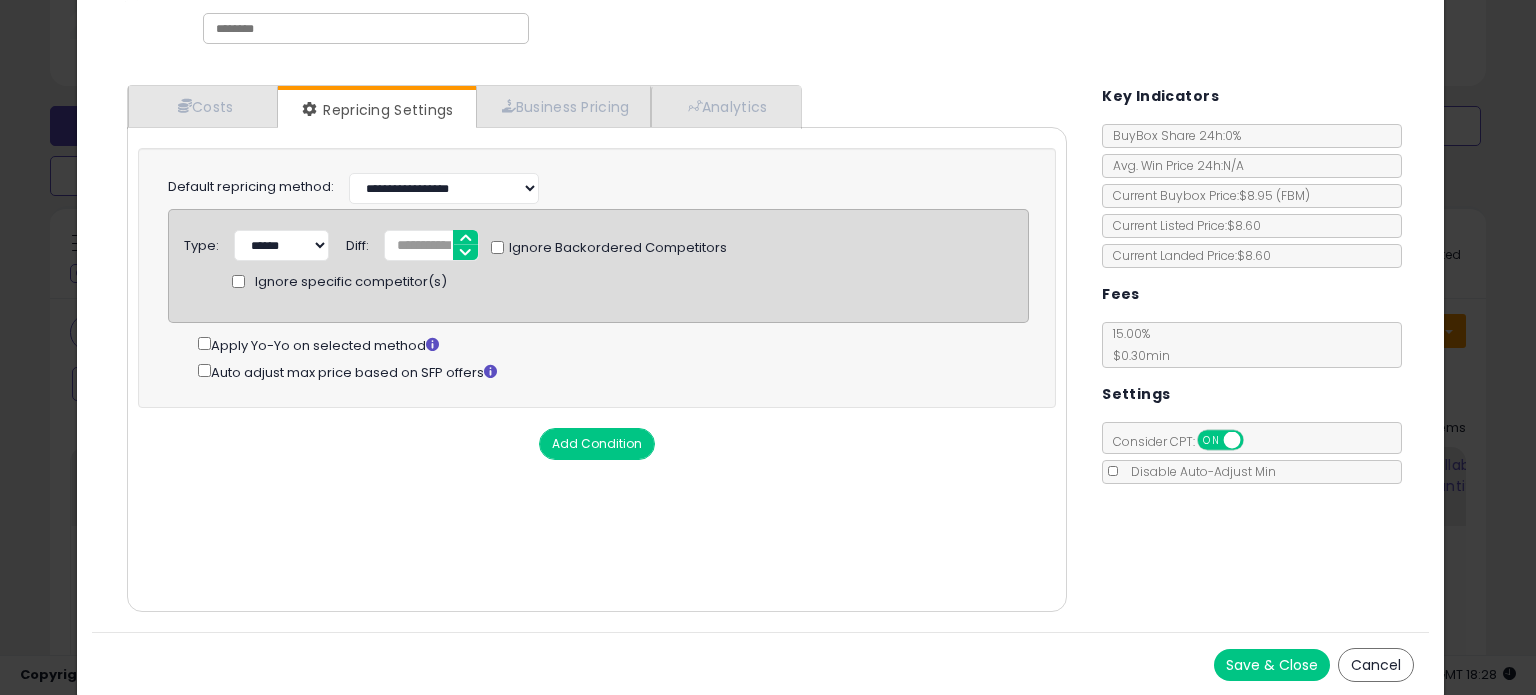 click on "Save & Close" at bounding box center [1272, 665] 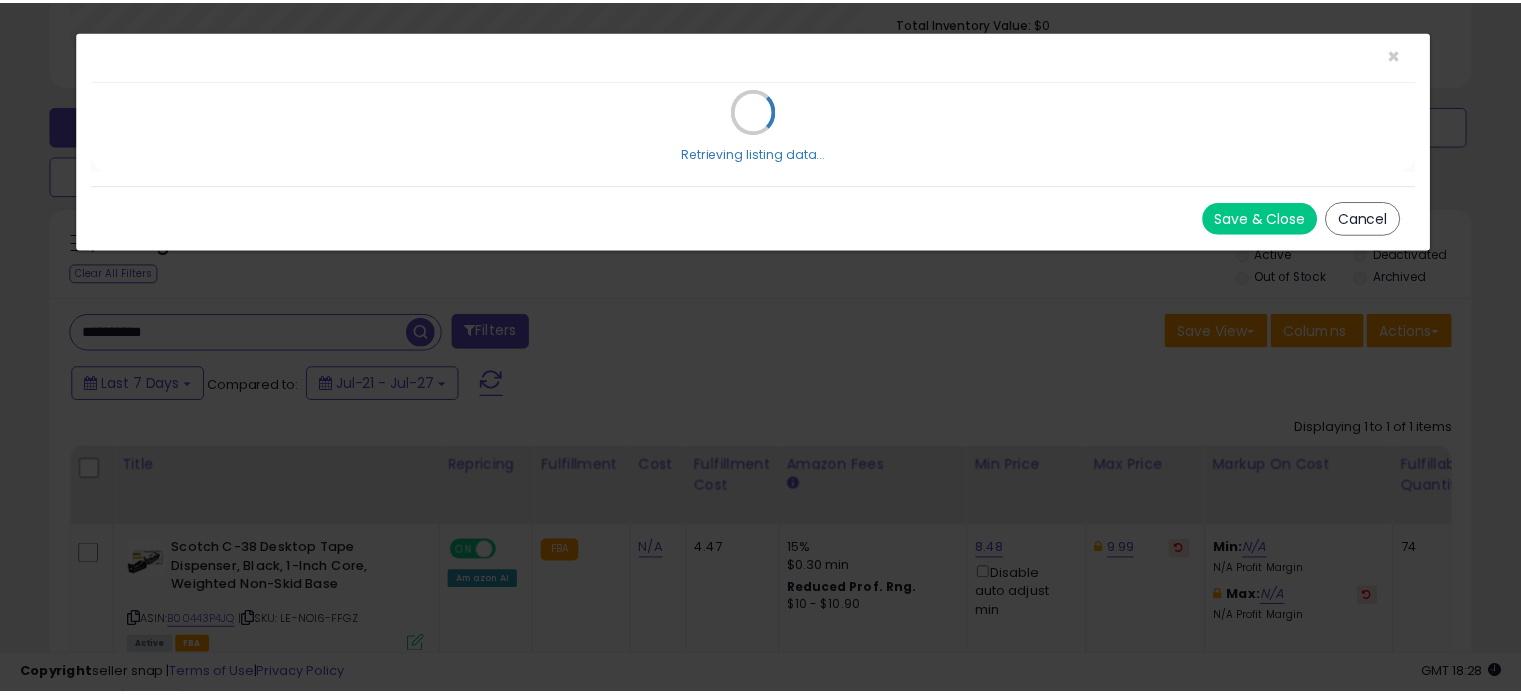 scroll, scrollTop: 0, scrollLeft: 0, axis: both 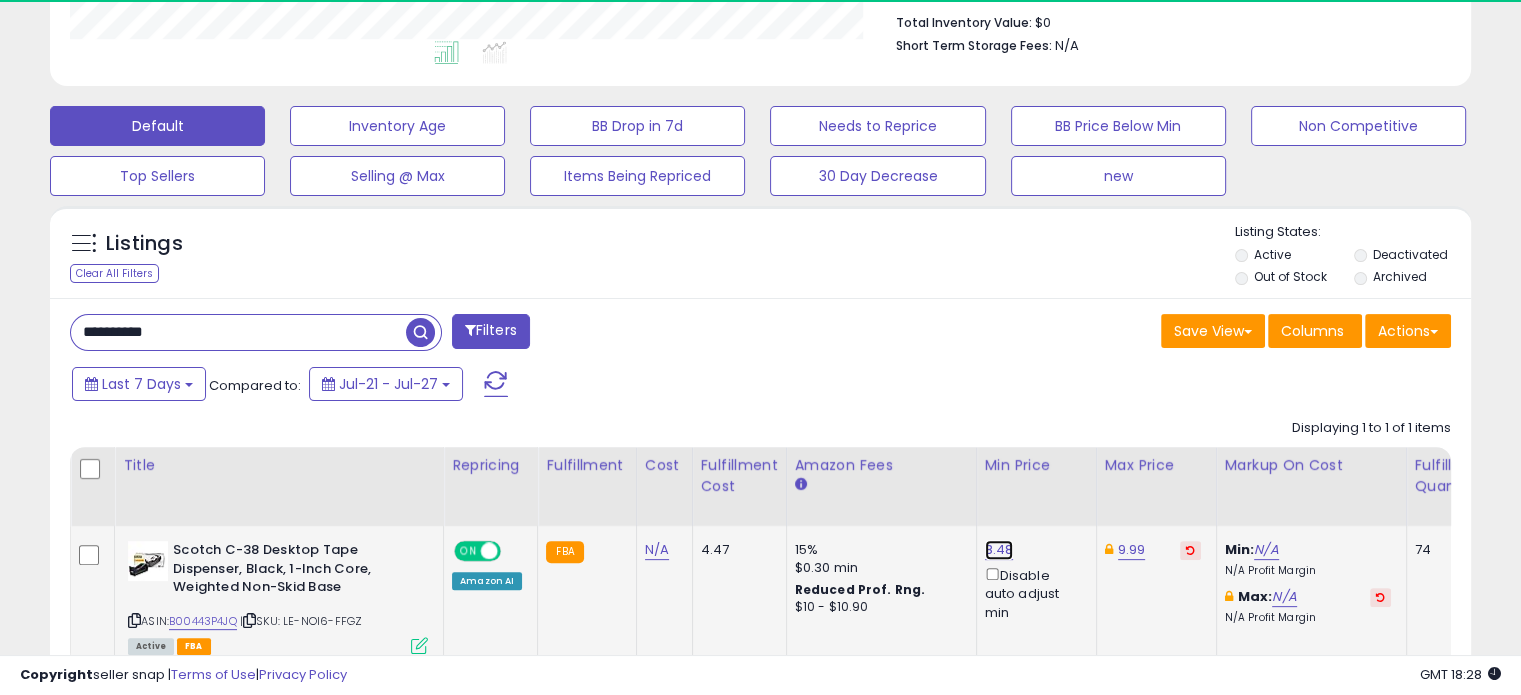 click on "8.48" at bounding box center [999, 550] 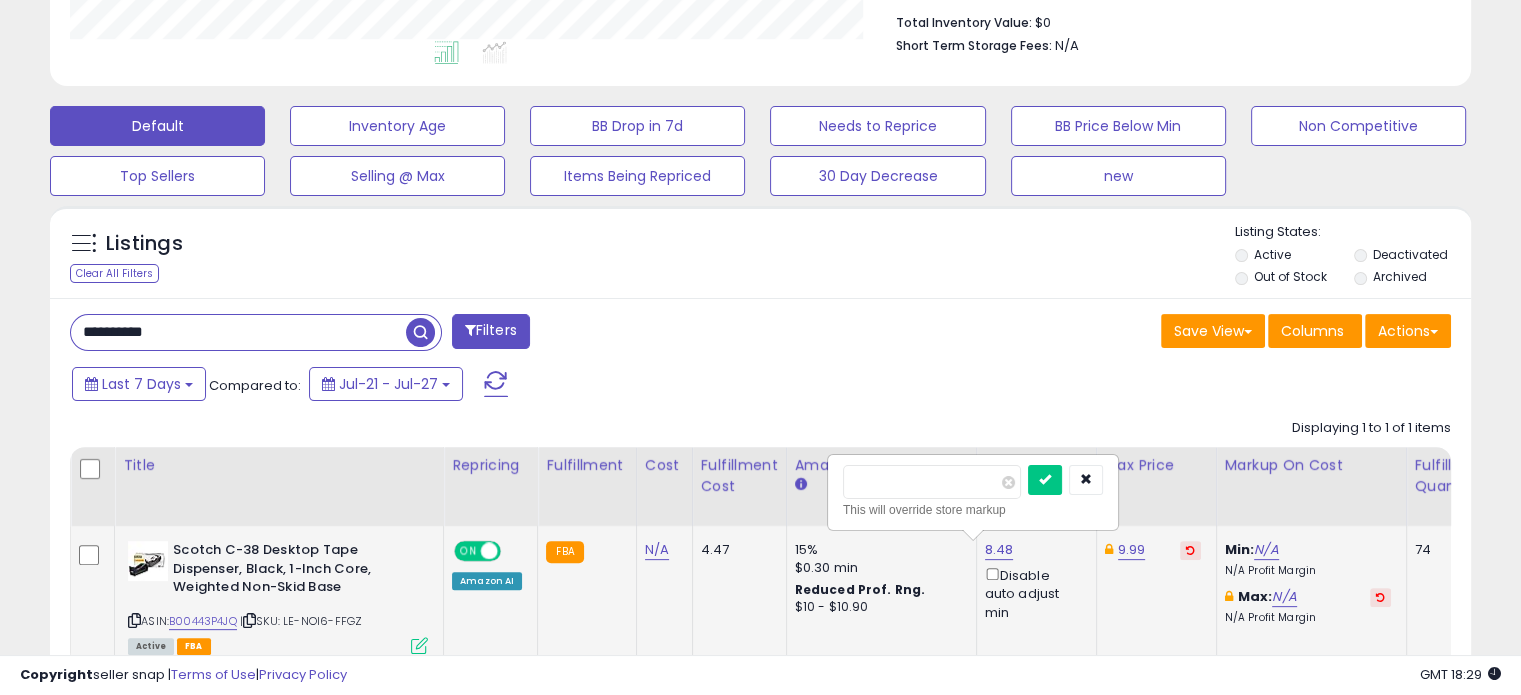 drag, startPoint x: 867, startPoint y: 482, endPoint x: 924, endPoint y: 487, distance: 57.21888 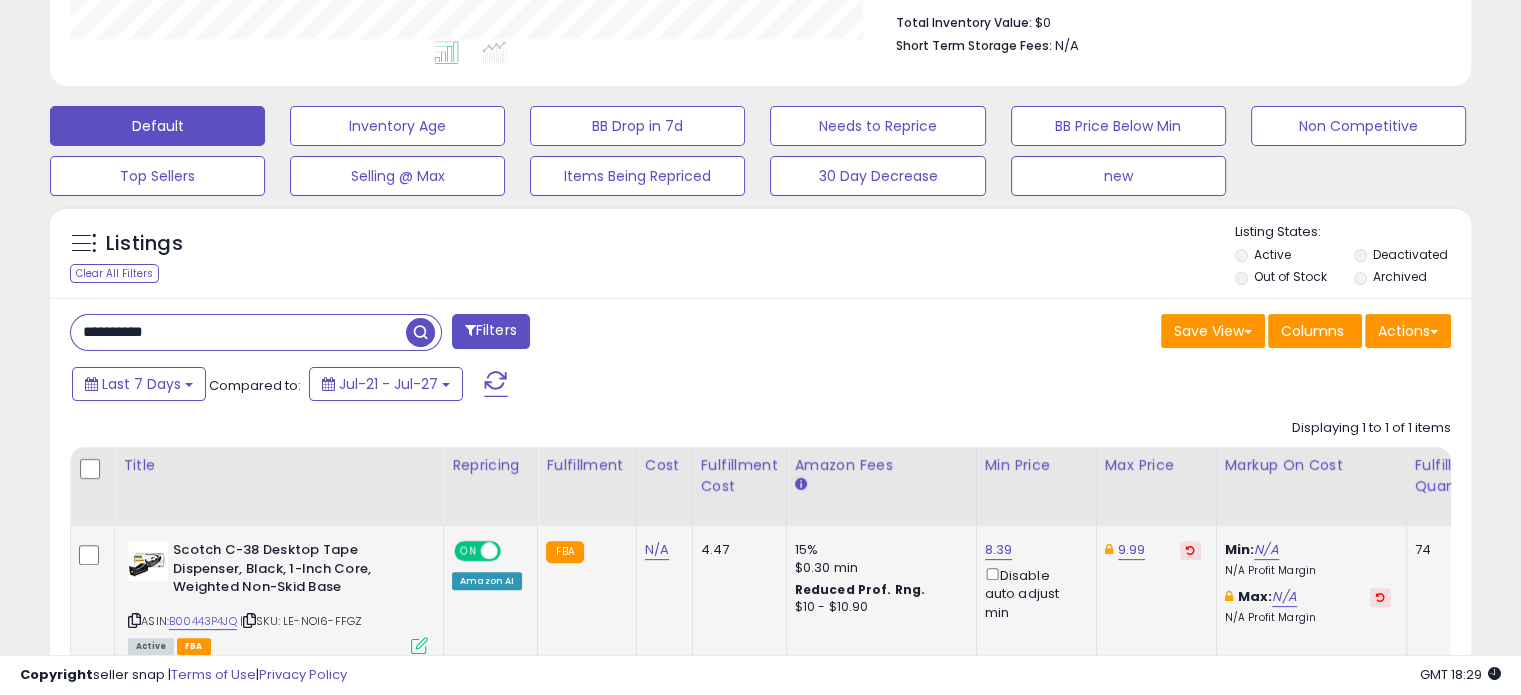 click on "**********" at bounding box center [238, 332] 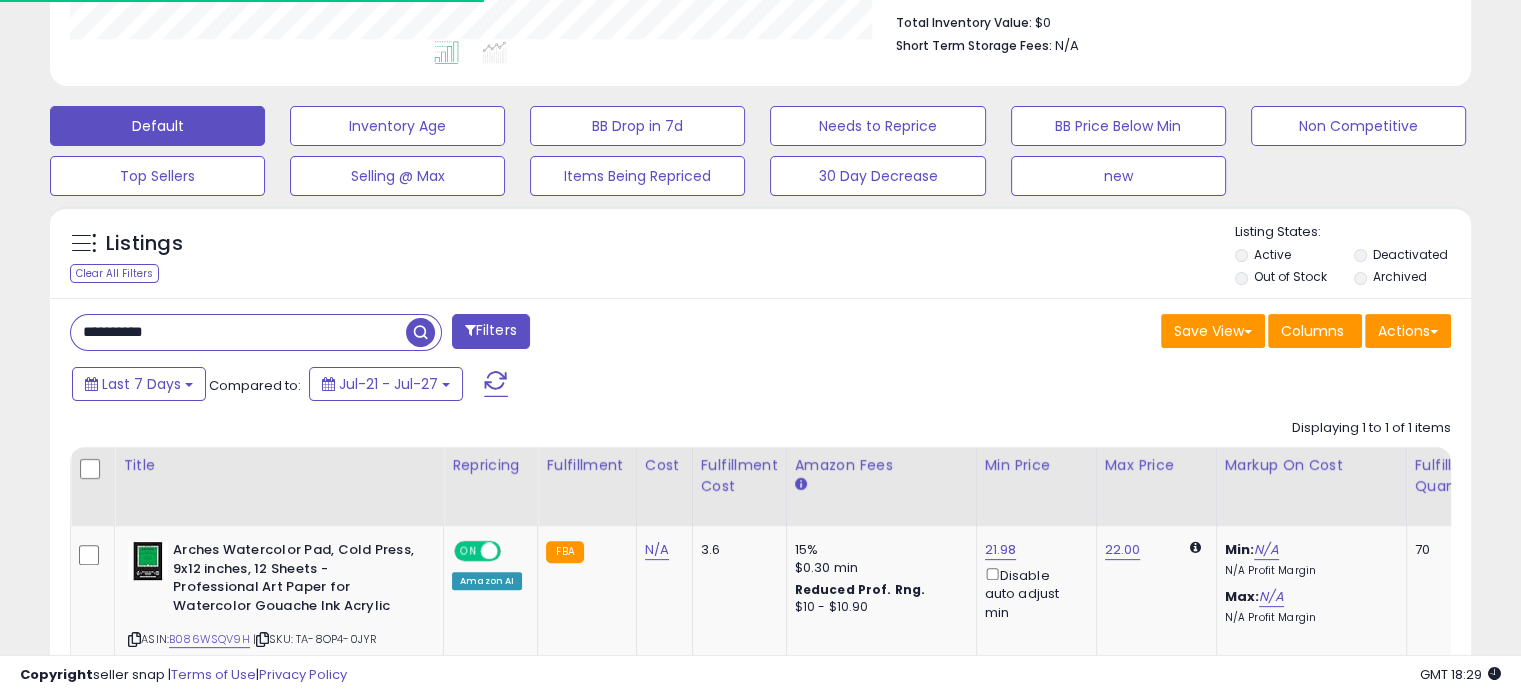 scroll, scrollTop: 409, scrollLeft: 822, axis: both 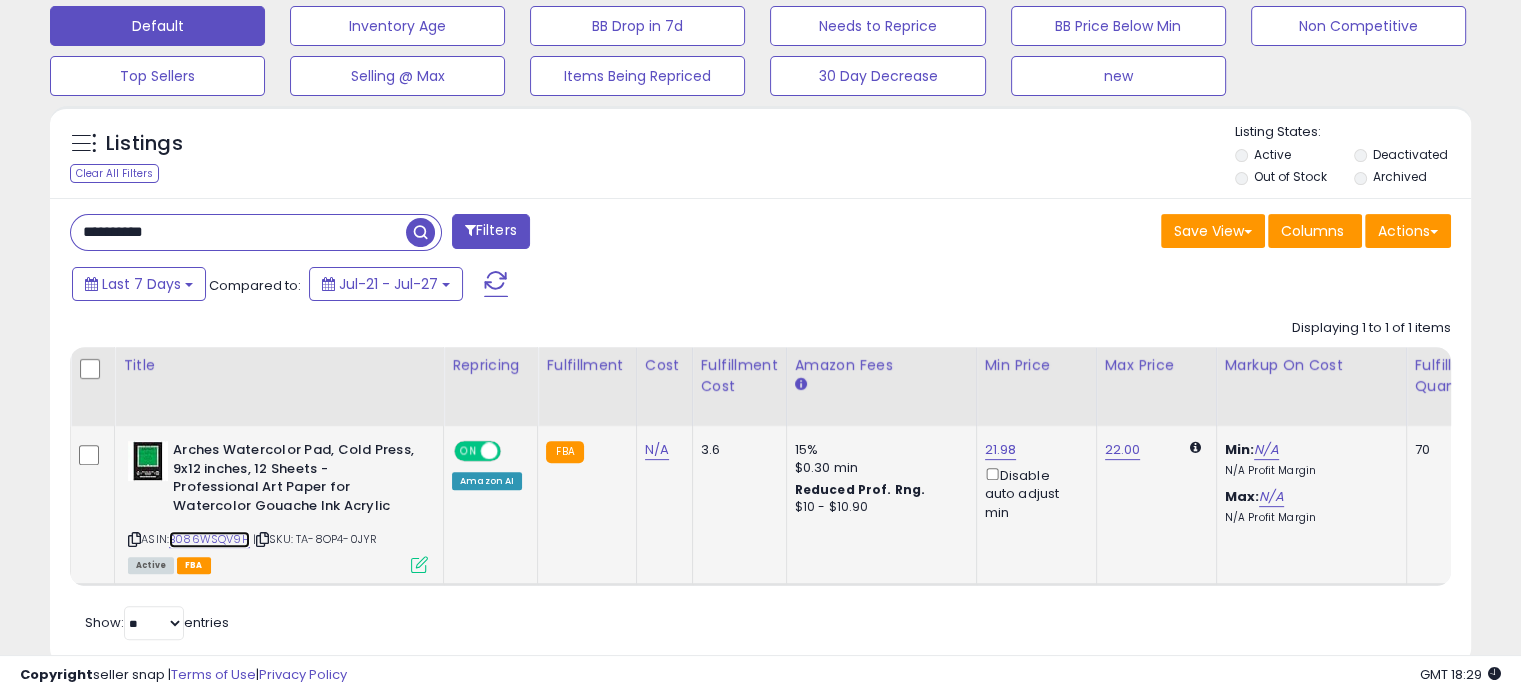 click on "B086WSQV9H" at bounding box center (209, 539) 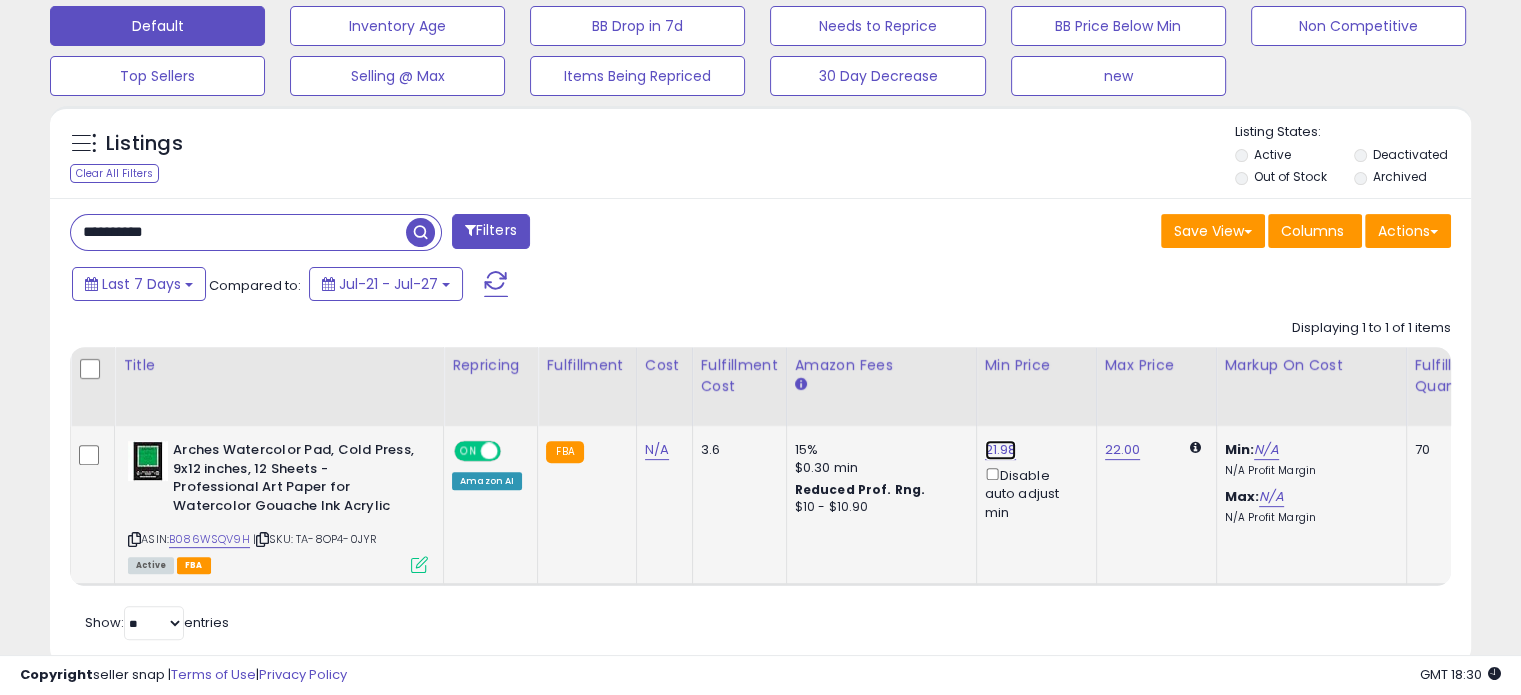click on "21.98" at bounding box center [1001, 450] 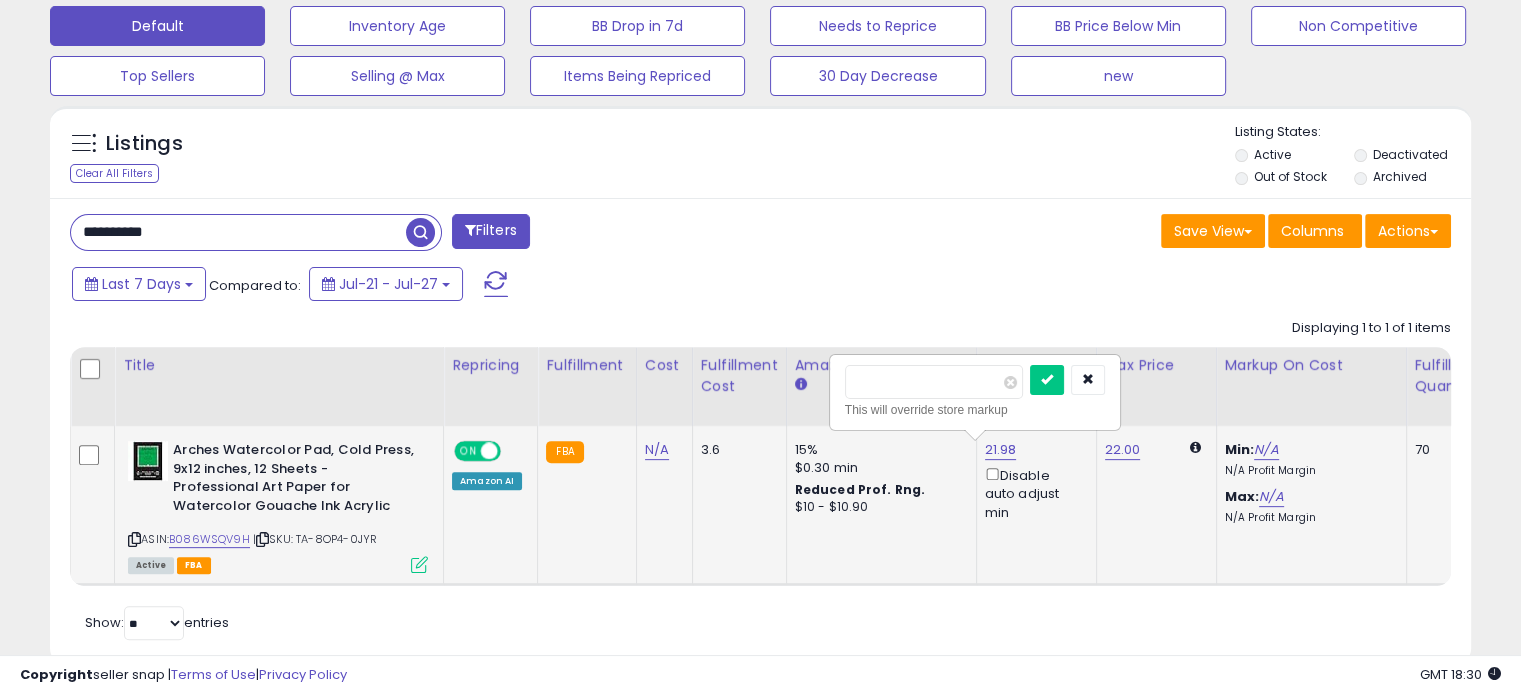 drag, startPoint x: 884, startPoint y: 386, endPoint x: 912, endPoint y: 379, distance: 28.86174 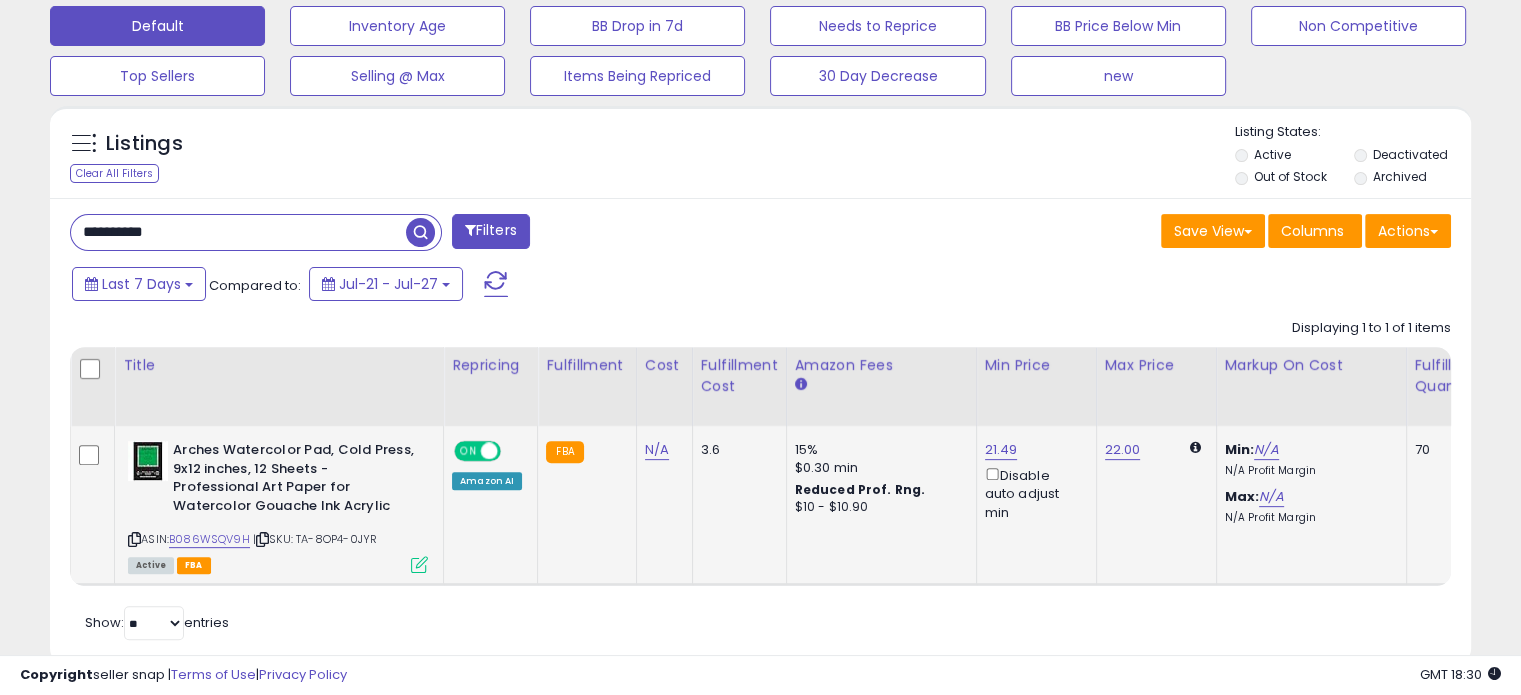 click on "Active FBA" at bounding box center (278, 564) 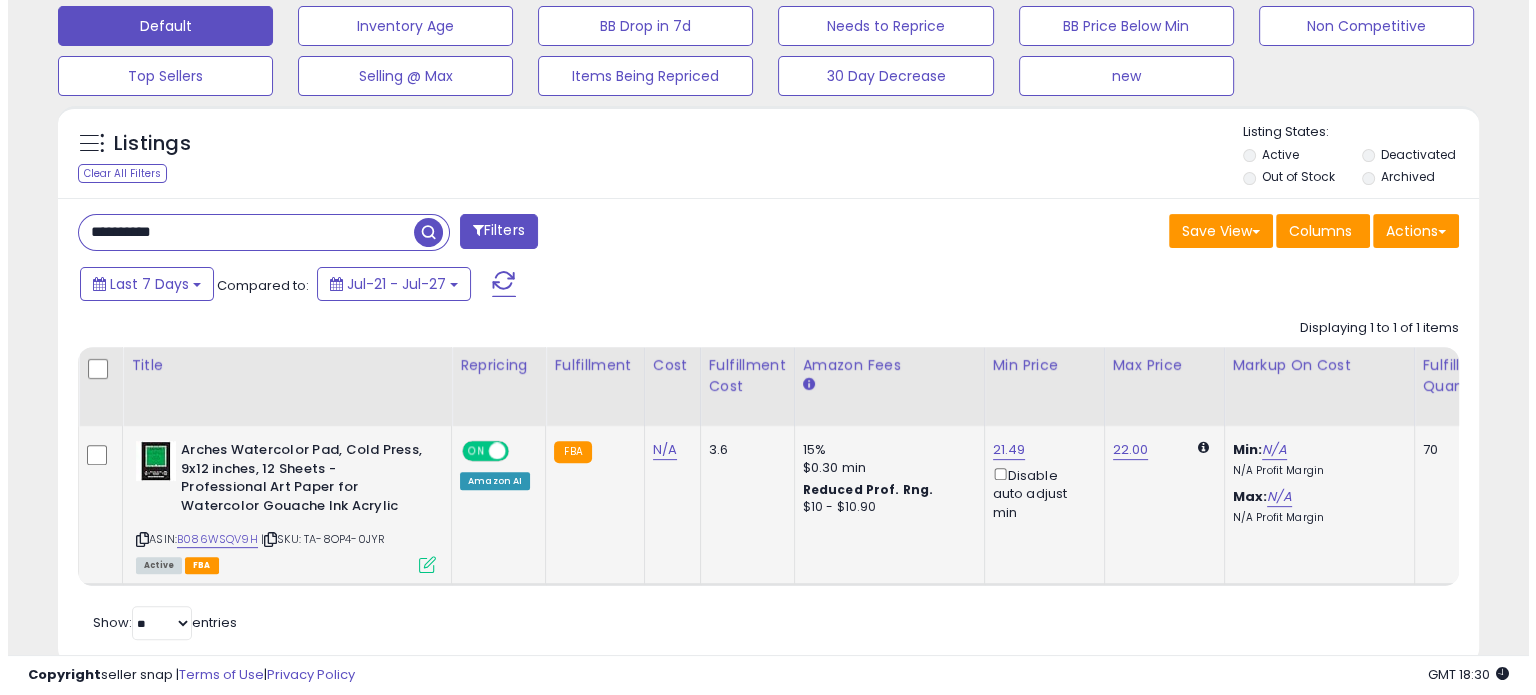 scroll, scrollTop: 999589, scrollLeft: 999168, axis: both 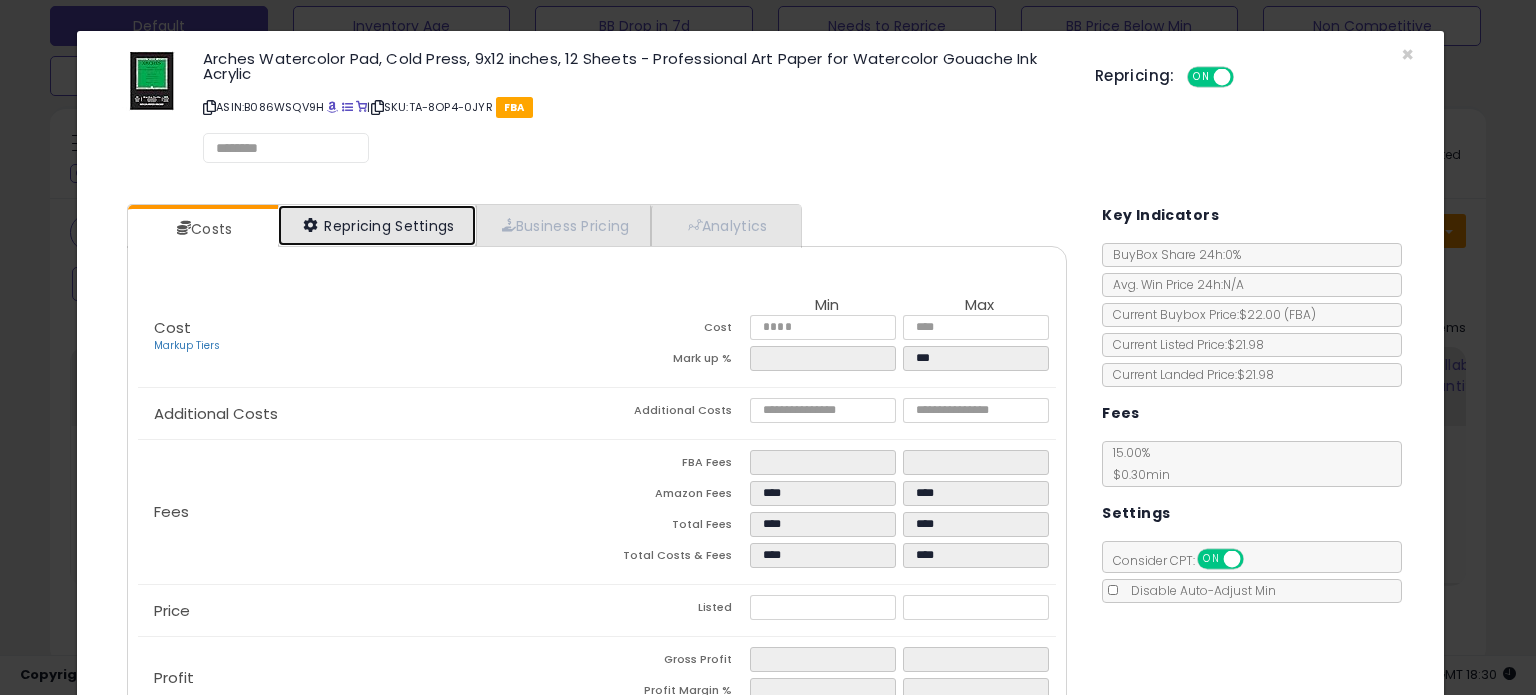 click on "Repricing Settings" at bounding box center (377, 225) 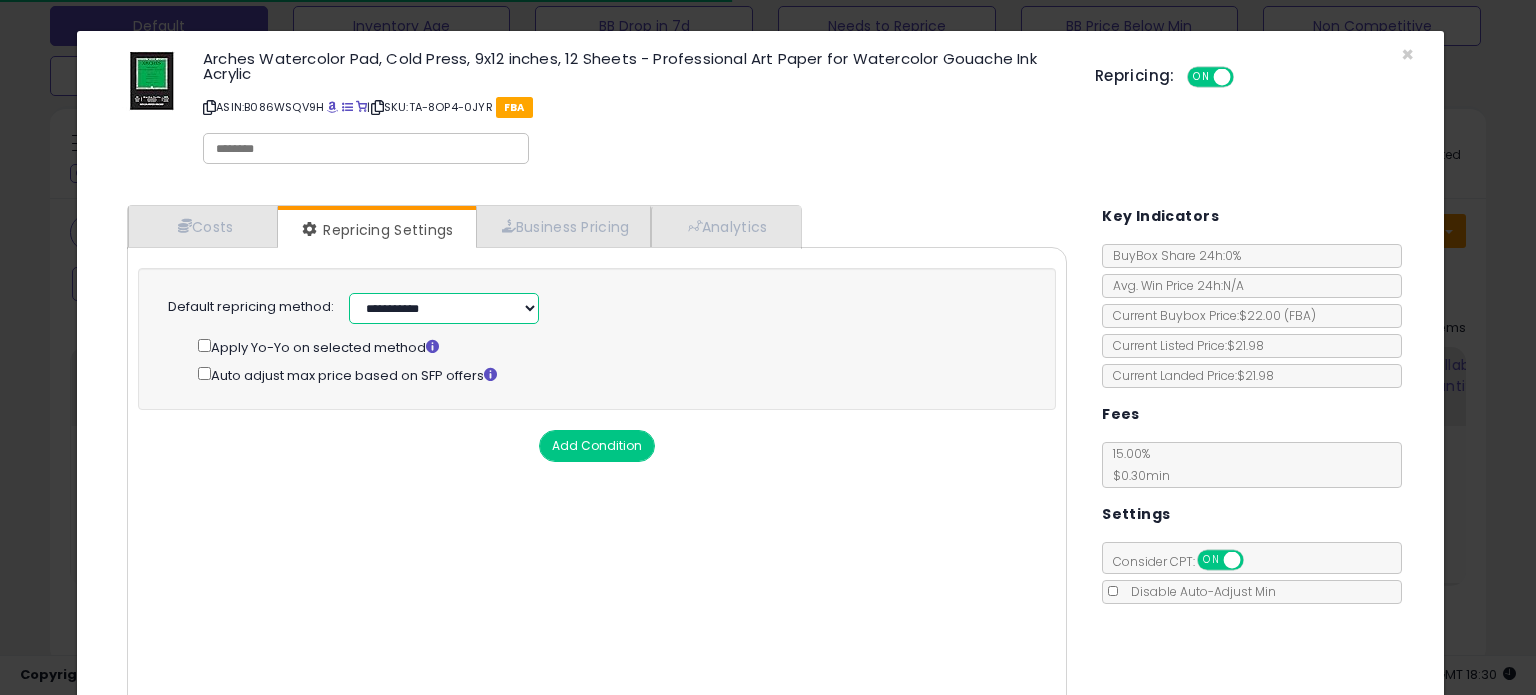 click on "**********" at bounding box center [444, 308] 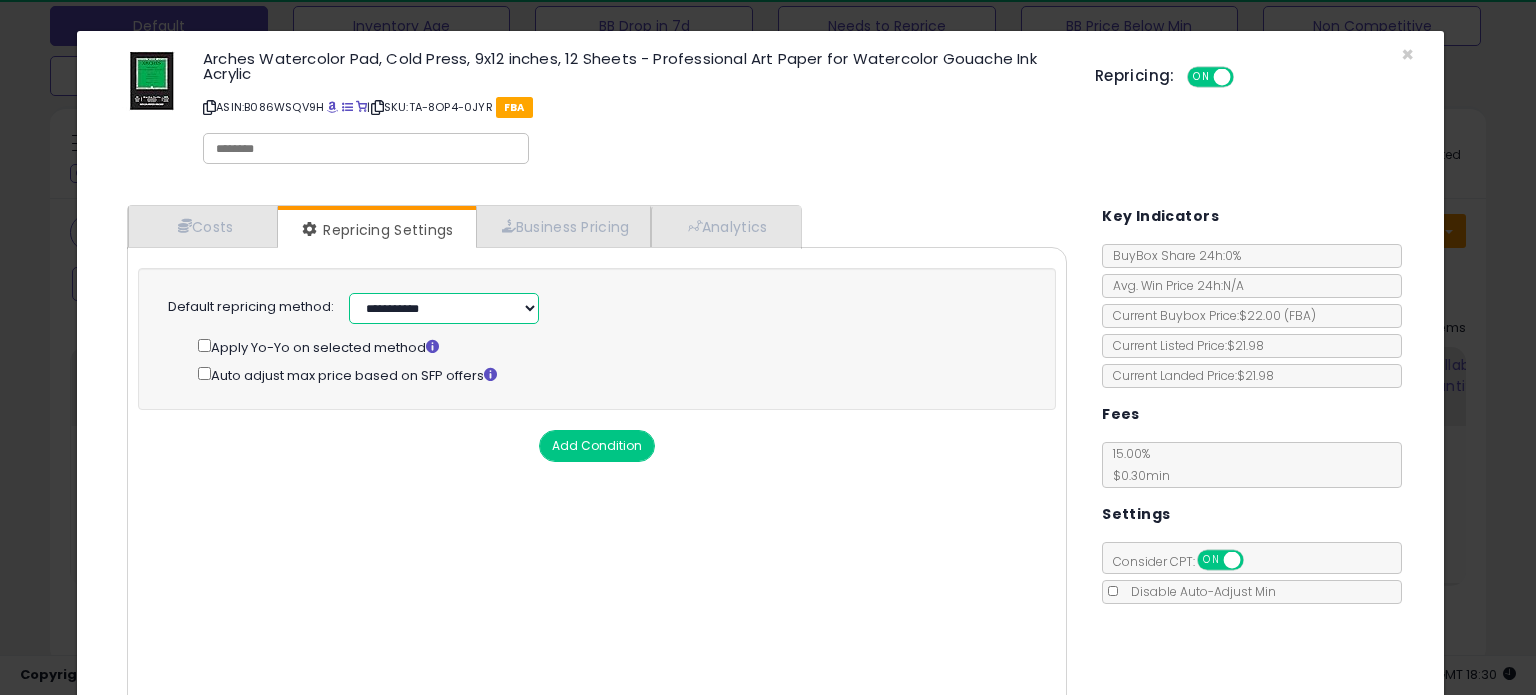 select on "******" 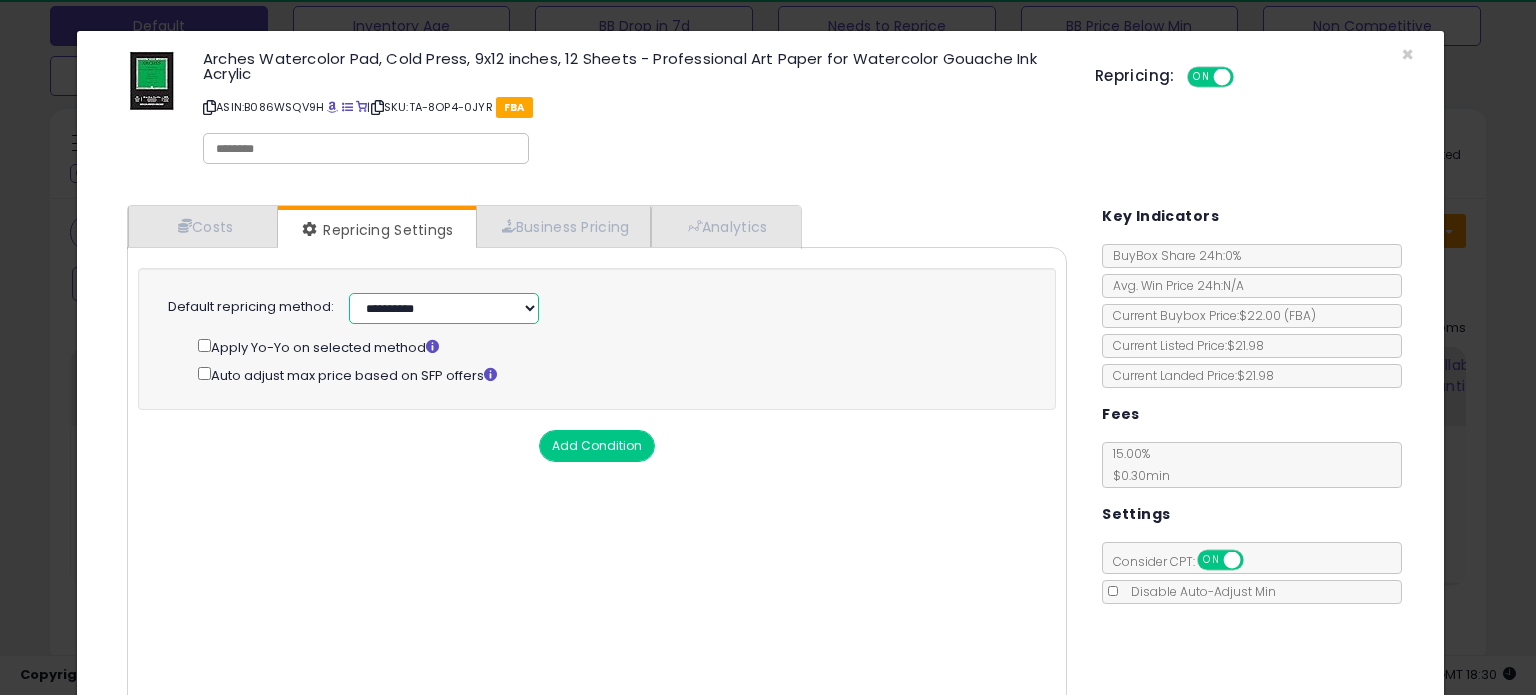 click on "**********" at bounding box center [444, 308] 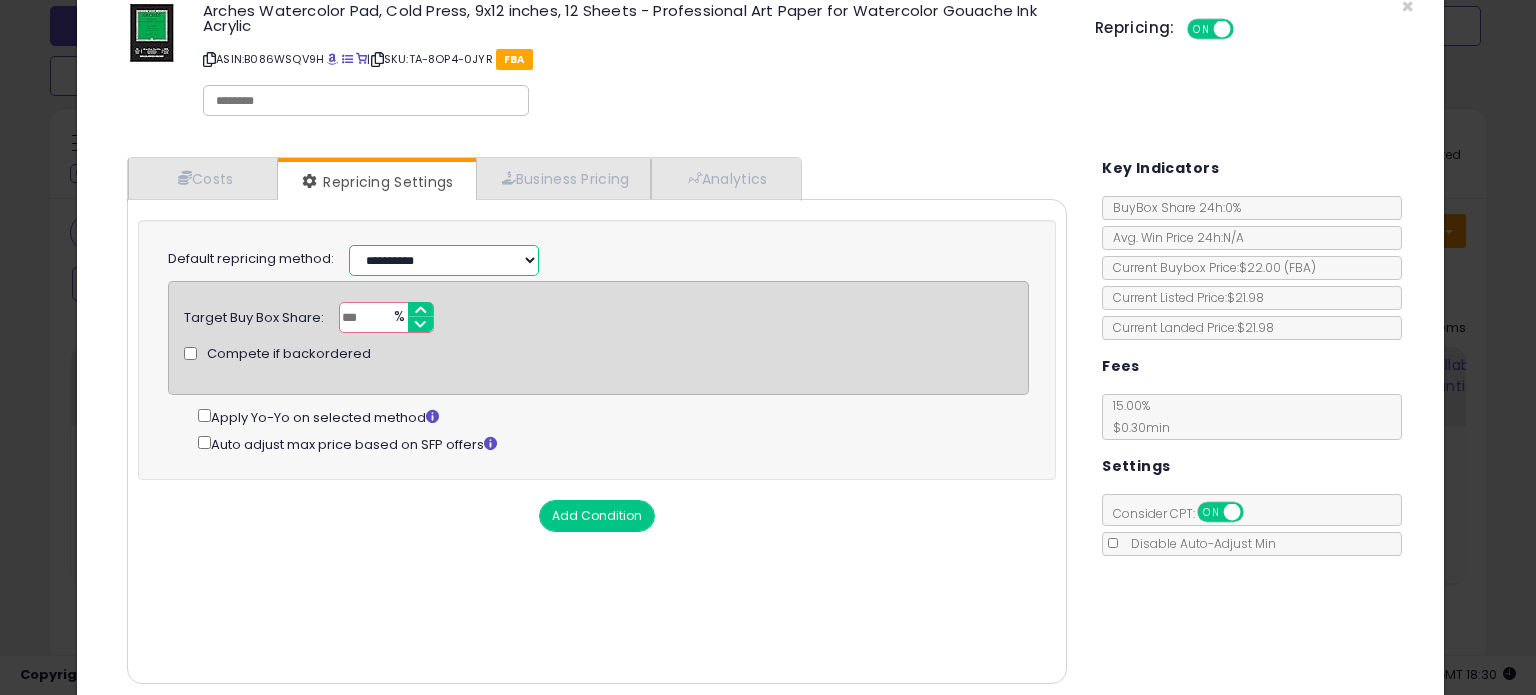 scroll, scrollTop: 120, scrollLeft: 0, axis: vertical 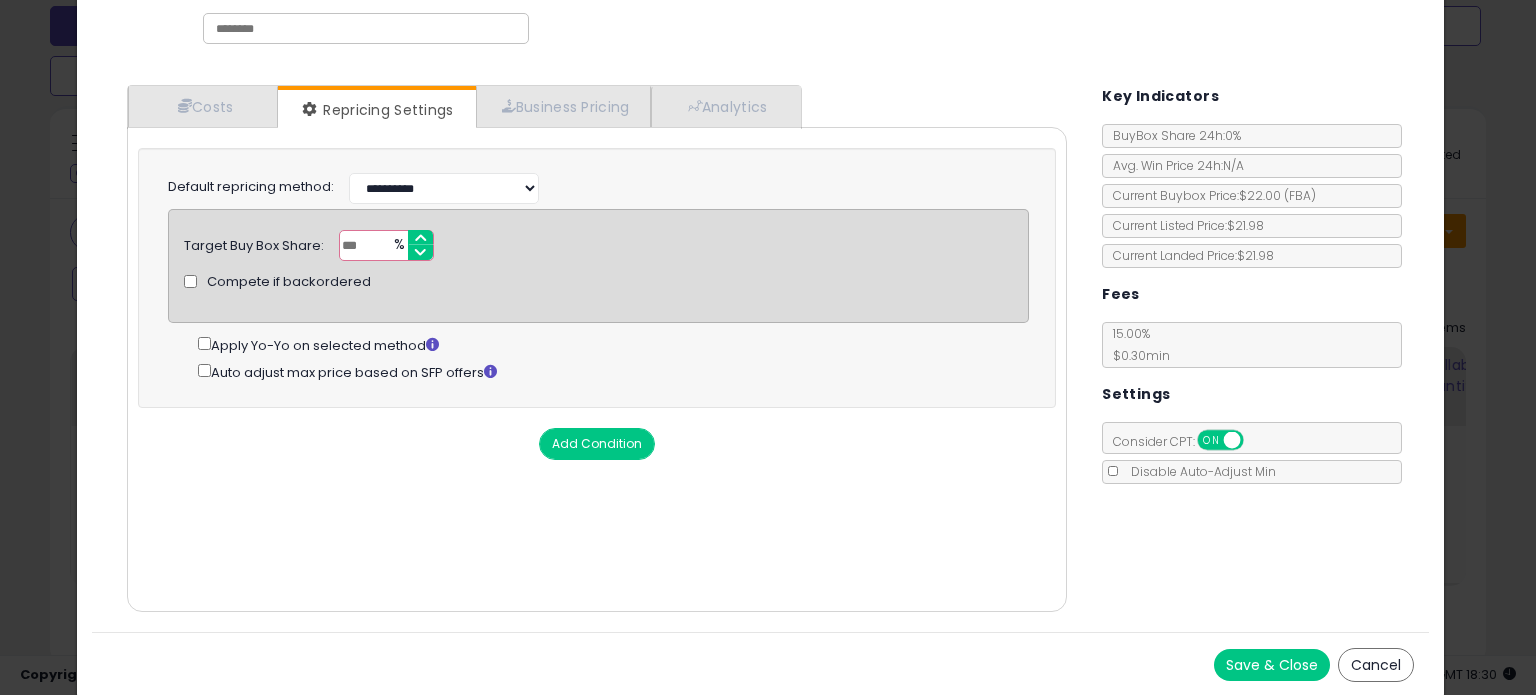 drag, startPoint x: 374, startPoint y: 244, endPoint x: 272, endPoint y: 255, distance: 102.59142 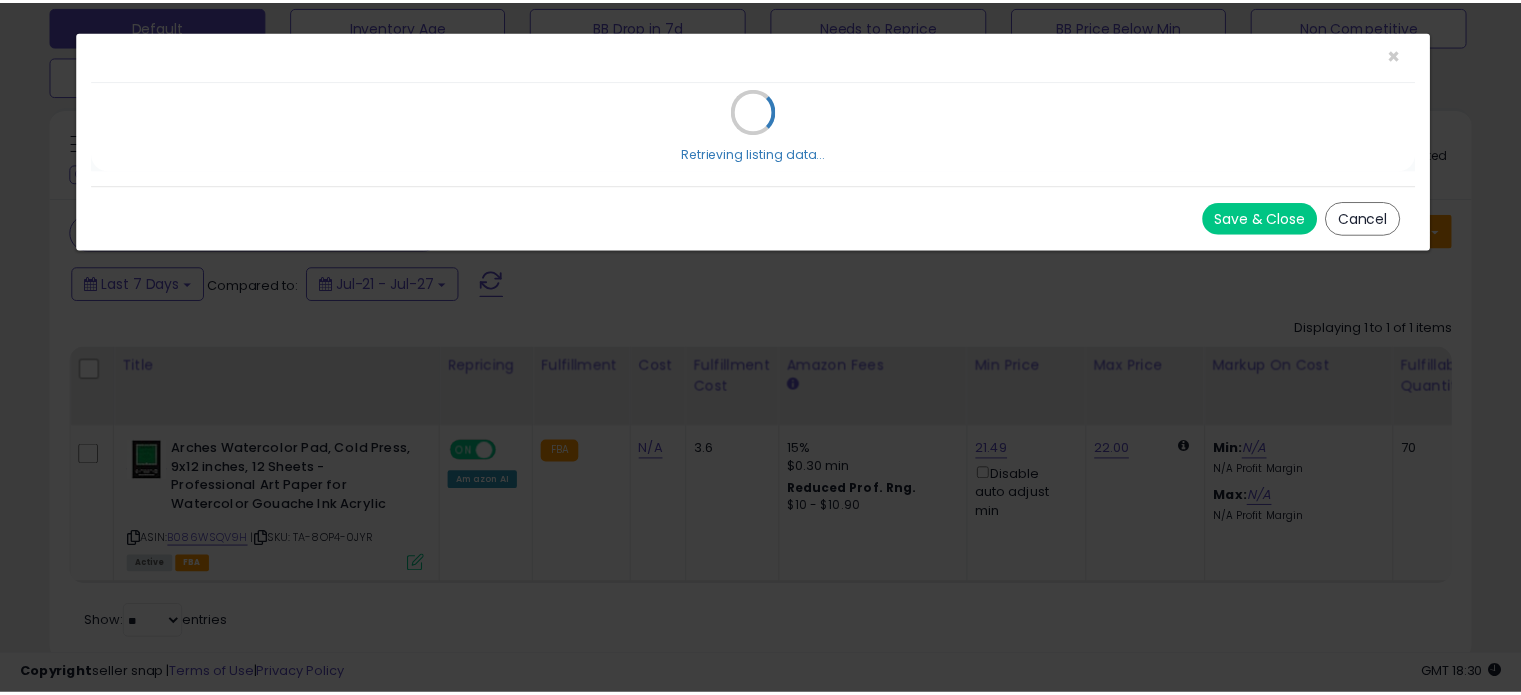 scroll, scrollTop: 0, scrollLeft: 0, axis: both 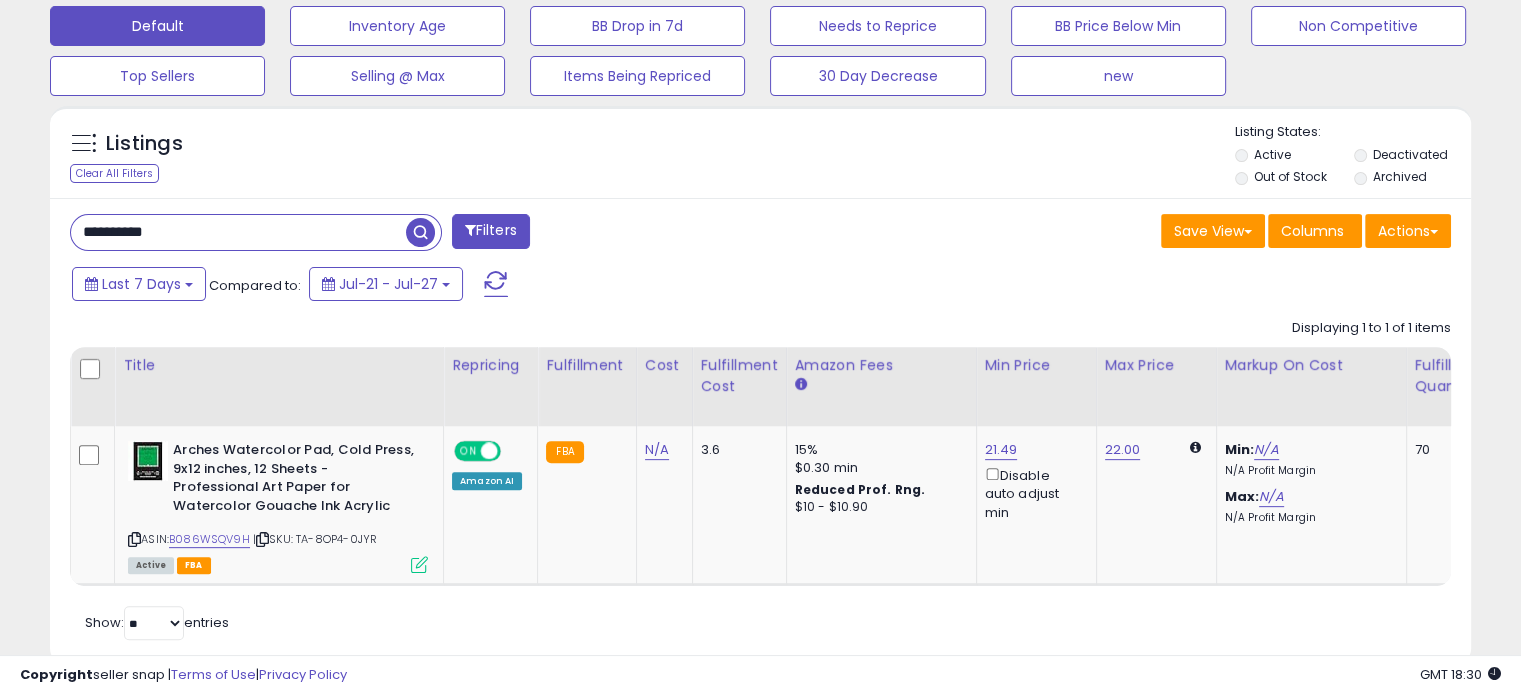 click on "**********" at bounding box center [238, 232] 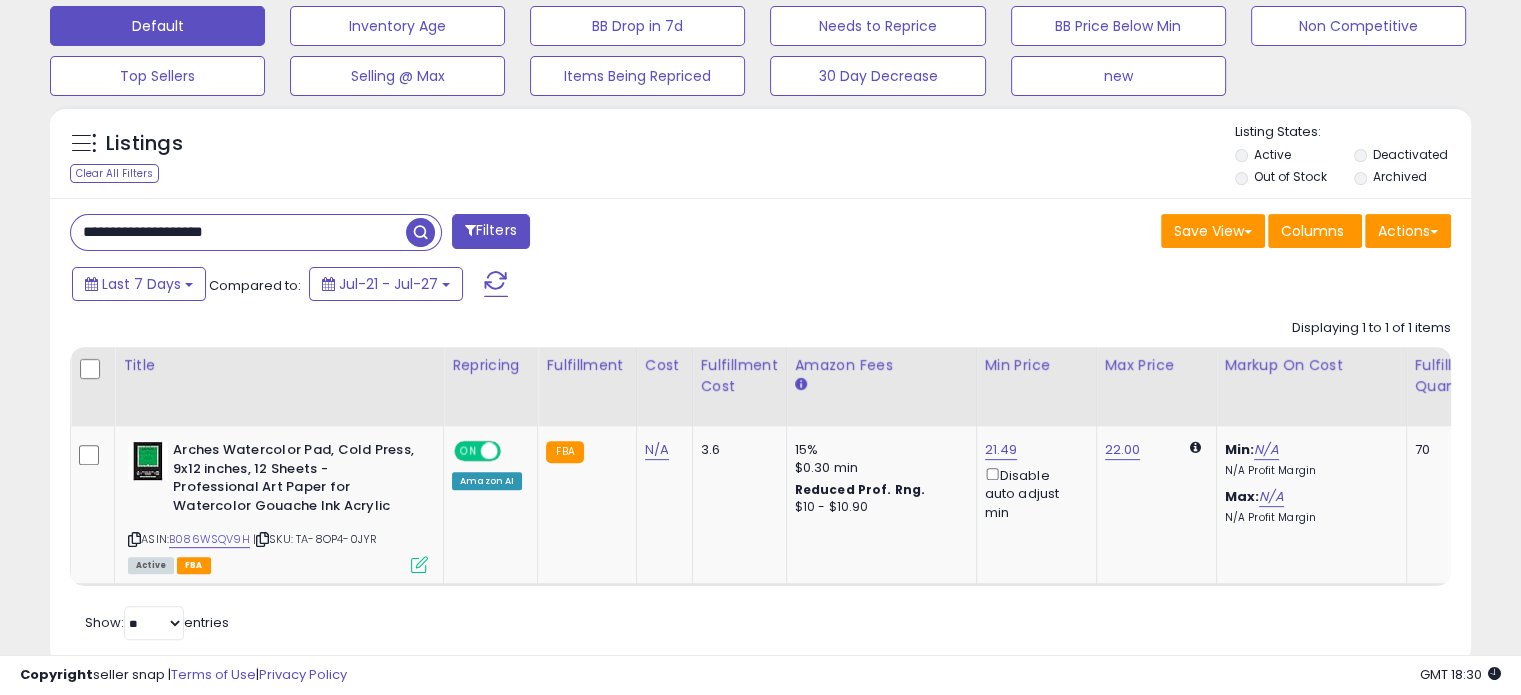 drag, startPoint x: 320, startPoint y: 240, endPoint x: 7, endPoint y: 258, distance: 313.51715 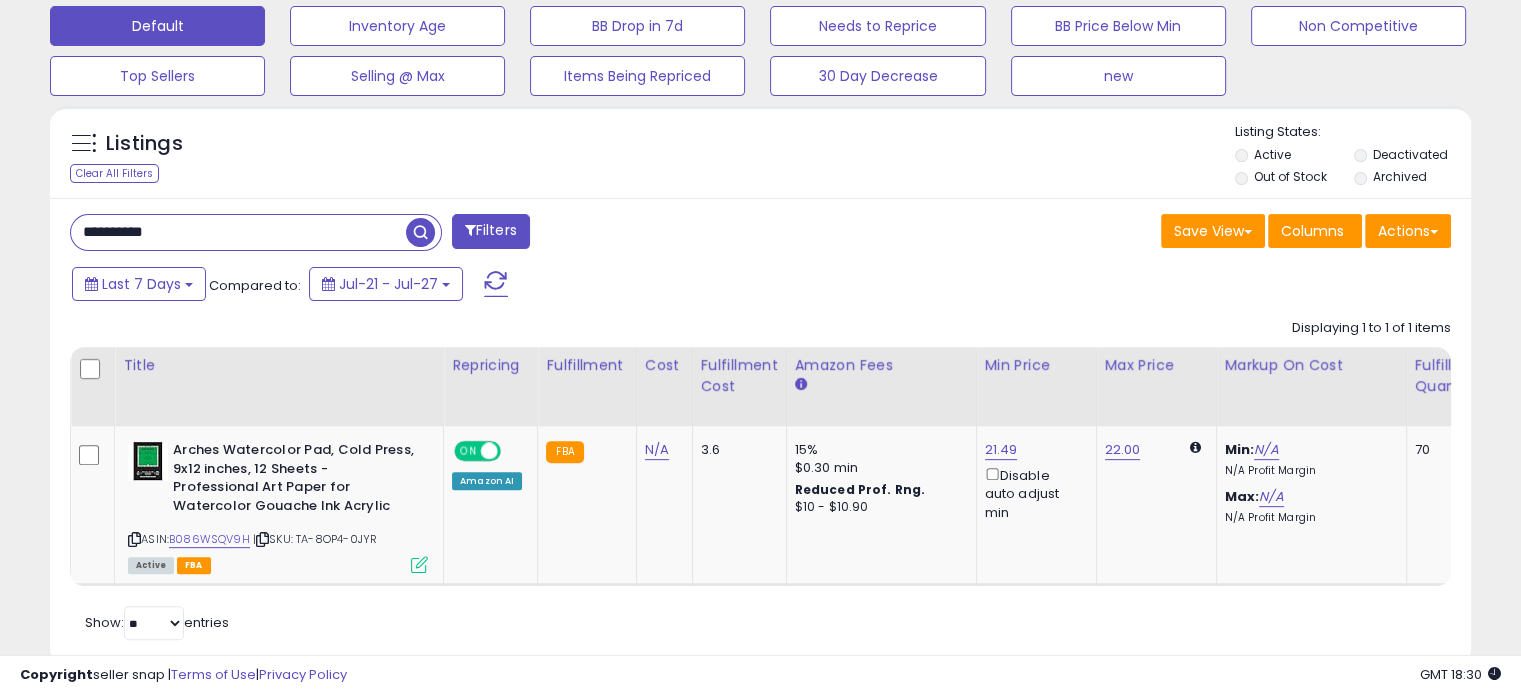 click at bounding box center (420, 232) 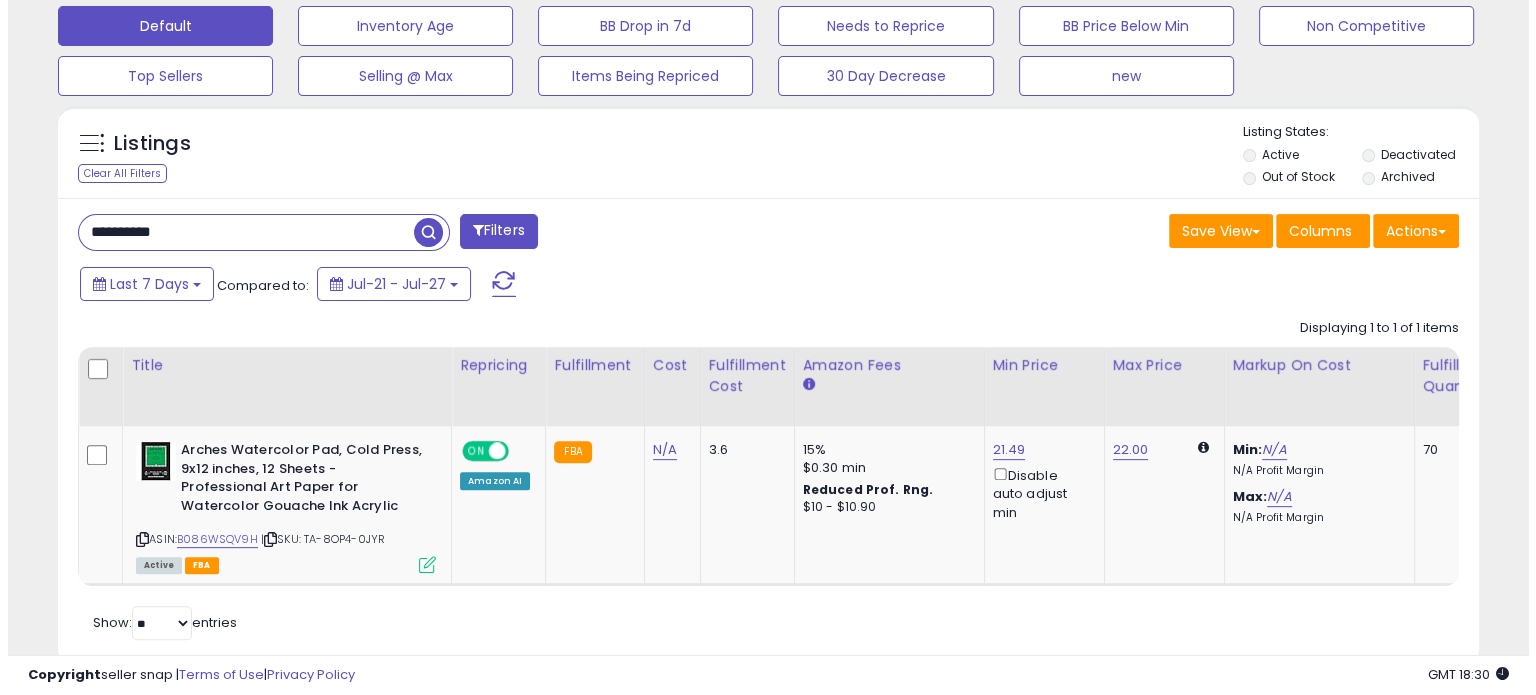 scroll, scrollTop: 524, scrollLeft: 0, axis: vertical 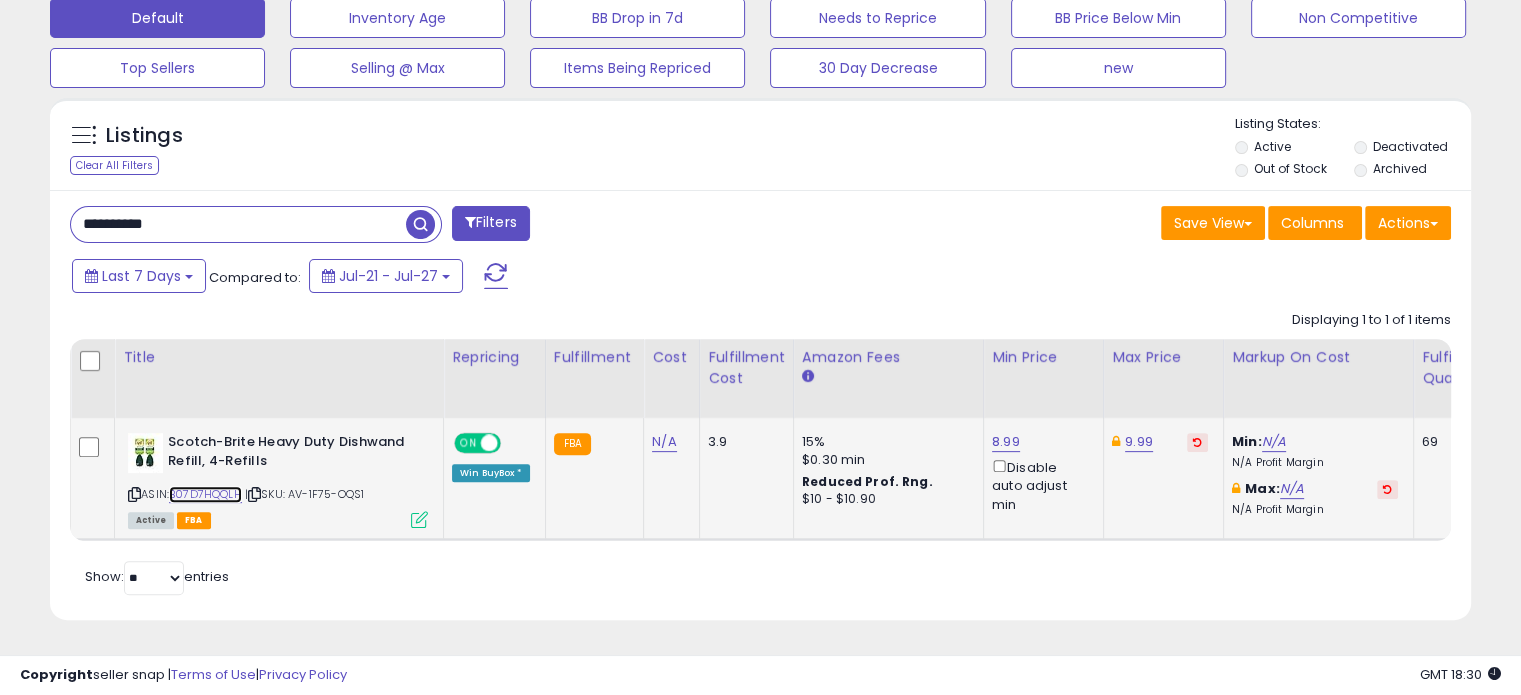 click on "B07D7HQQLH" at bounding box center (205, 494) 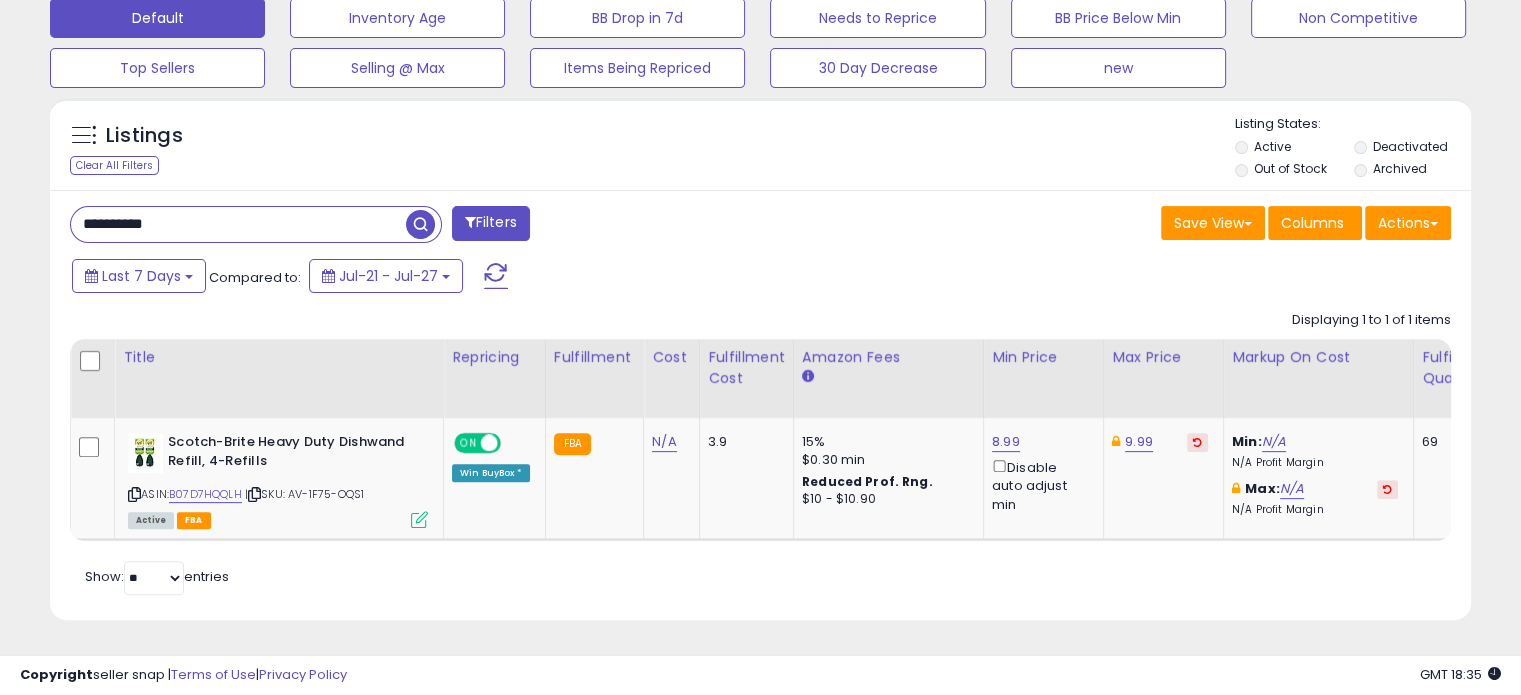 click on "**********" at bounding box center [238, 224] 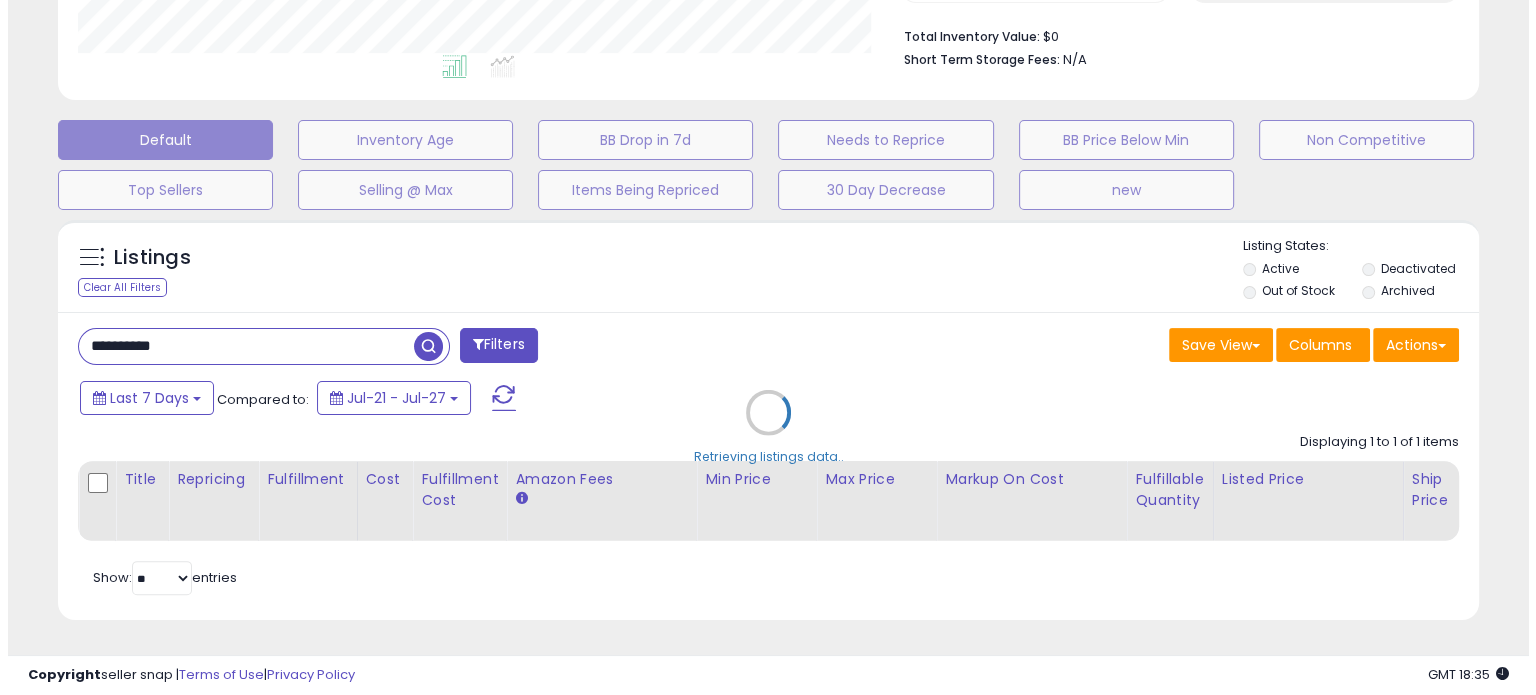 scroll, scrollTop: 524, scrollLeft: 0, axis: vertical 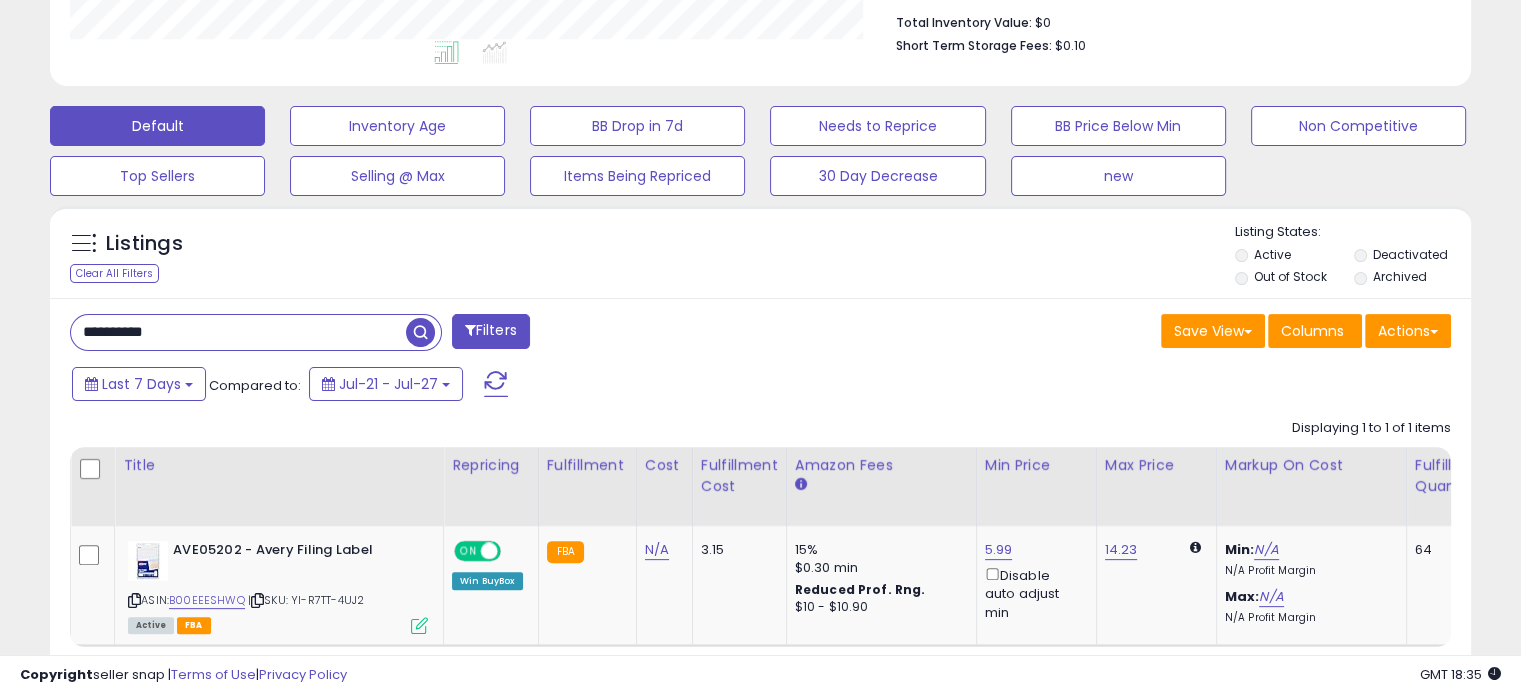 click on "**********" at bounding box center (238, 332) 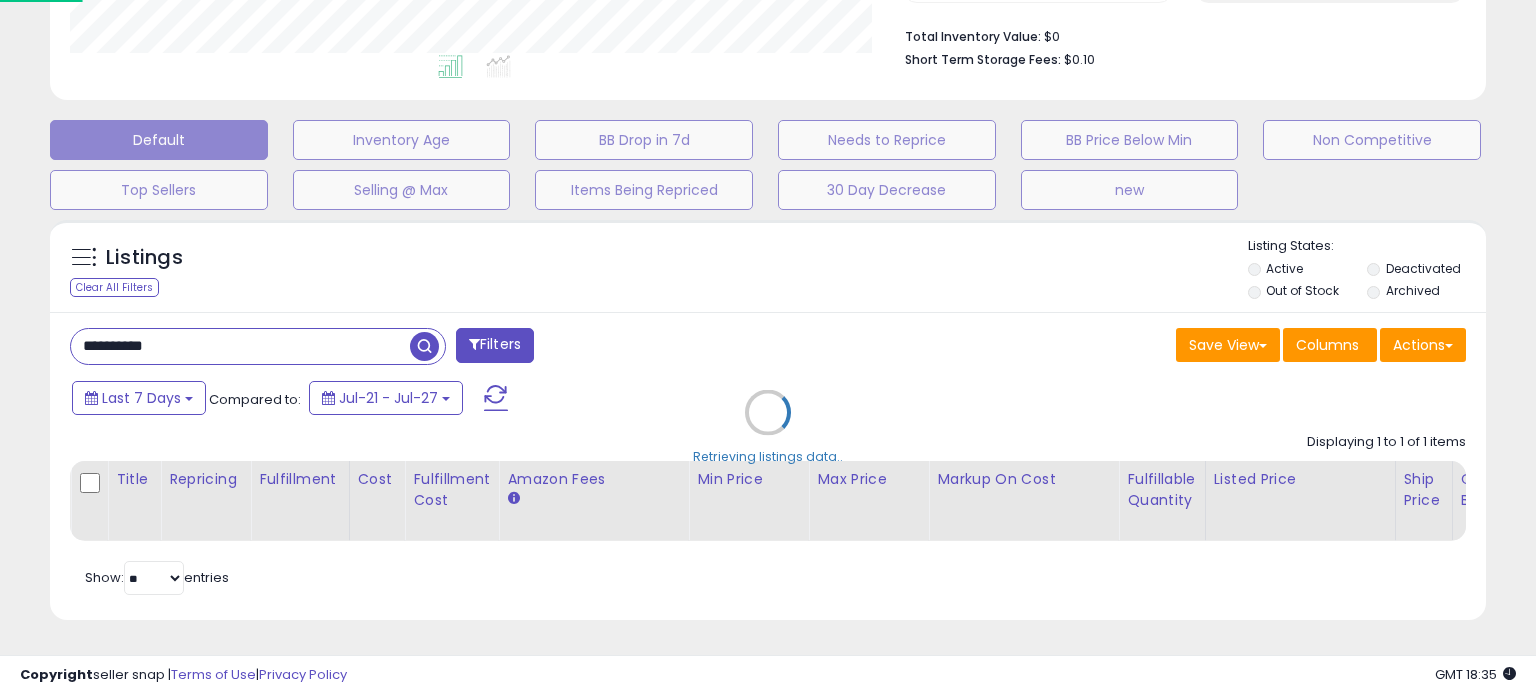 scroll, scrollTop: 999589, scrollLeft: 999168, axis: both 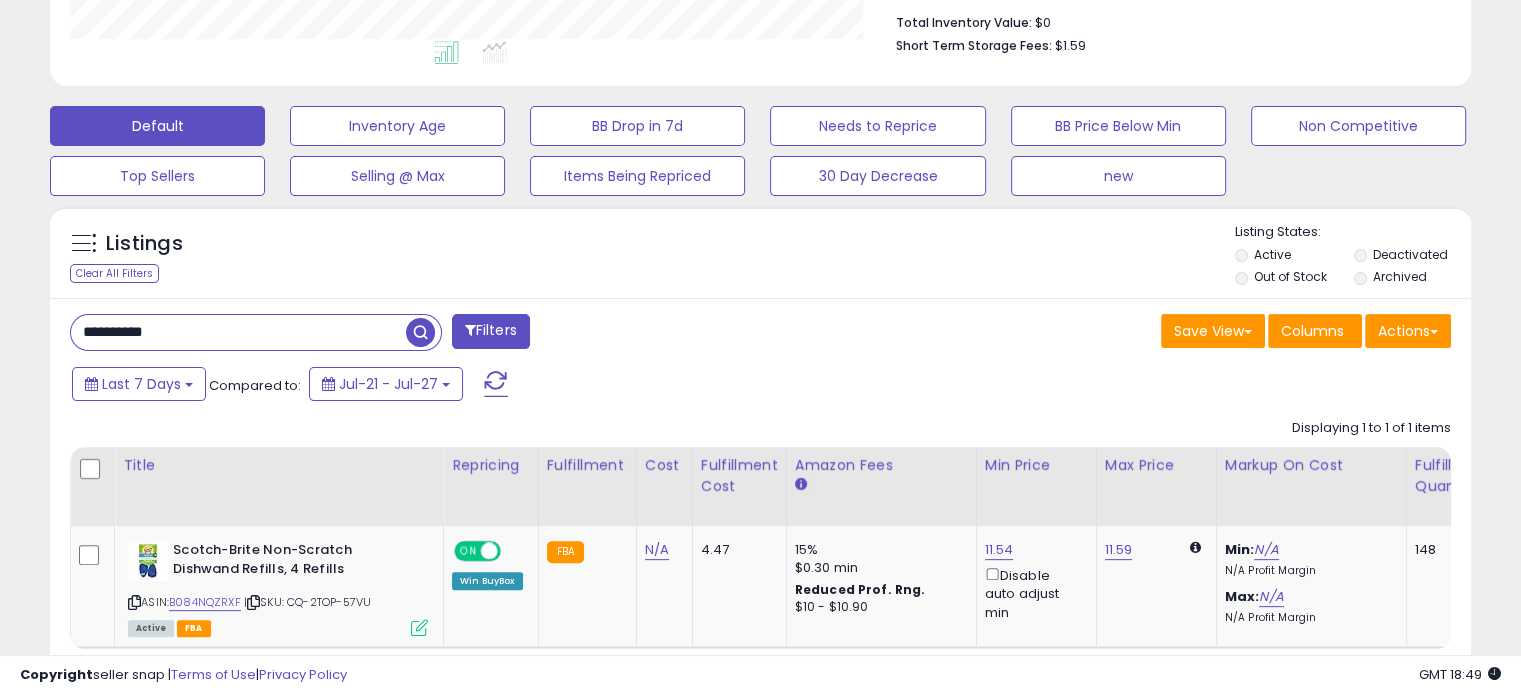 click on "**********" at bounding box center (238, 332) 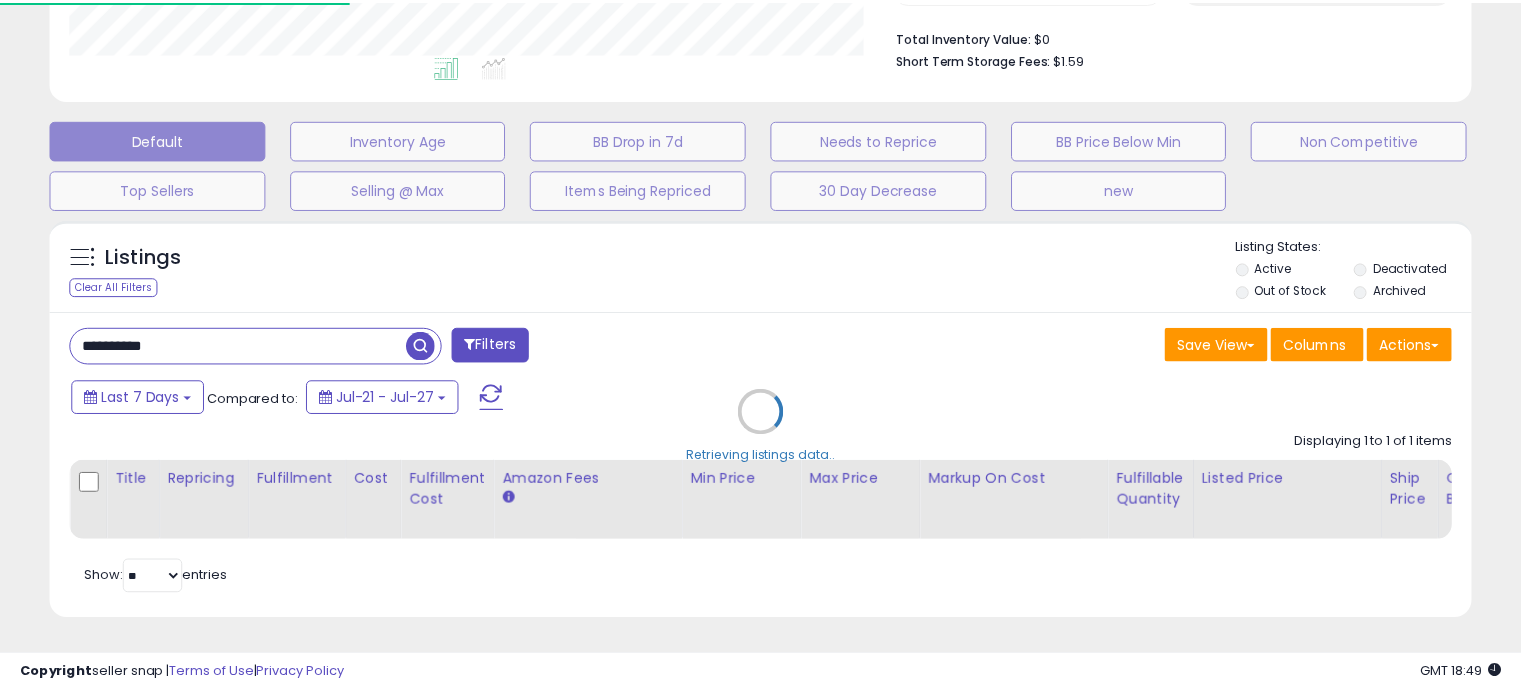 scroll, scrollTop: 409, scrollLeft: 822, axis: both 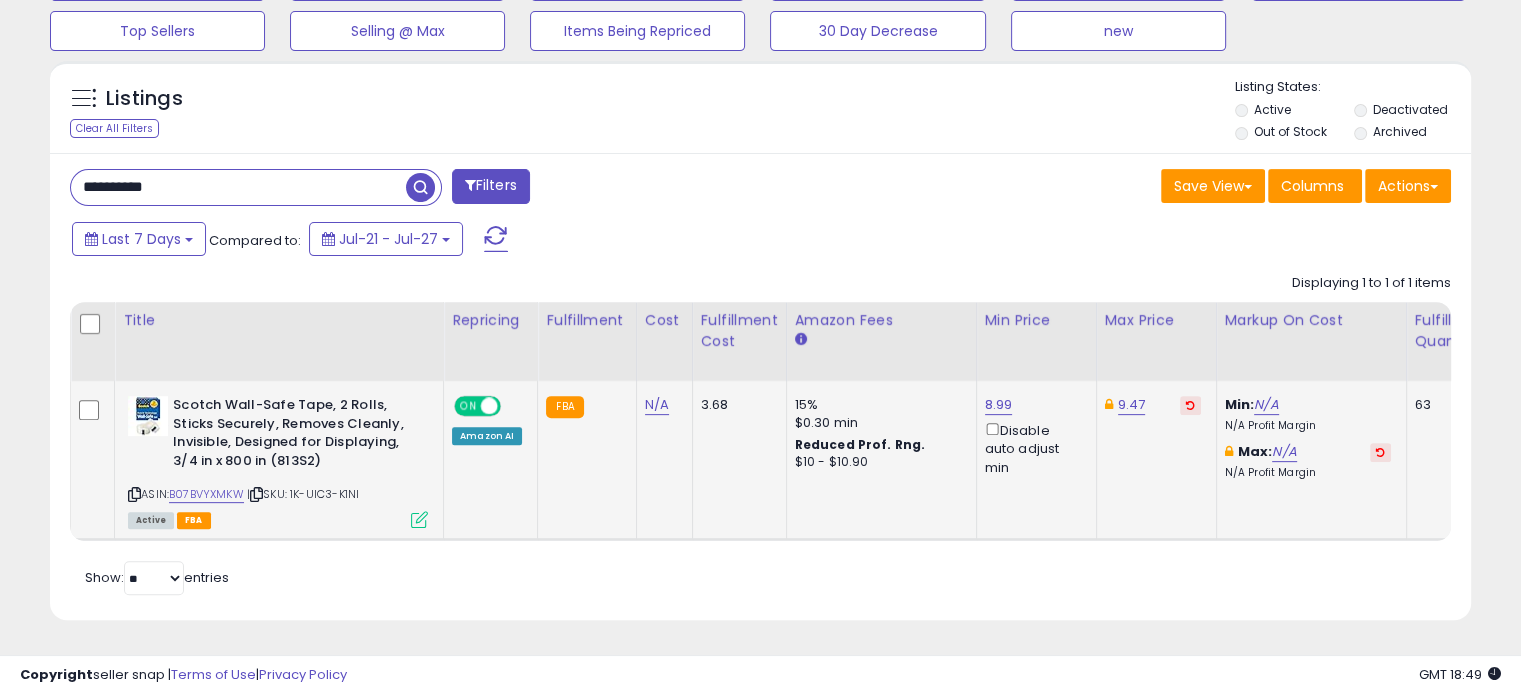 click at bounding box center [419, 519] 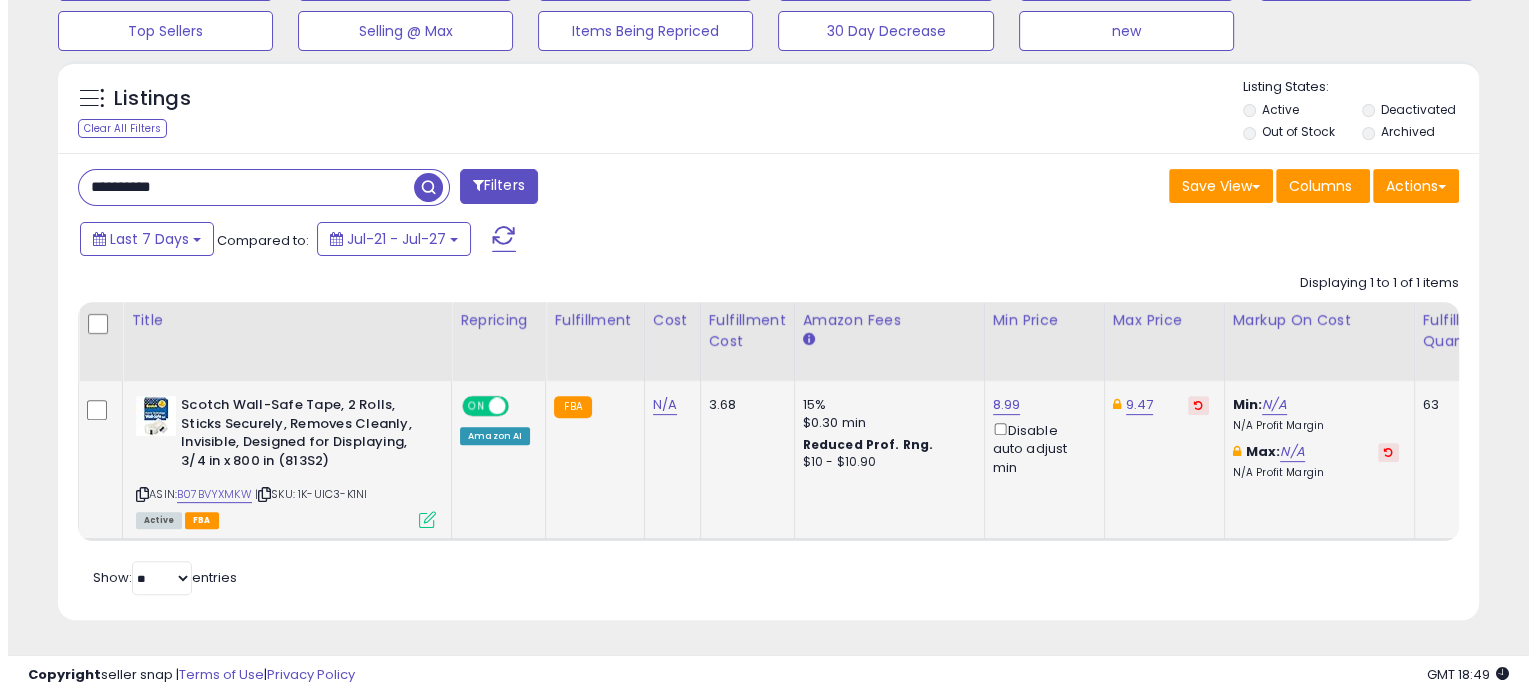 scroll, scrollTop: 999589, scrollLeft: 999168, axis: both 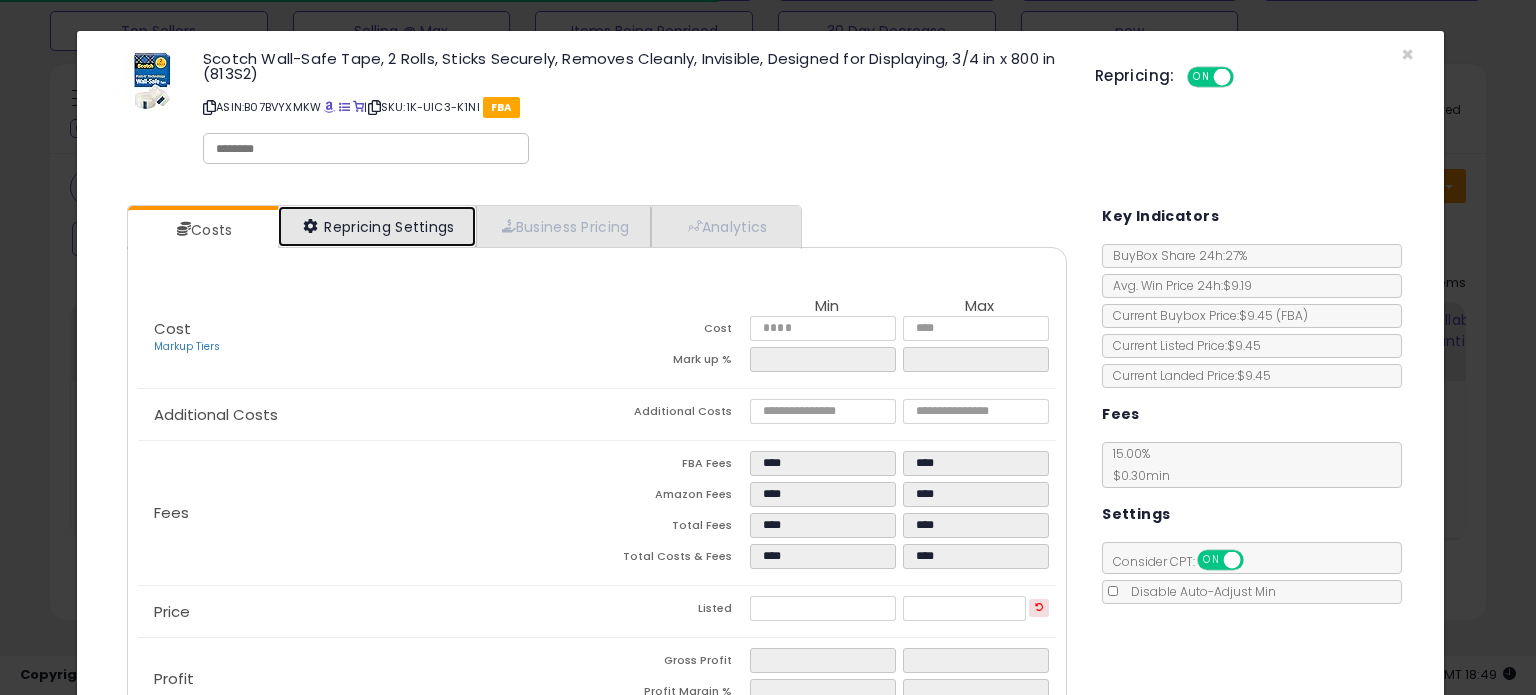 click on "Repricing Settings" at bounding box center [377, 226] 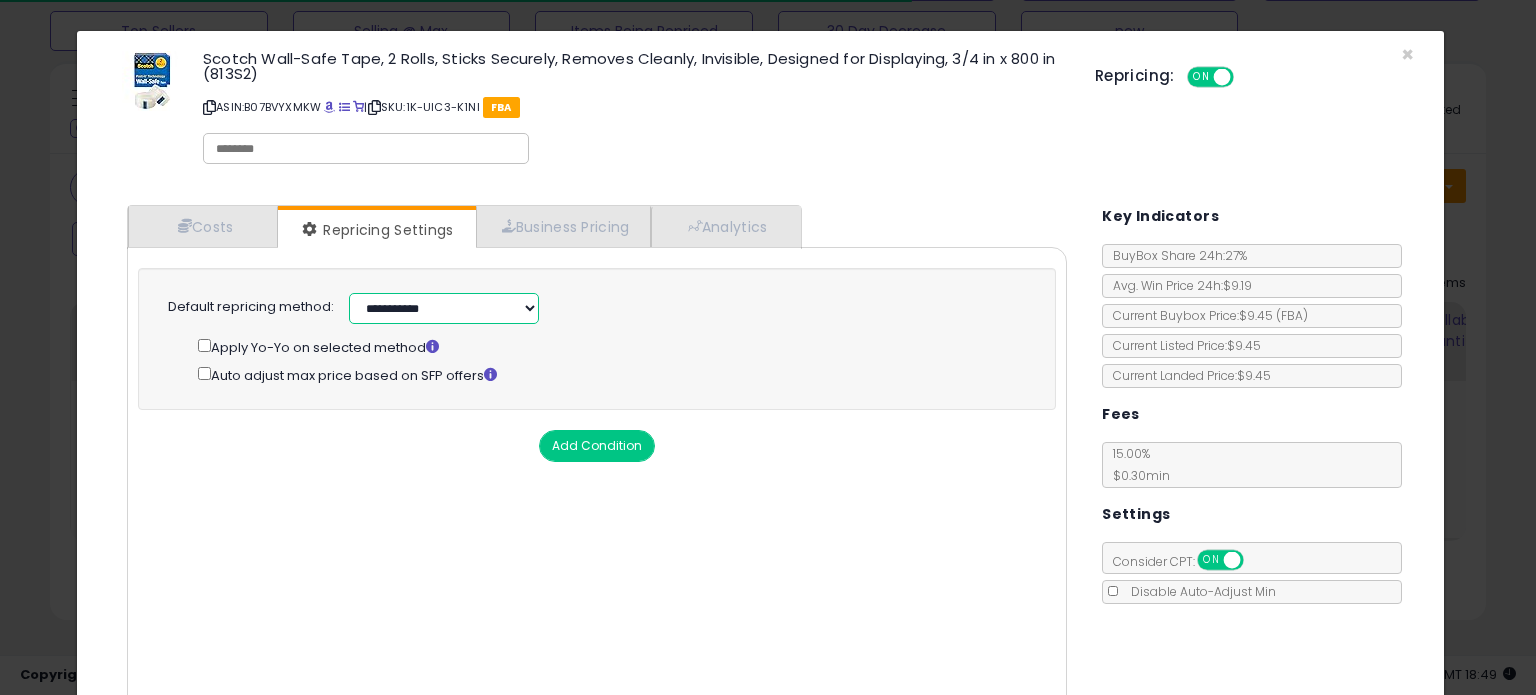 click on "**********" at bounding box center (444, 308) 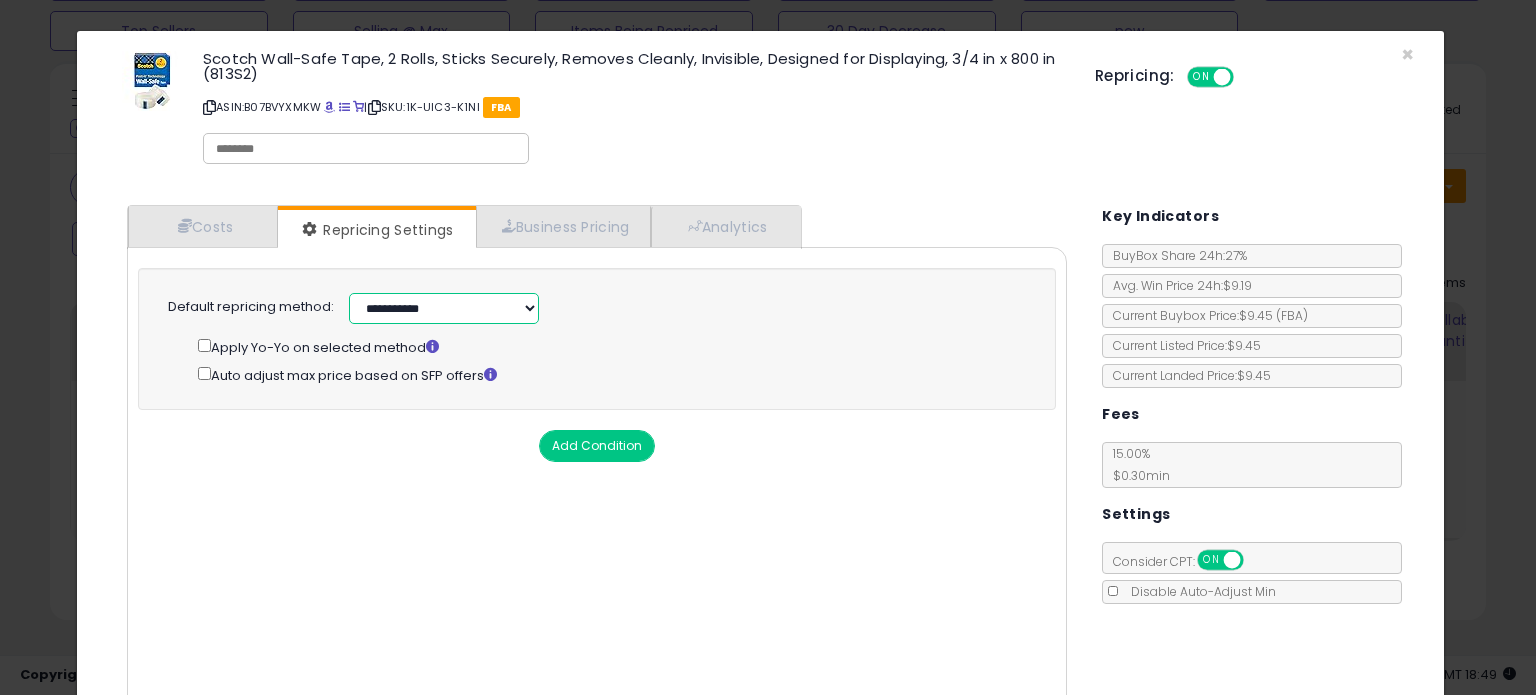 select on "******" 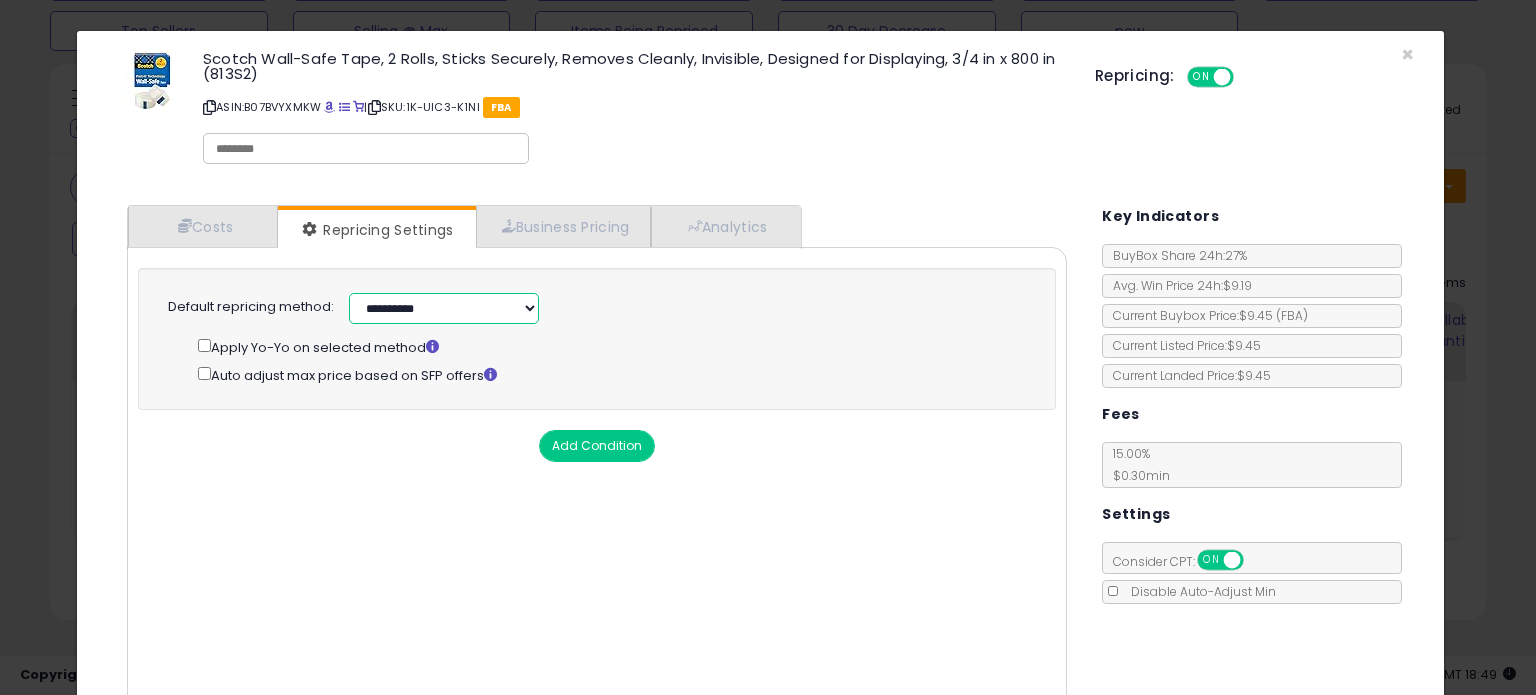 click on "**********" at bounding box center [444, 308] 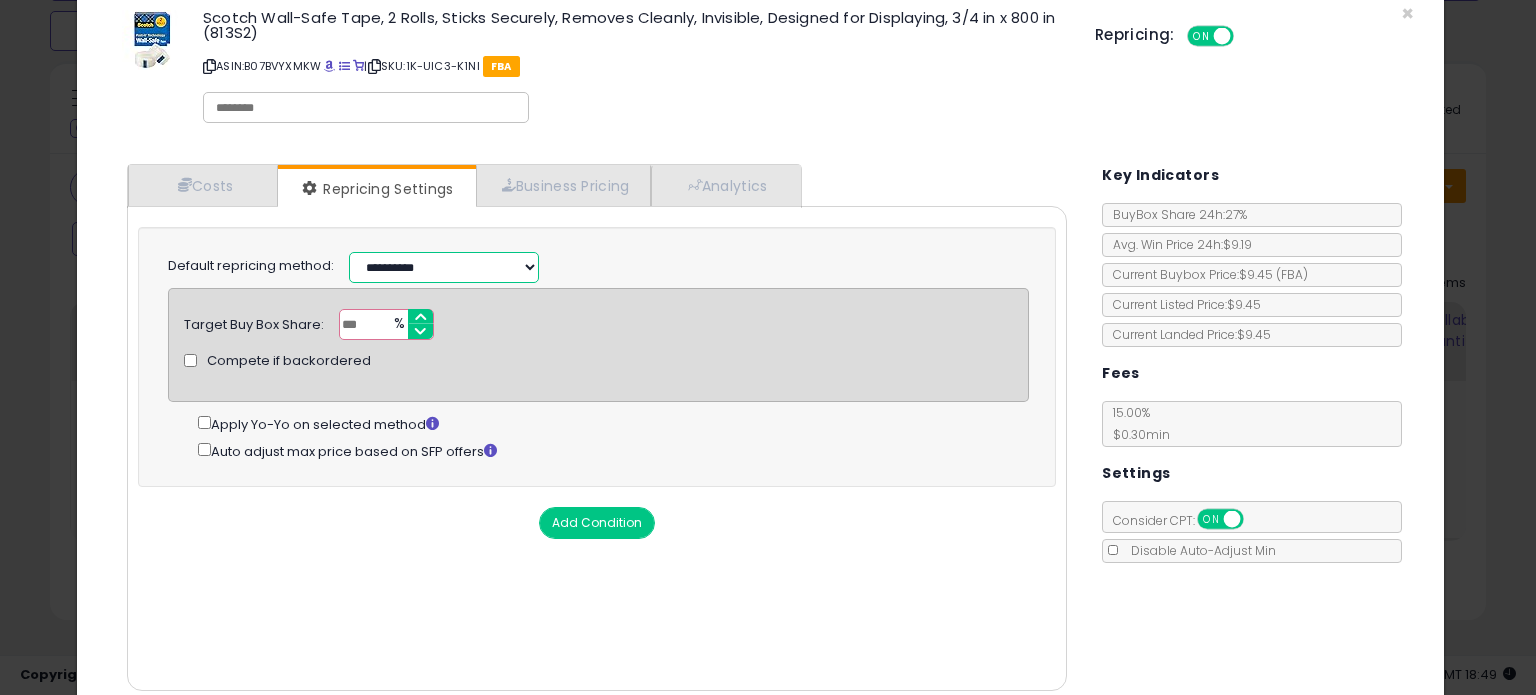 scroll, scrollTop: 120, scrollLeft: 0, axis: vertical 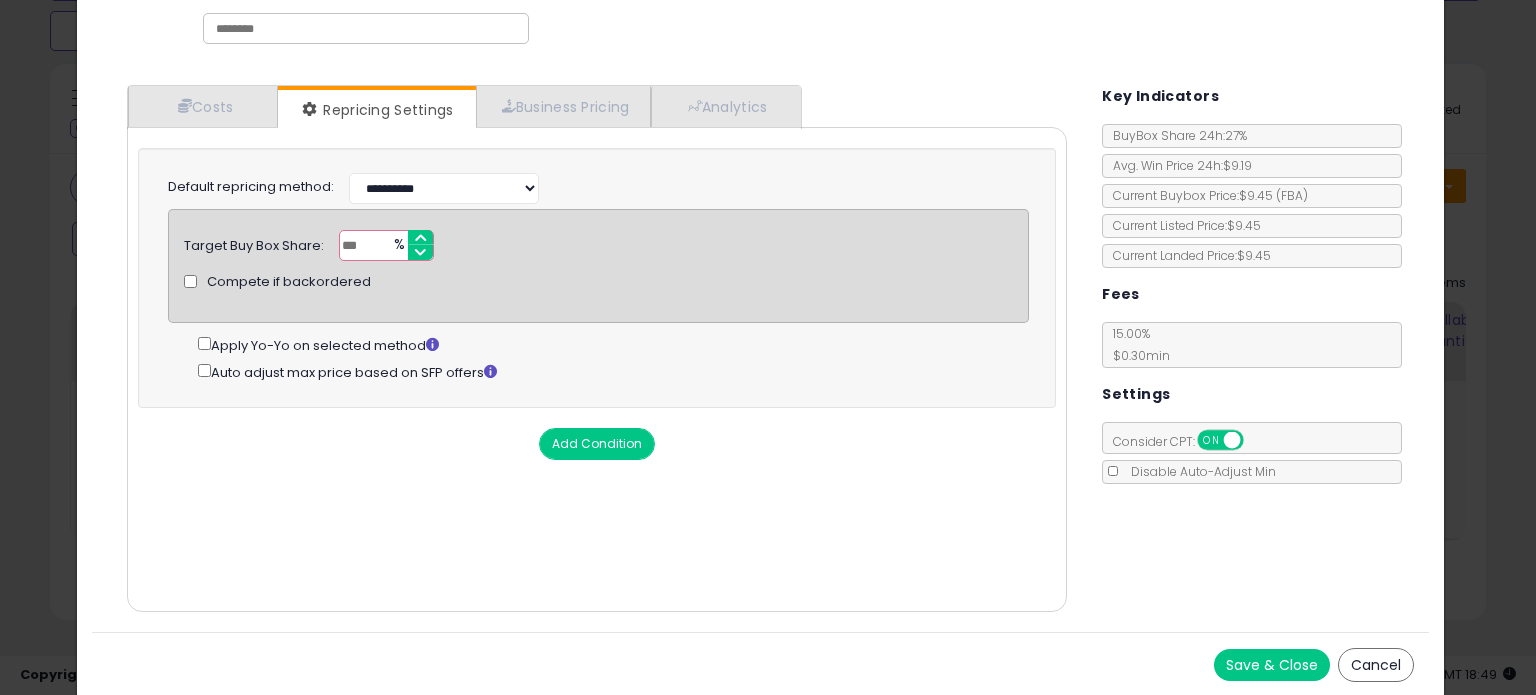 click on "Save & Close" at bounding box center (1272, 665) 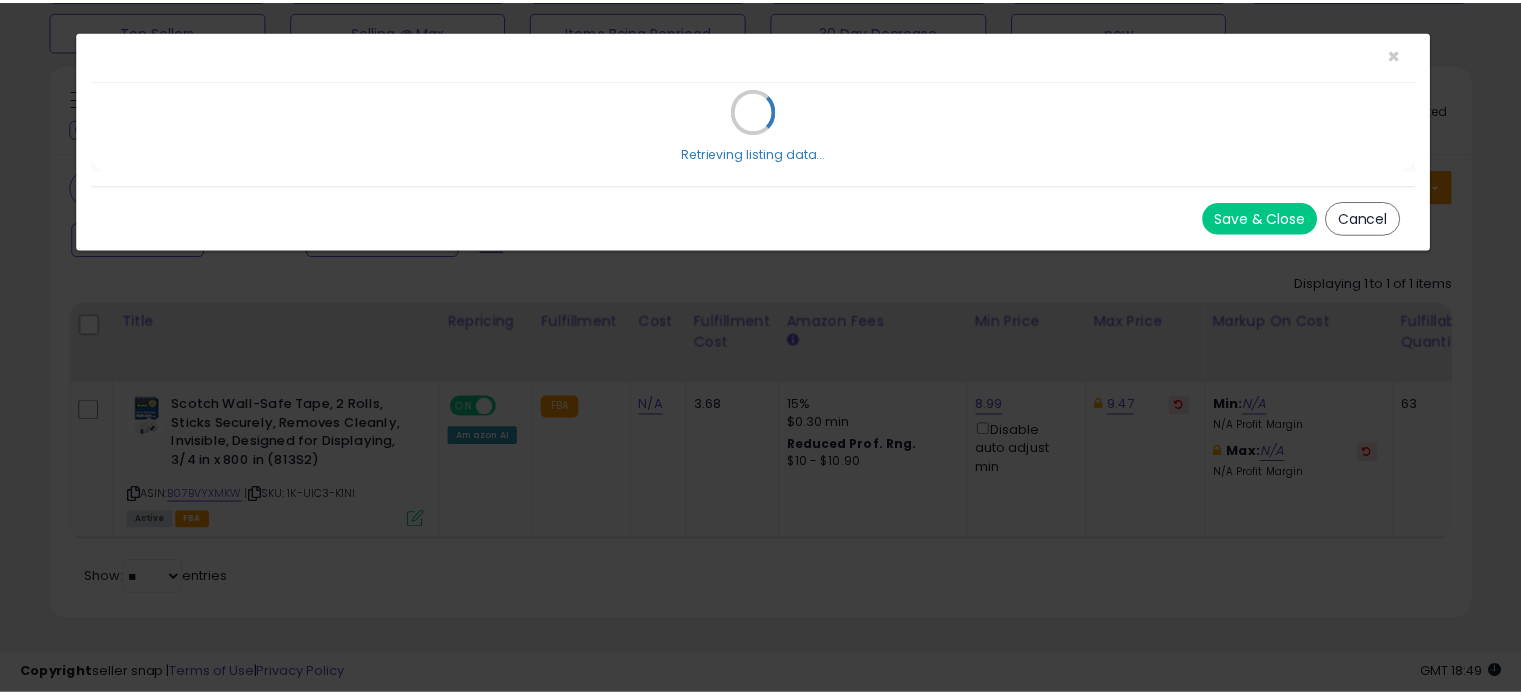 scroll, scrollTop: 0, scrollLeft: 0, axis: both 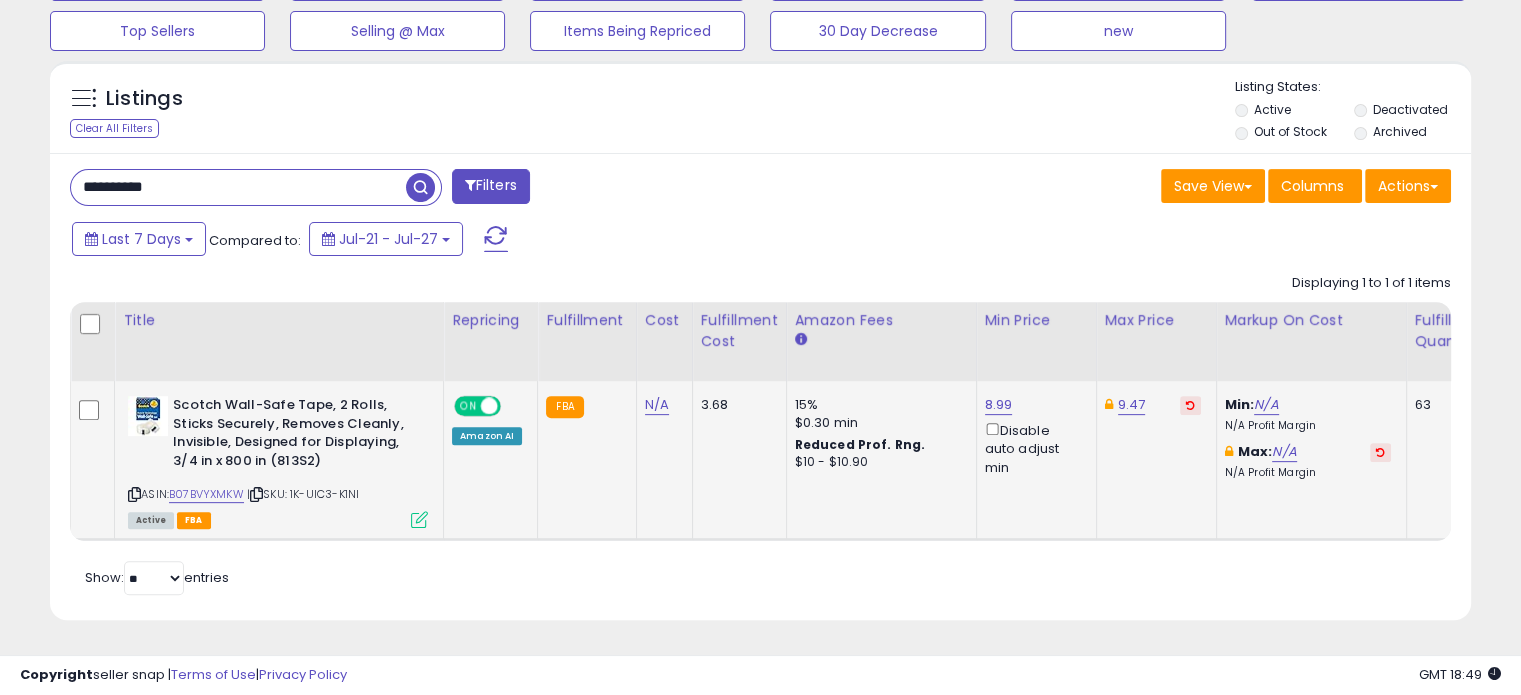 click at bounding box center (419, 519) 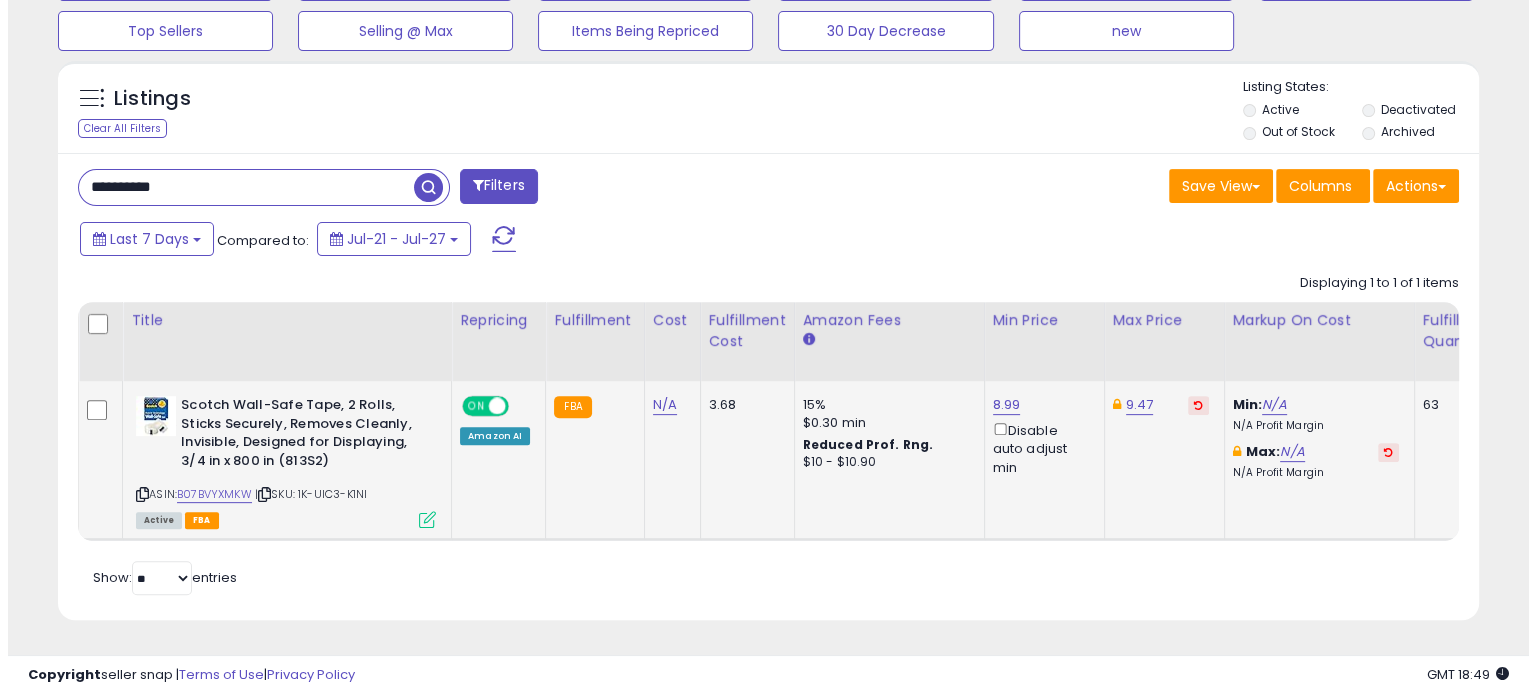 scroll, scrollTop: 999589, scrollLeft: 999168, axis: both 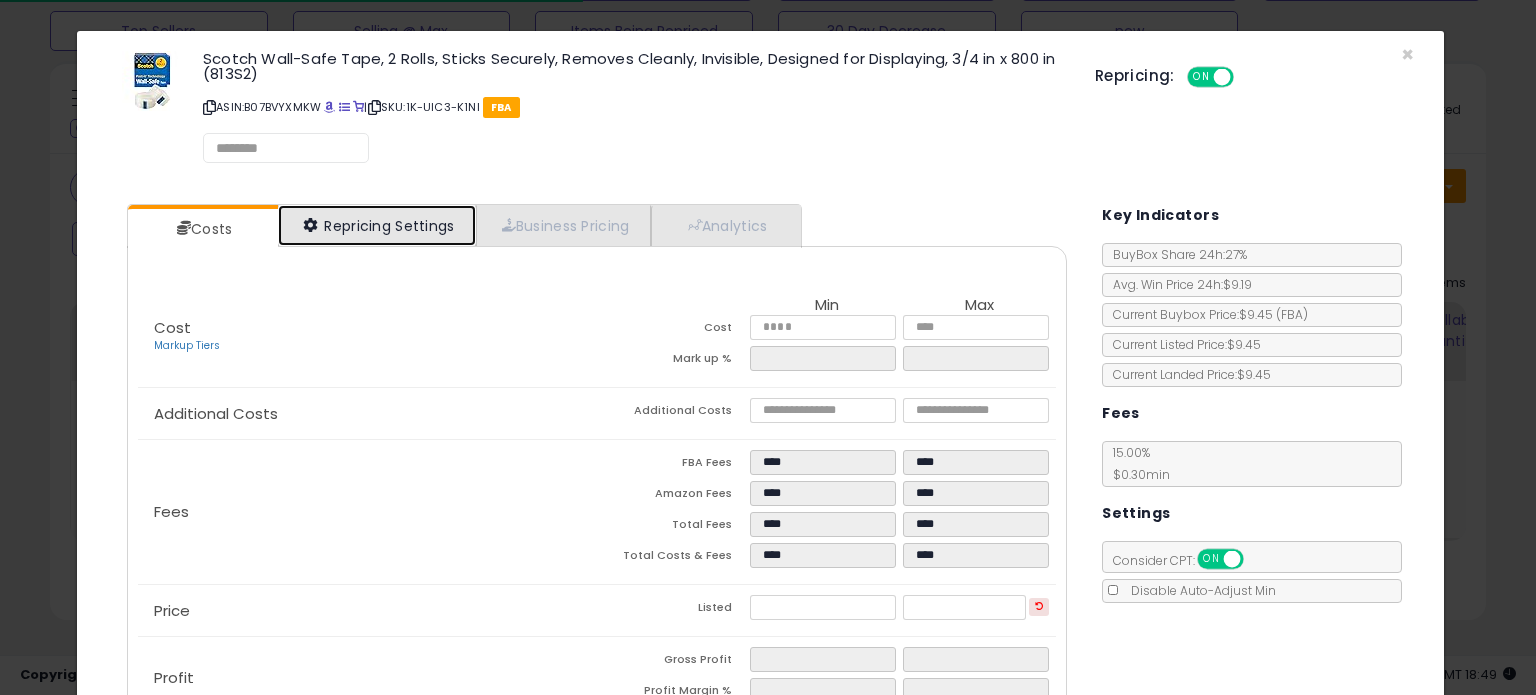 click on "Repricing Settings" at bounding box center [377, 225] 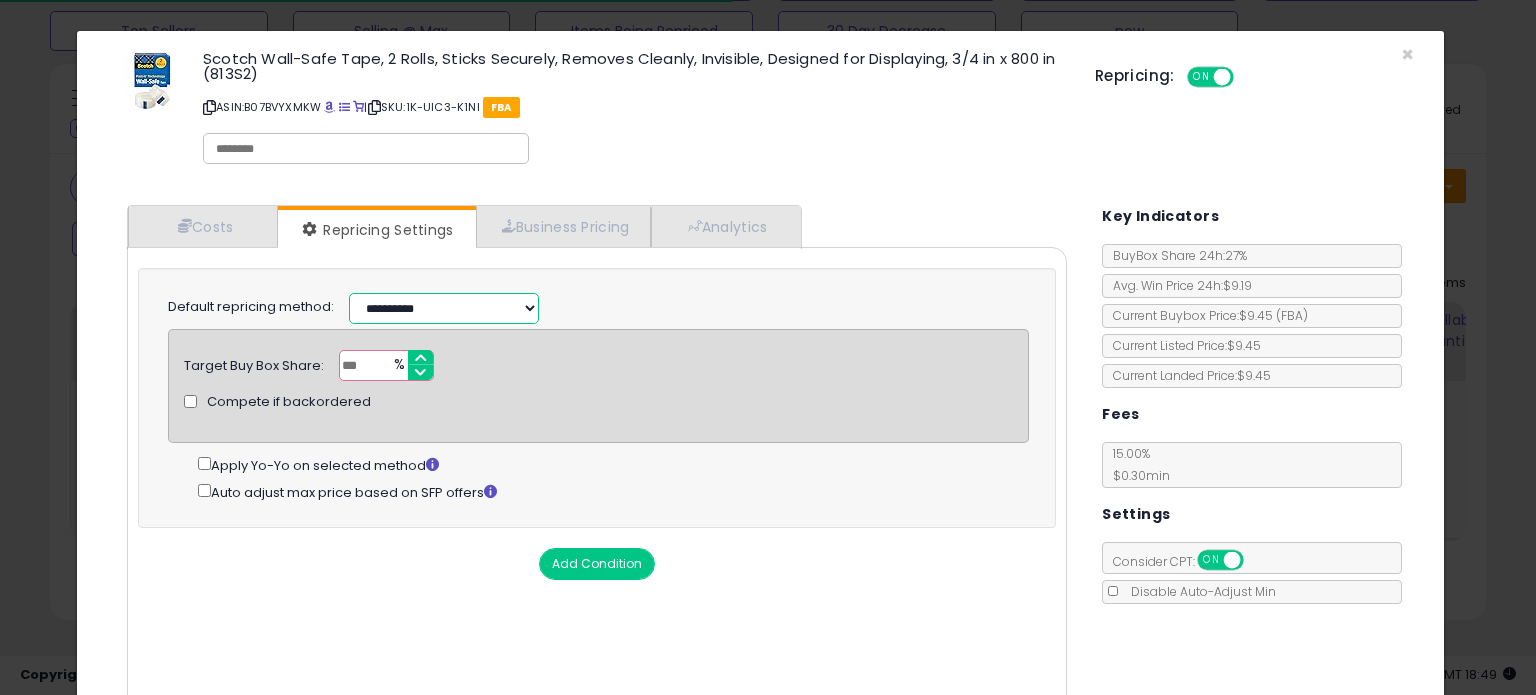 click on "**********" at bounding box center [444, 308] 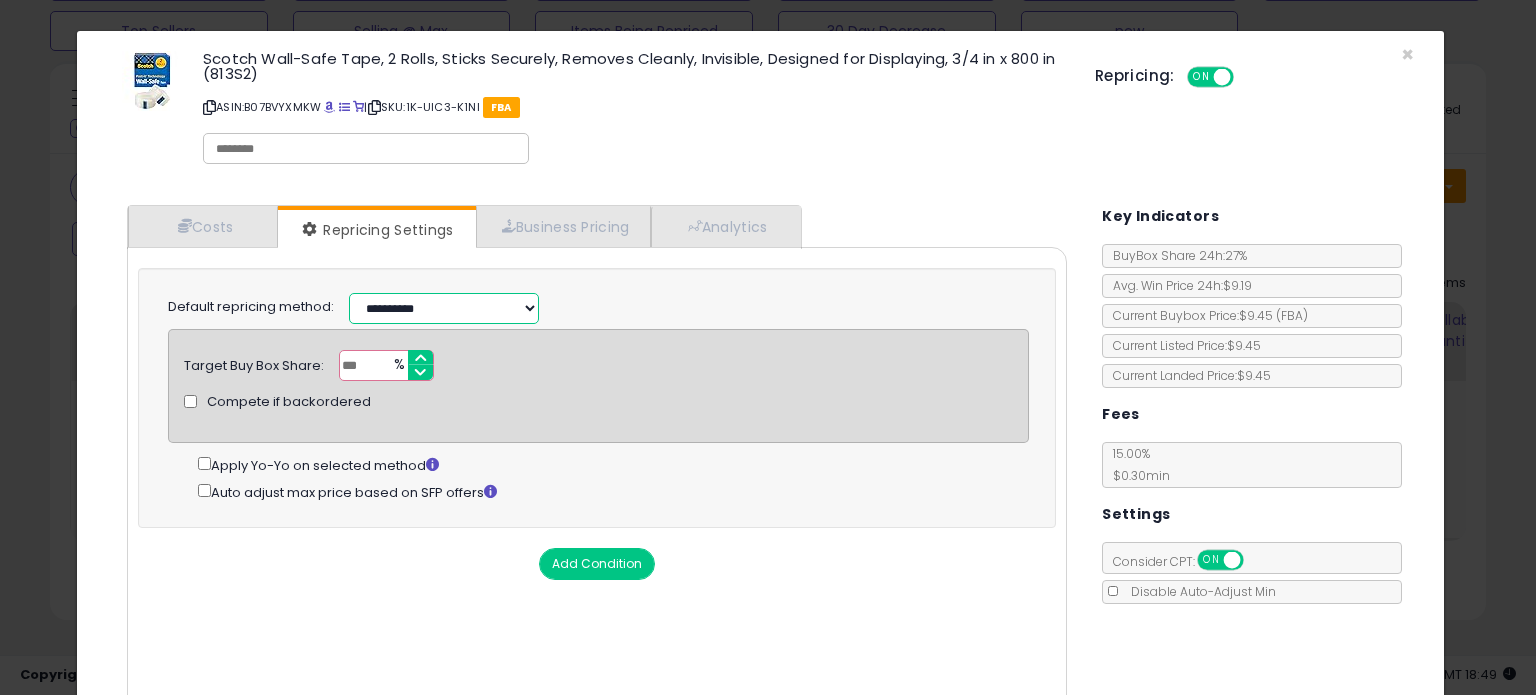 select on "**********" 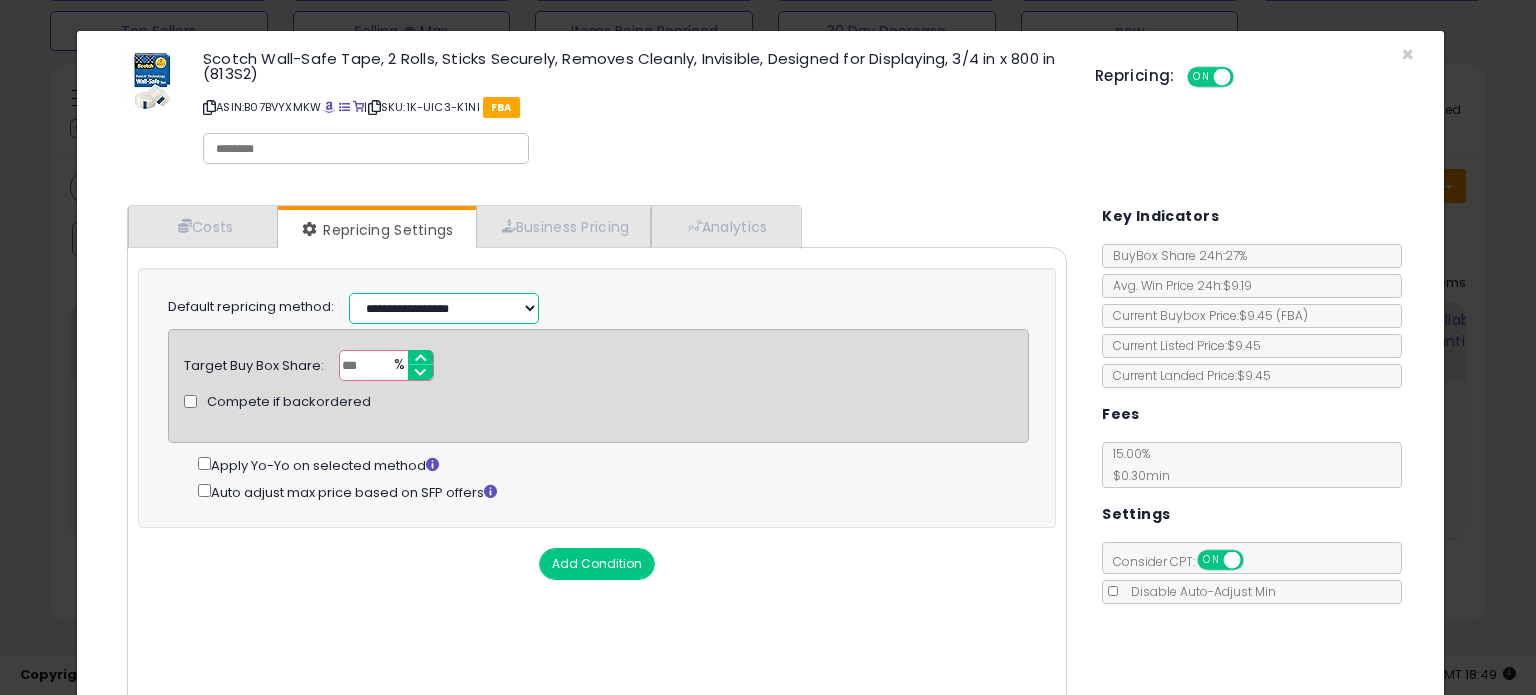 click on "**********" at bounding box center [444, 308] 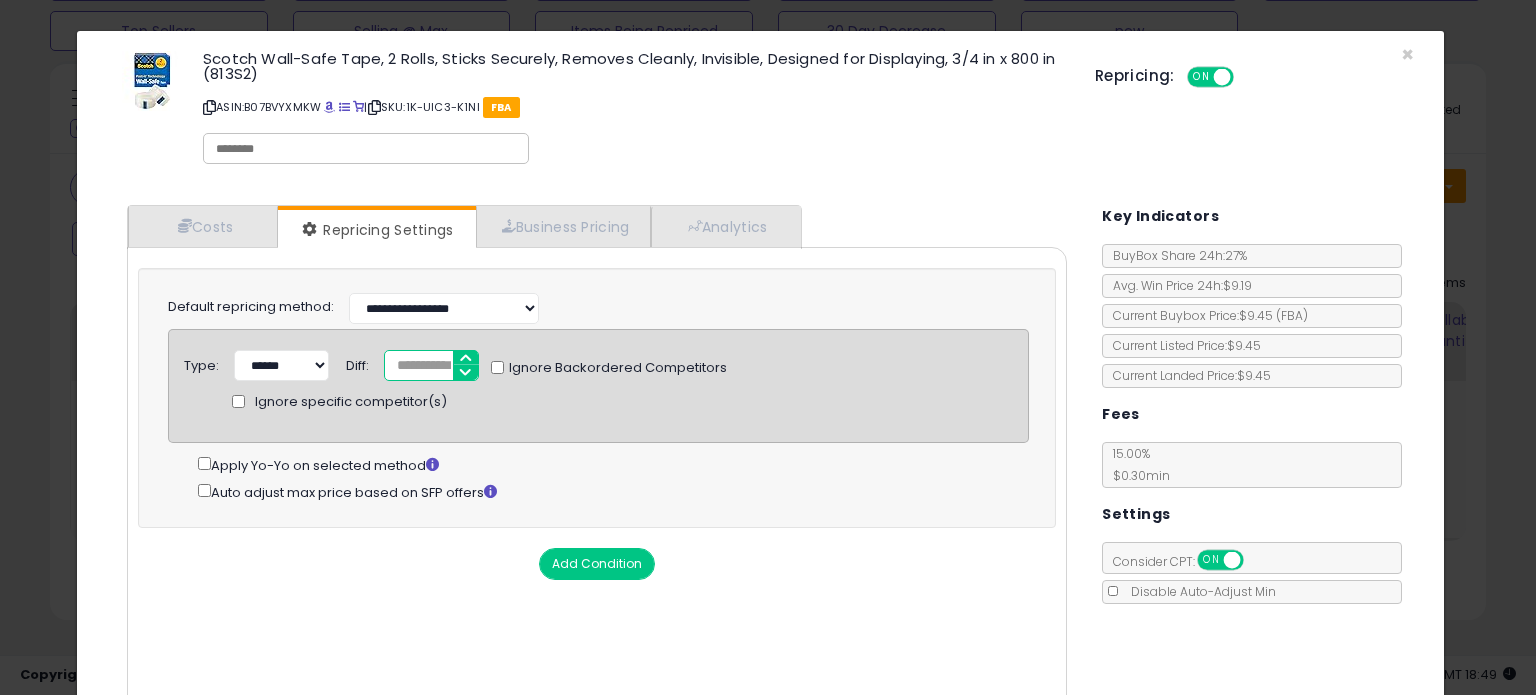 click on "*" at bounding box center [431, 365] 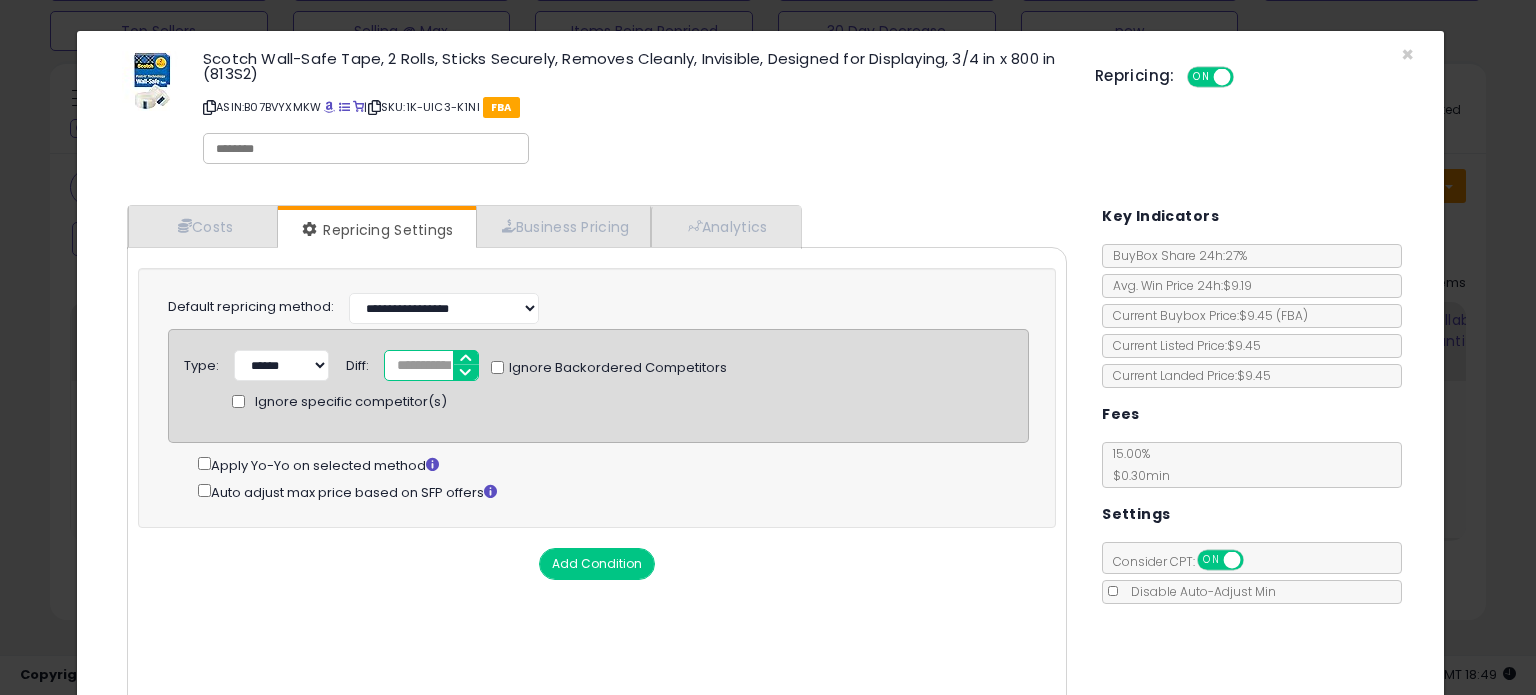 click on "****" at bounding box center (431, 365) 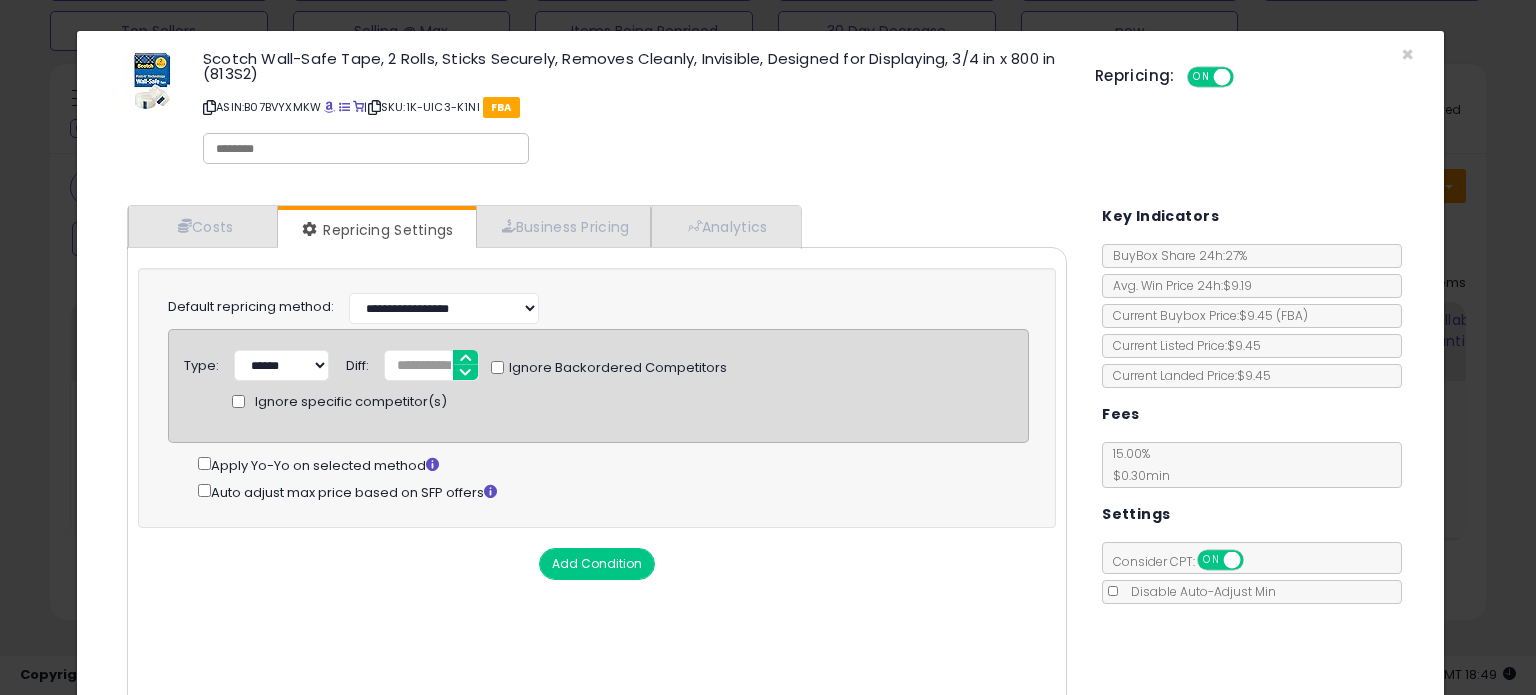 click on "**********" at bounding box center [597, 424] 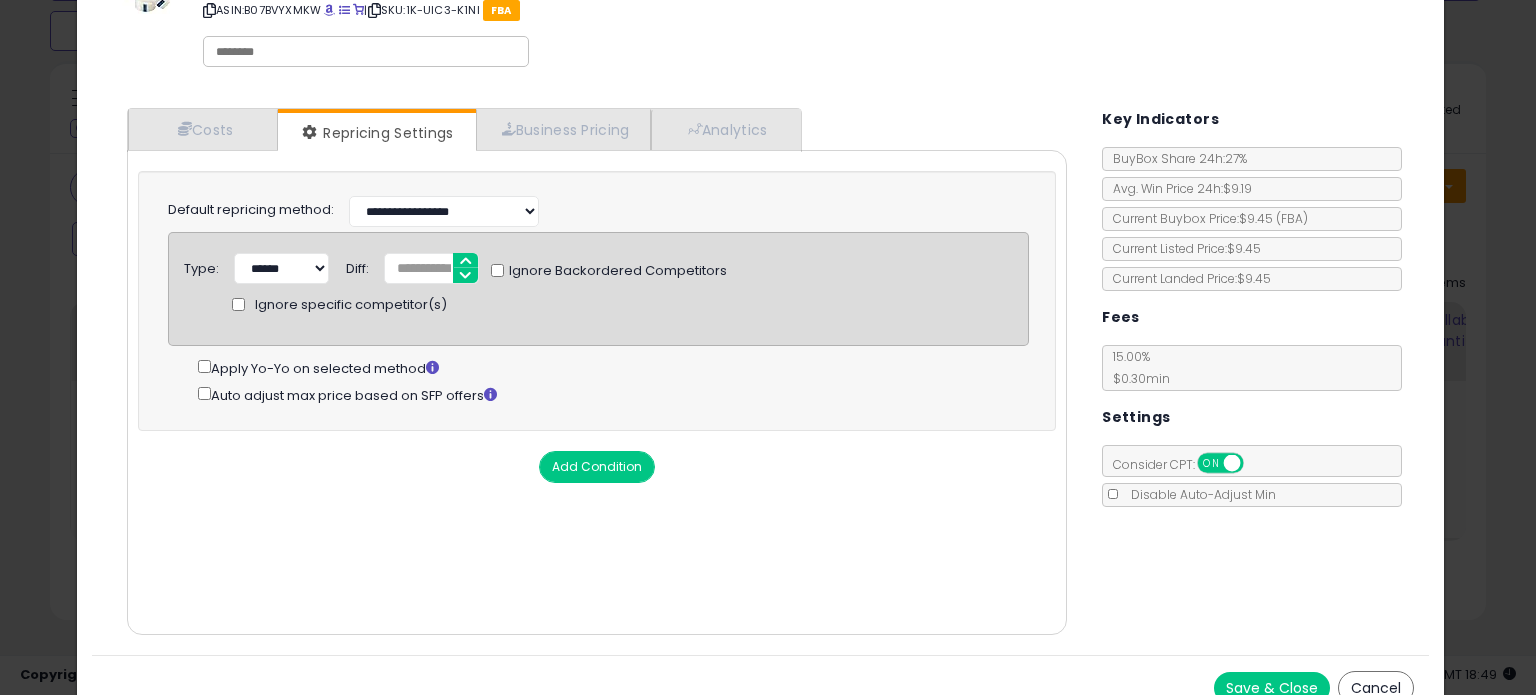 scroll, scrollTop: 100, scrollLeft: 0, axis: vertical 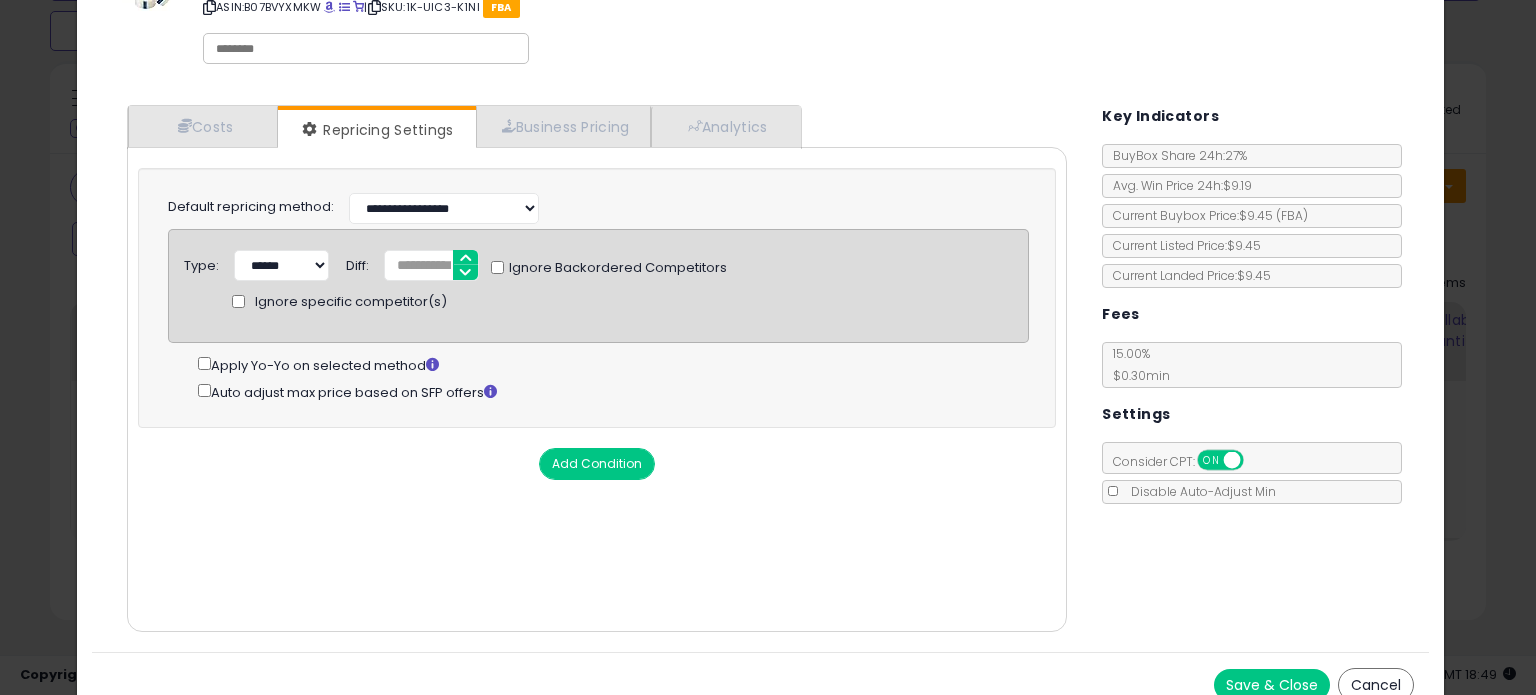 click on "Save & Close" at bounding box center [1272, 685] 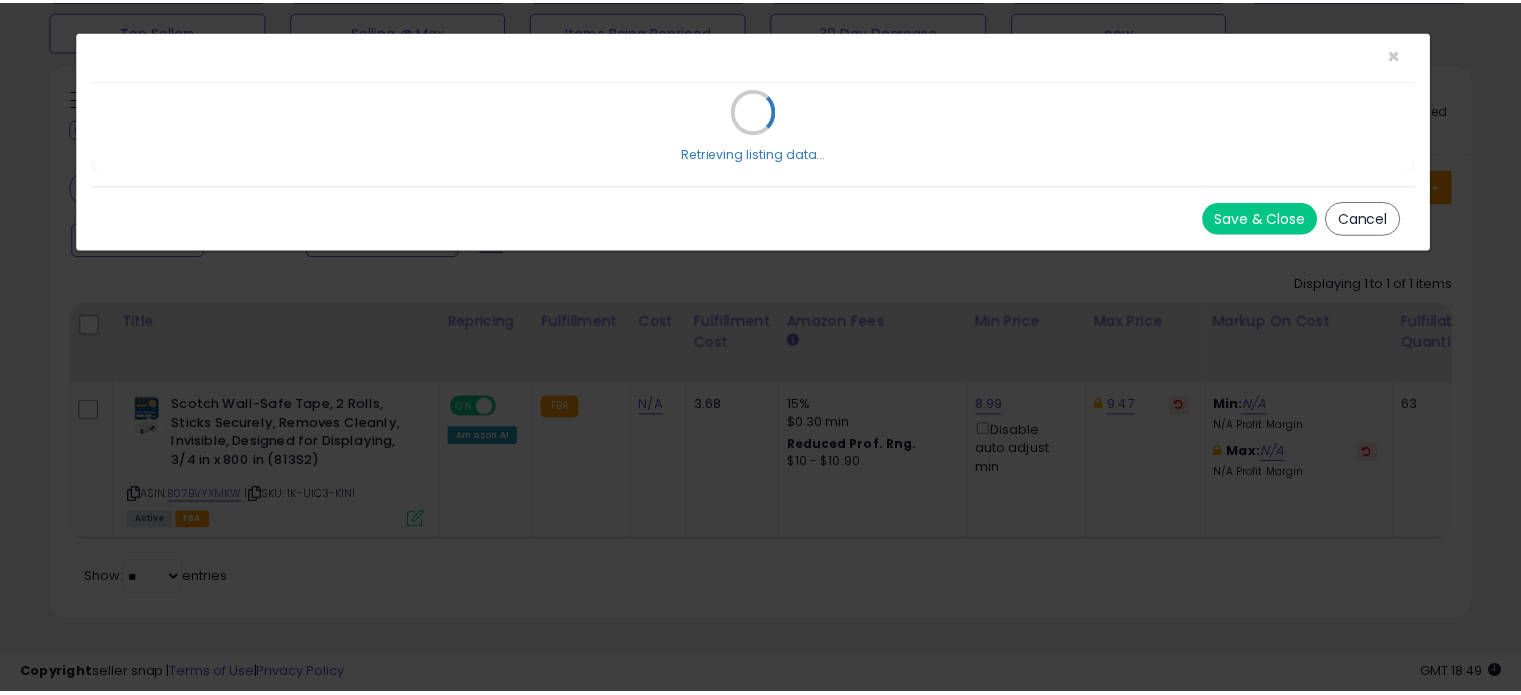 scroll, scrollTop: 0, scrollLeft: 0, axis: both 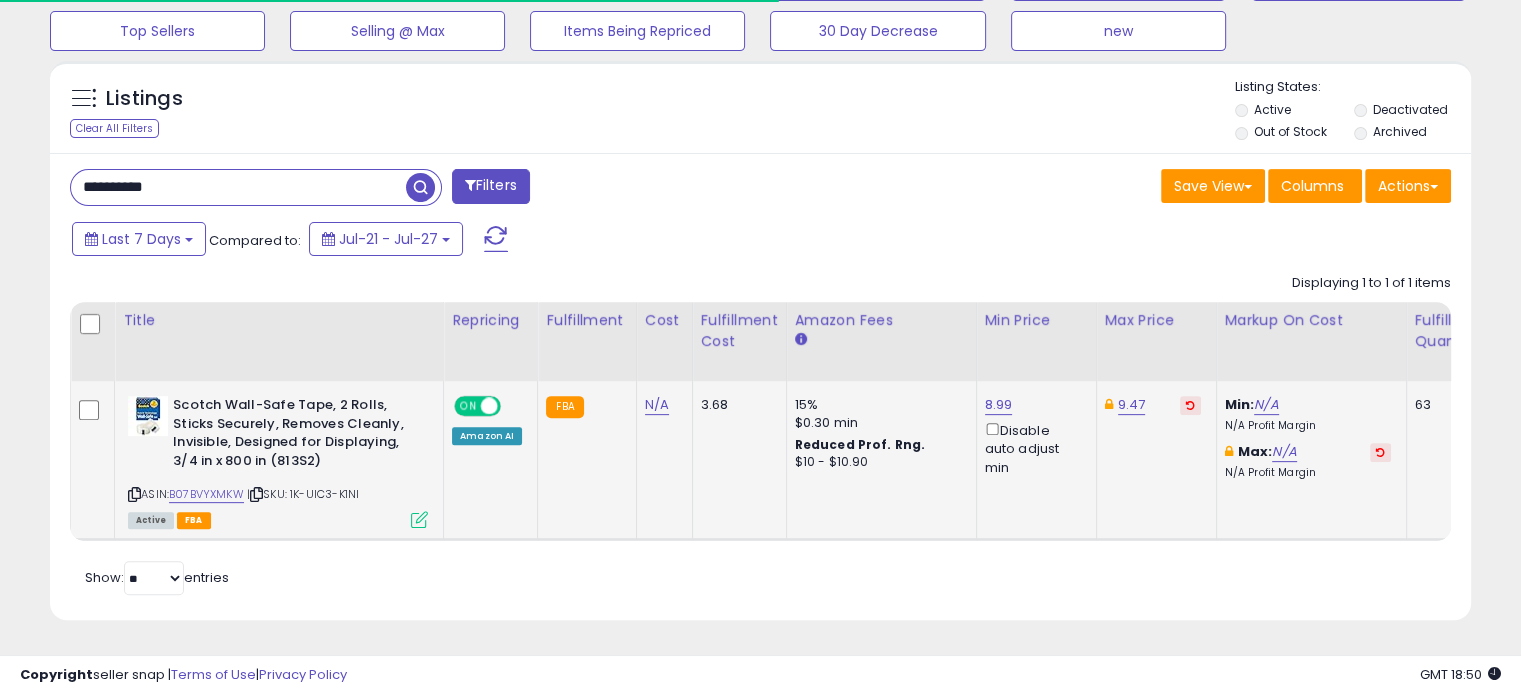 click at bounding box center (419, 519) 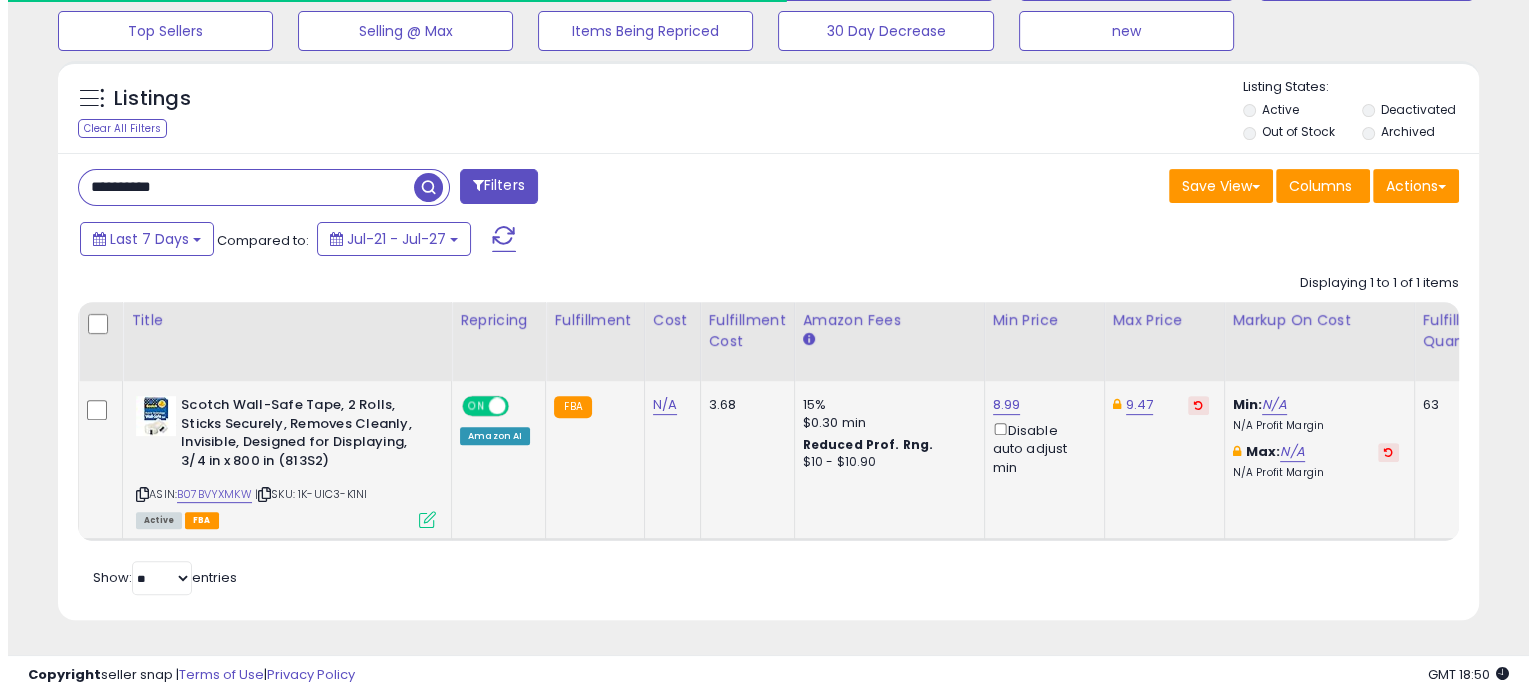 scroll, scrollTop: 999589, scrollLeft: 999168, axis: both 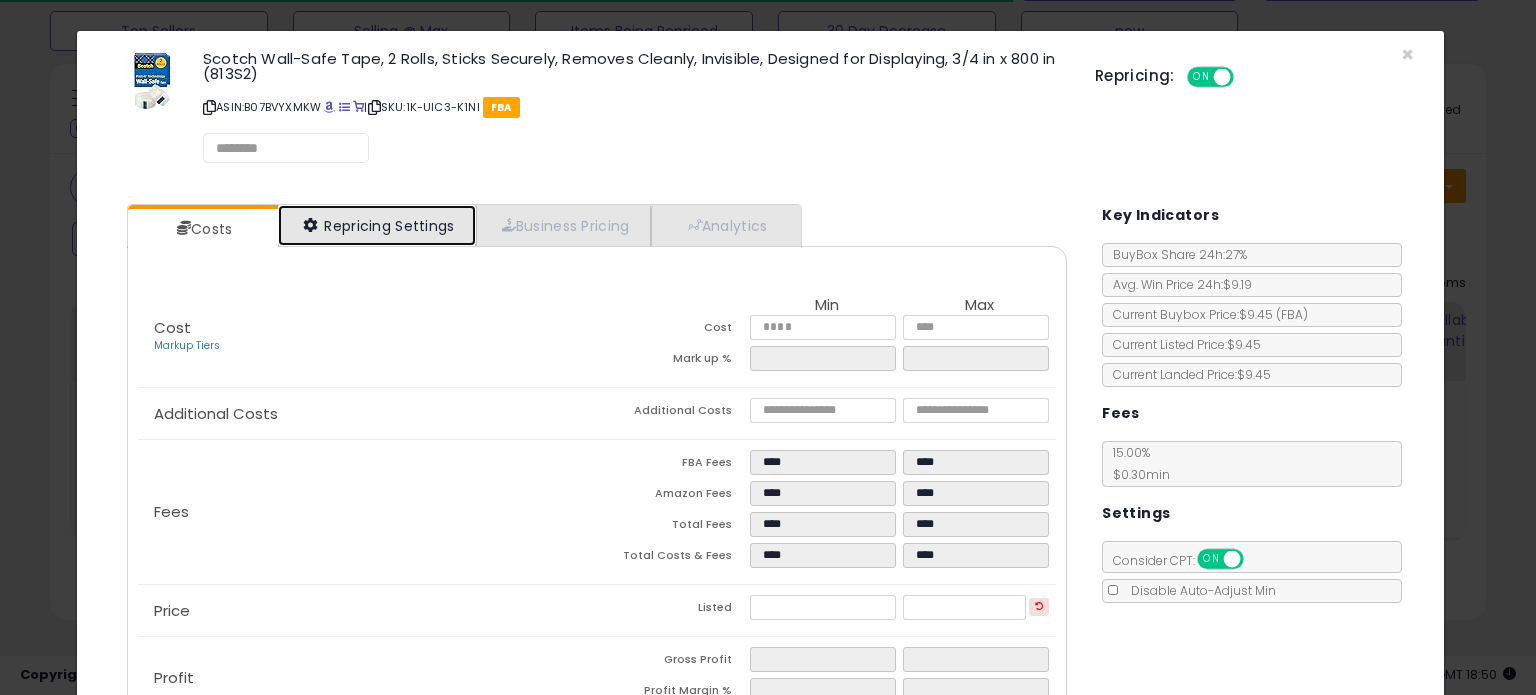 click on "Repricing Settings" at bounding box center (377, 225) 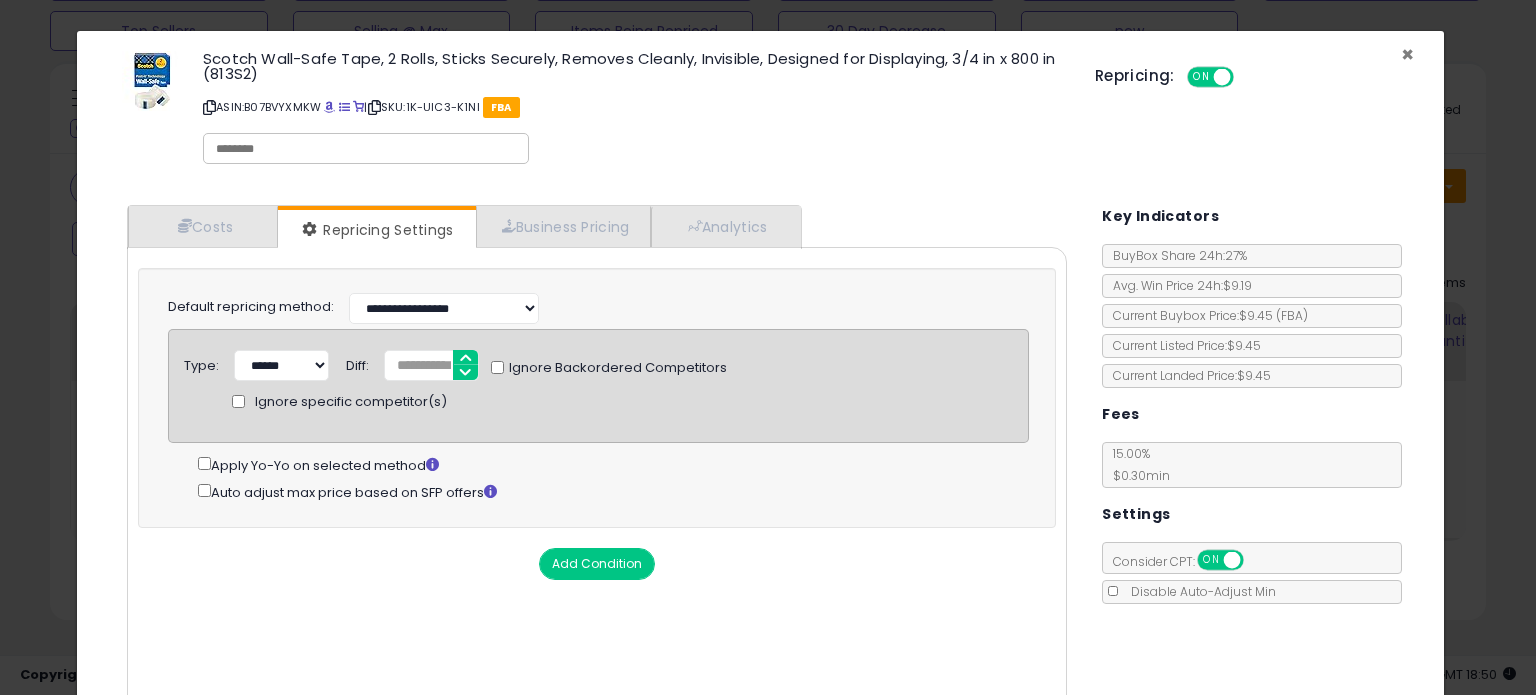 click on "×" at bounding box center [1407, 54] 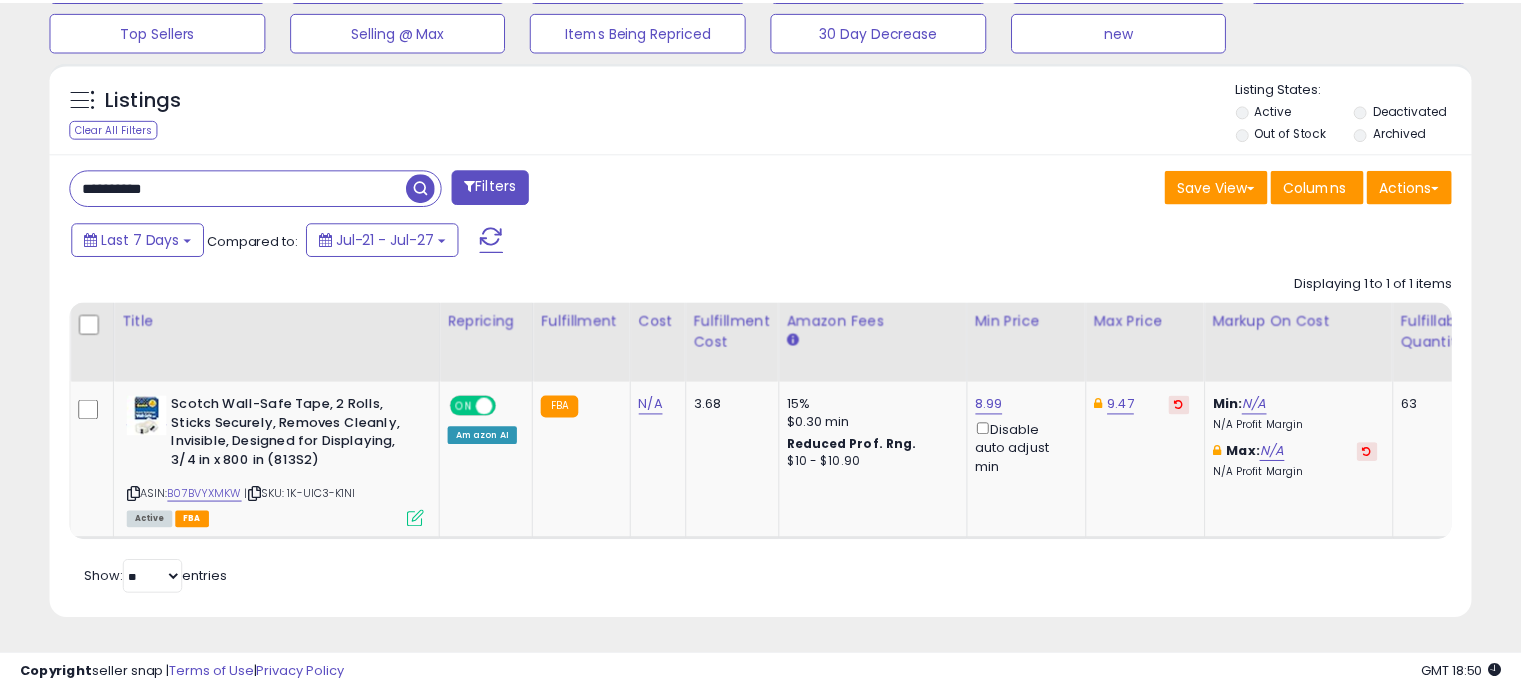 scroll, scrollTop: 409, scrollLeft: 822, axis: both 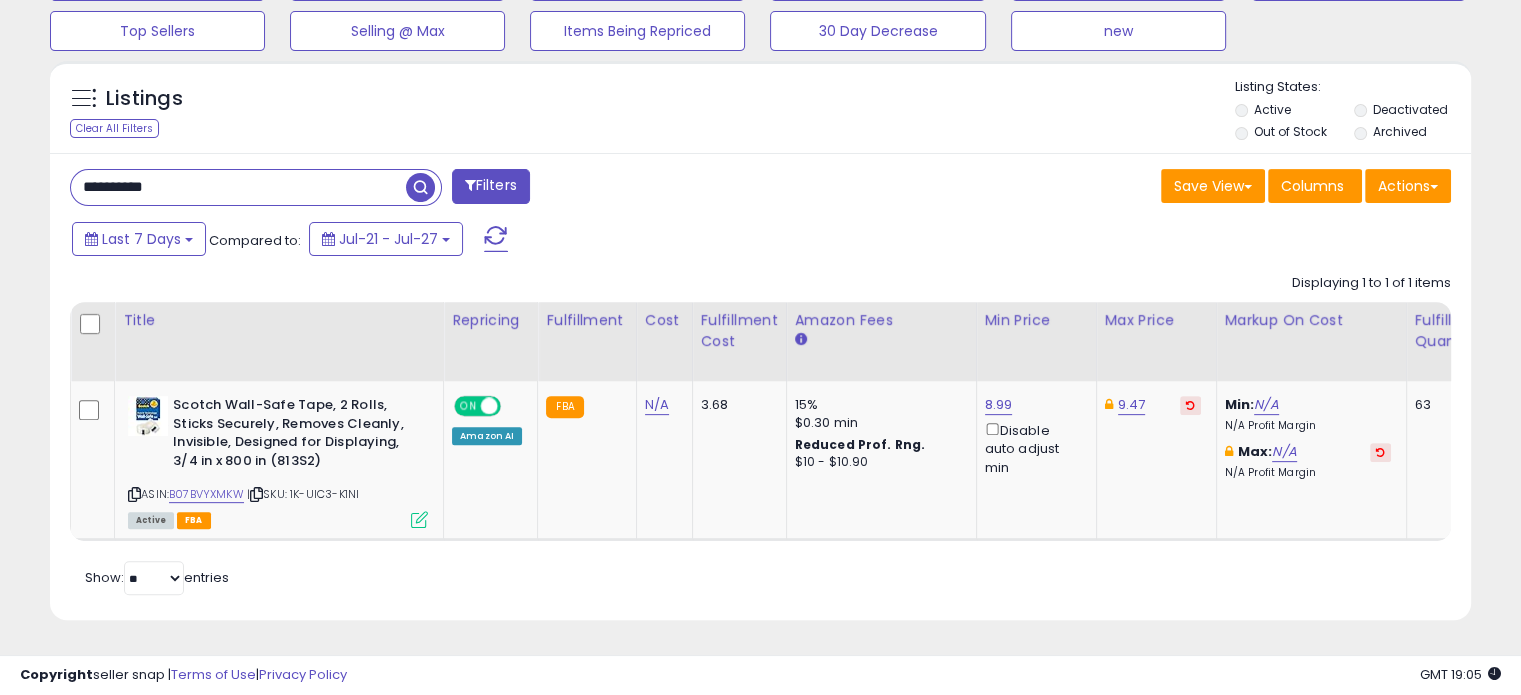 click on "**********" at bounding box center (238, 187) 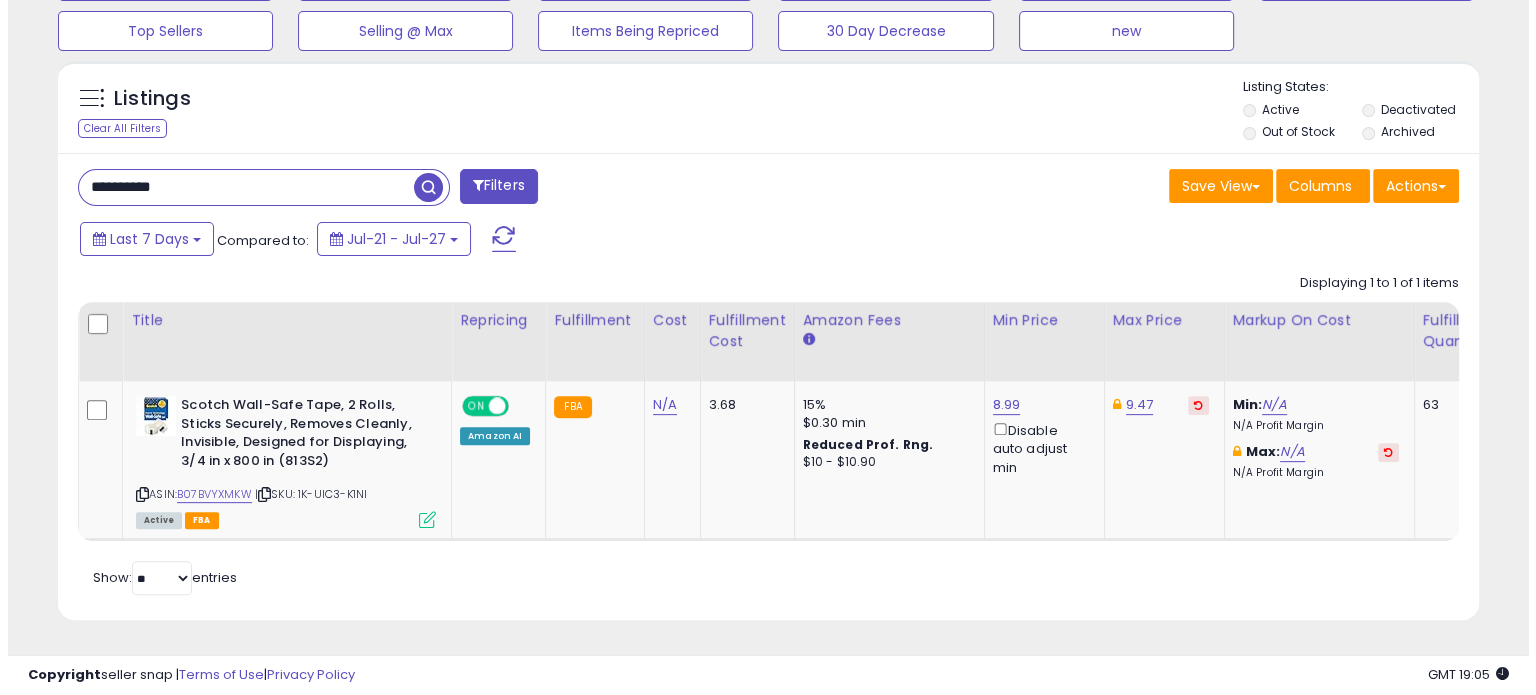 scroll, scrollTop: 524, scrollLeft: 0, axis: vertical 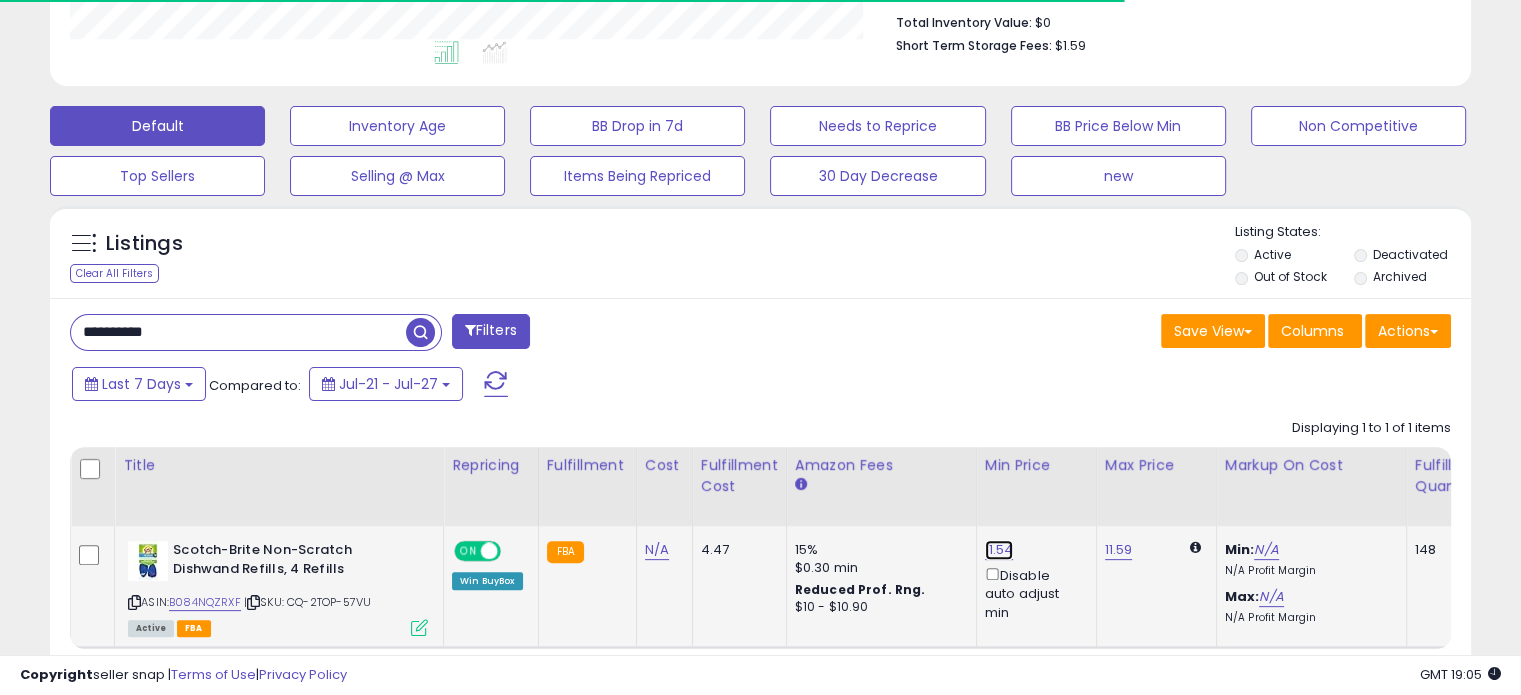 click on "11.54" at bounding box center (999, 550) 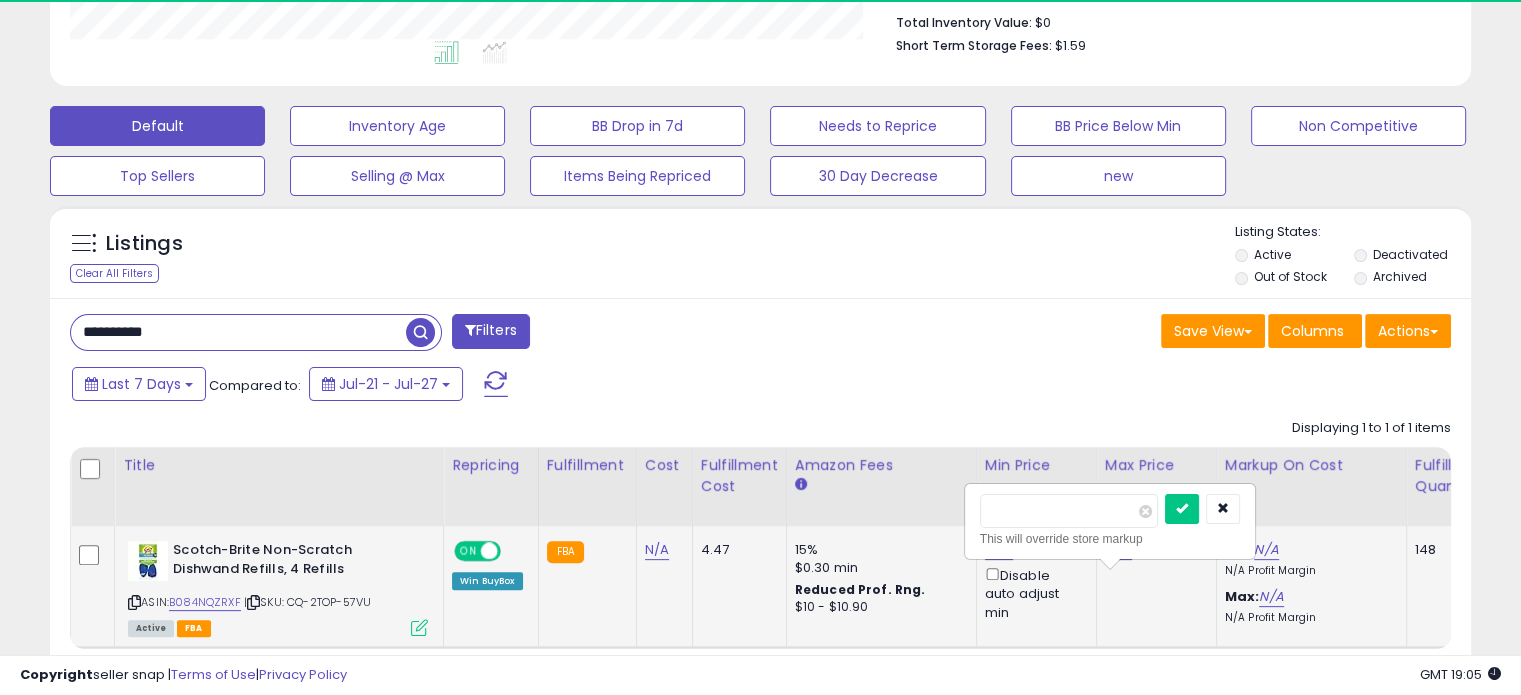 scroll, scrollTop: 999589, scrollLeft: 999176, axis: both 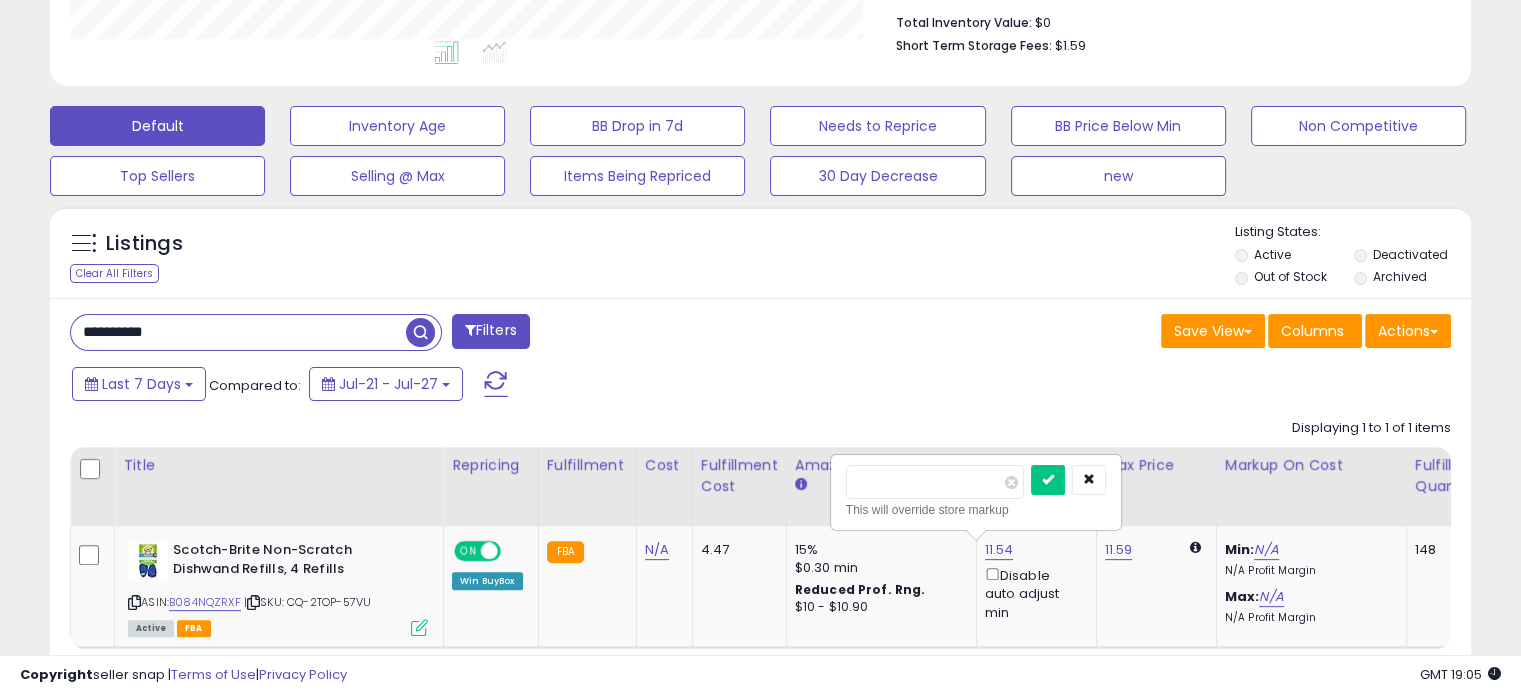 click on "**********" at bounding box center [238, 332] 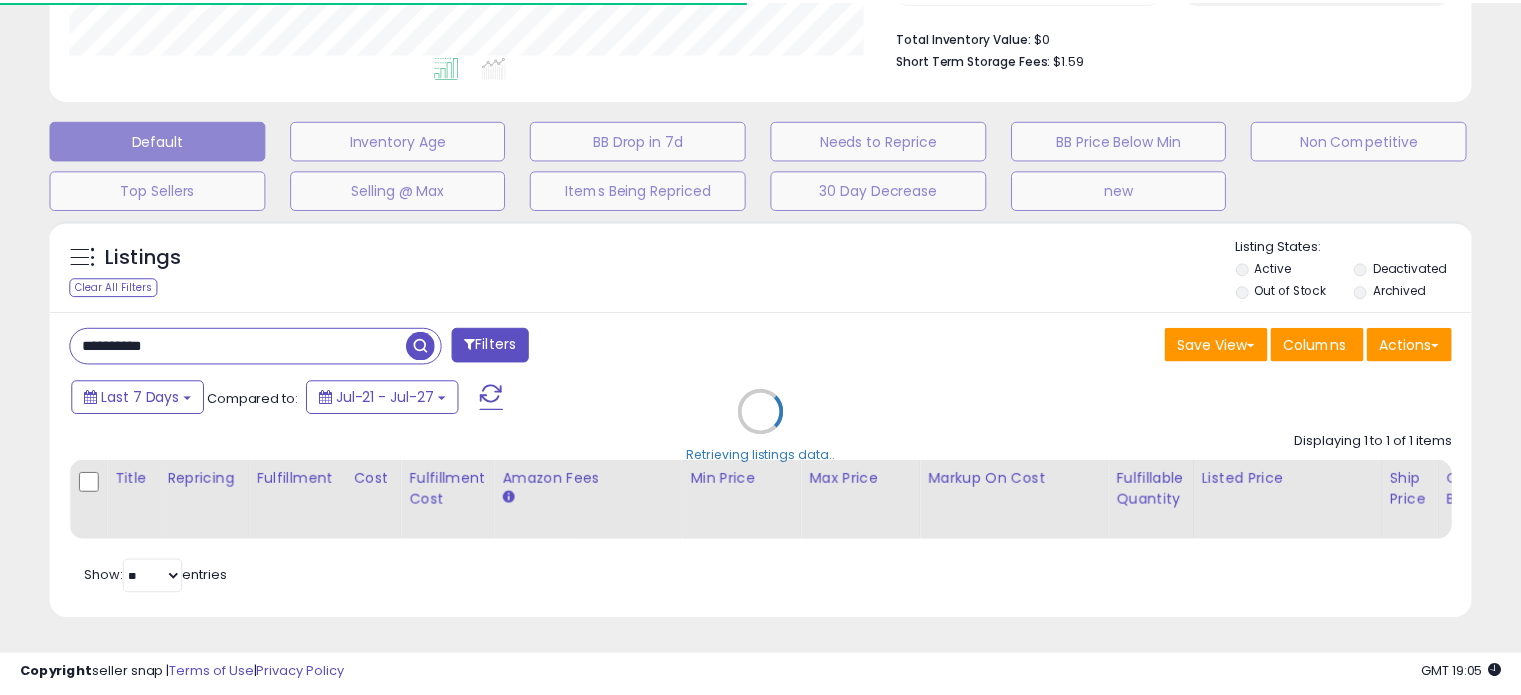 scroll, scrollTop: 409, scrollLeft: 822, axis: both 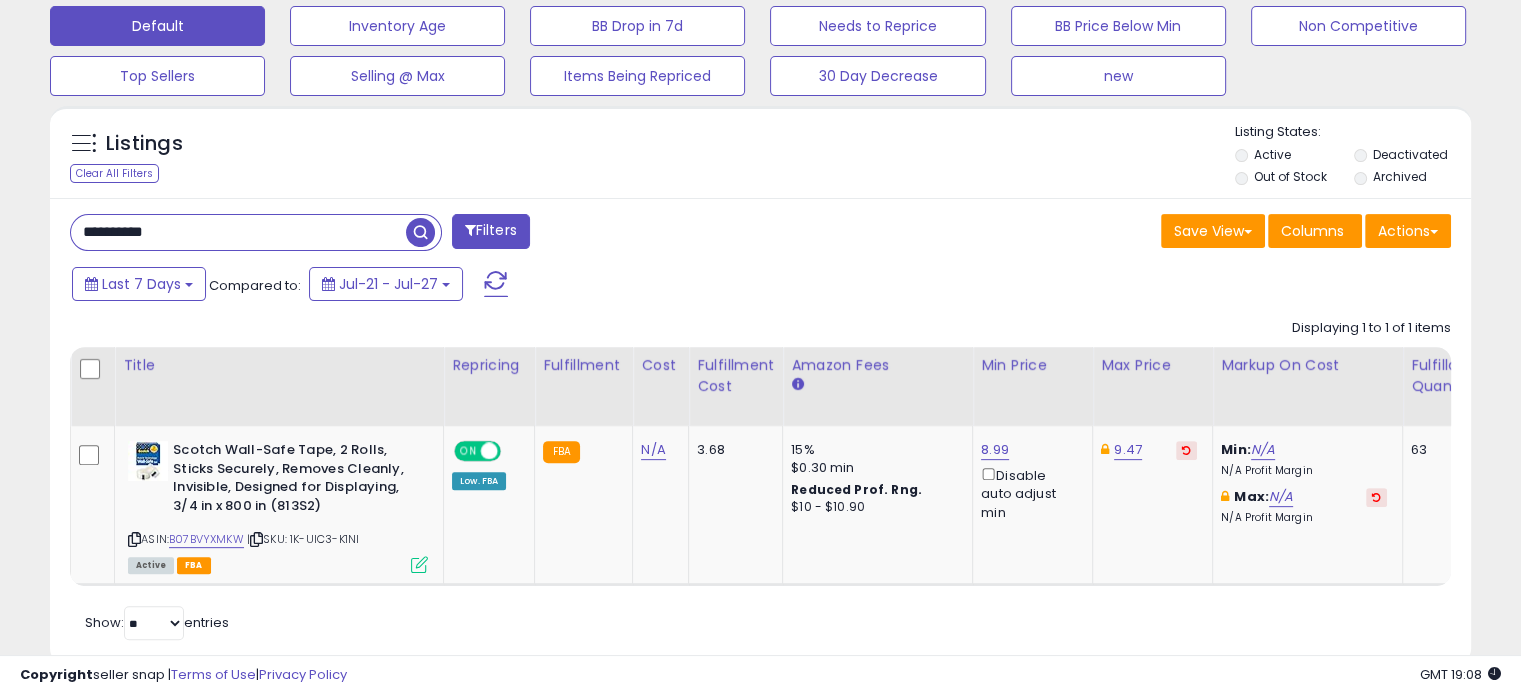 click on "**********" at bounding box center [238, 232] 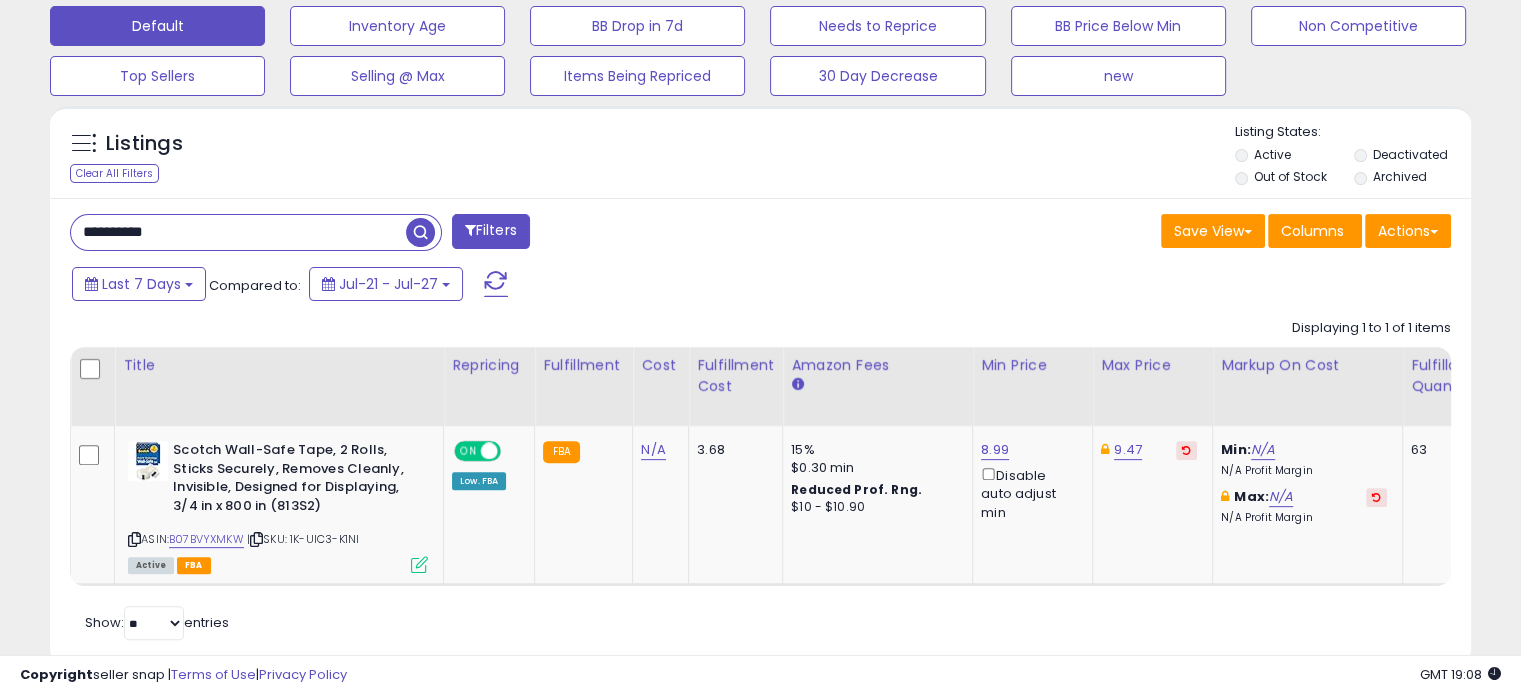 click on "**********" at bounding box center [238, 232] 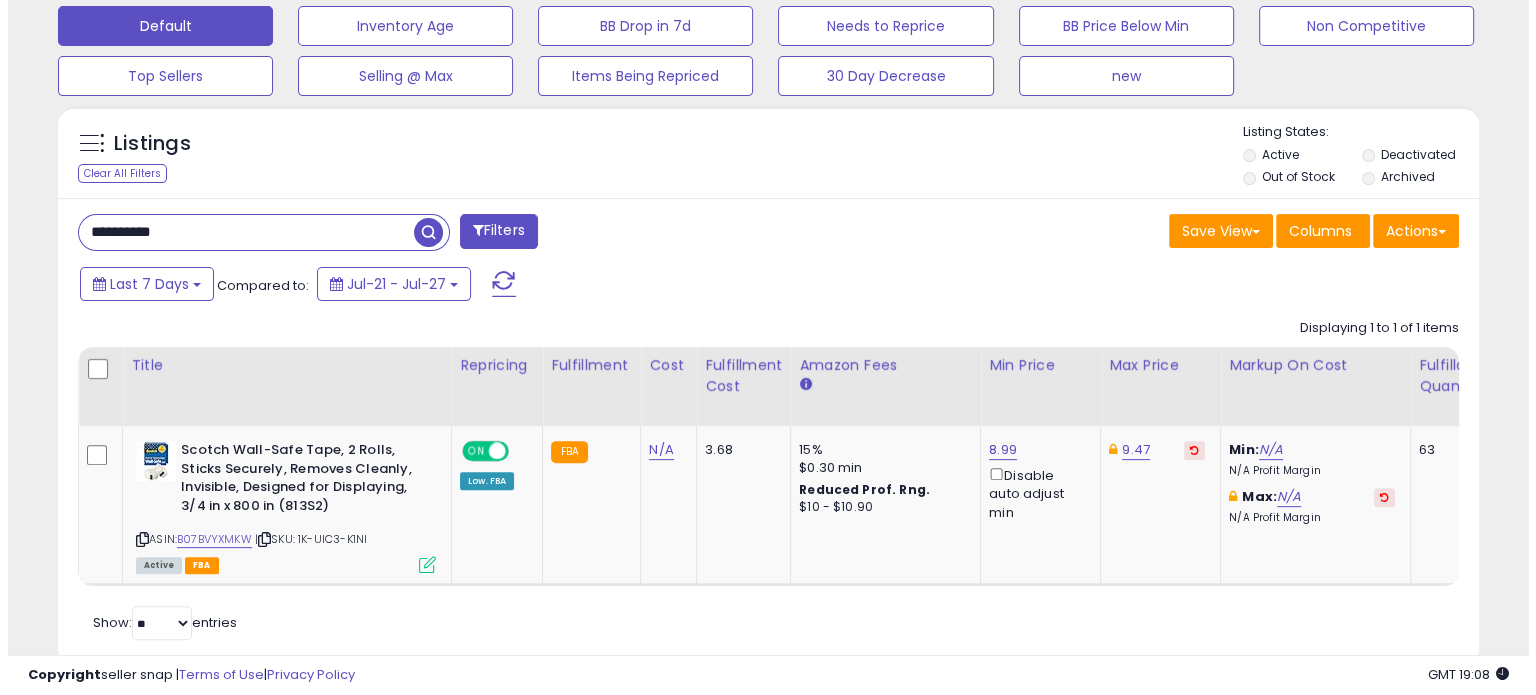scroll, scrollTop: 524, scrollLeft: 0, axis: vertical 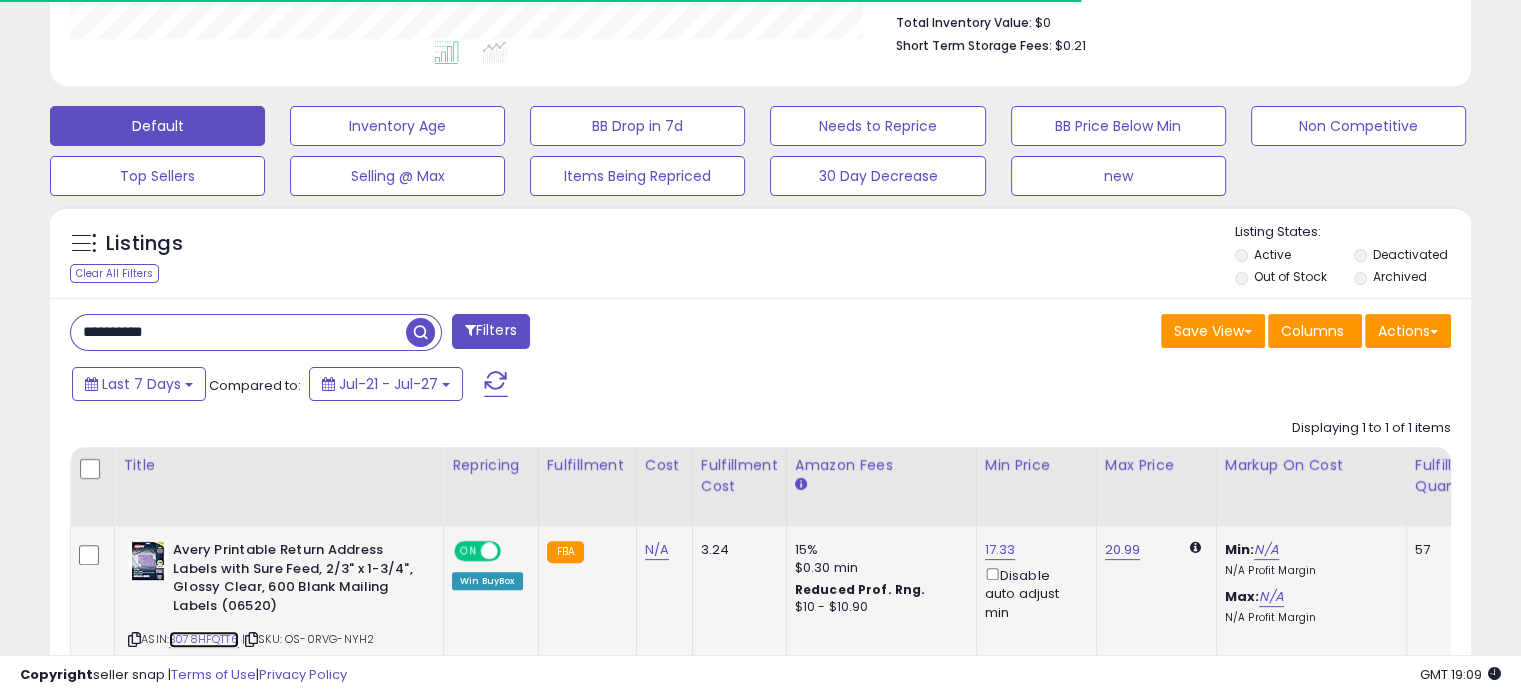 click on "B078HFQTT6" at bounding box center (204, 639) 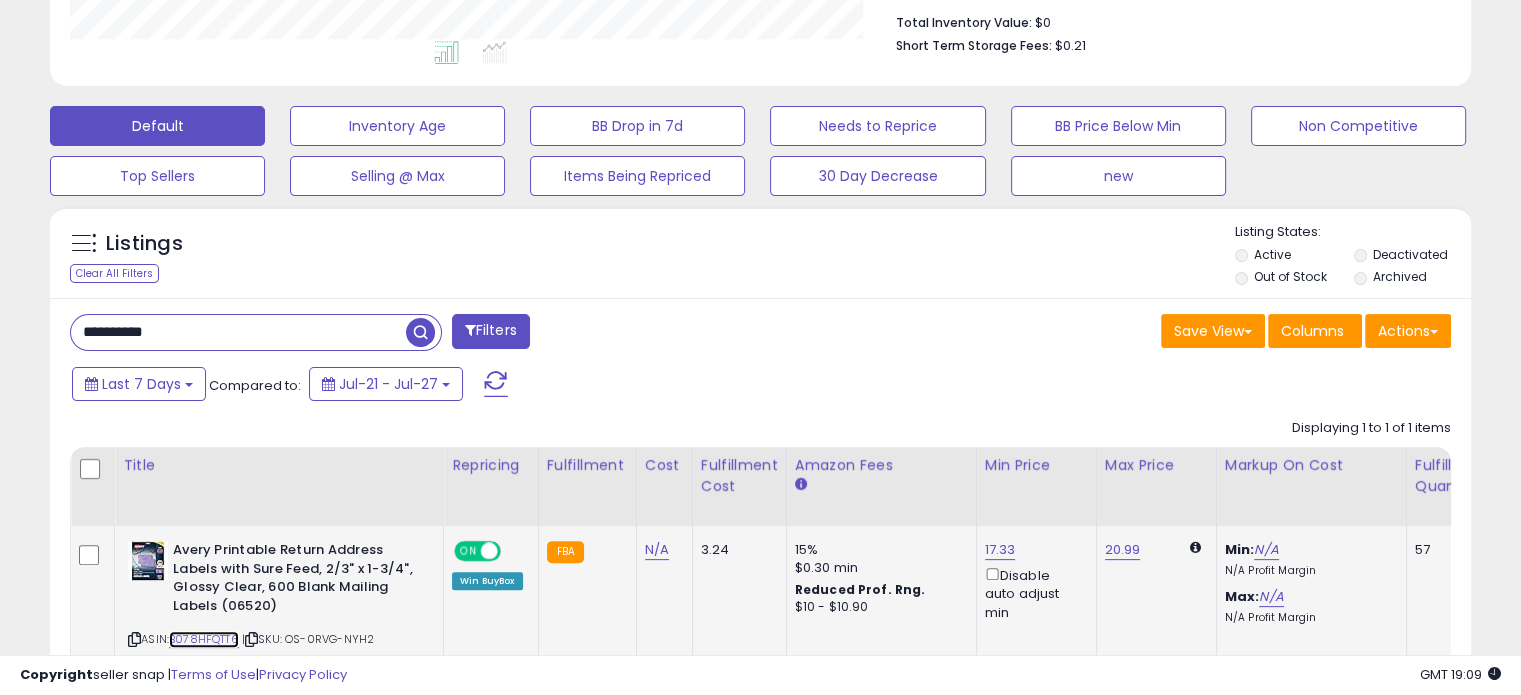scroll, scrollTop: 999589, scrollLeft: 999176, axis: both 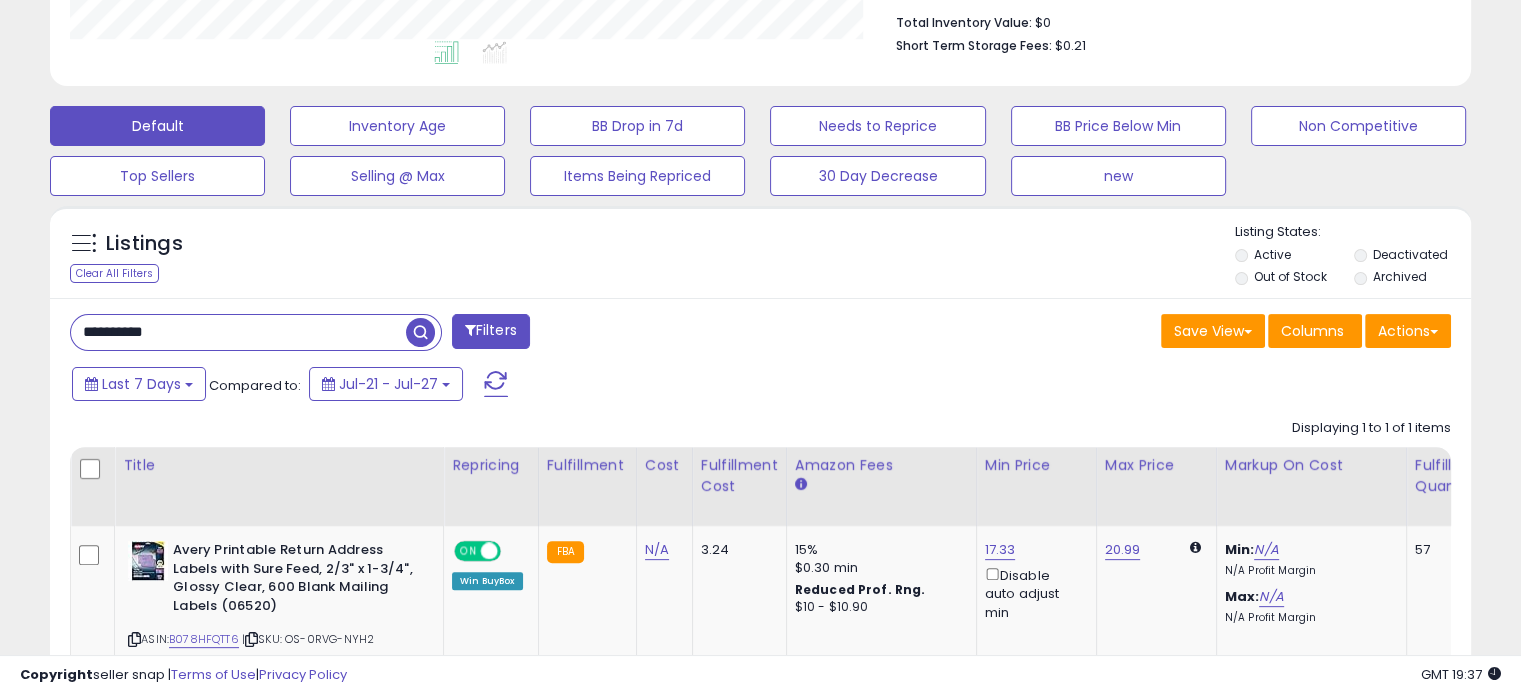 click on "**********" at bounding box center (238, 332) 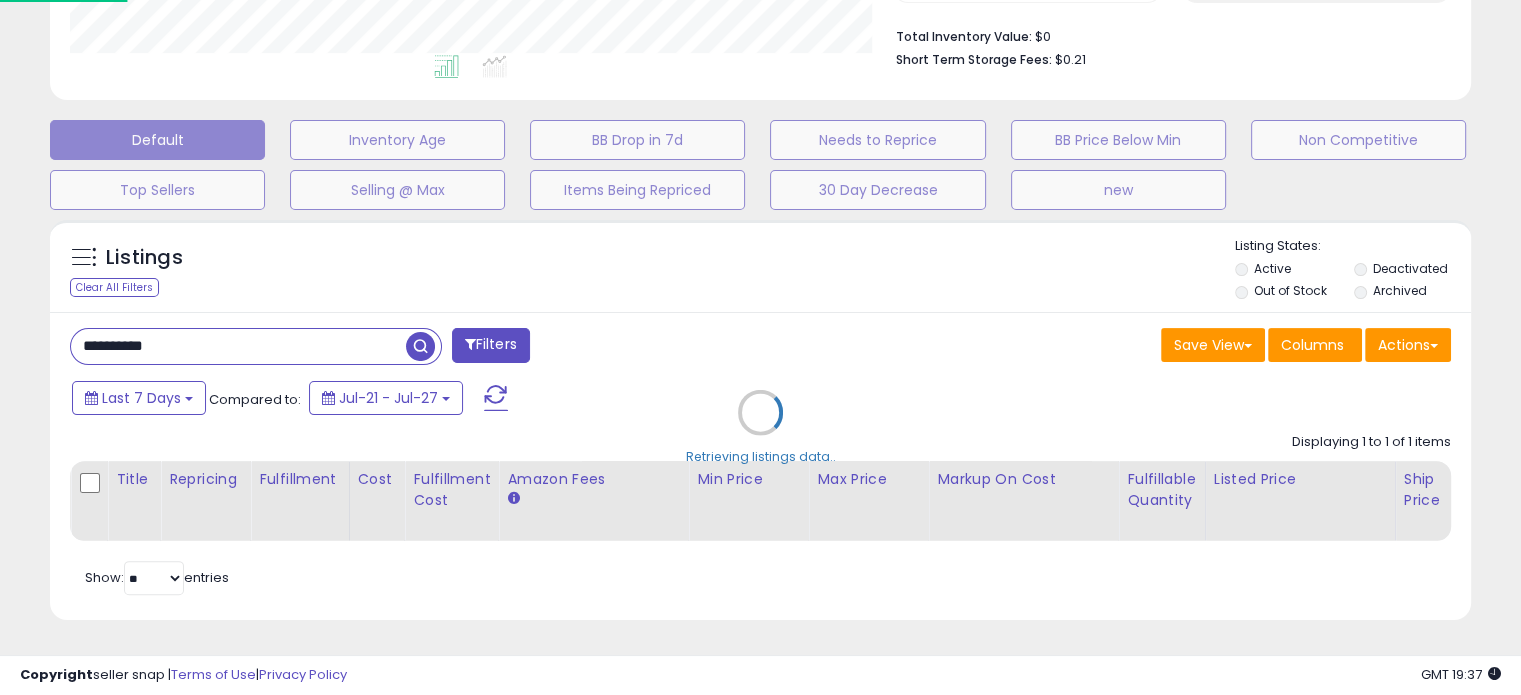 scroll, scrollTop: 999589, scrollLeft: 999168, axis: both 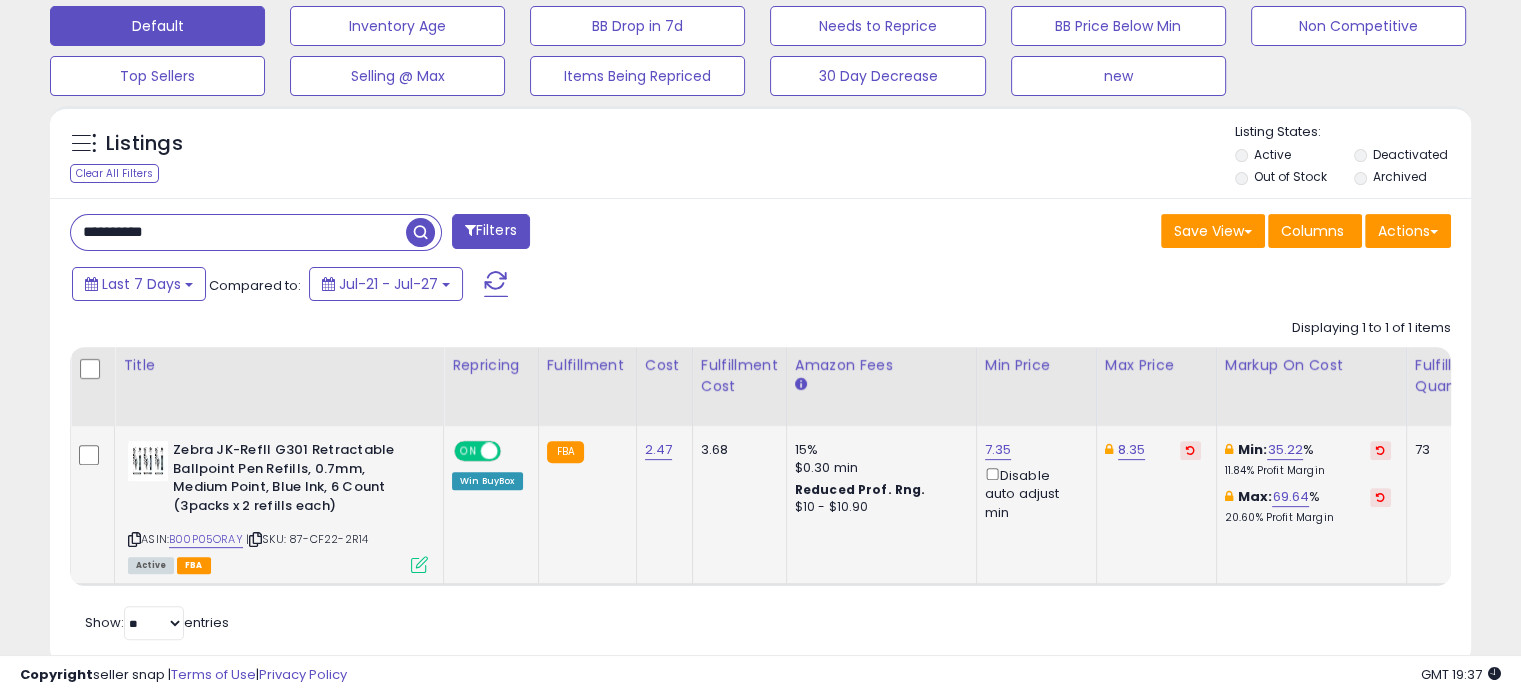 click at bounding box center [419, 564] 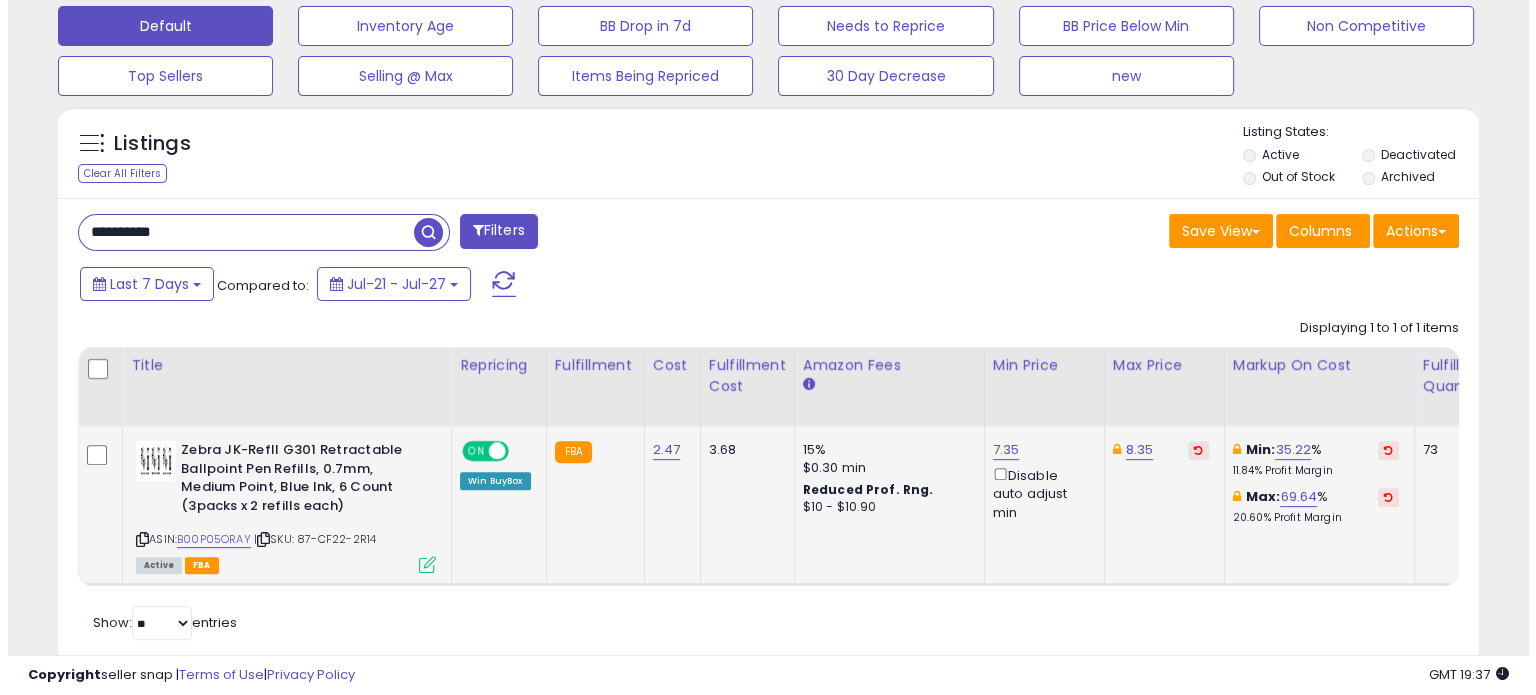 scroll, scrollTop: 999589, scrollLeft: 999168, axis: both 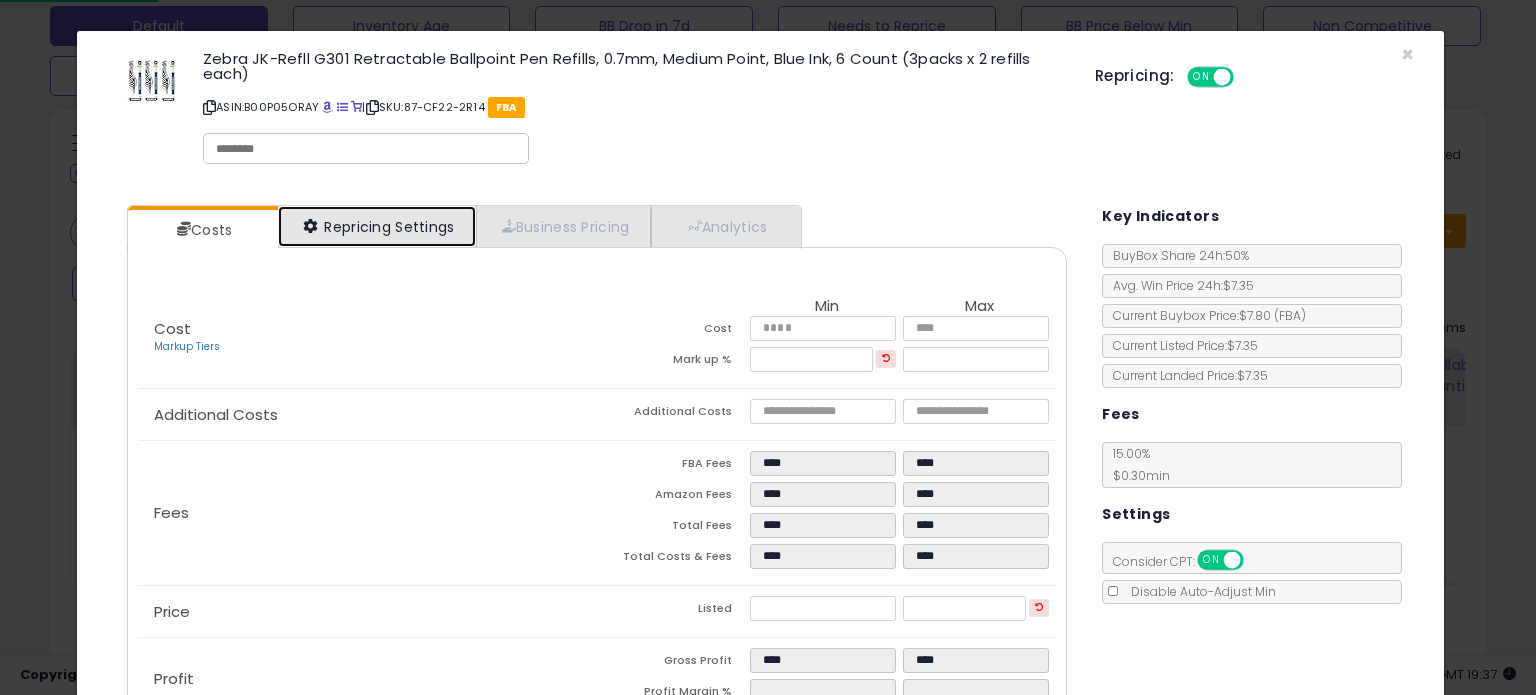 click on "Repricing Settings" at bounding box center (377, 226) 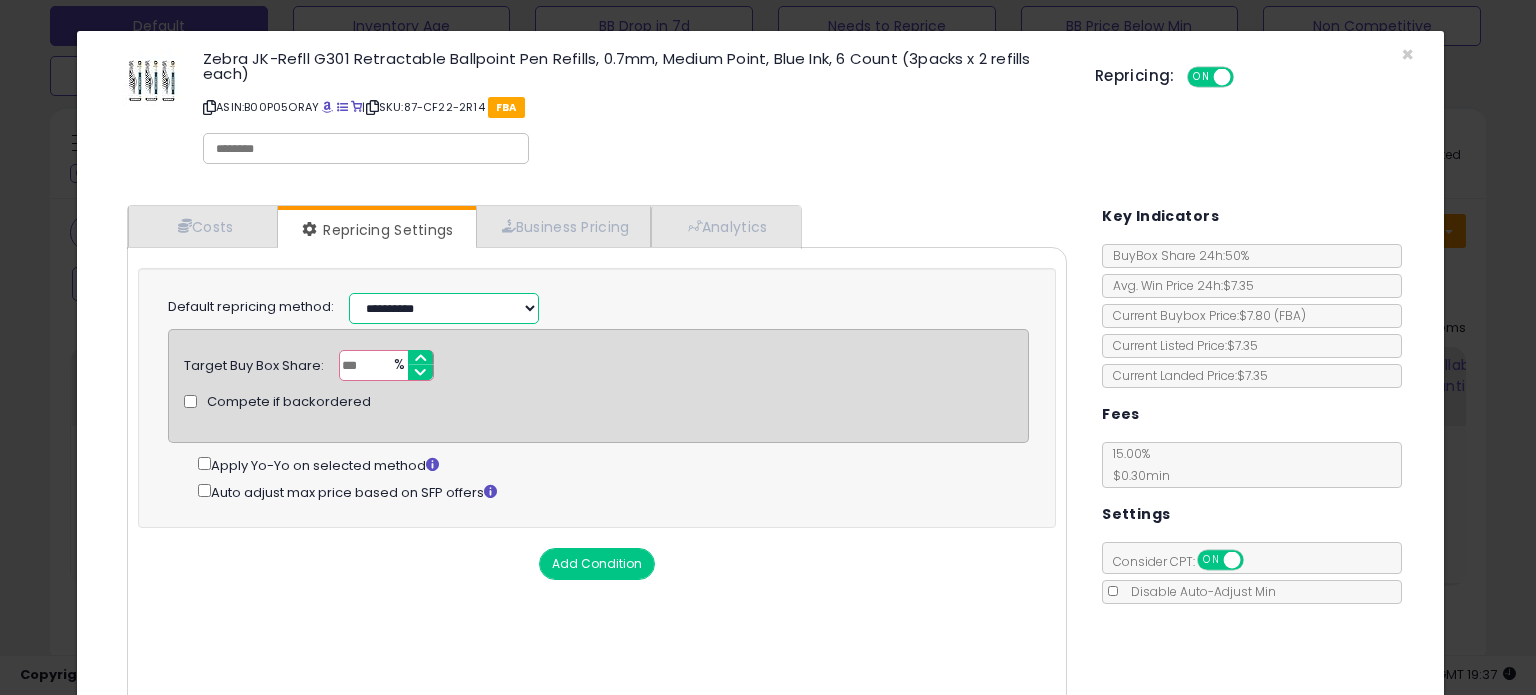 click on "**********" at bounding box center [444, 308] 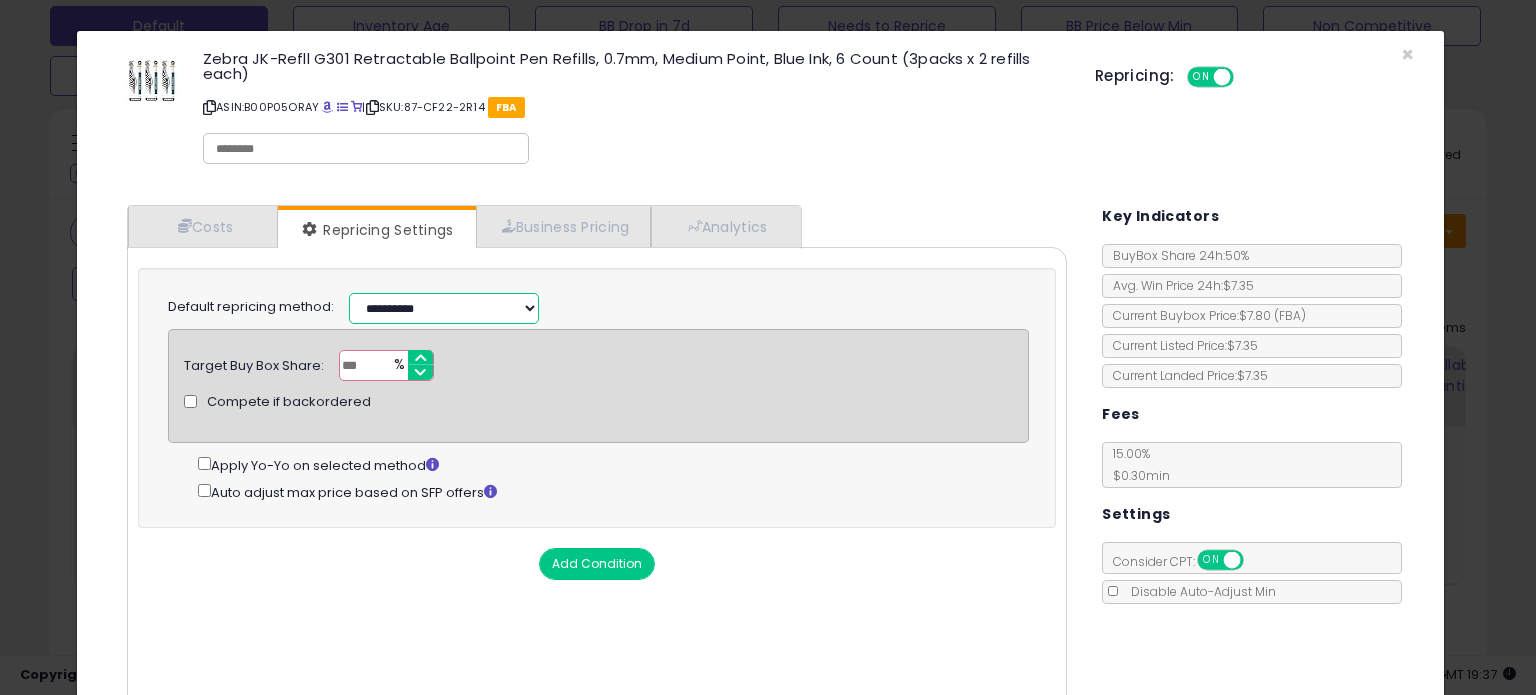 select on "**********" 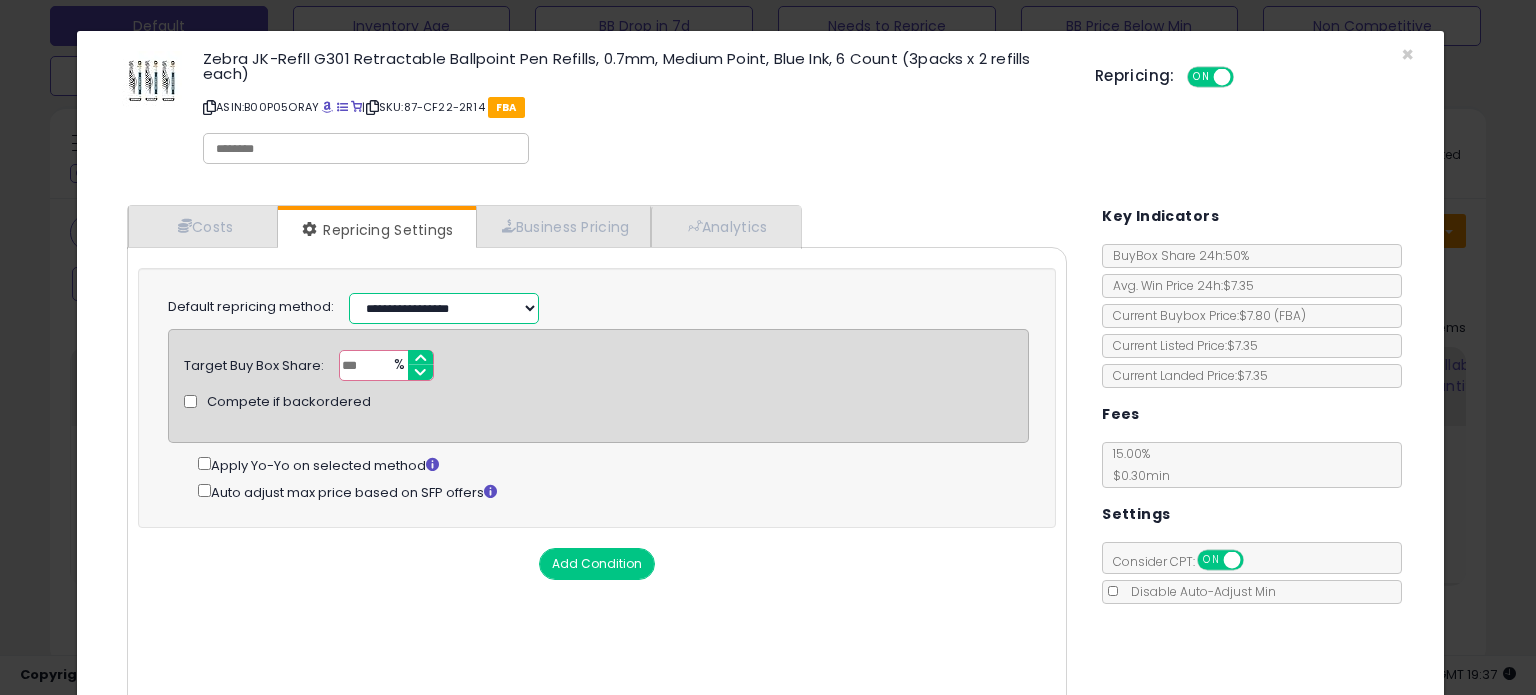 click on "**********" at bounding box center (444, 308) 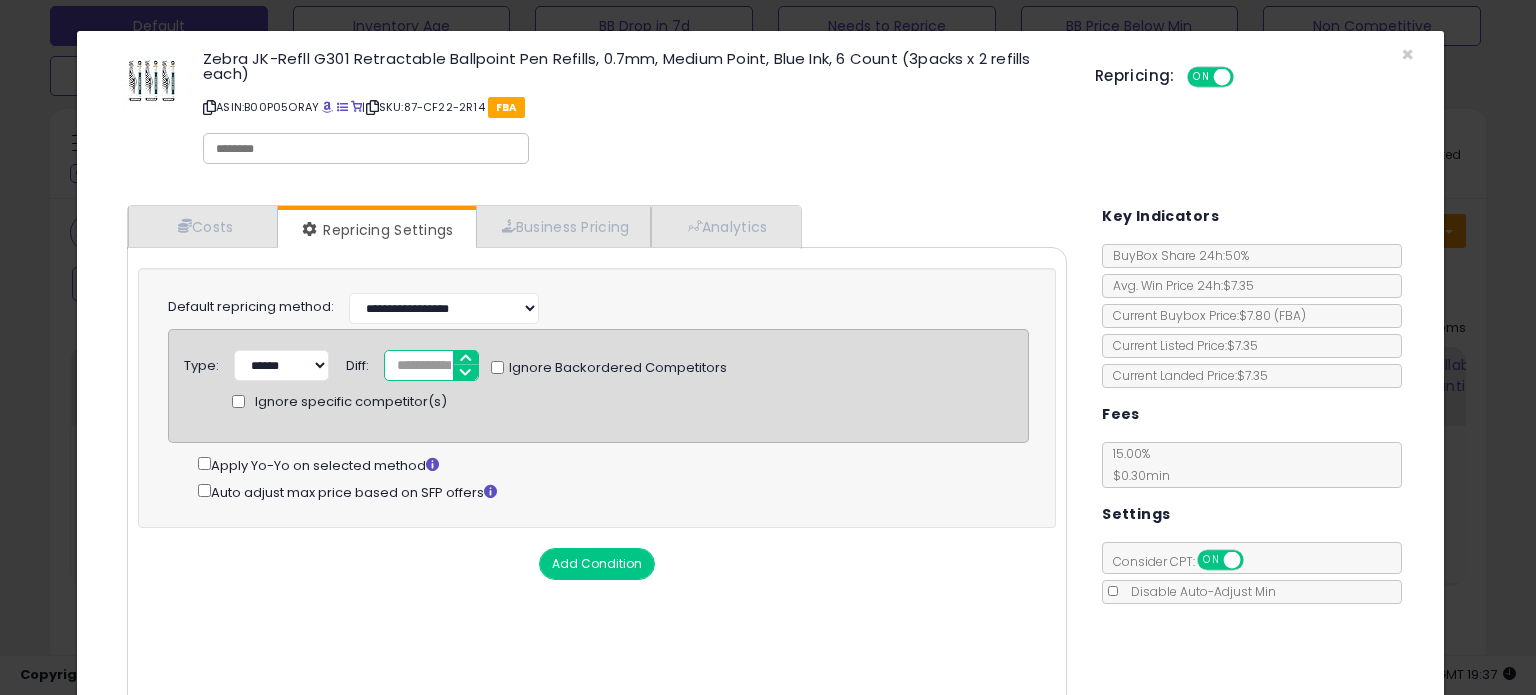 drag, startPoint x: 417, startPoint y: 361, endPoint x: 356, endPoint y: 373, distance: 62.169125 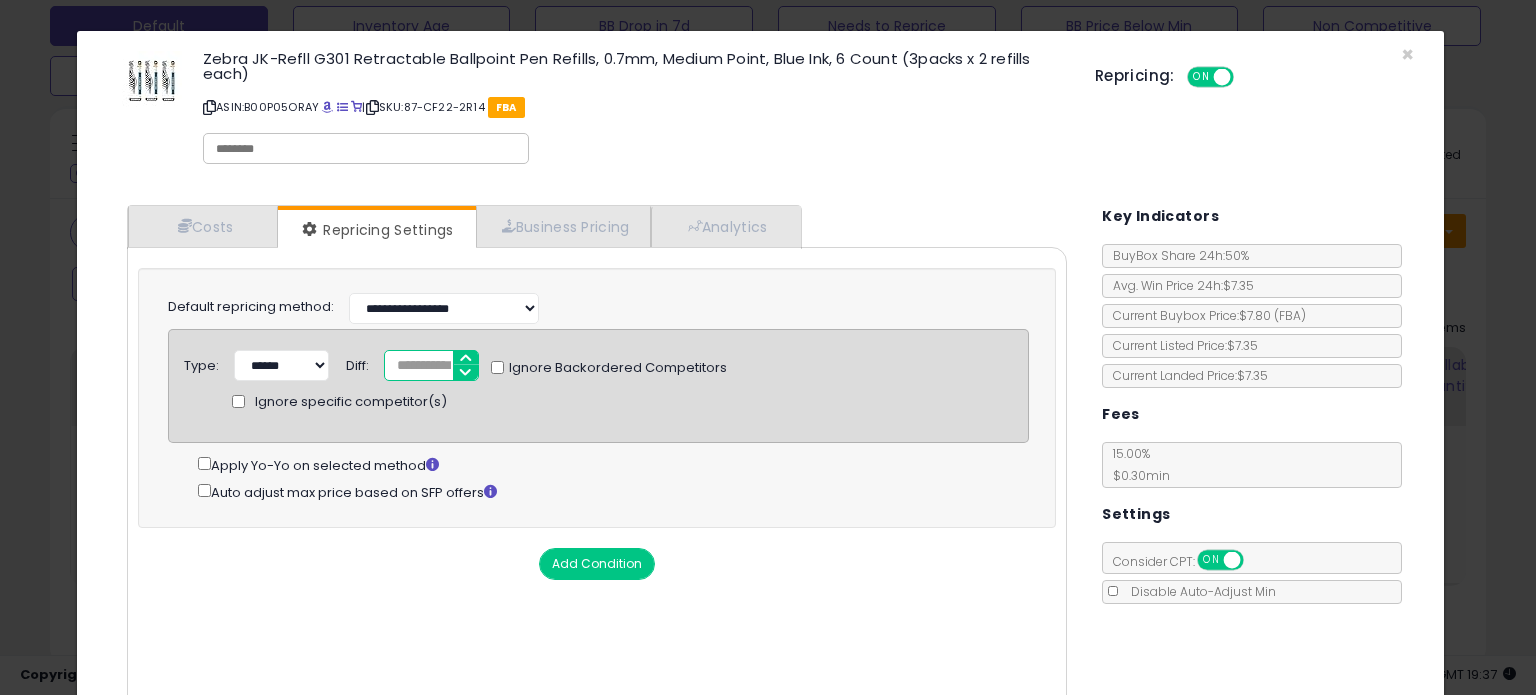 click on "****" at bounding box center (431, 365) 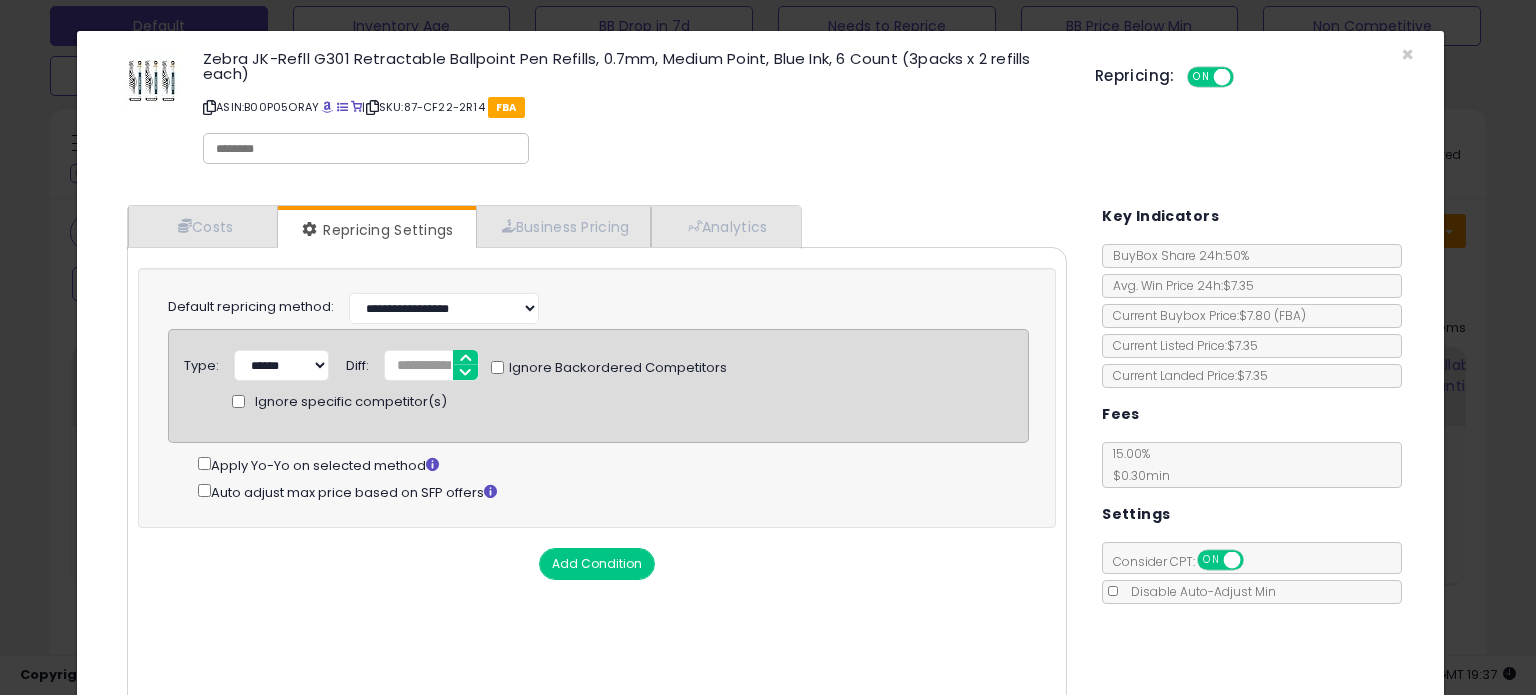 click on "Add Condition" at bounding box center (597, 564) 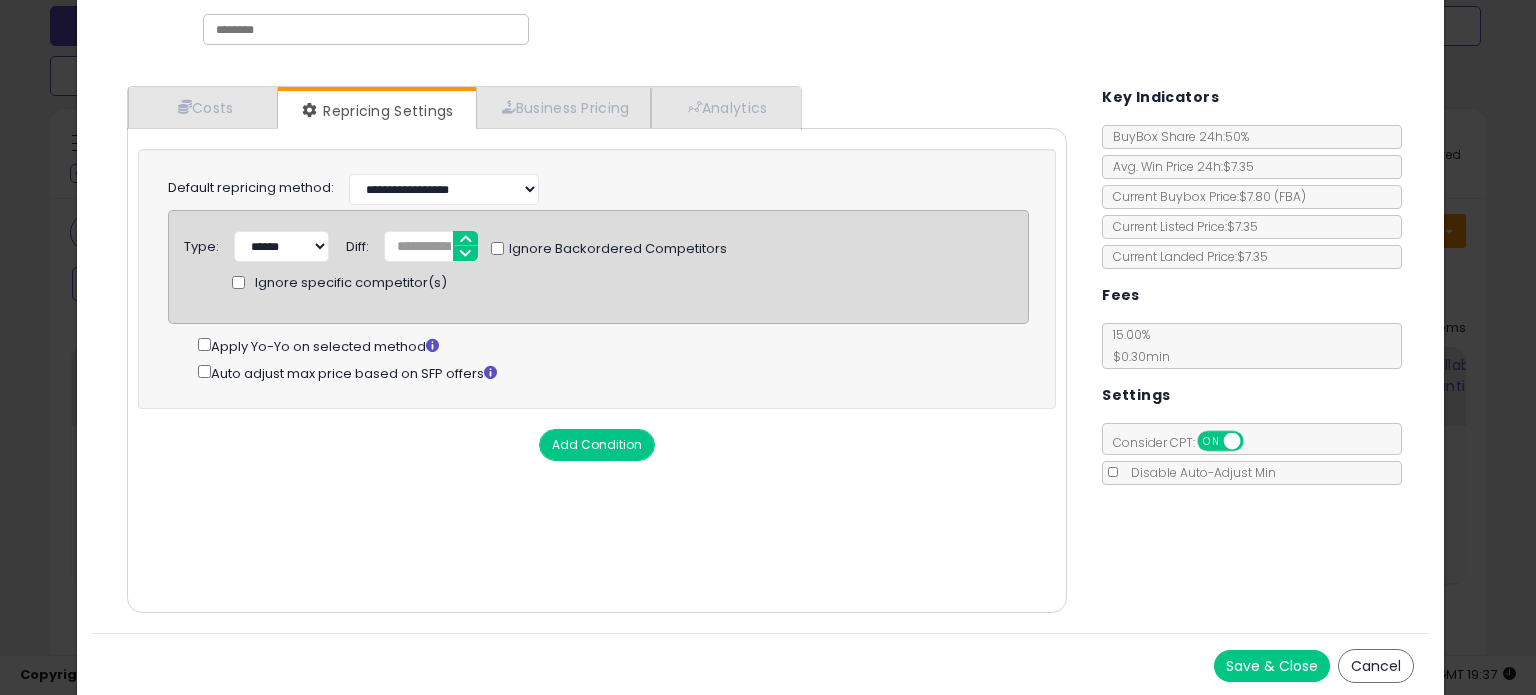 scroll, scrollTop: 120, scrollLeft: 0, axis: vertical 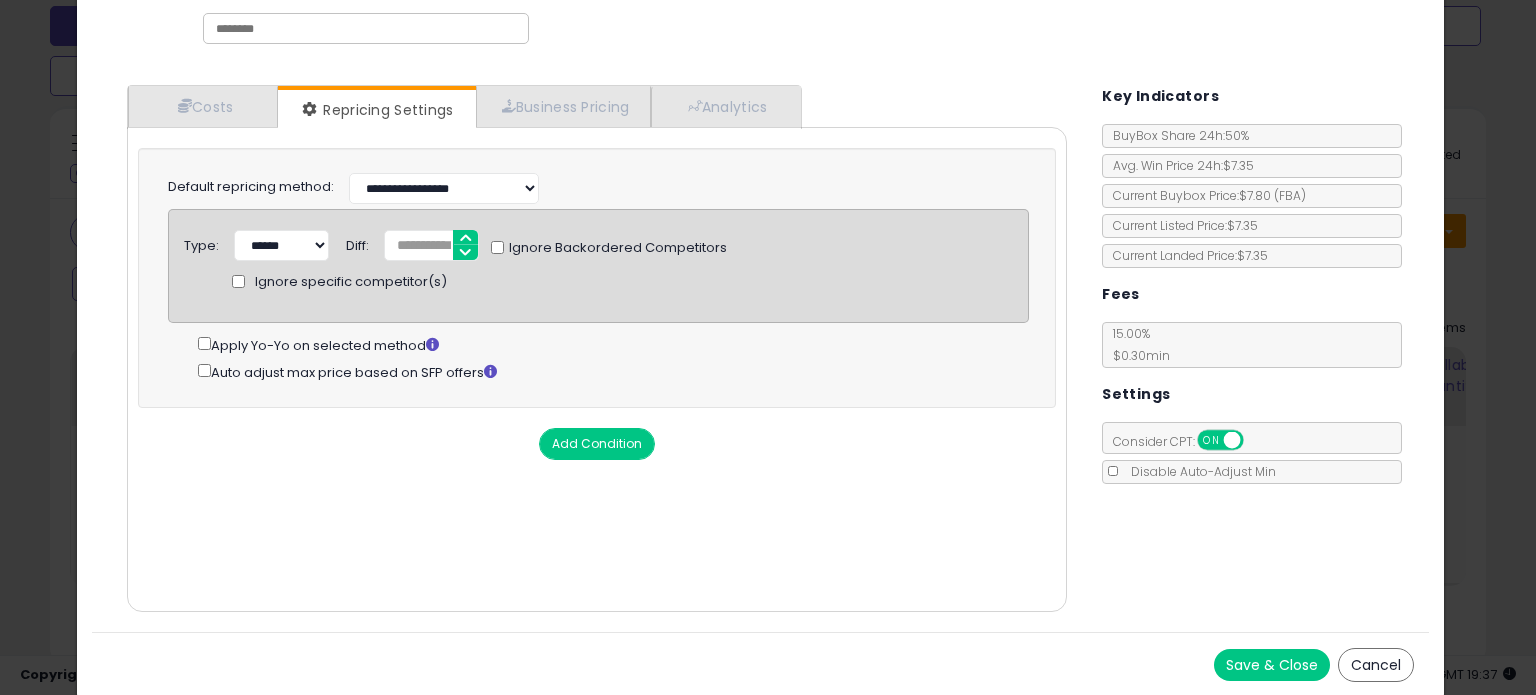 click on "Save & Close
Cancel" at bounding box center [760, 664] 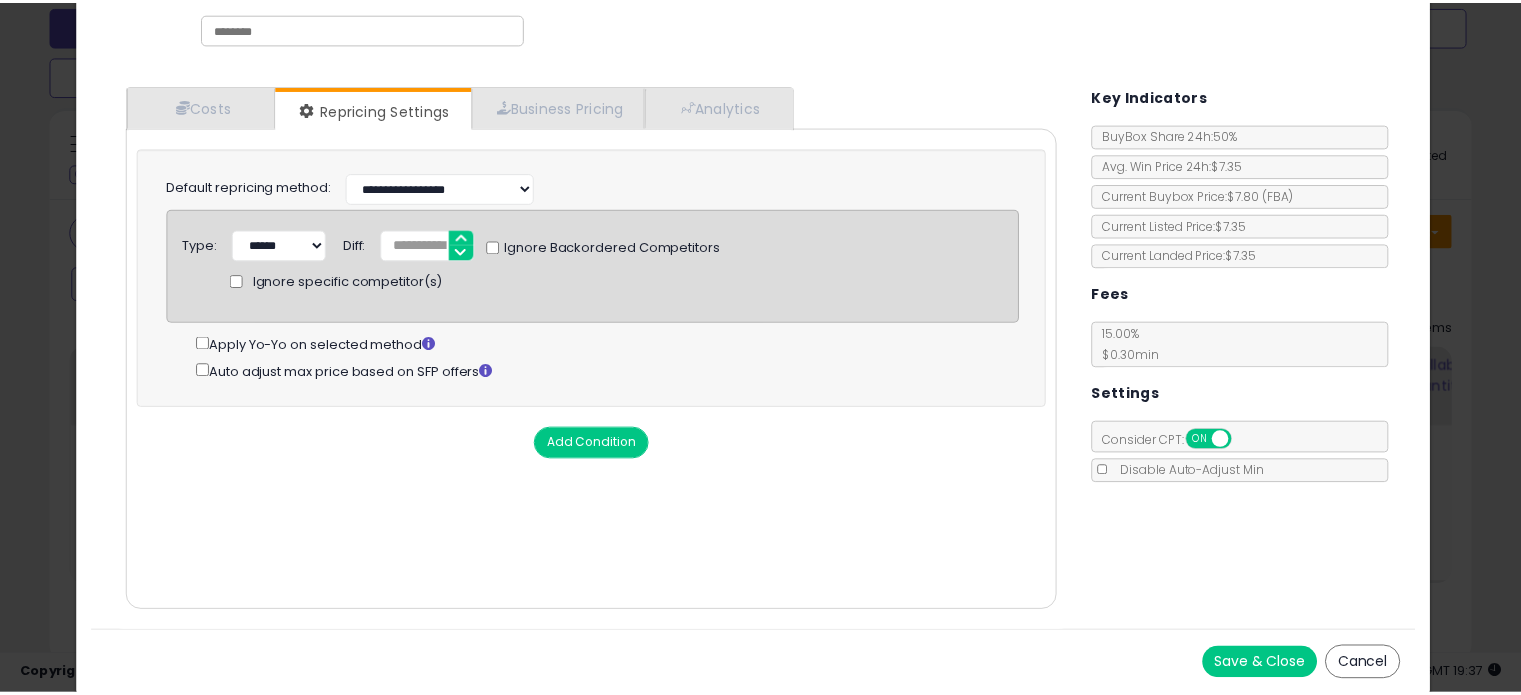 scroll, scrollTop: 0, scrollLeft: 0, axis: both 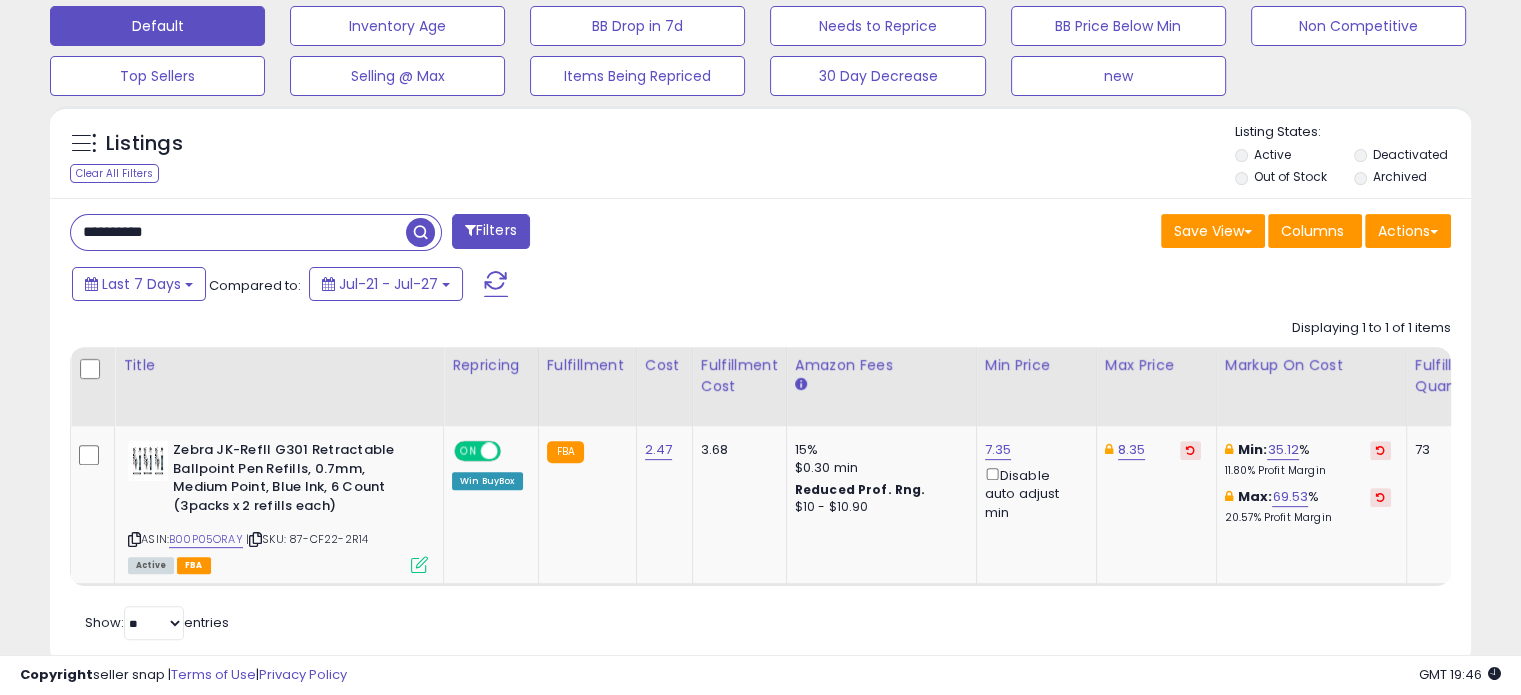 click on "**********" at bounding box center (256, 232) 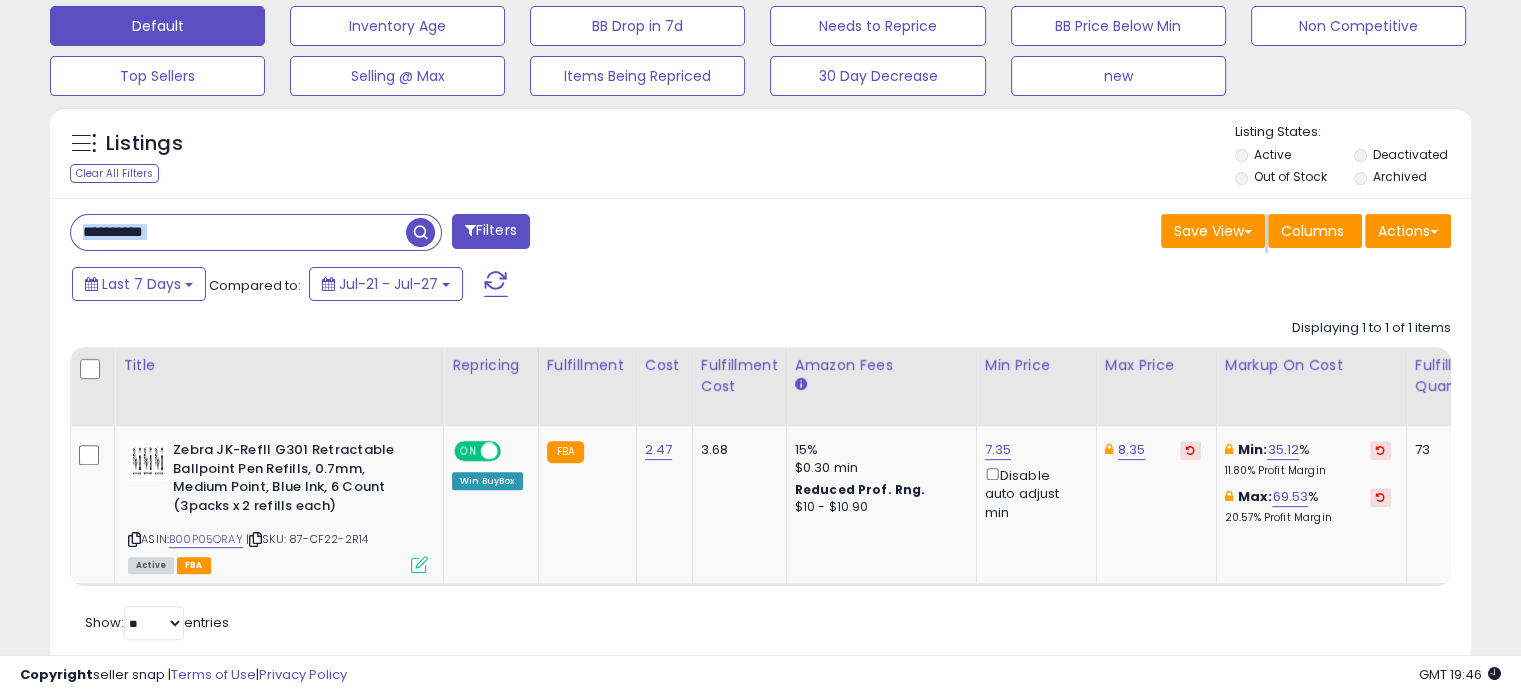 click on "**********" at bounding box center [256, 232] 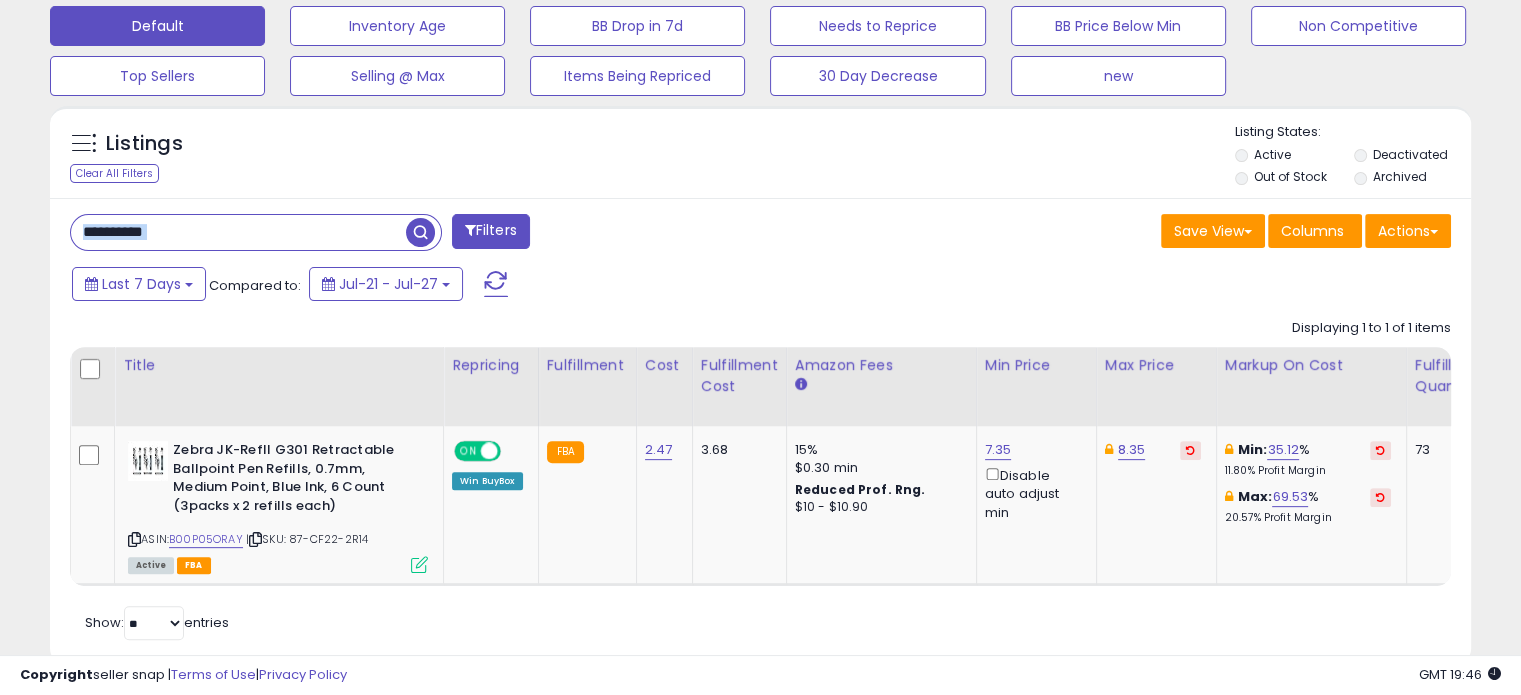 click on "**********" at bounding box center (256, 232) 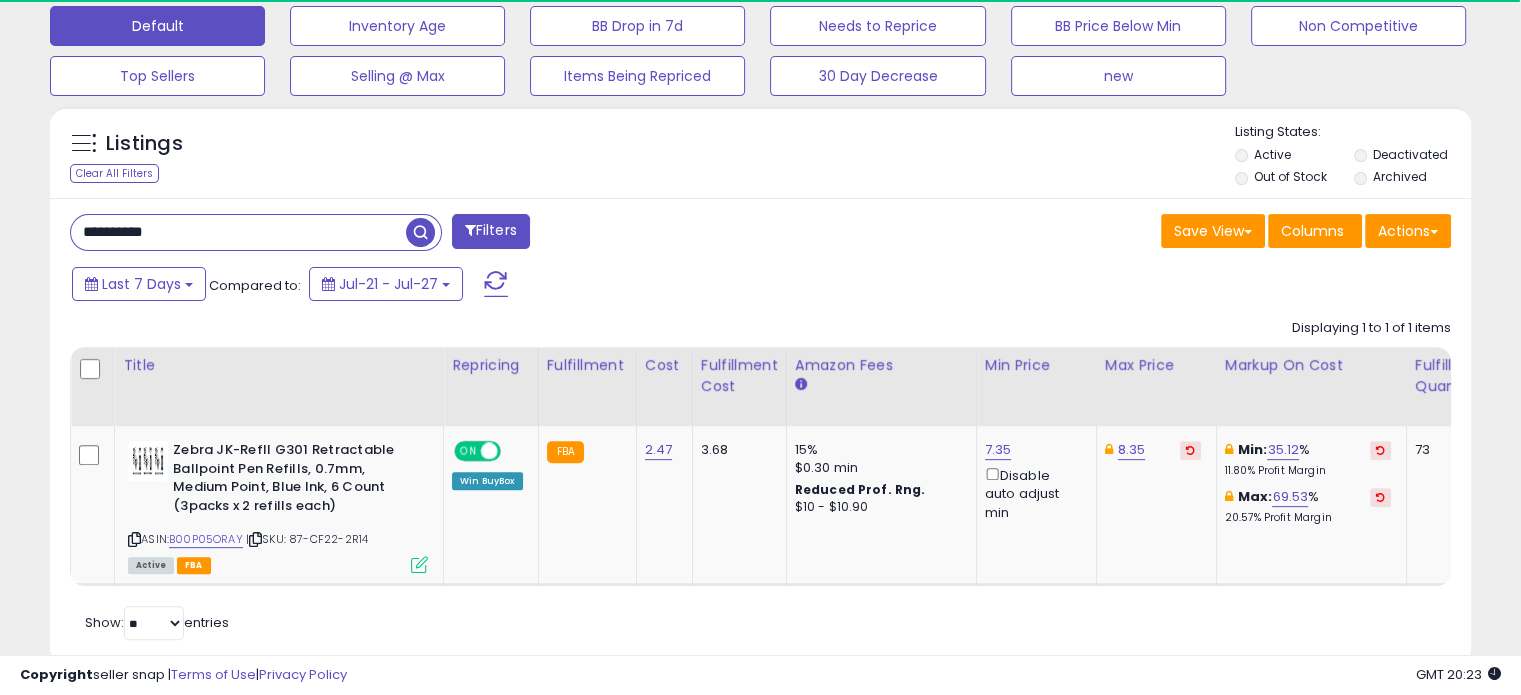 click on "**********" at bounding box center [238, 232] 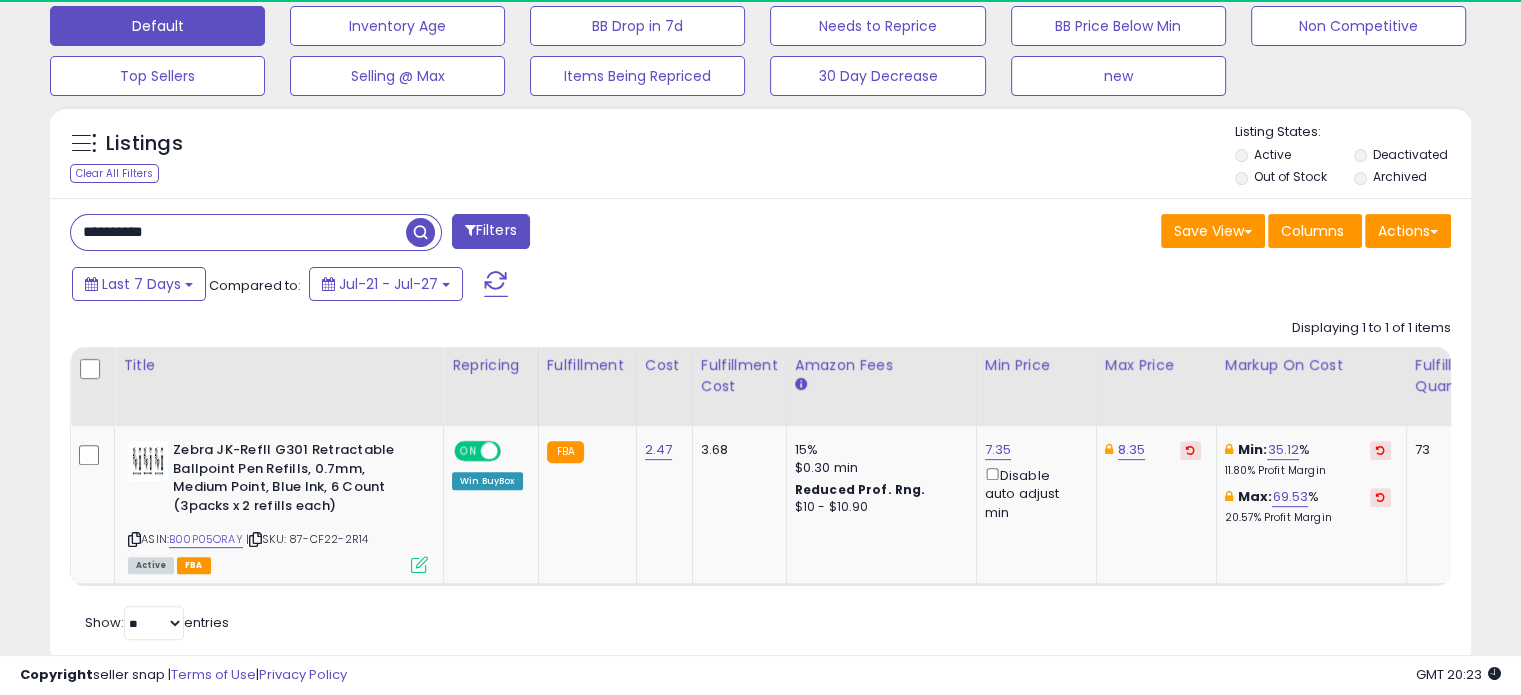 click on "**********" at bounding box center (238, 232) 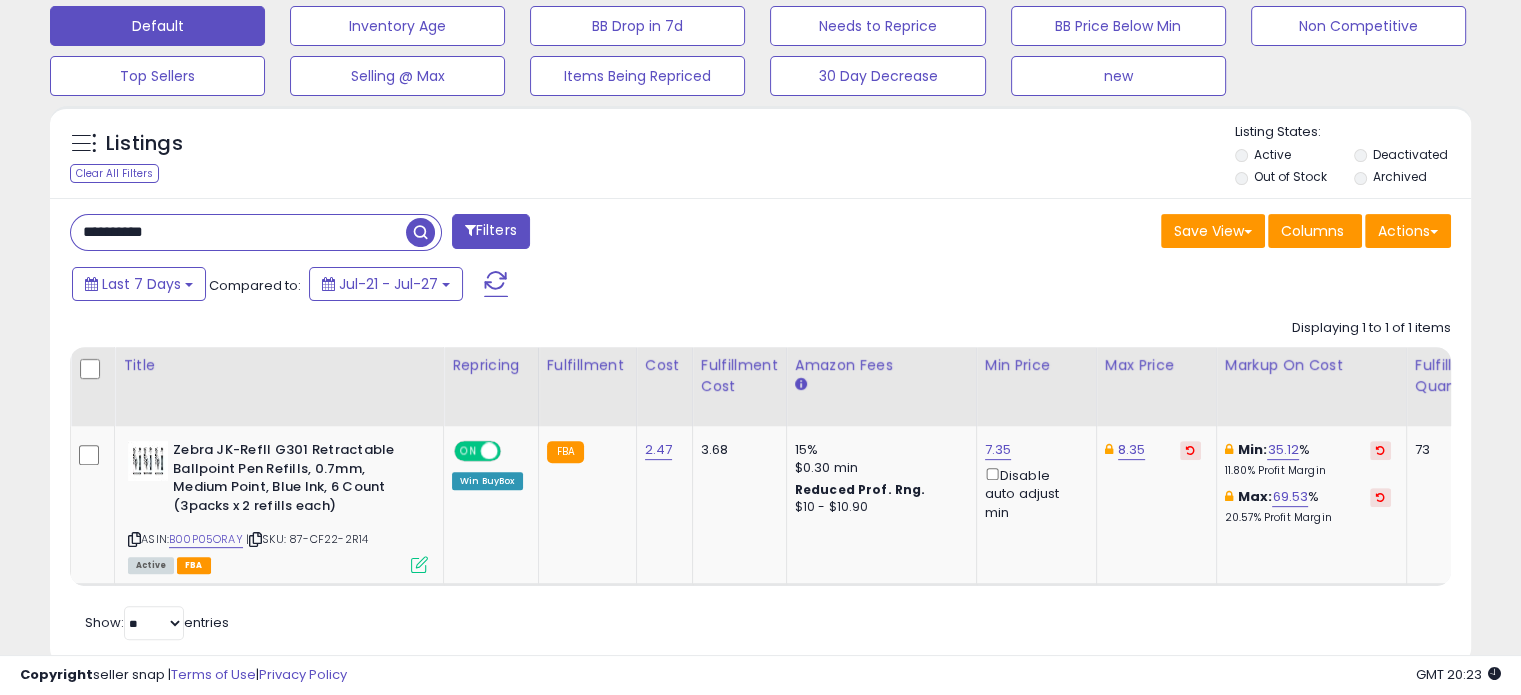 type on "**********" 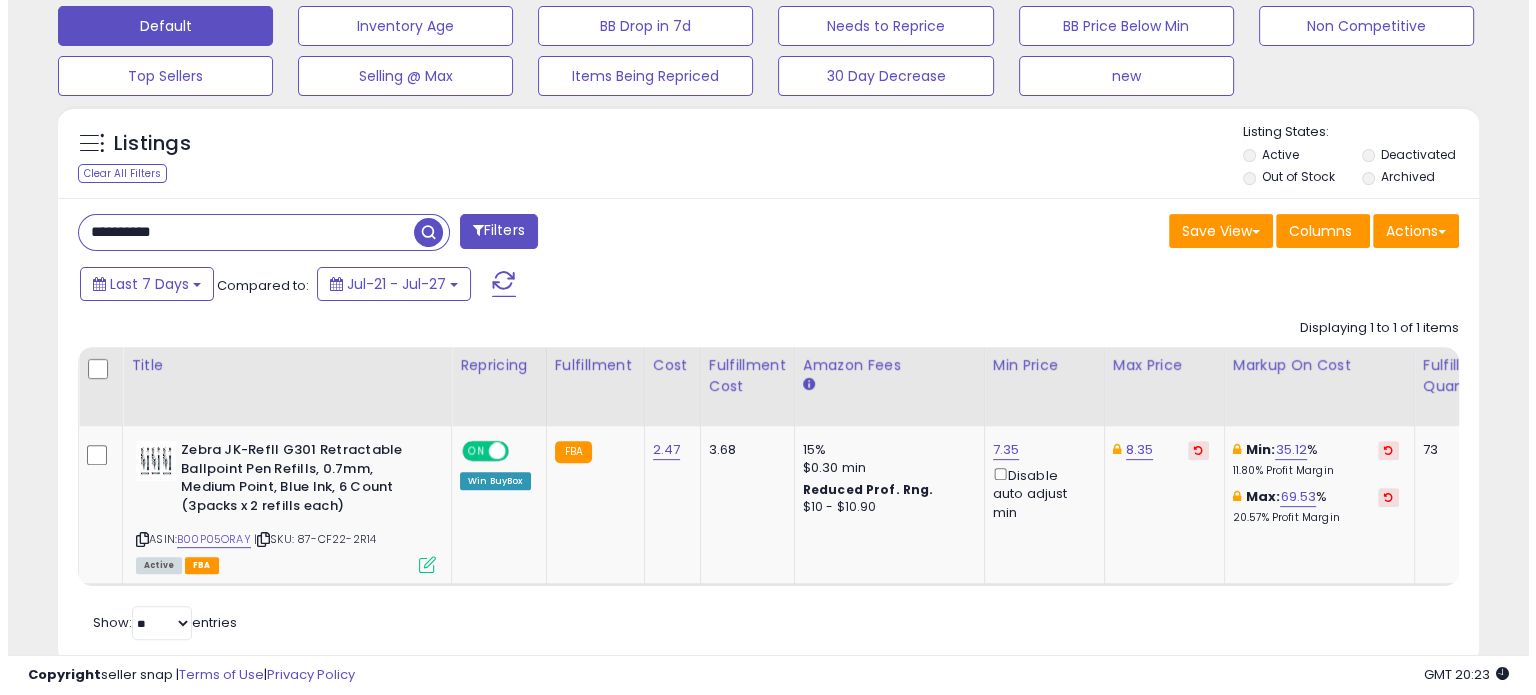 scroll, scrollTop: 524, scrollLeft: 0, axis: vertical 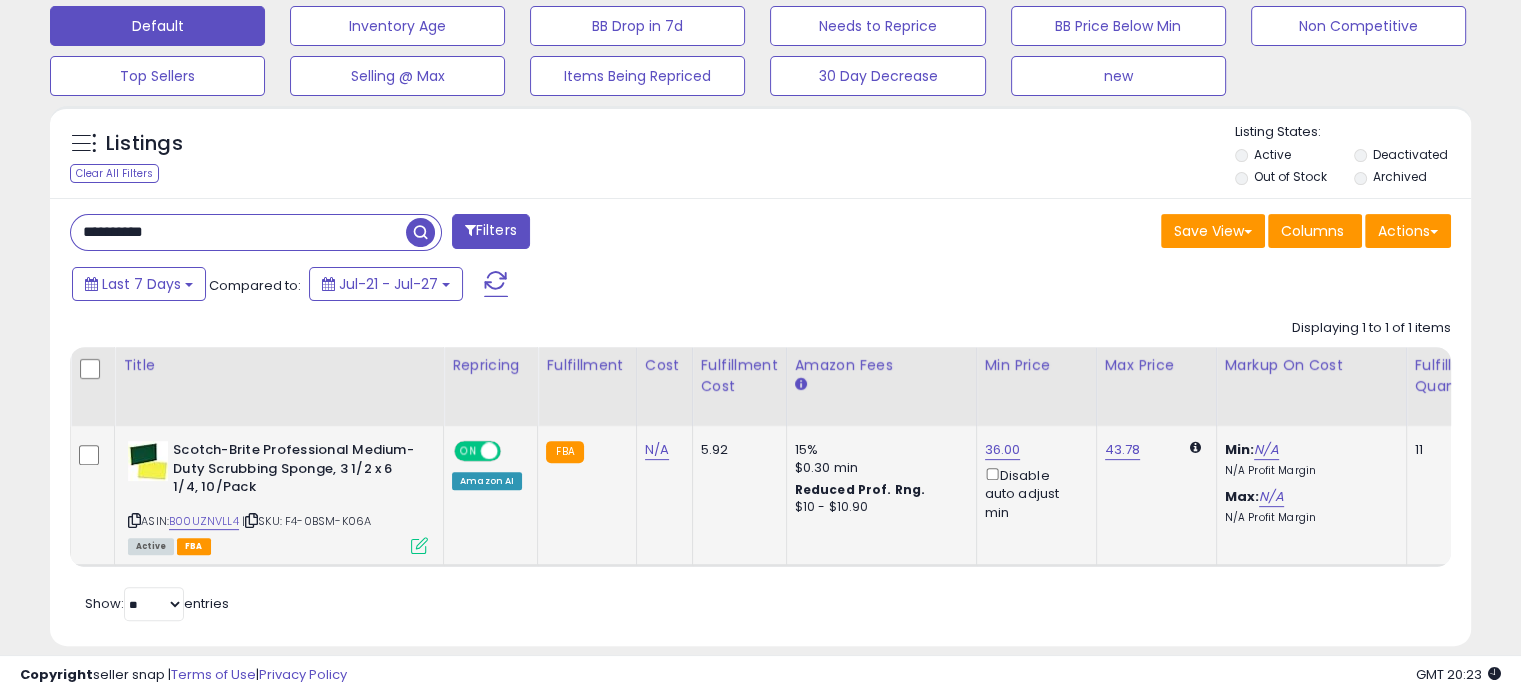 click at bounding box center (419, 545) 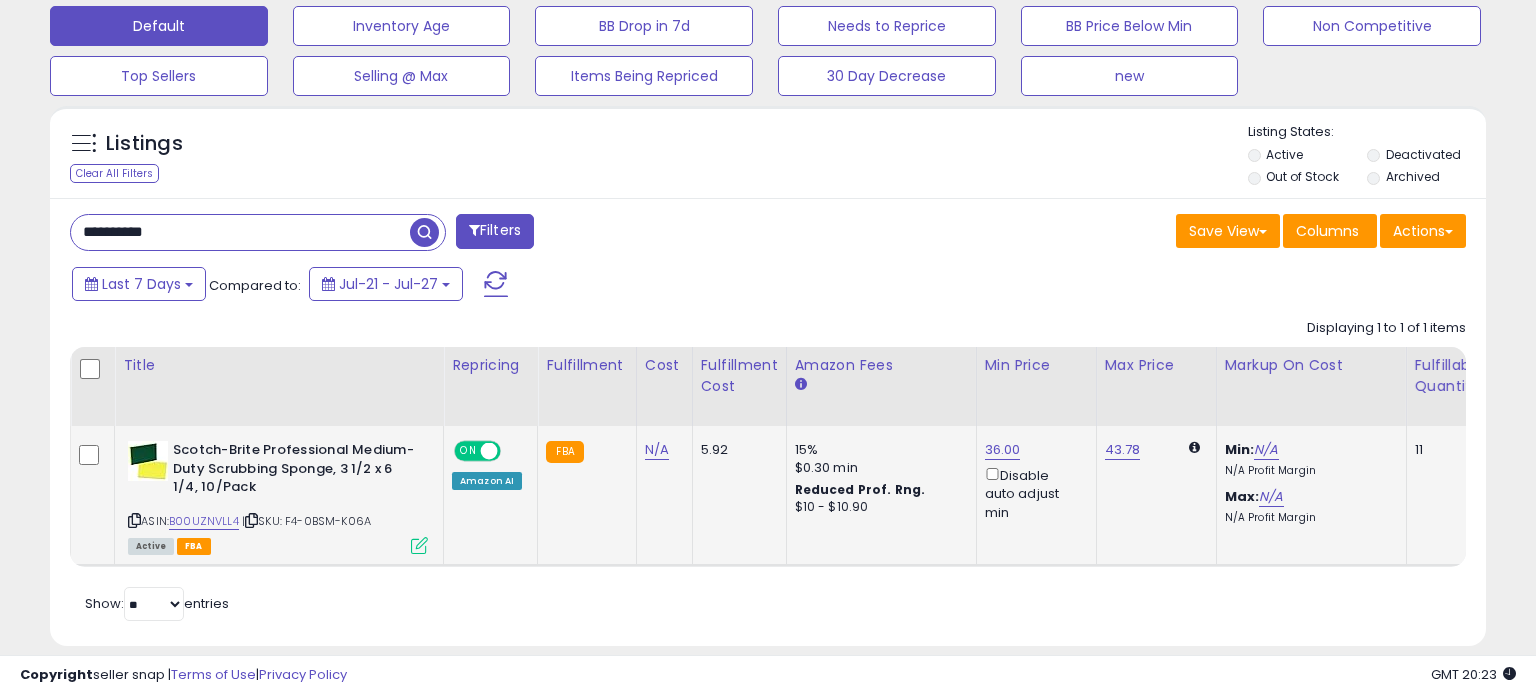 scroll, scrollTop: 999589, scrollLeft: 999168, axis: both 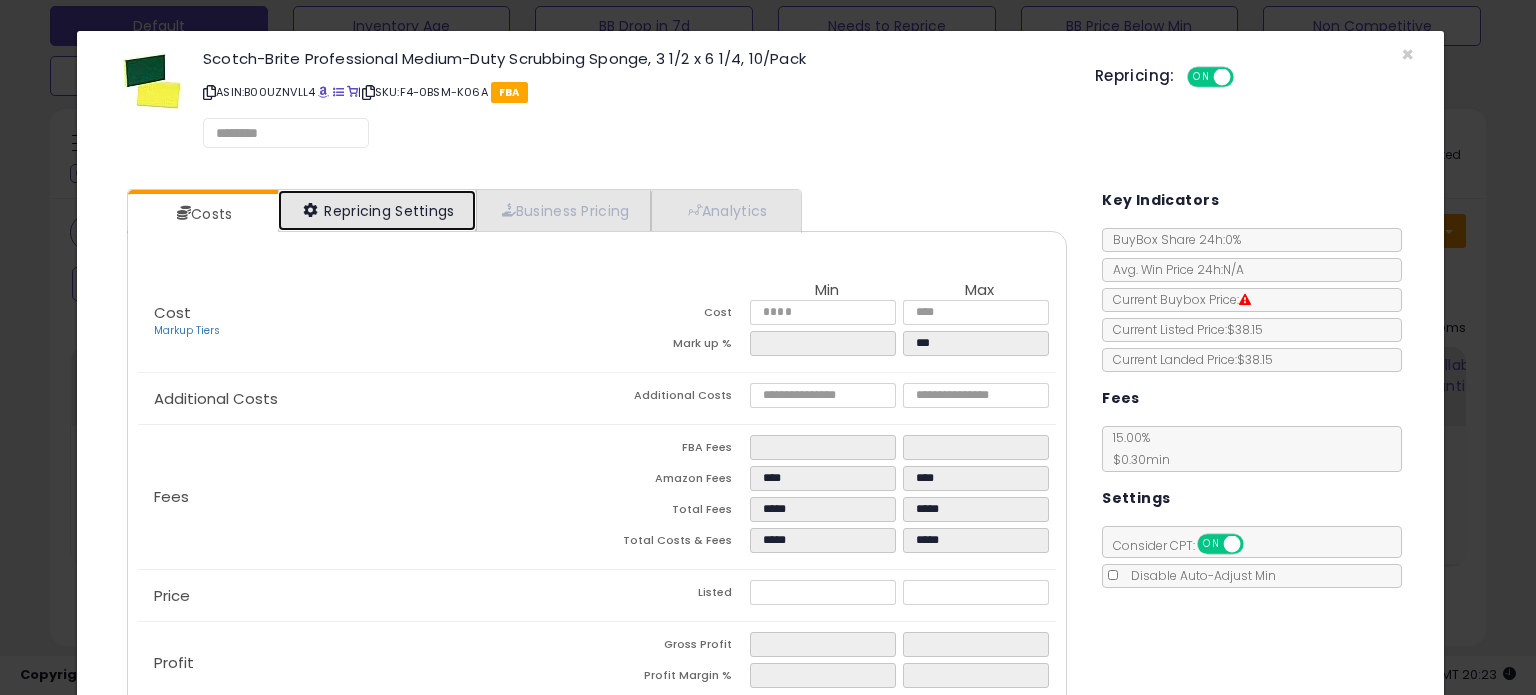 click on "Repricing Settings" at bounding box center [377, 210] 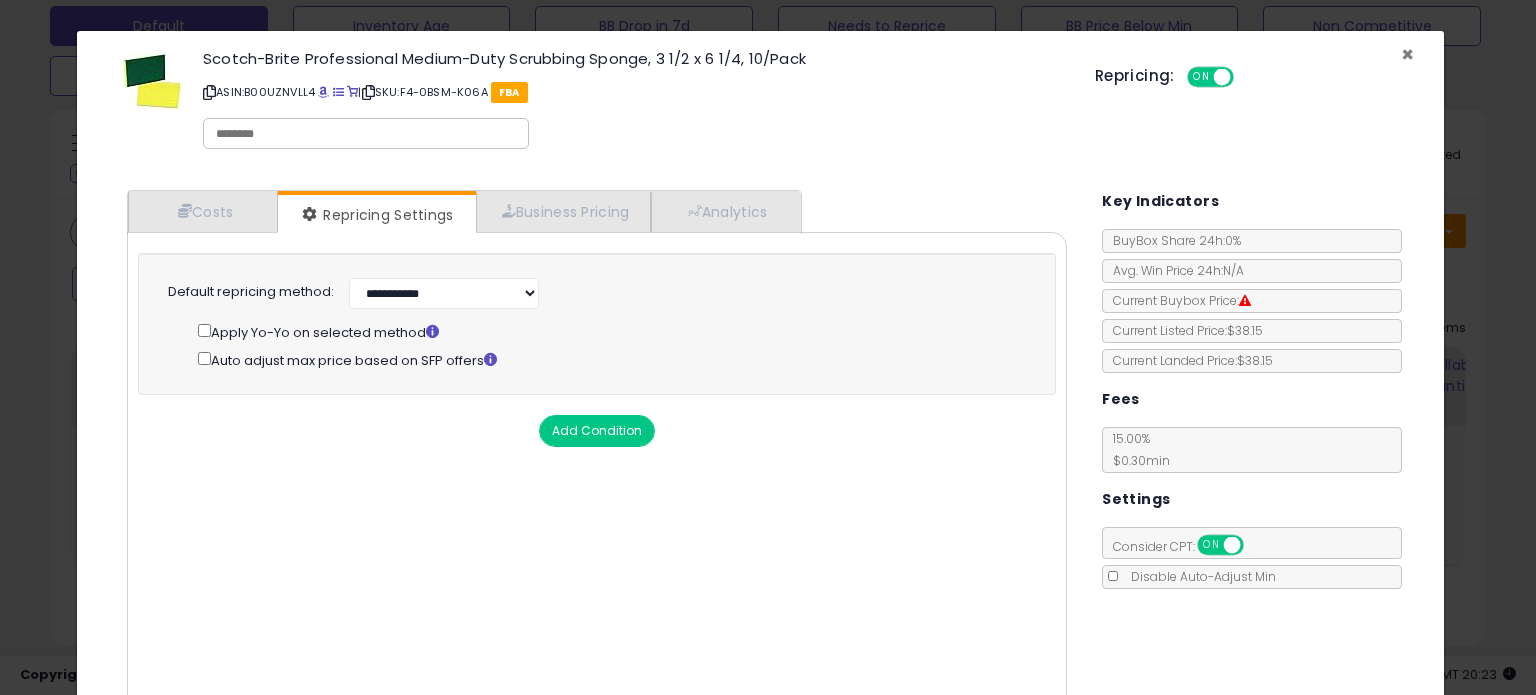 click on "×" at bounding box center [1407, 54] 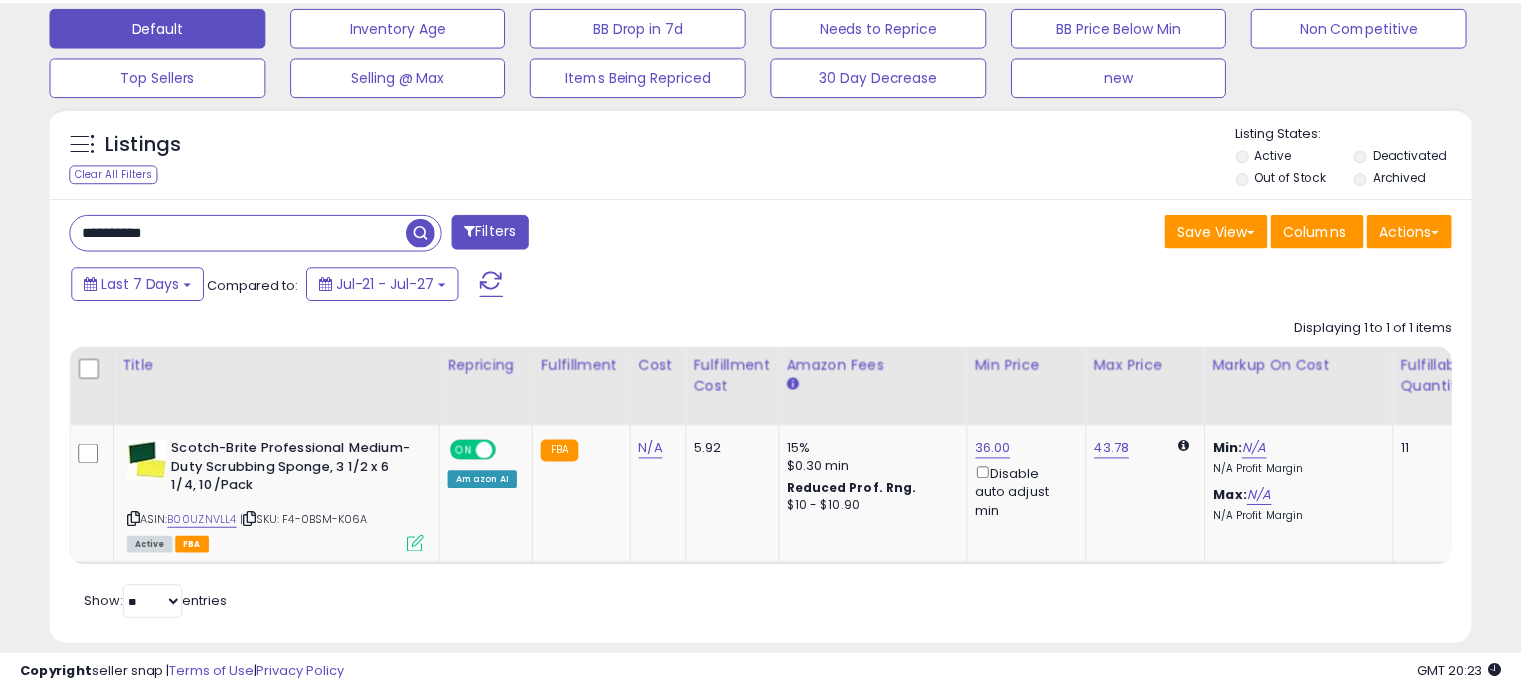 scroll, scrollTop: 409, scrollLeft: 822, axis: both 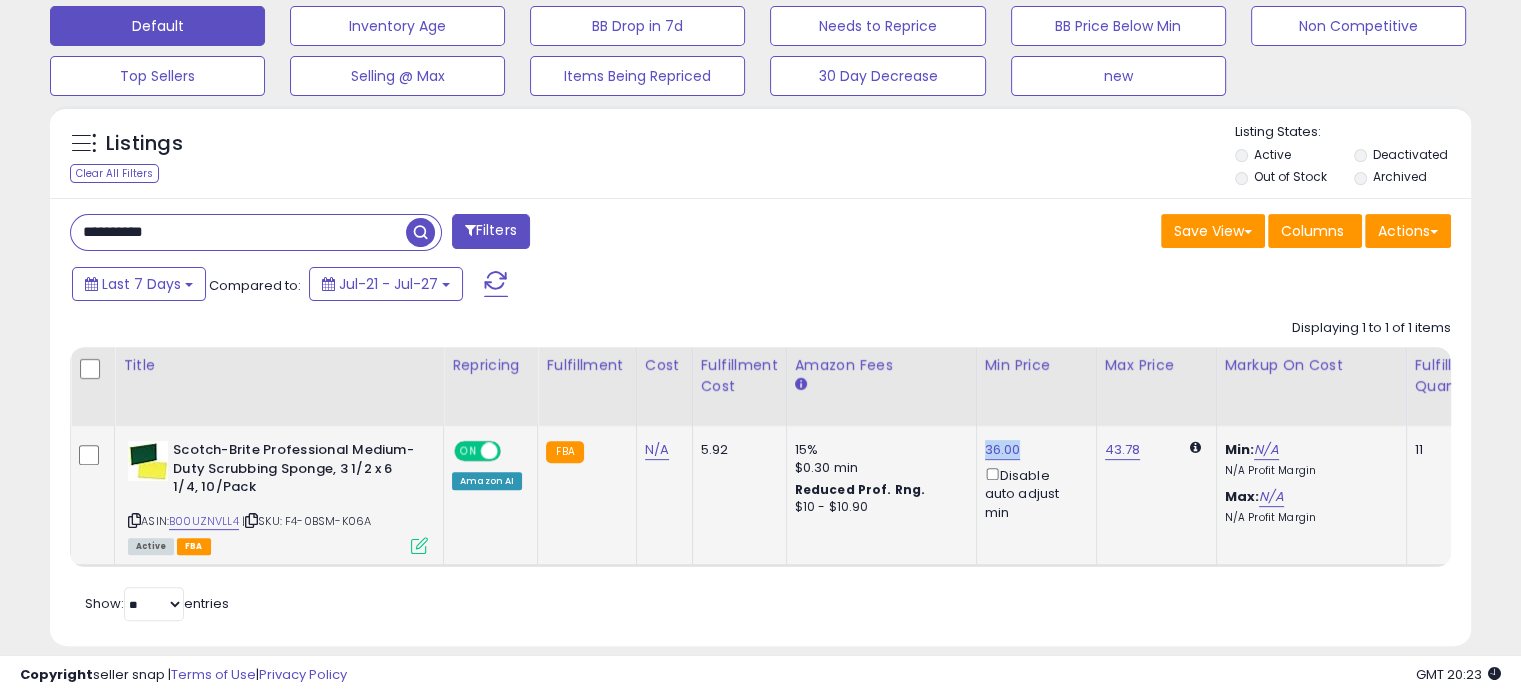 drag, startPoint x: 1026, startPoint y: 445, endPoint x: 976, endPoint y: 442, distance: 50.08992 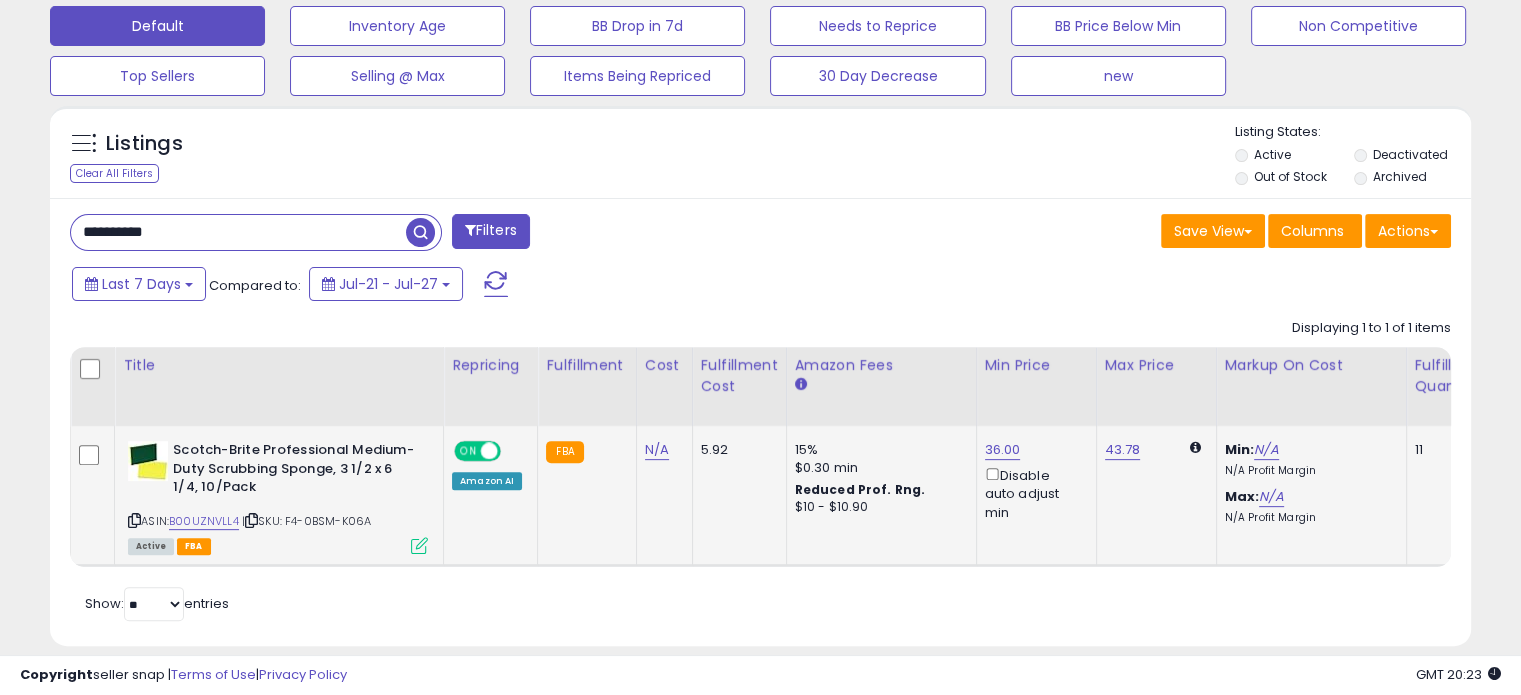 click on "ASIN:  B00UZNVLL4    |   SKU: F4-0BSM-K06A Active FBA" at bounding box center (278, 496) 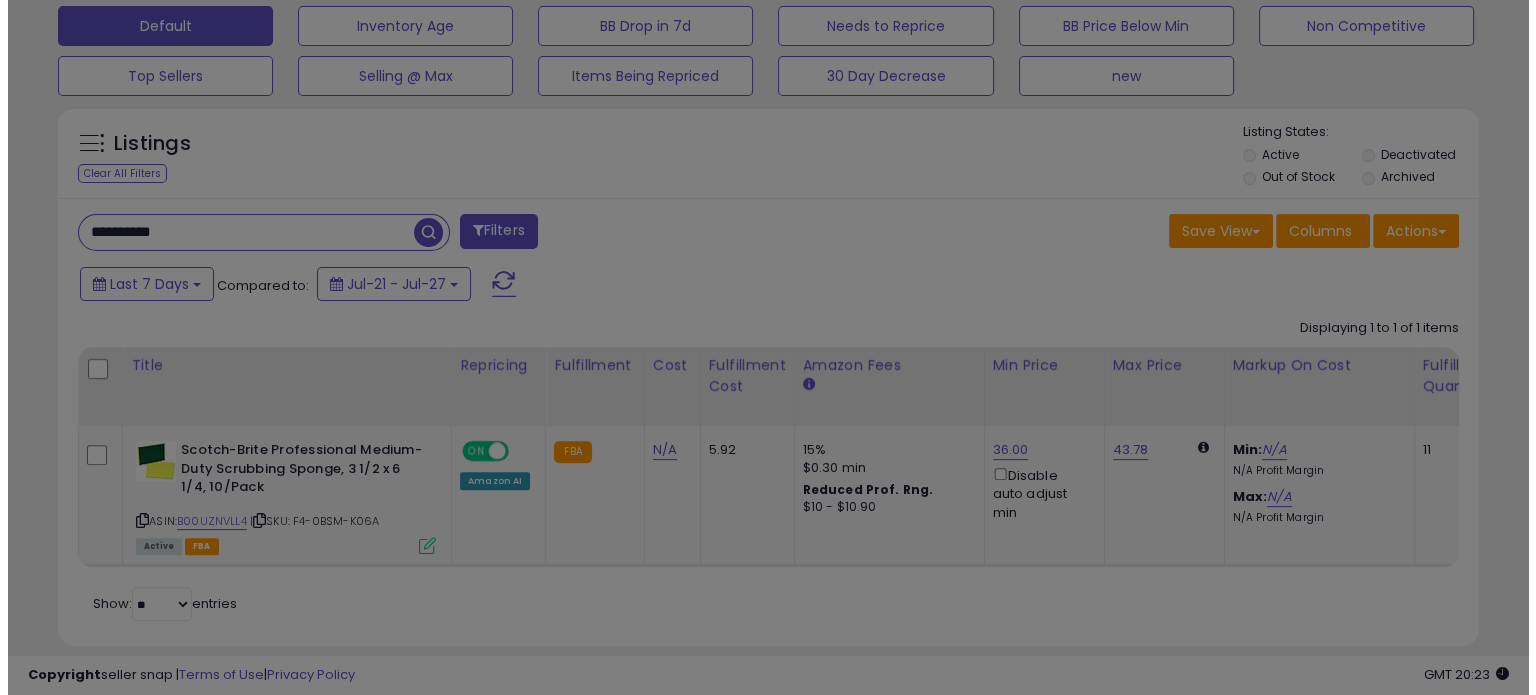 scroll, scrollTop: 999589, scrollLeft: 999168, axis: both 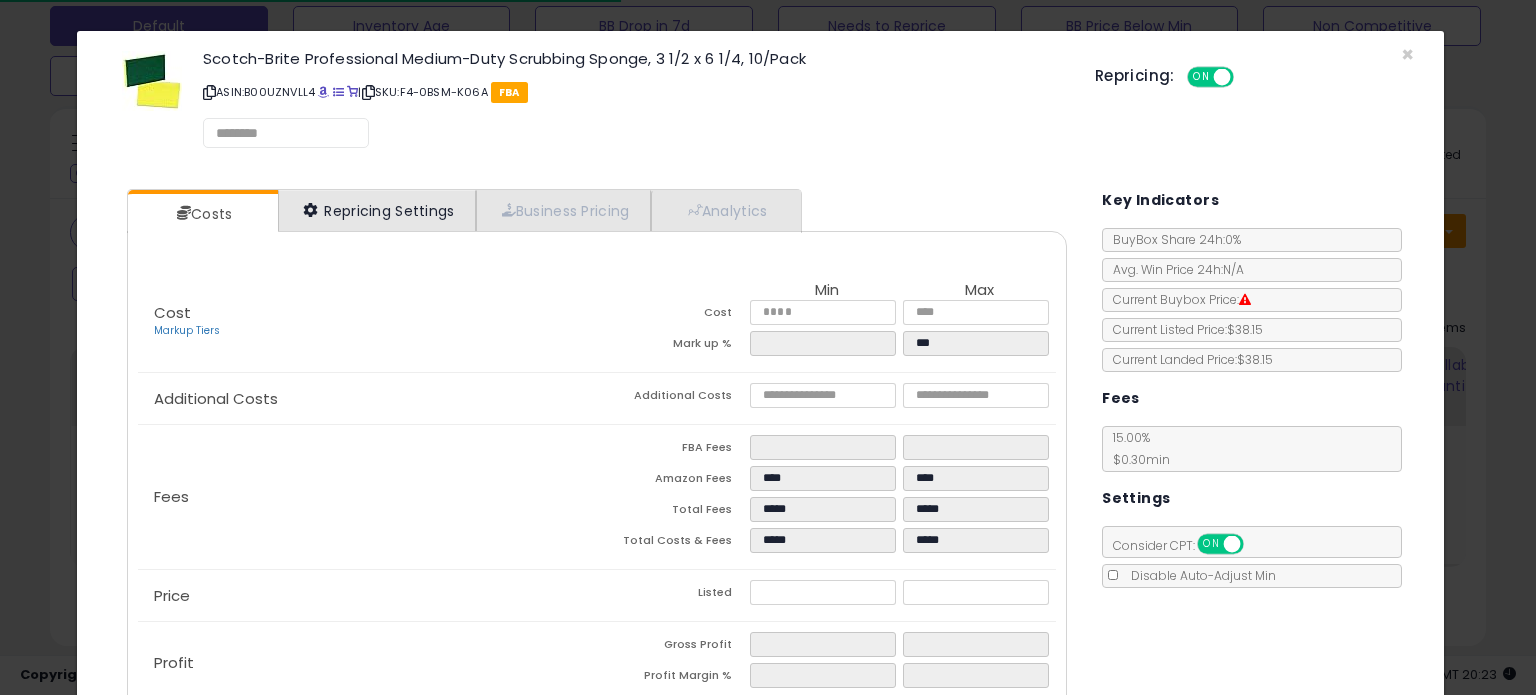 select on "*********" 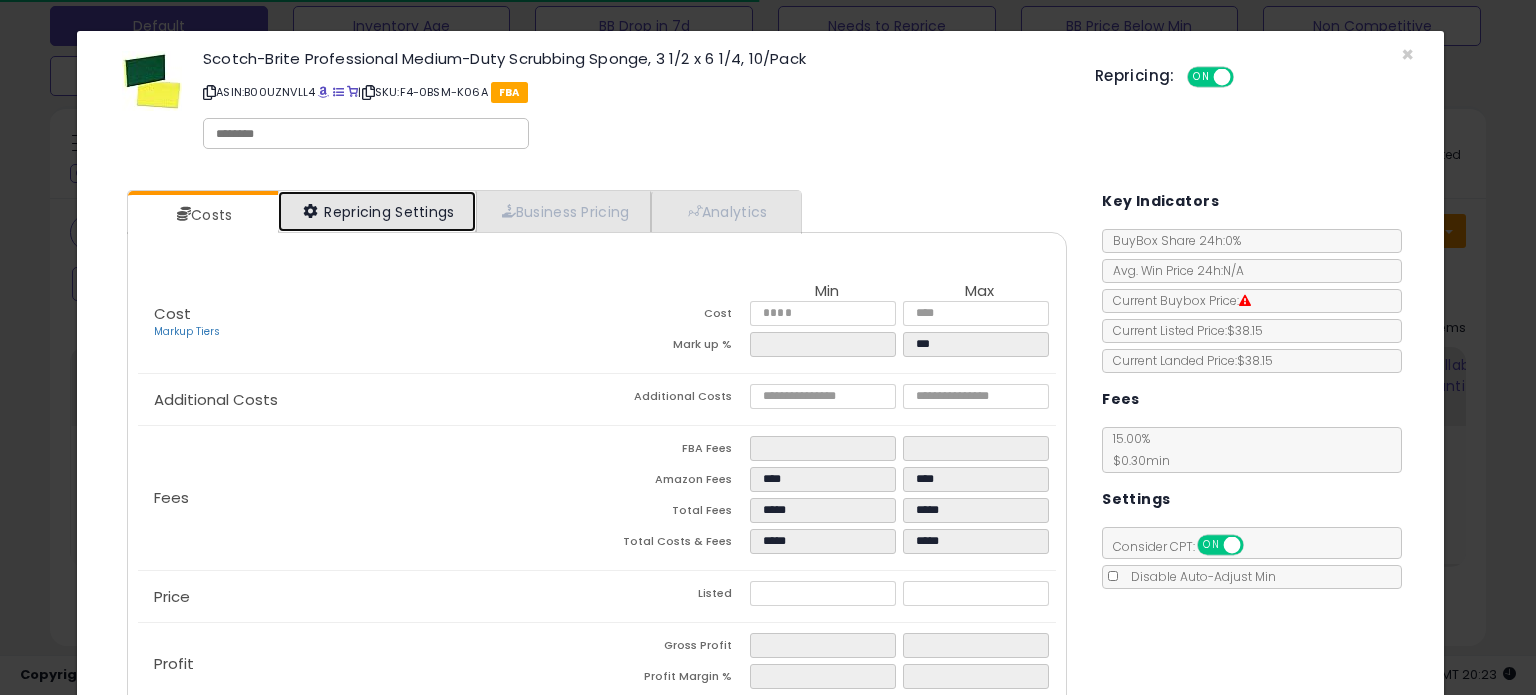 click on "Repricing Settings" at bounding box center [377, 211] 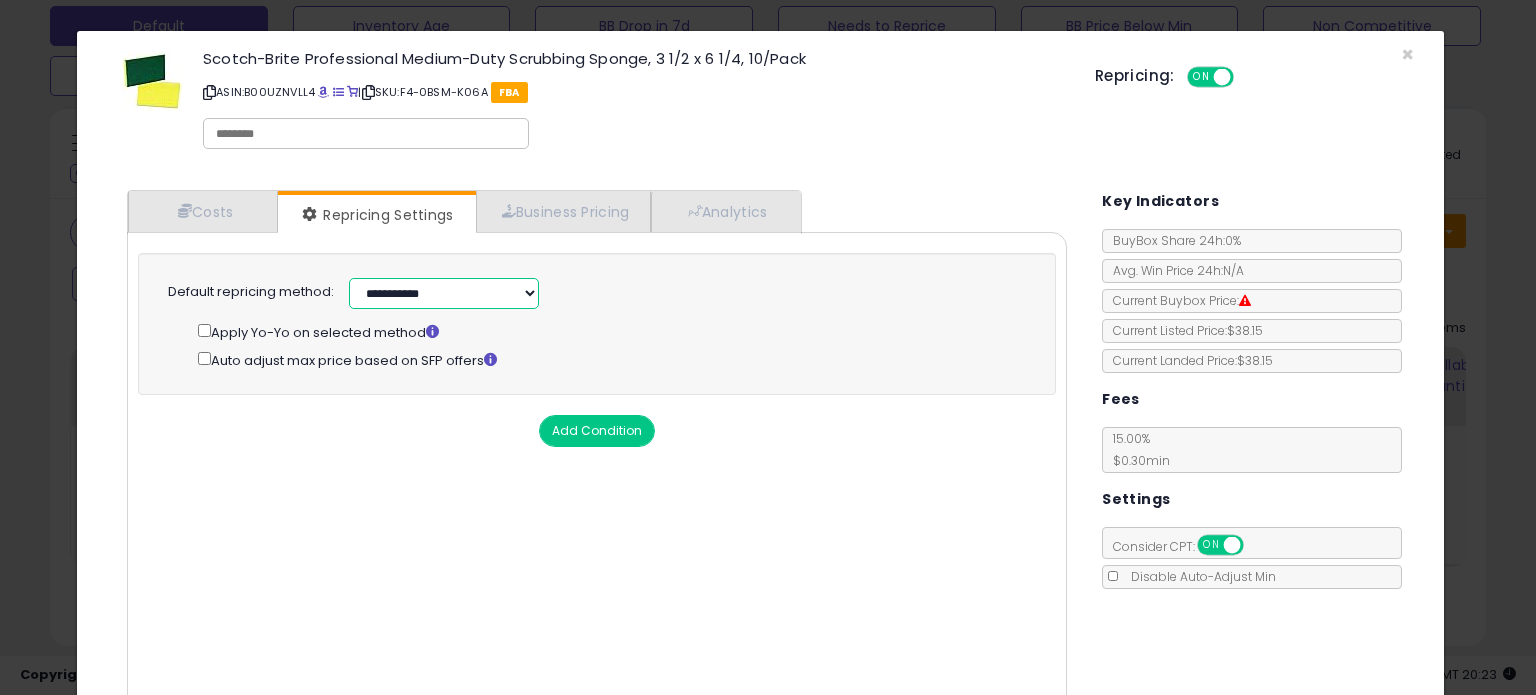 click on "**********" at bounding box center [444, 293] 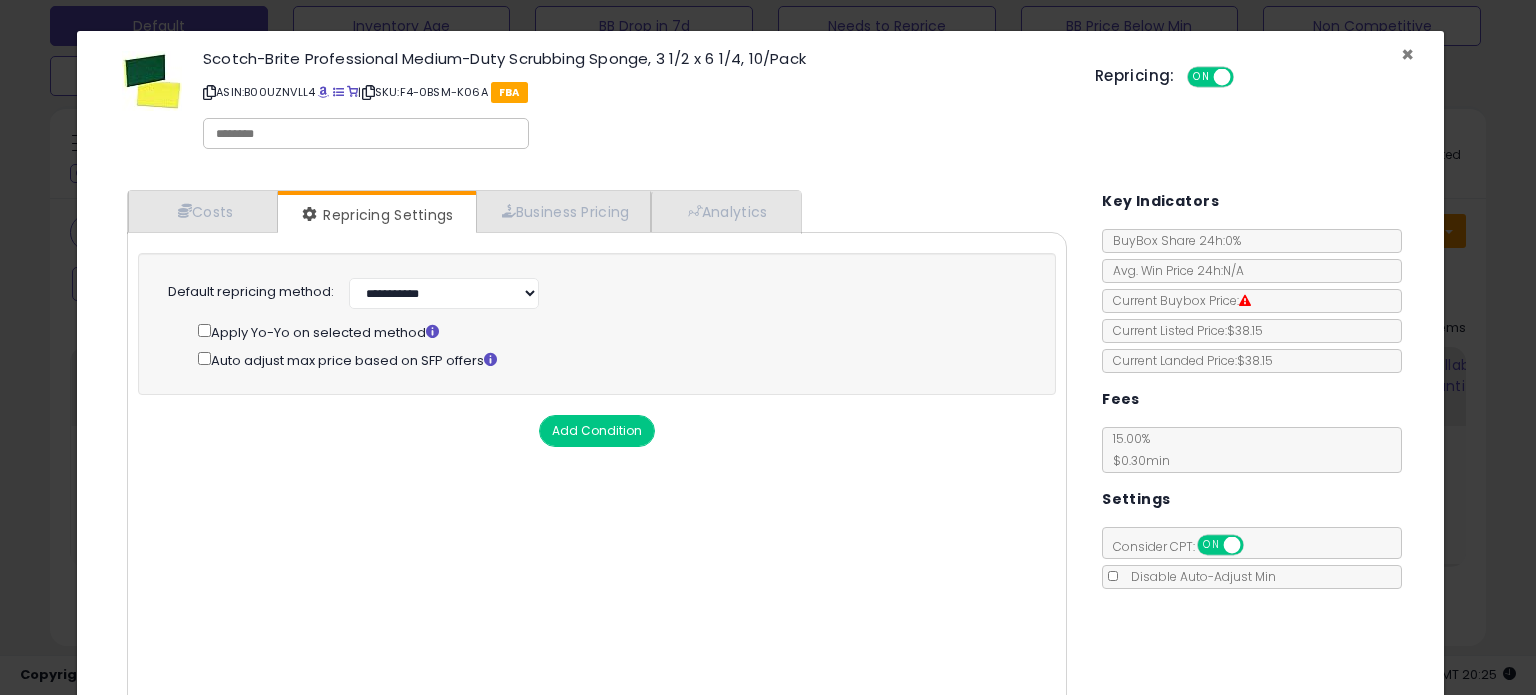 click on "×" at bounding box center [1407, 54] 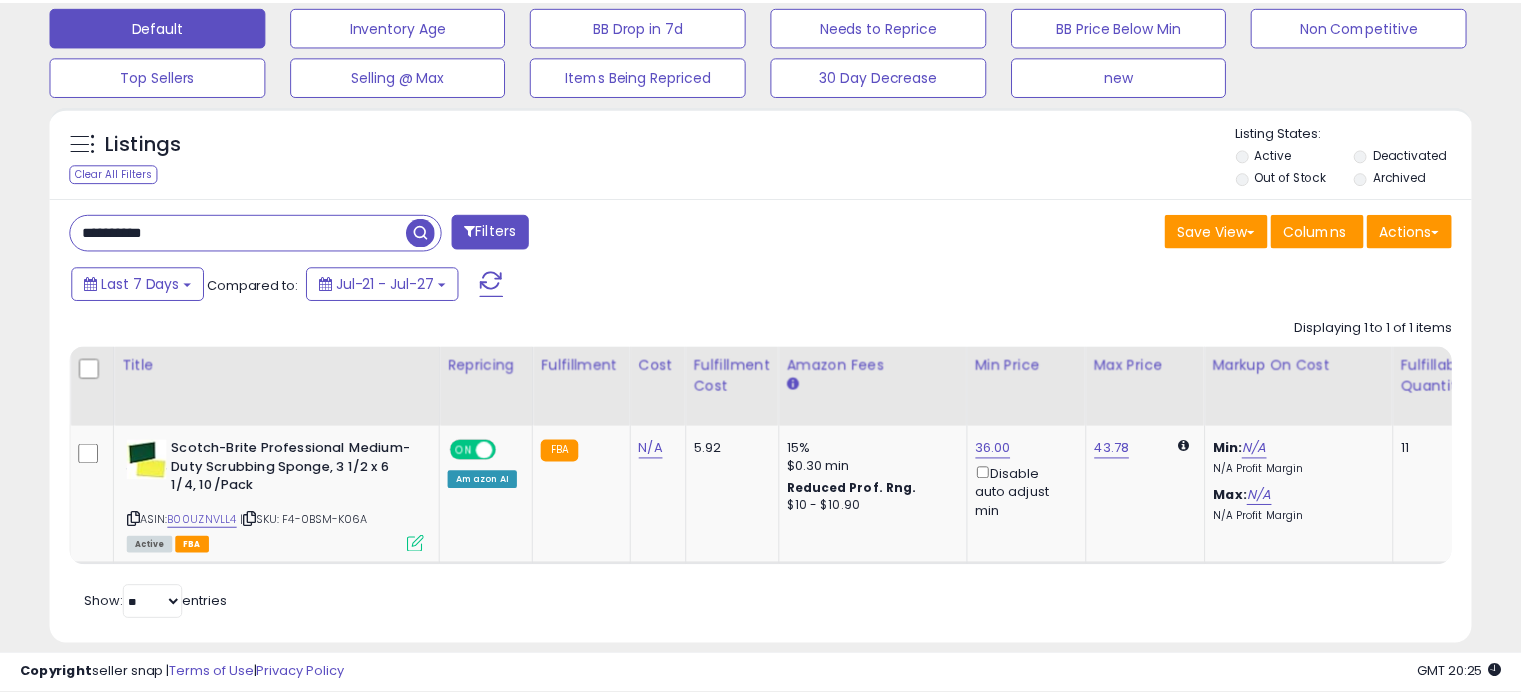 scroll, scrollTop: 409, scrollLeft: 822, axis: both 